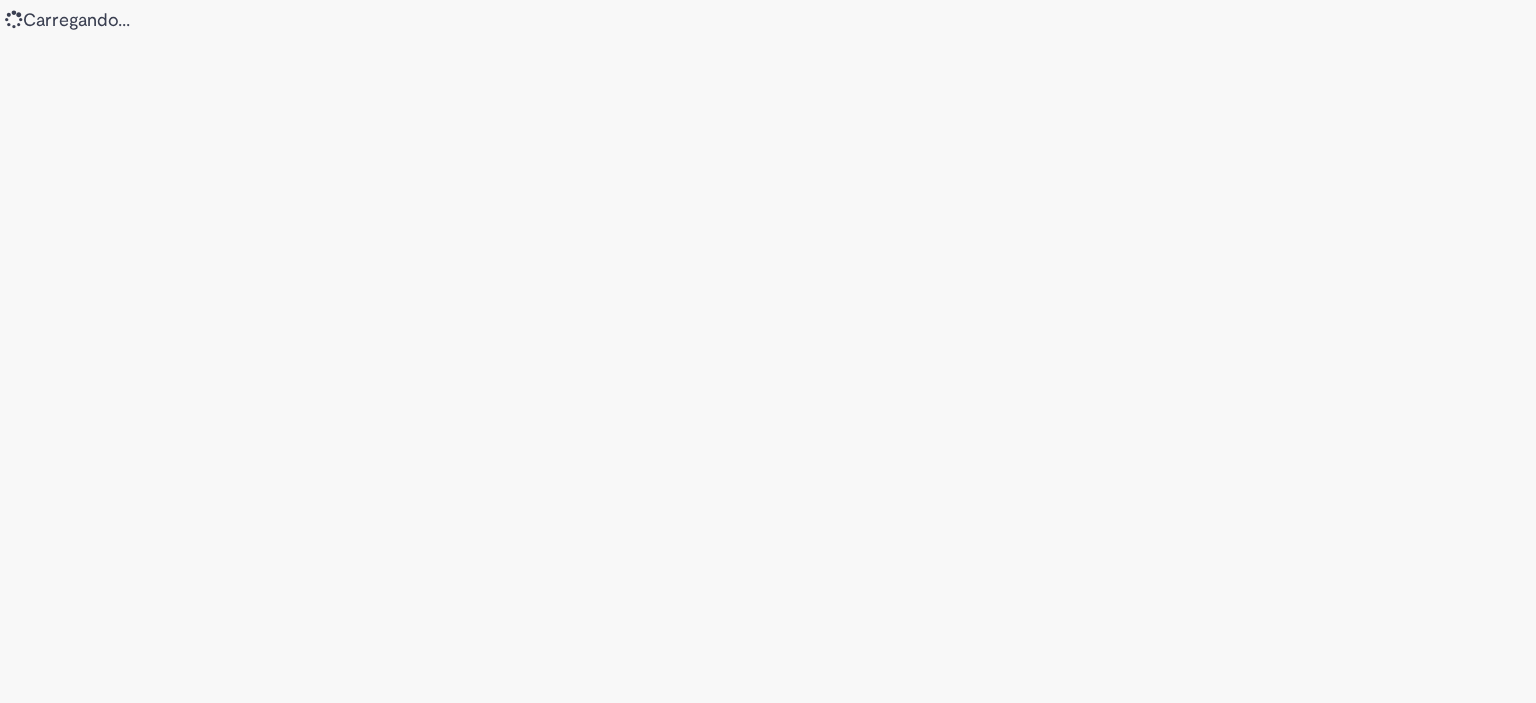 scroll, scrollTop: 0, scrollLeft: 0, axis: both 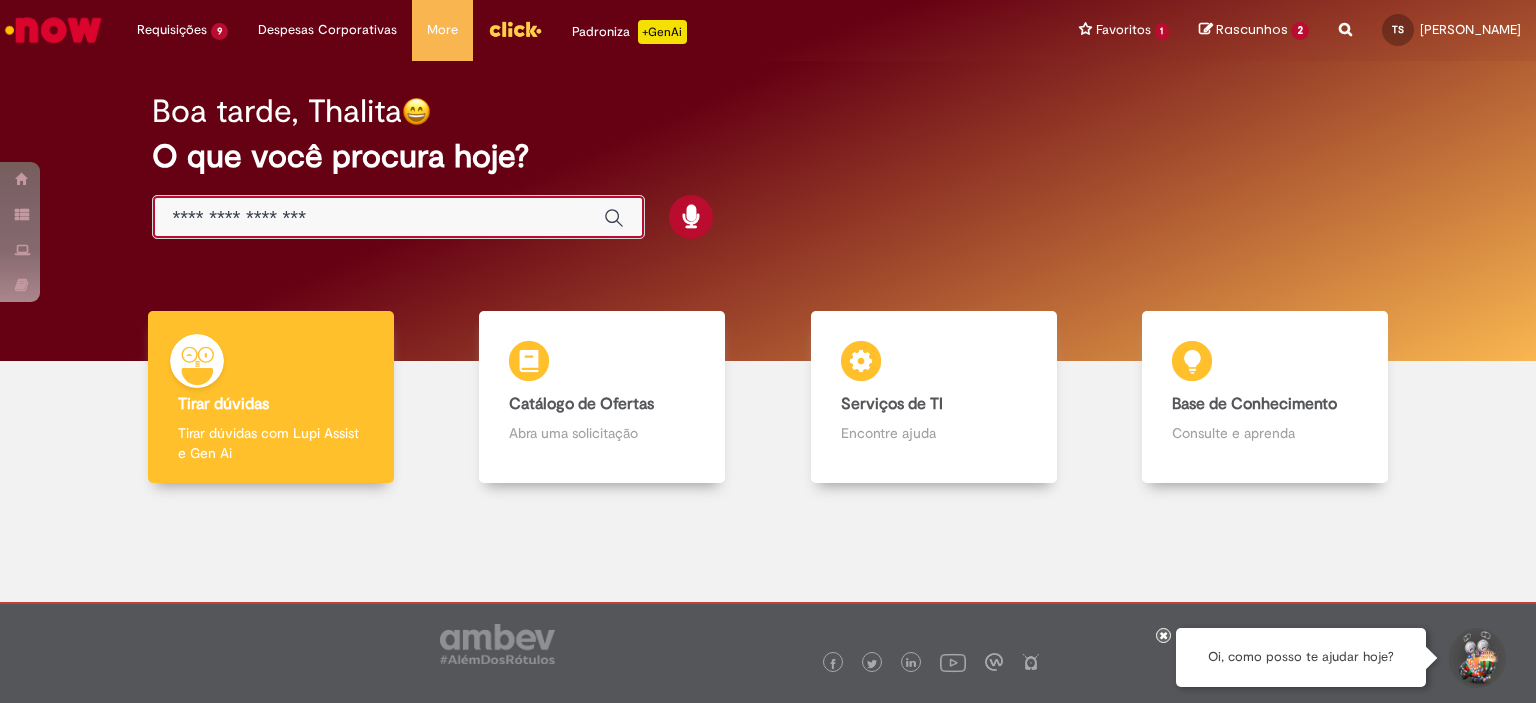 click at bounding box center (378, 218) 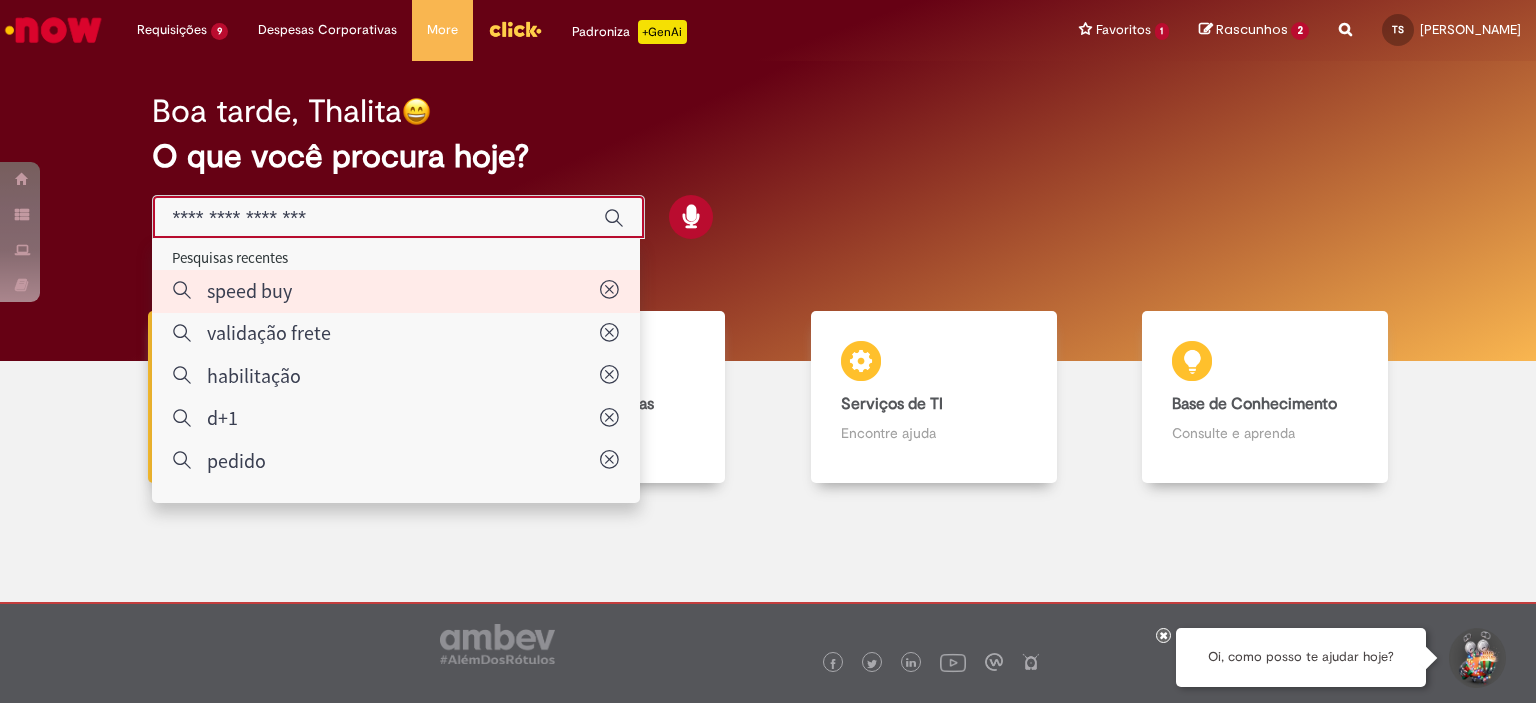 type on "*********" 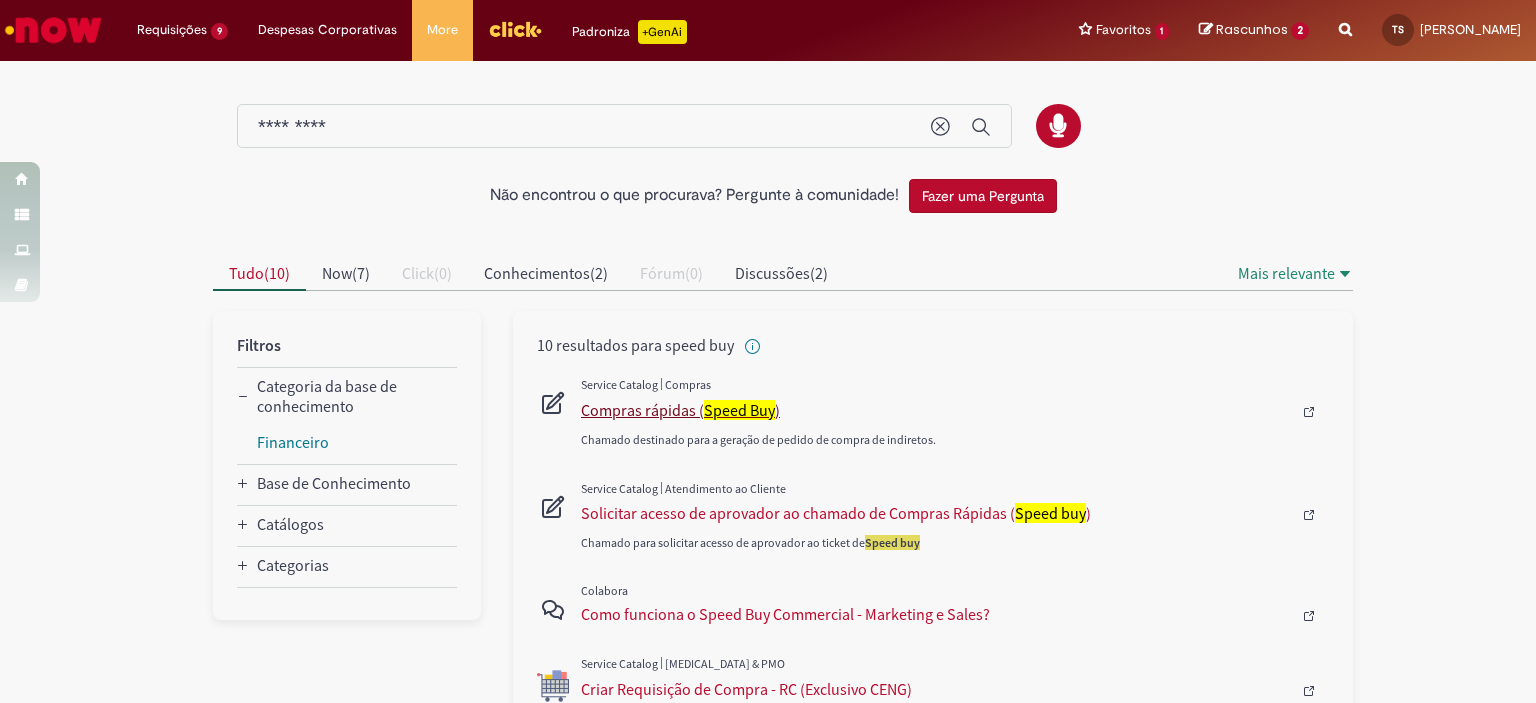 click on "Compras rápidas ( Speed Buy )" at bounding box center [936, 410] 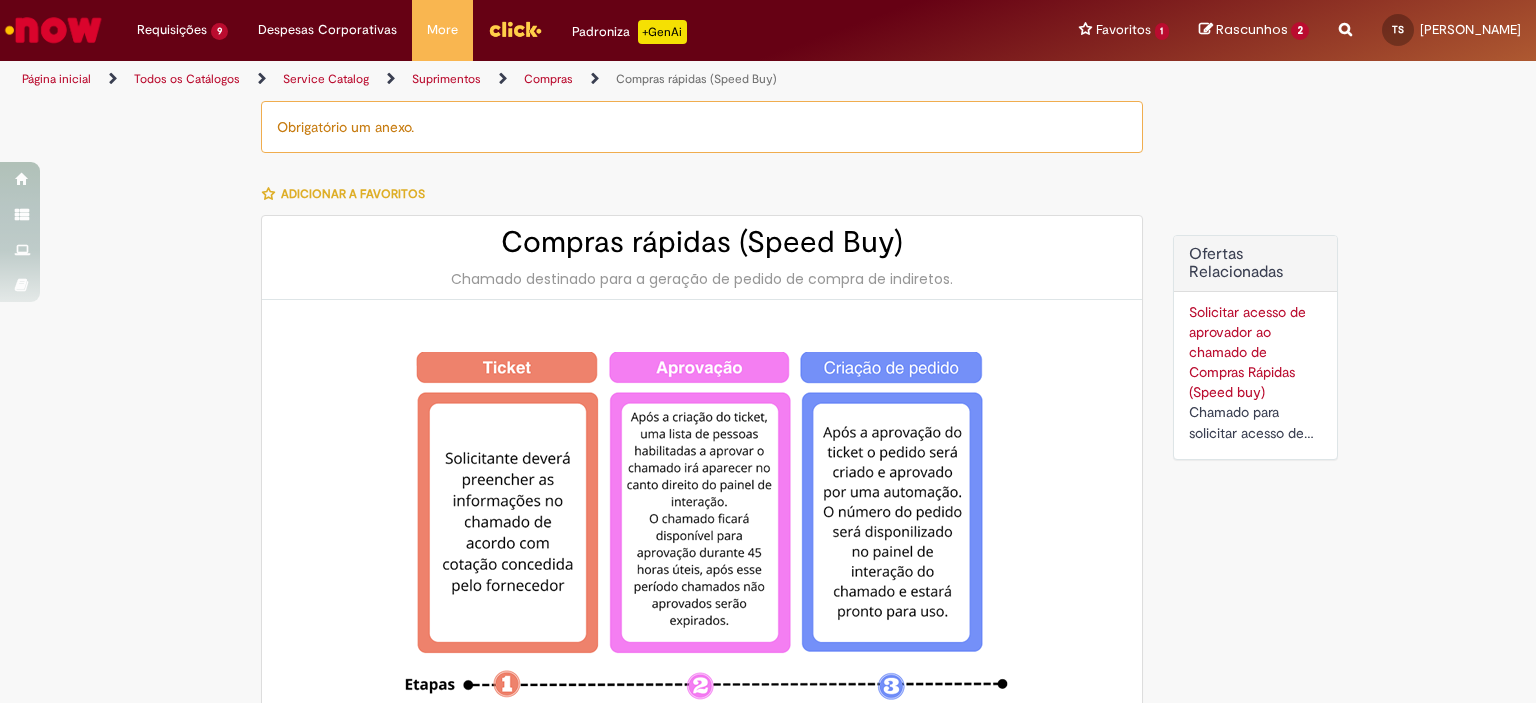 type on "********" 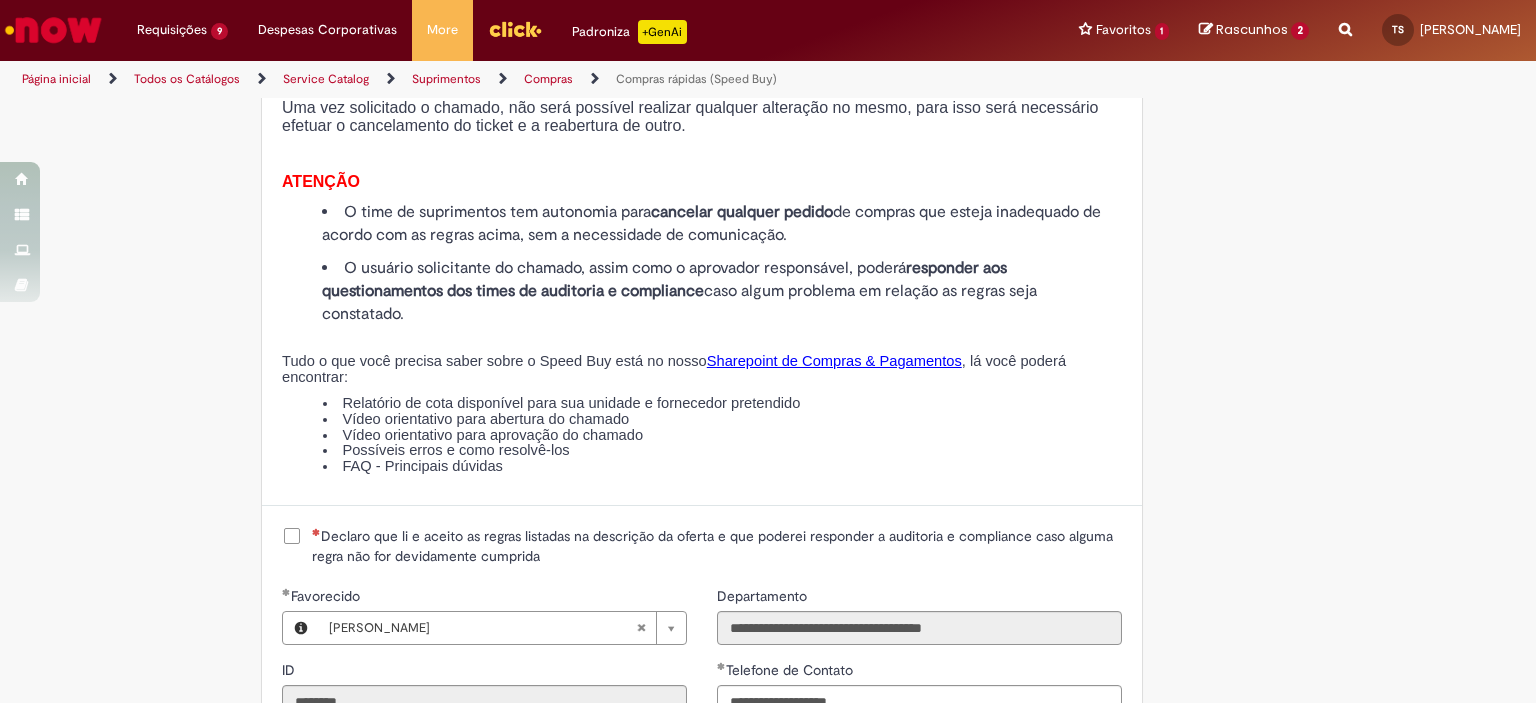 scroll, scrollTop: 2300, scrollLeft: 0, axis: vertical 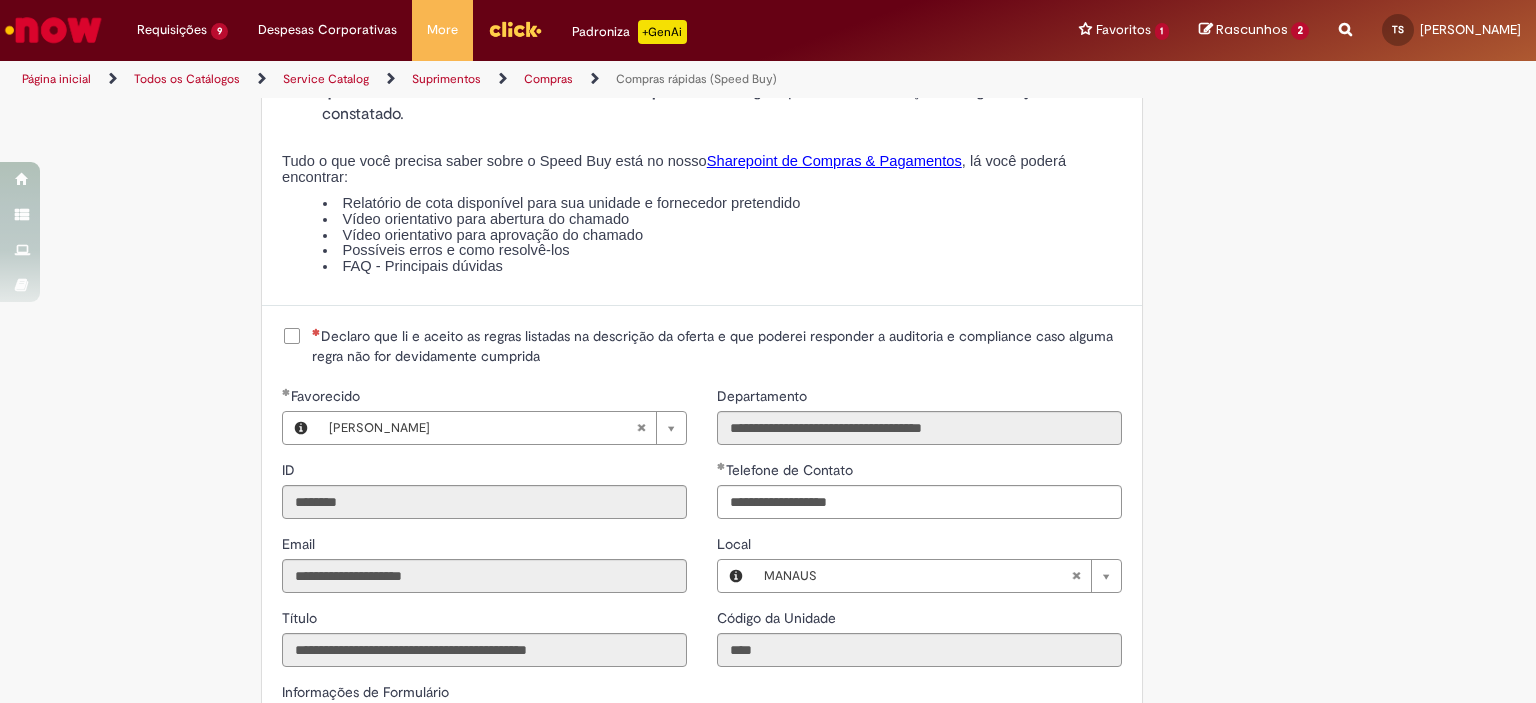 click on "Declaro que li e aceito as regras listadas na descrição da oferta e que poderei responder a auditoria e compliance caso alguma regra não for devidamente cumprida" at bounding box center (717, 346) 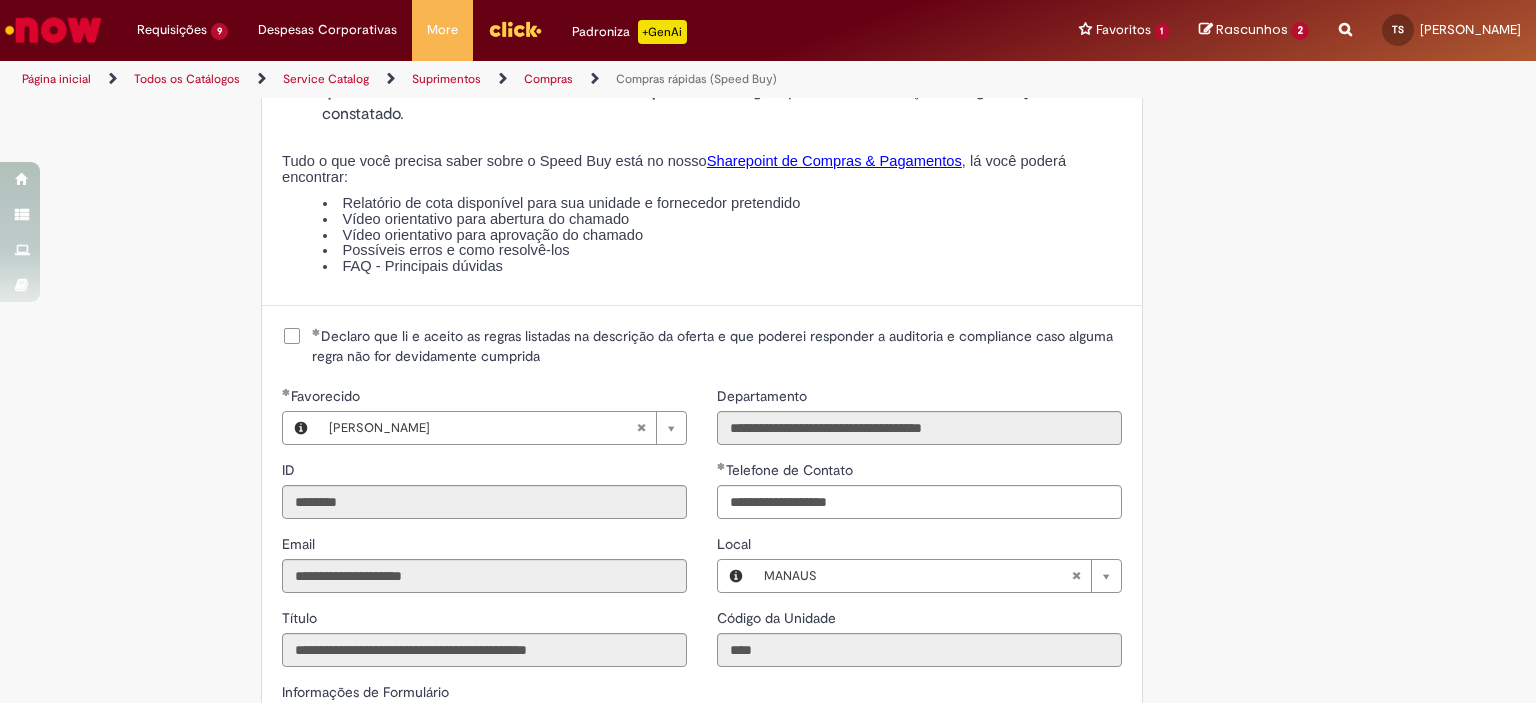 scroll, scrollTop: 2600, scrollLeft: 0, axis: vertical 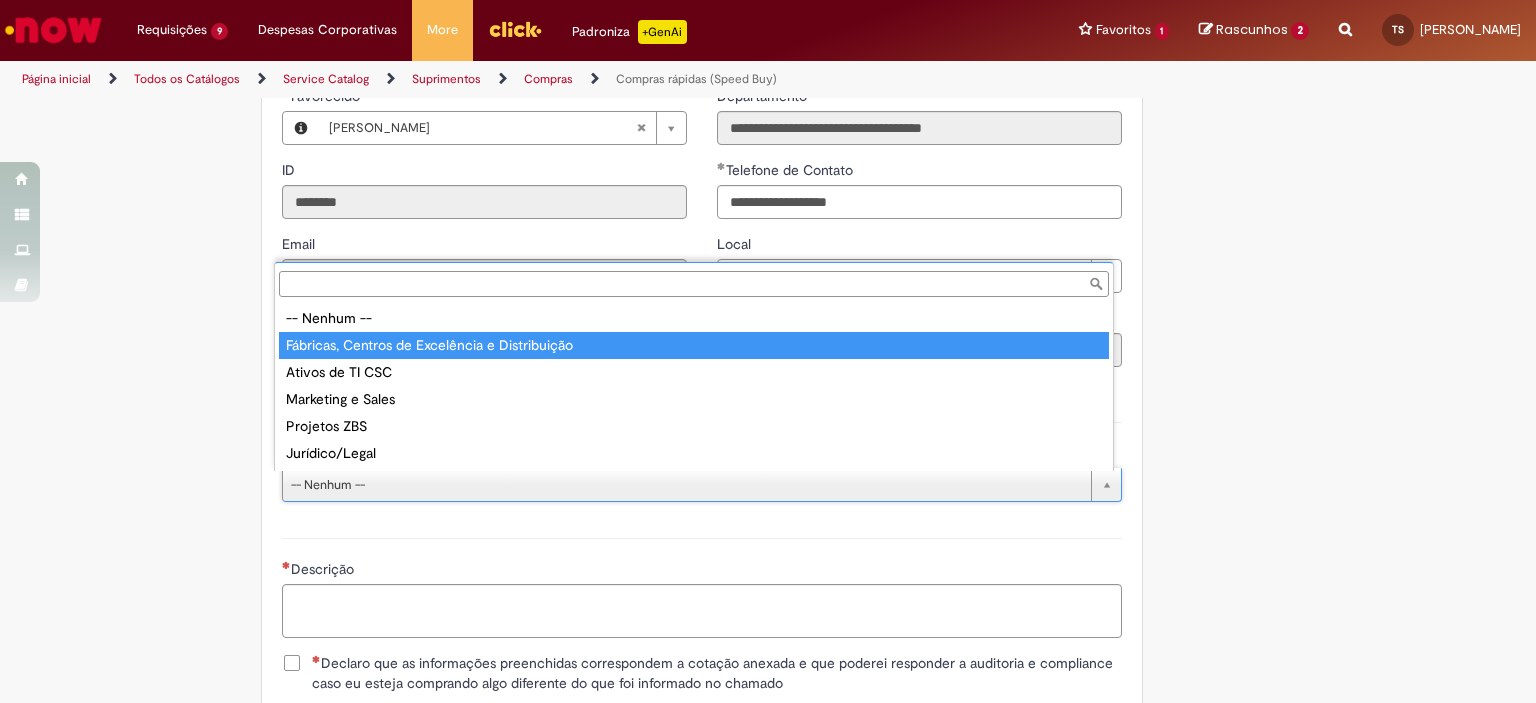 type on "**********" 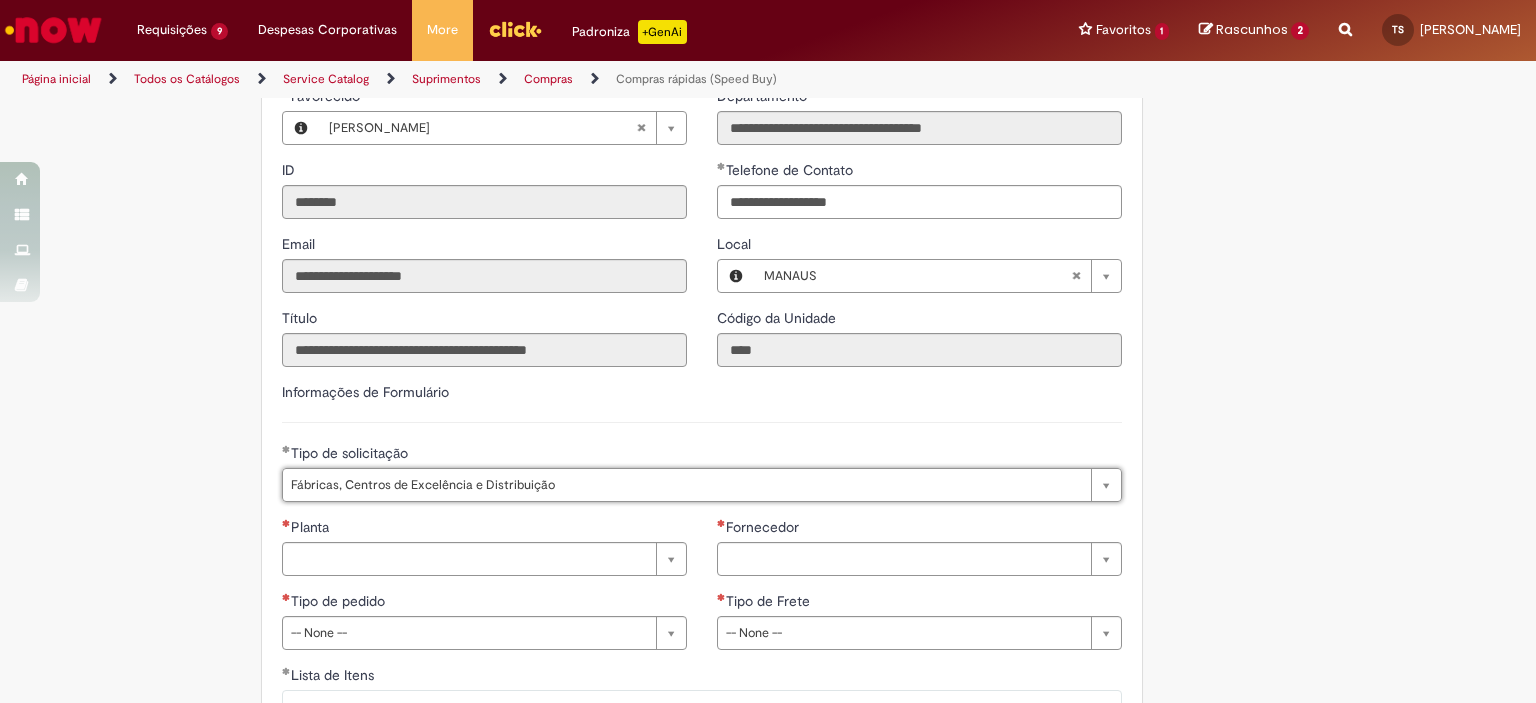 click on "Planta" at bounding box center (484, 529) 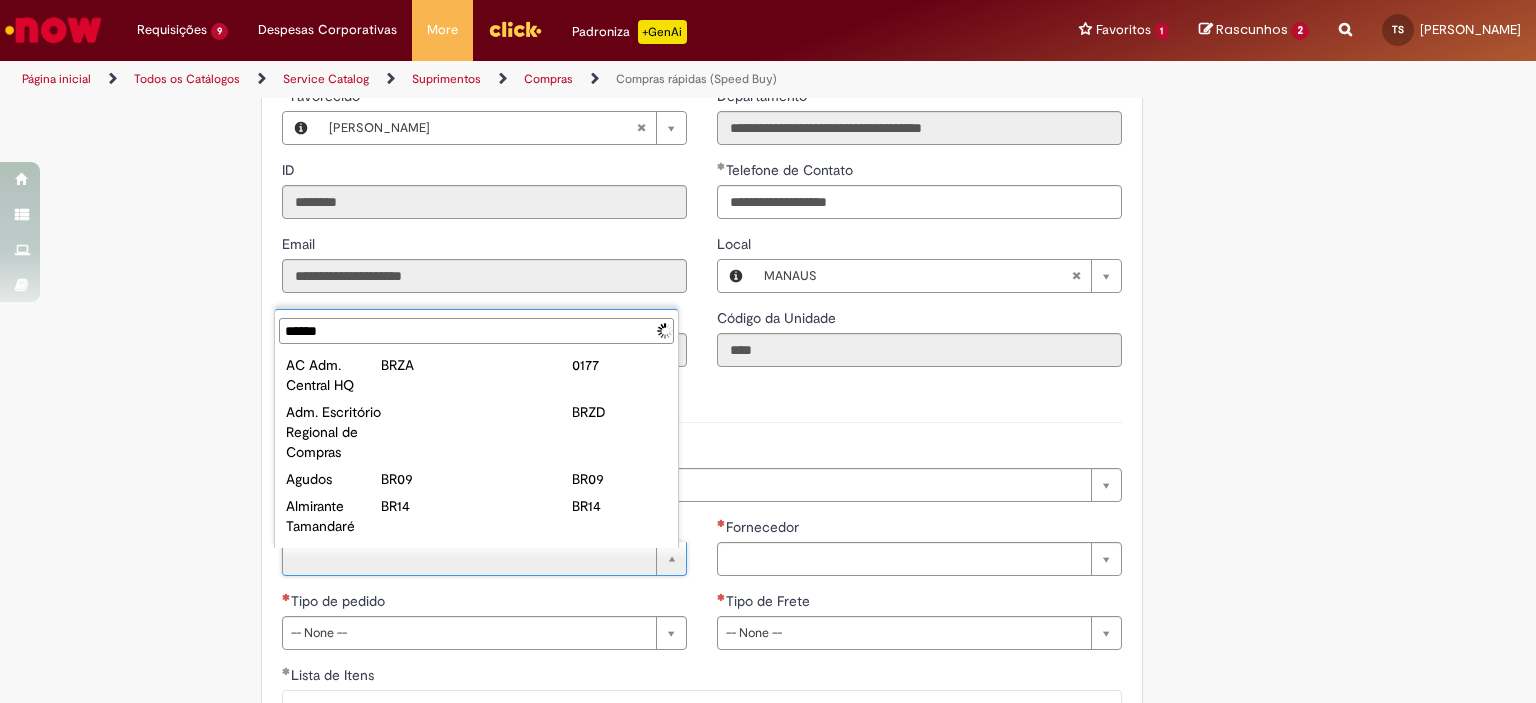 type on "*******" 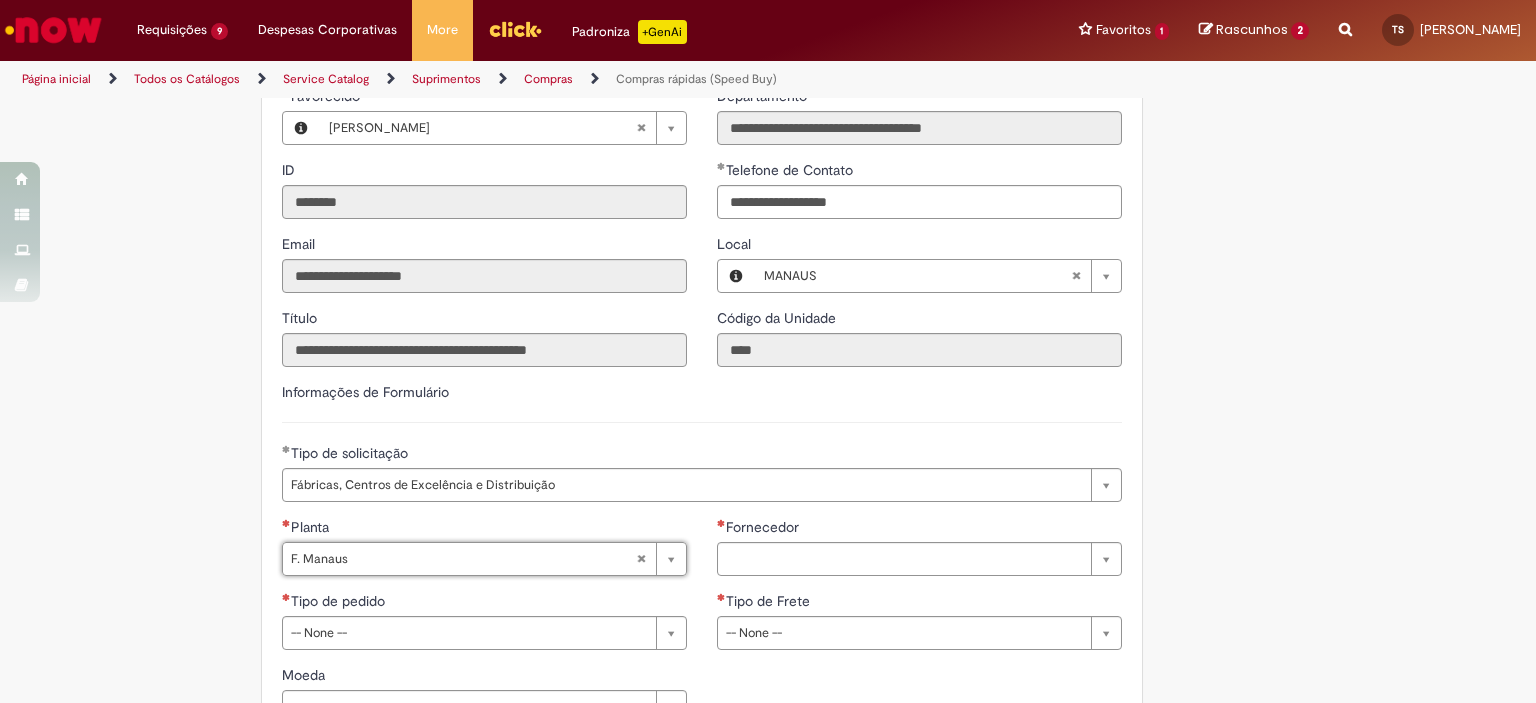 type on "*********" 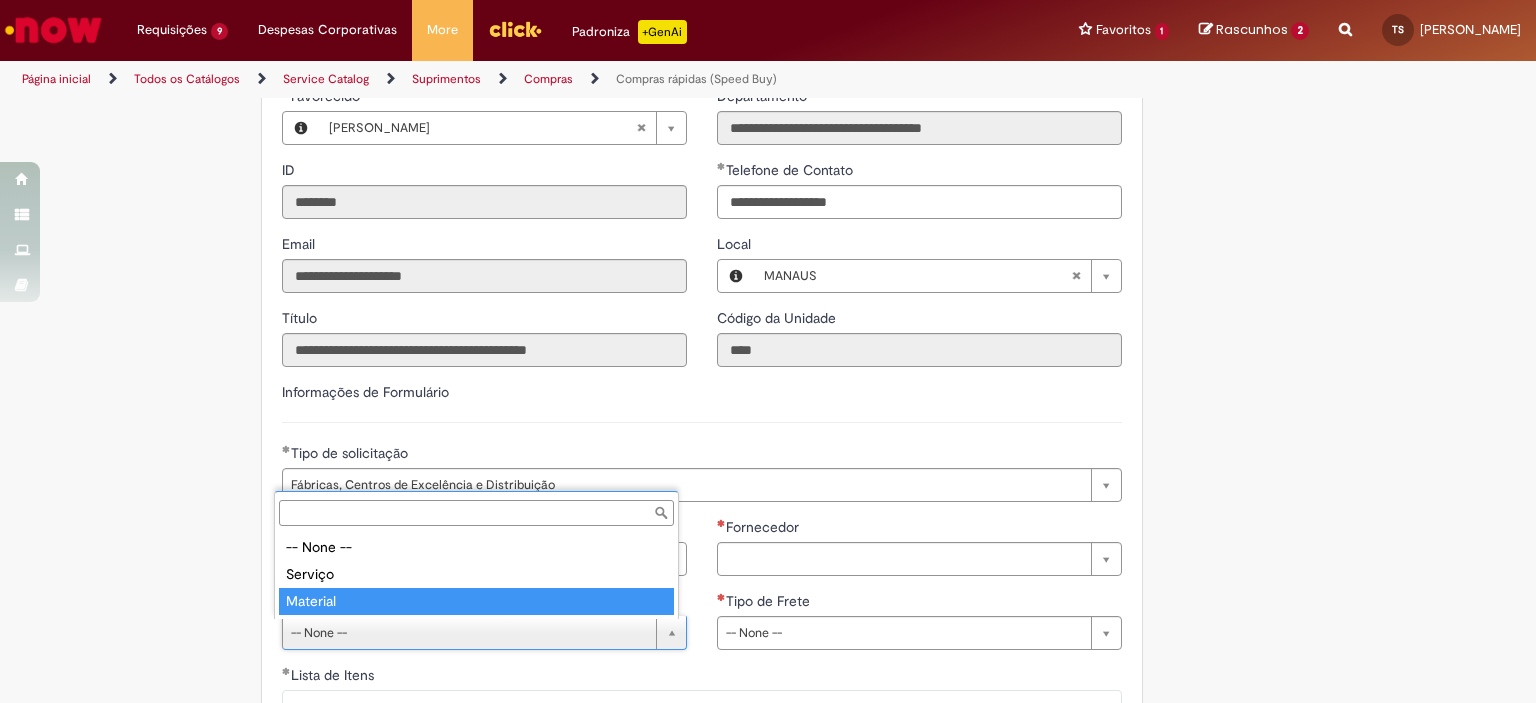 type on "********" 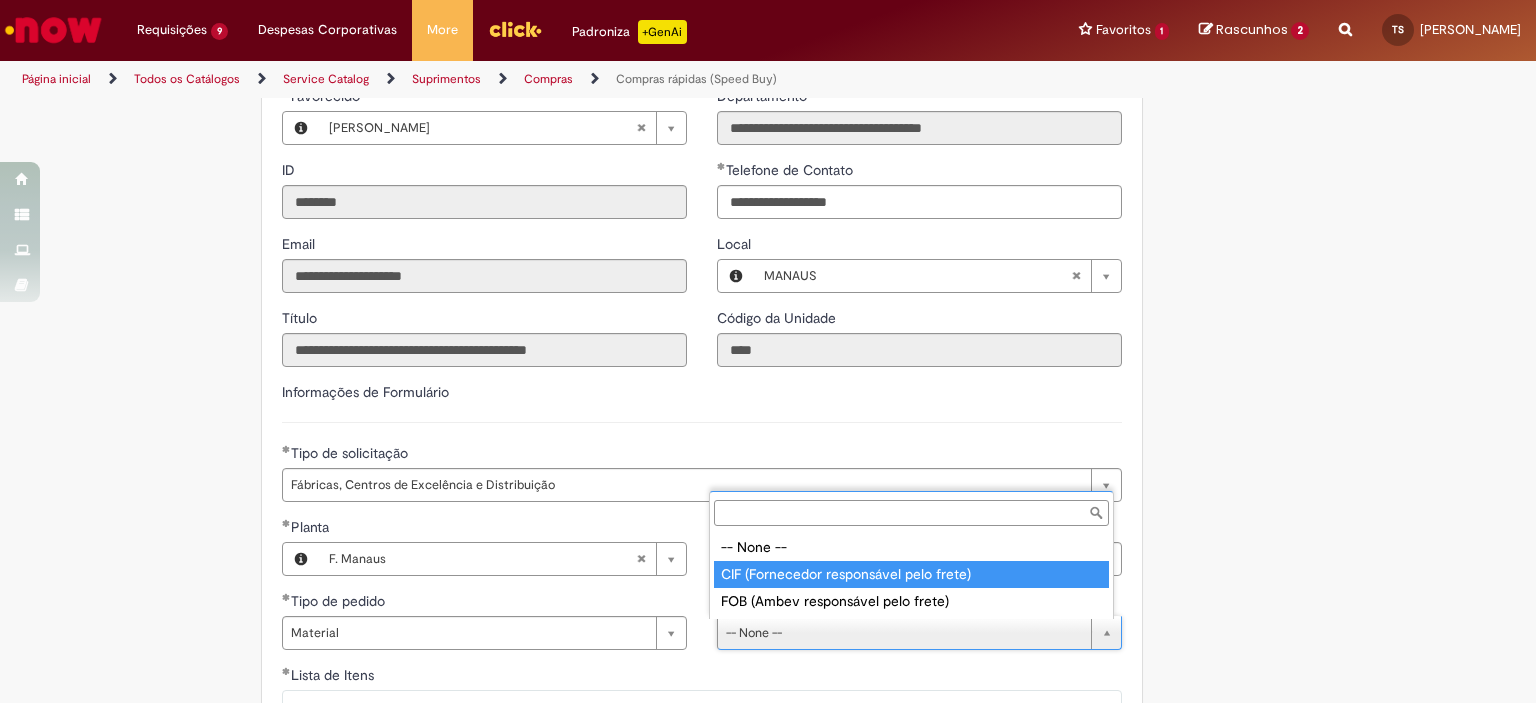 type on "**********" 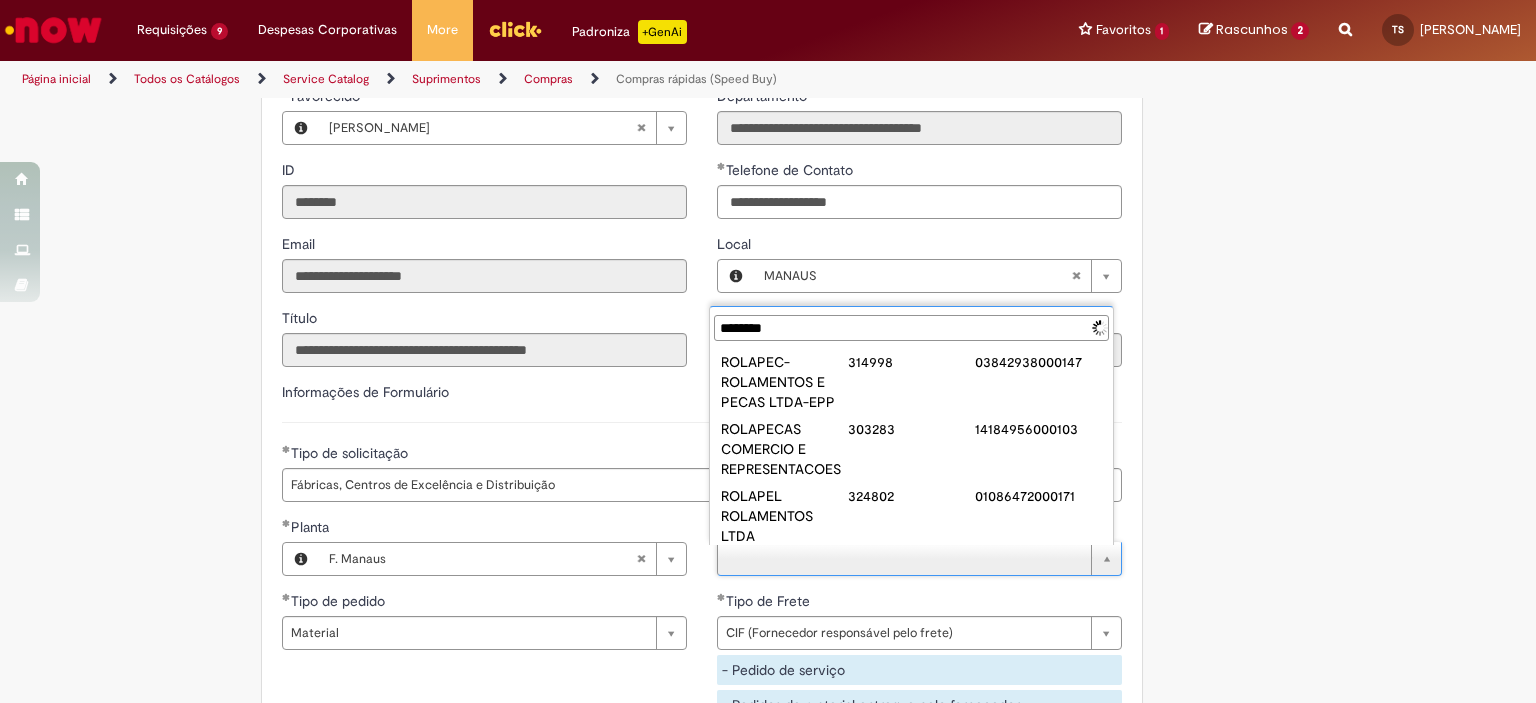 type on "*********" 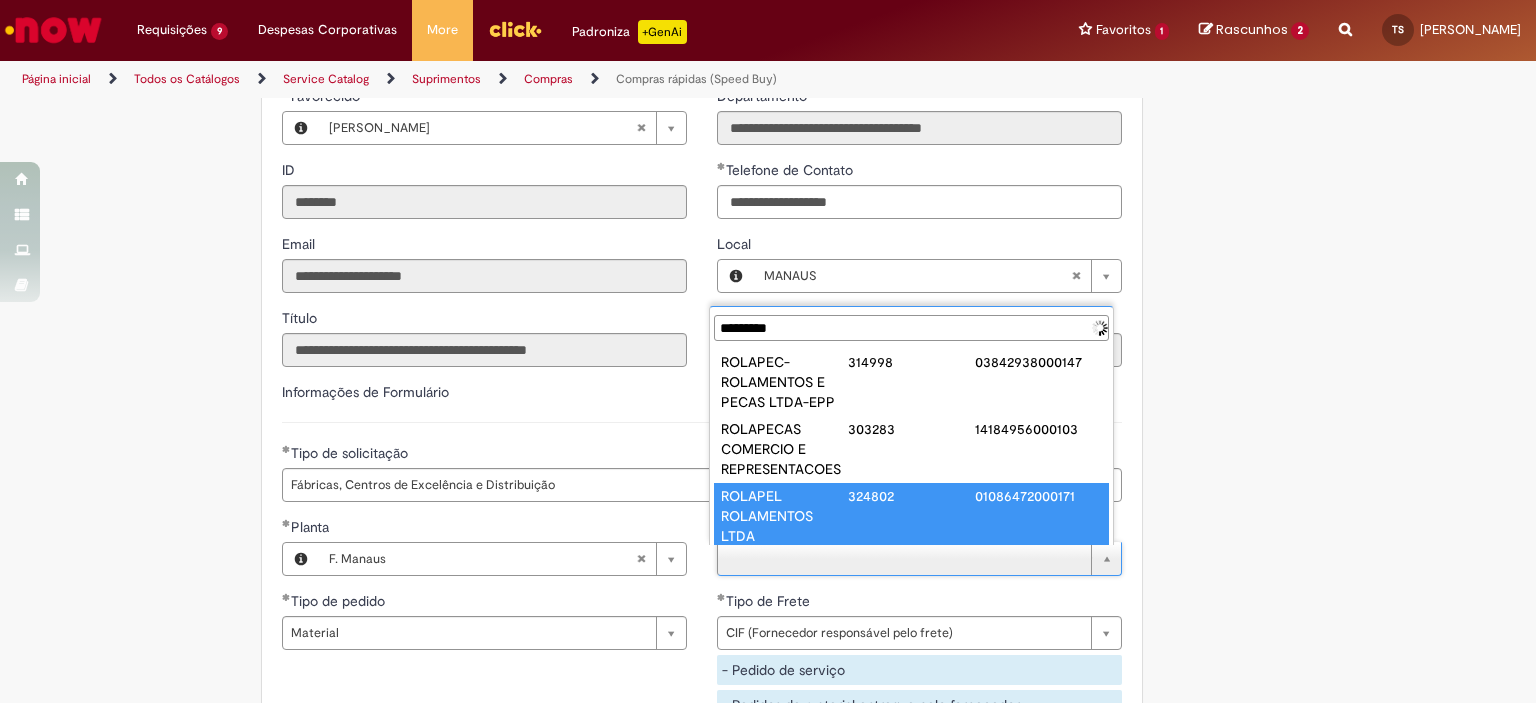 click on "*********" at bounding box center (911, 328) 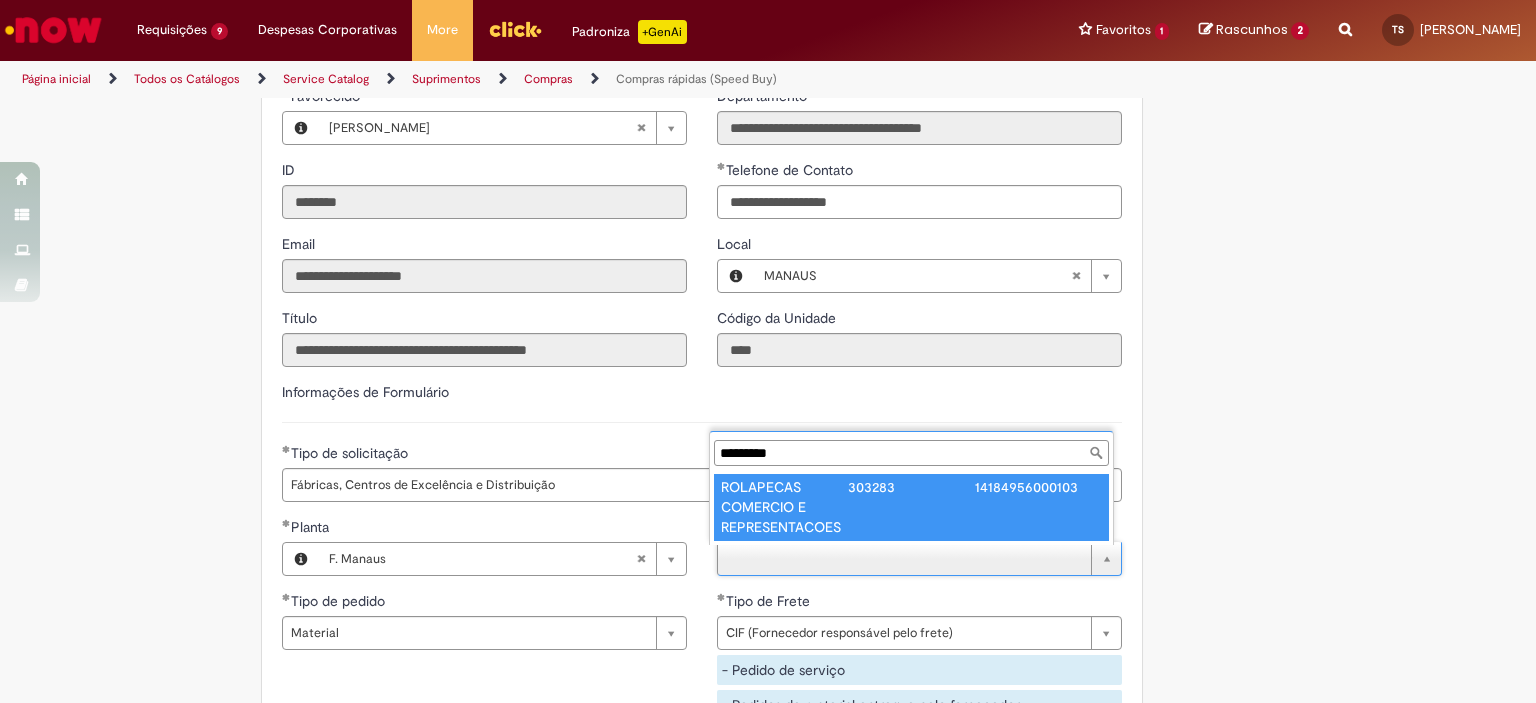 scroll, scrollTop: 0, scrollLeft: 0, axis: both 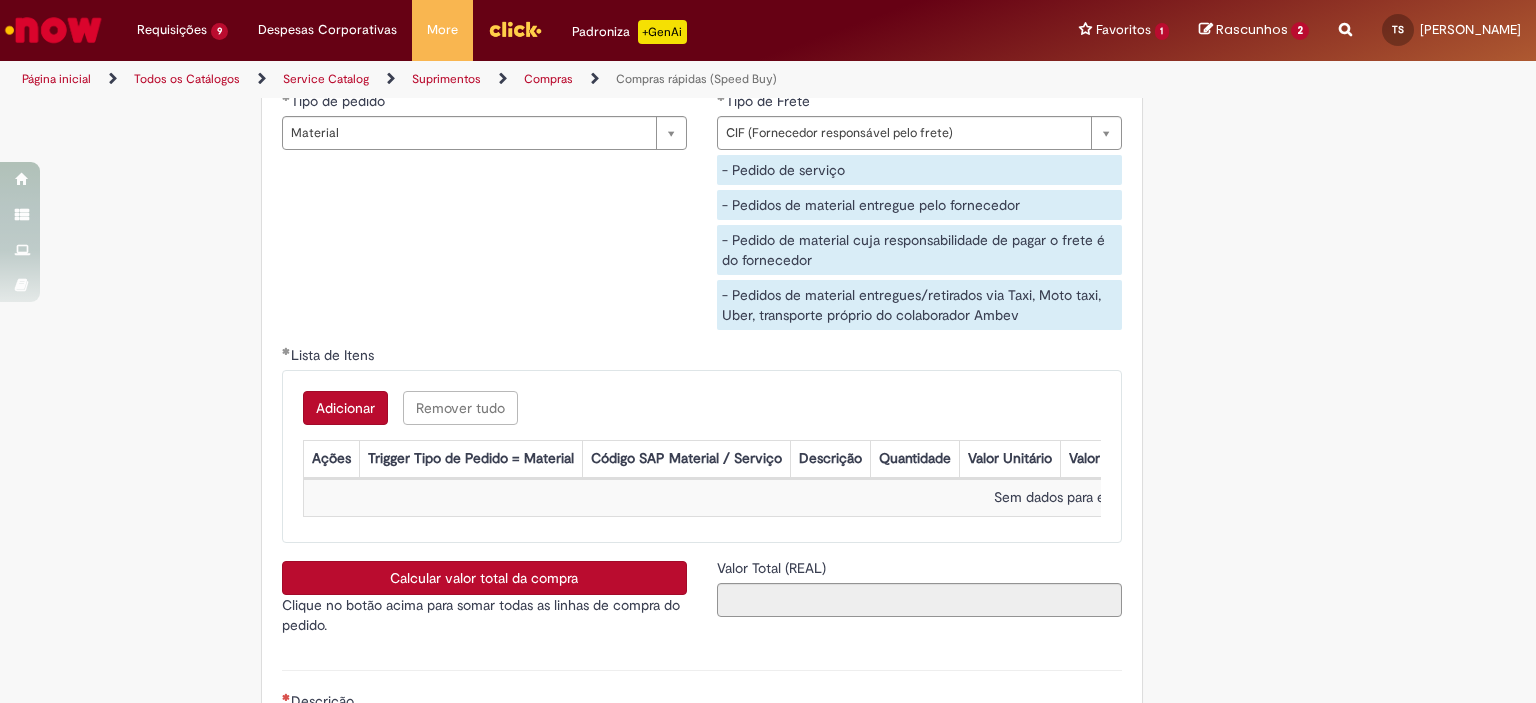click on "Adicionar" at bounding box center [345, 408] 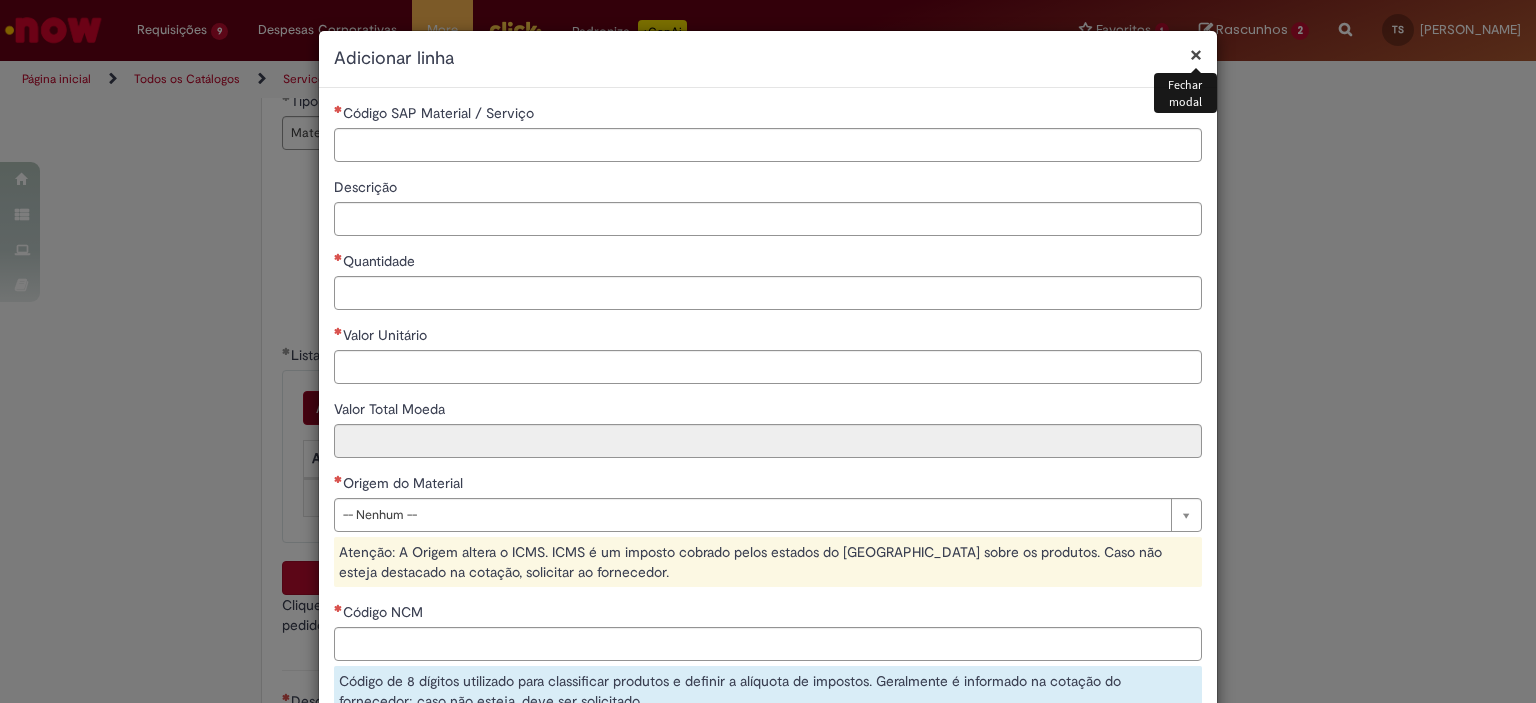 type 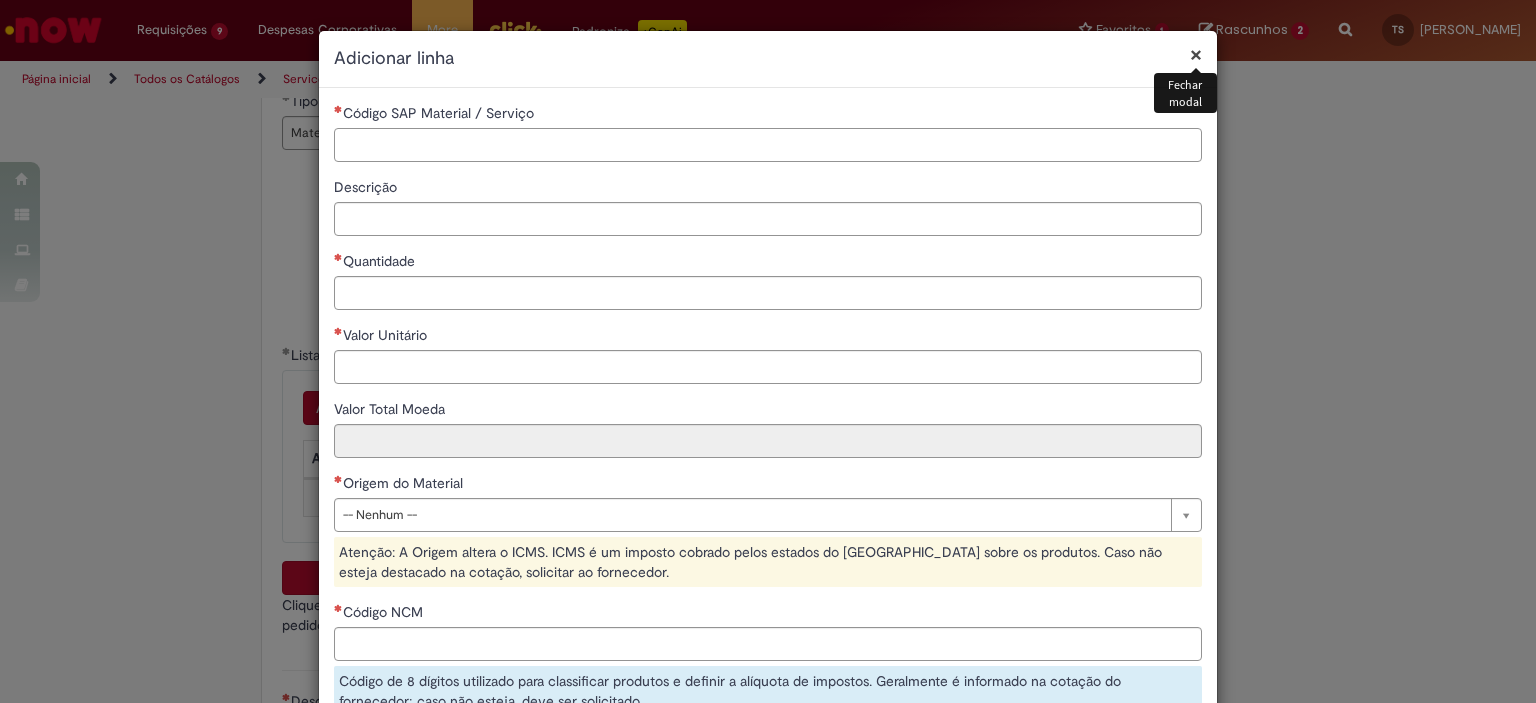 click on "Código SAP Material / Serviço" at bounding box center [768, 145] 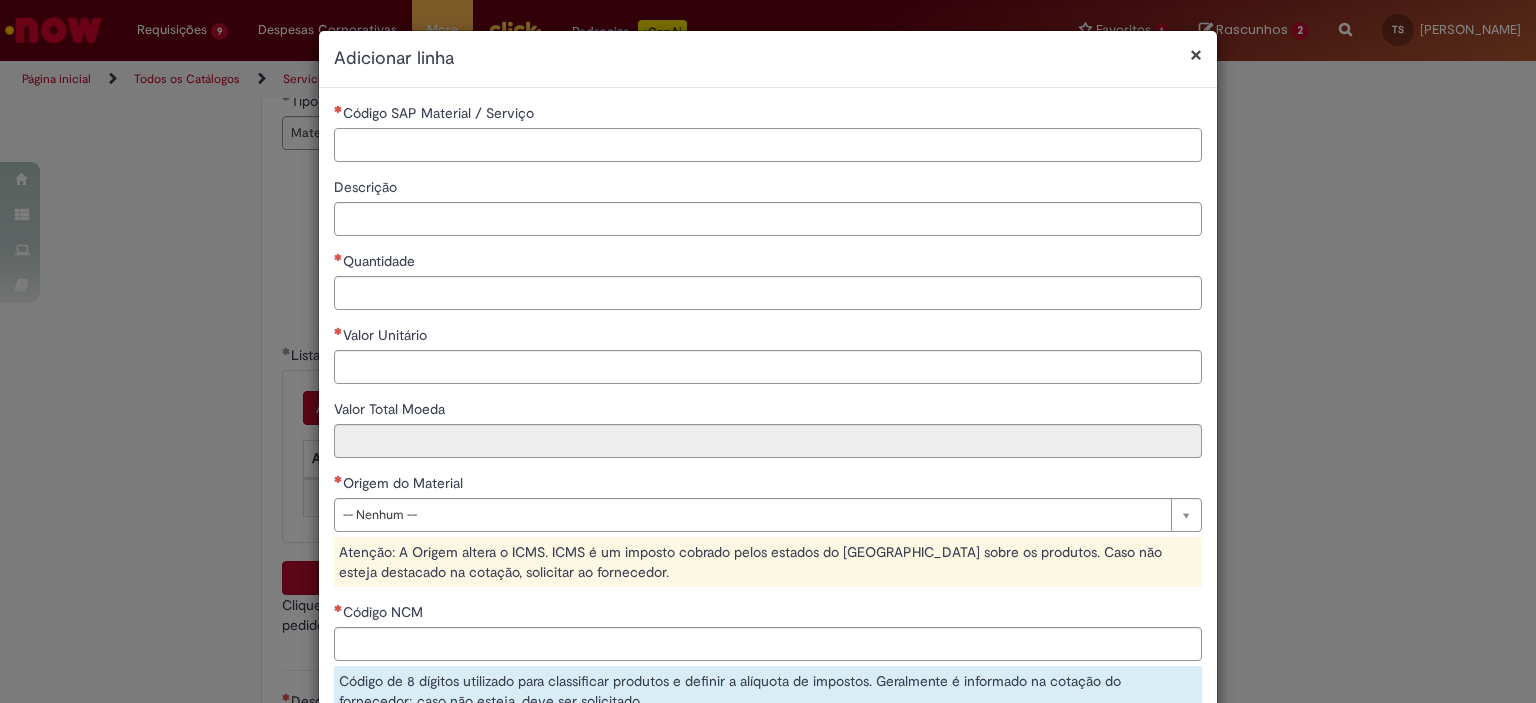 paste on "********" 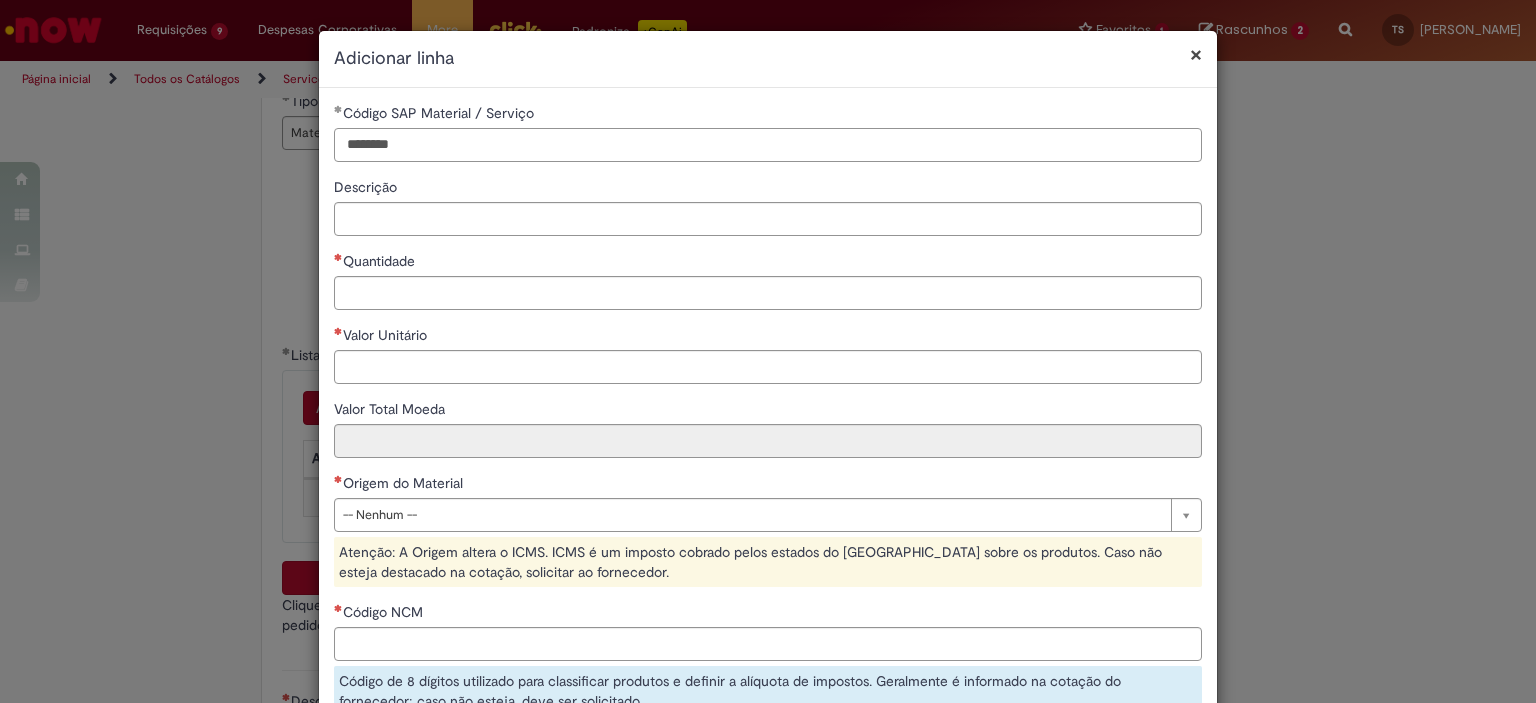 type on "********" 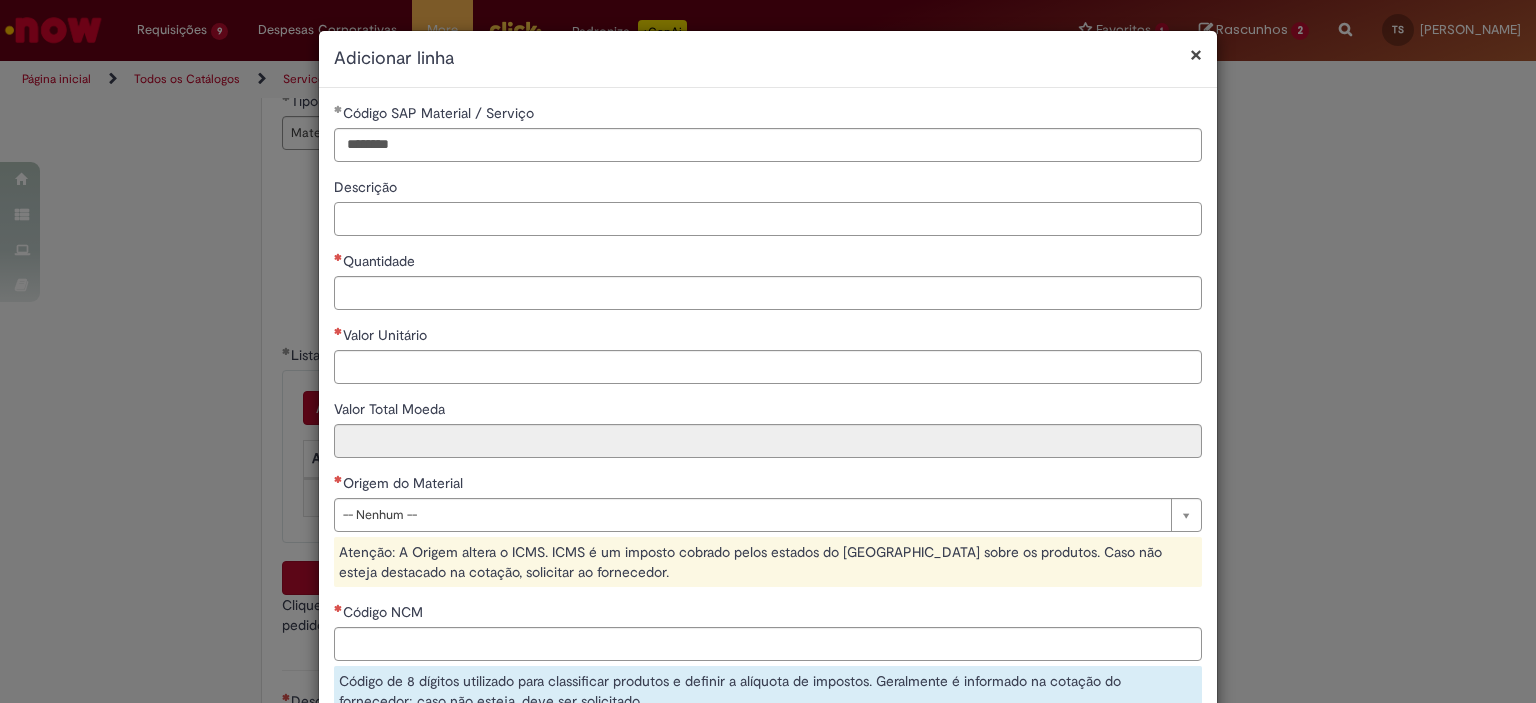 paste on "**********" 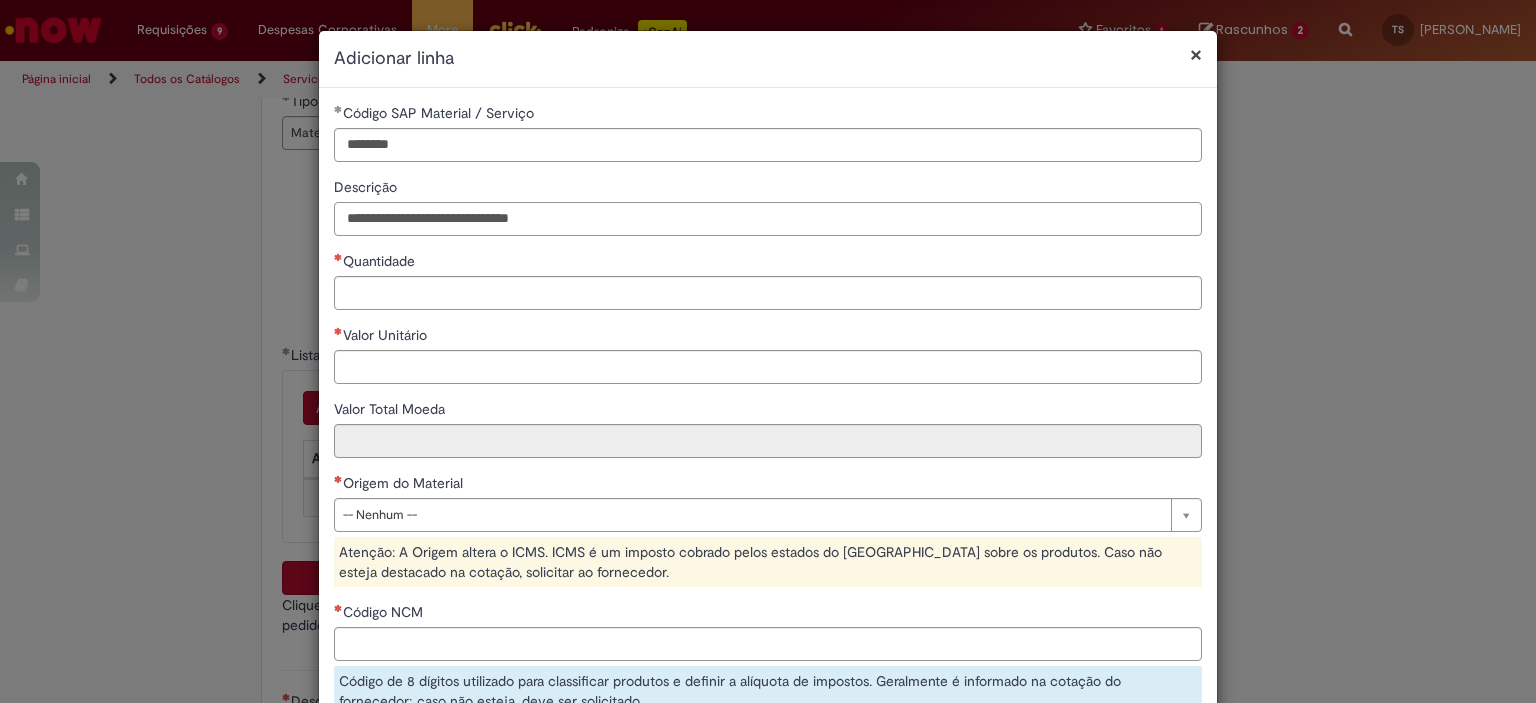 type on "**********" 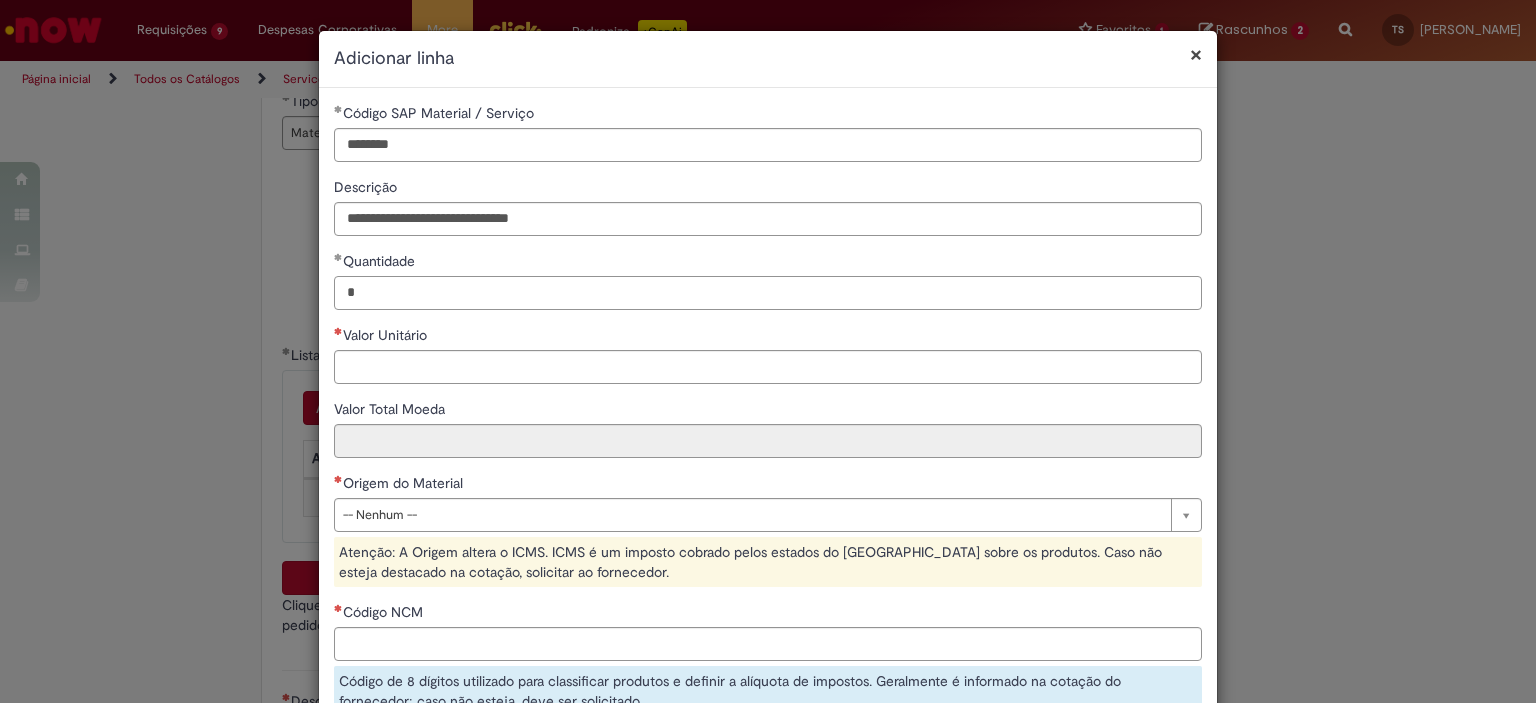 type on "*" 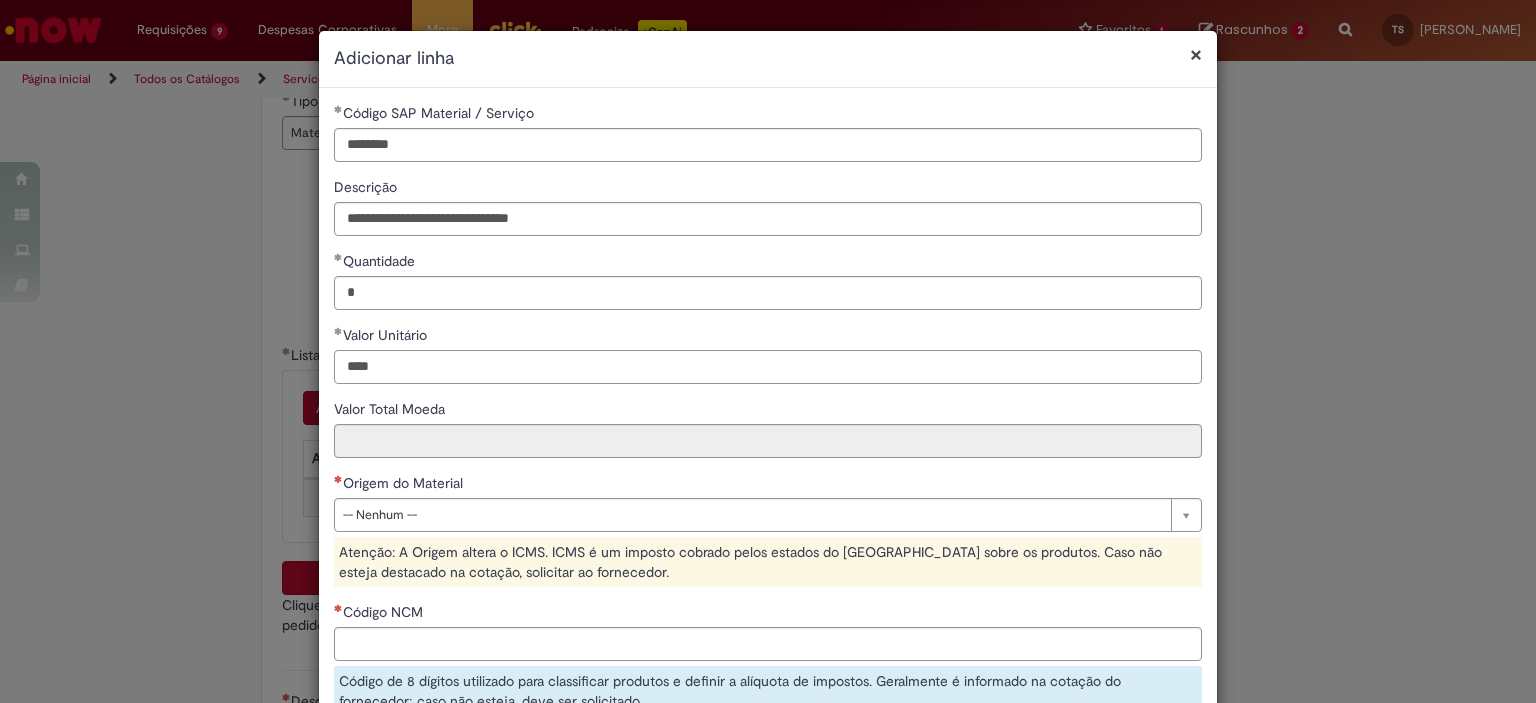 type on "****" 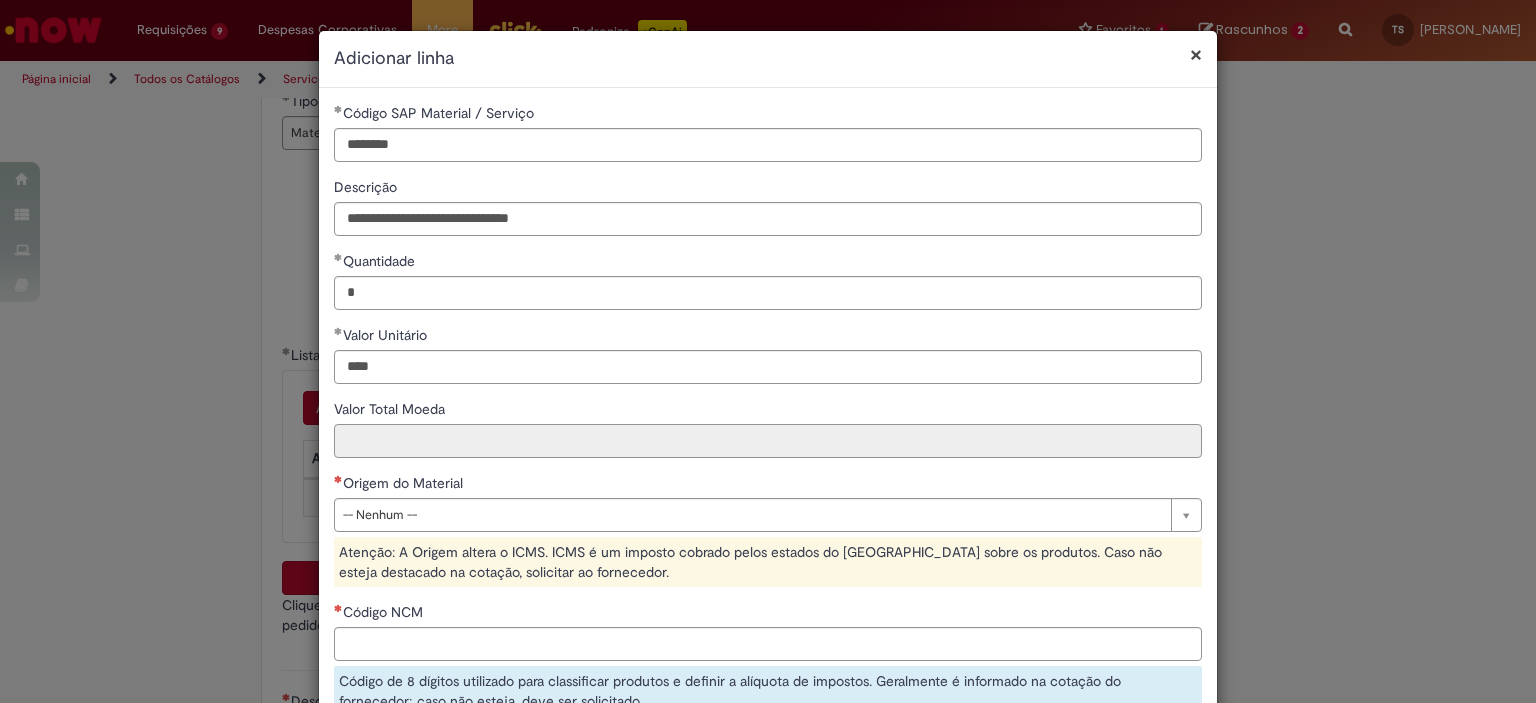 type on "*****" 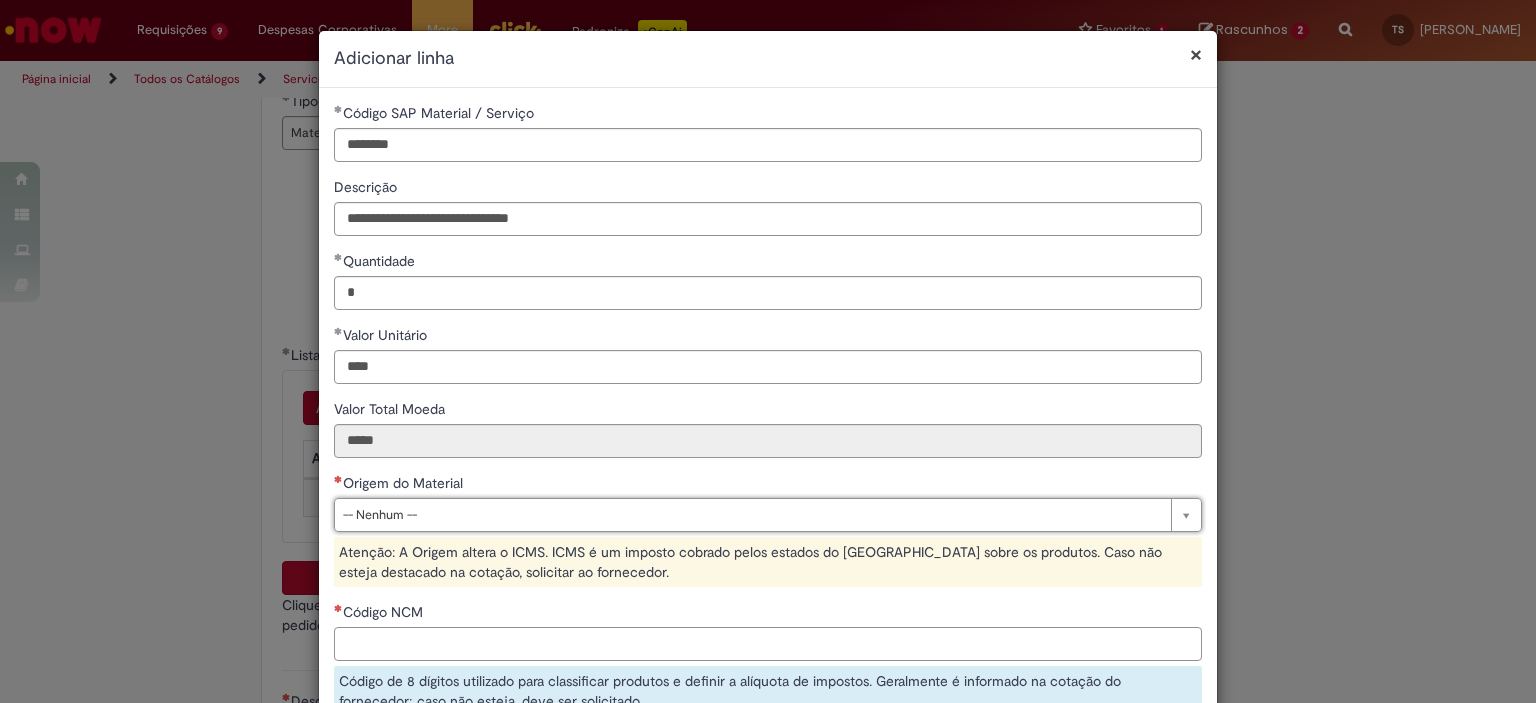 type on "**********" 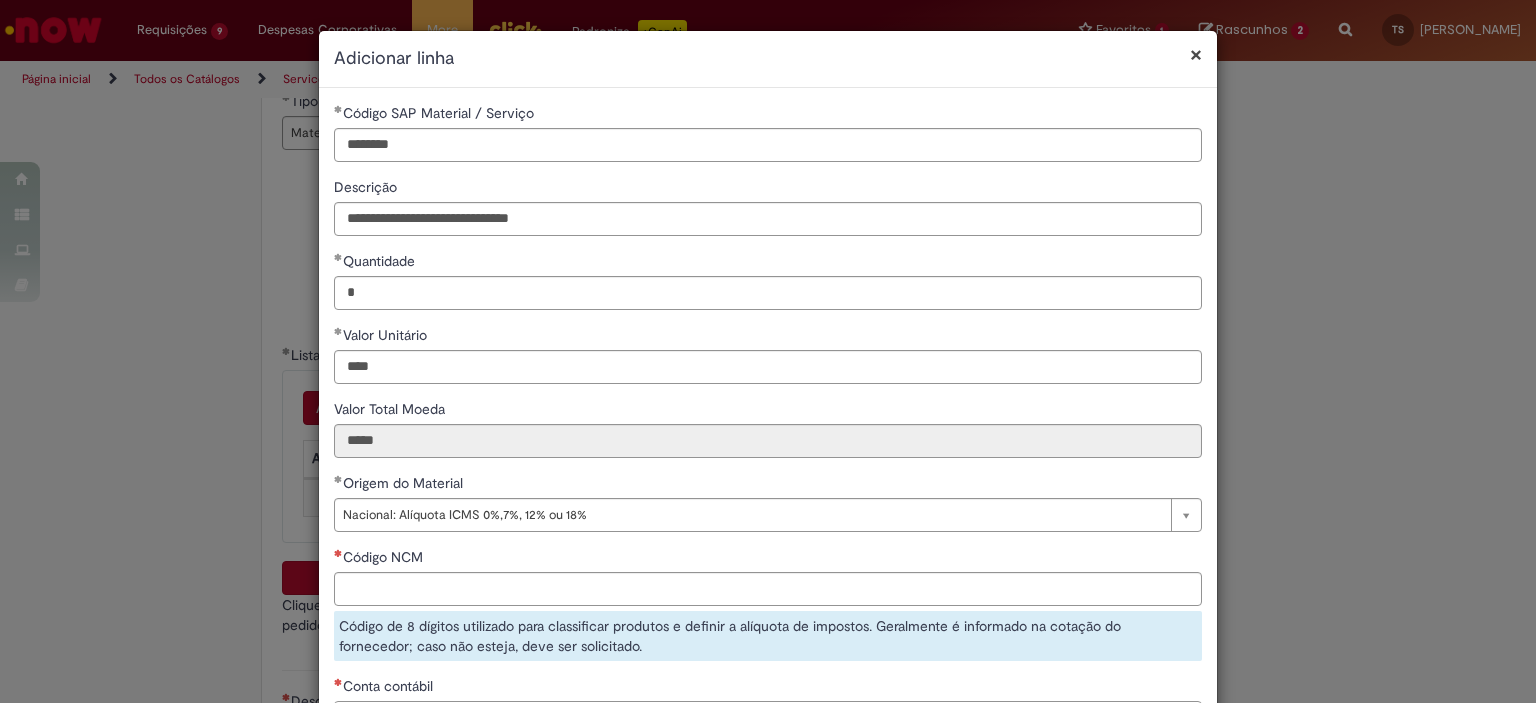 scroll, scrollTop: 31, scrollLeft: 0, axis: vertical 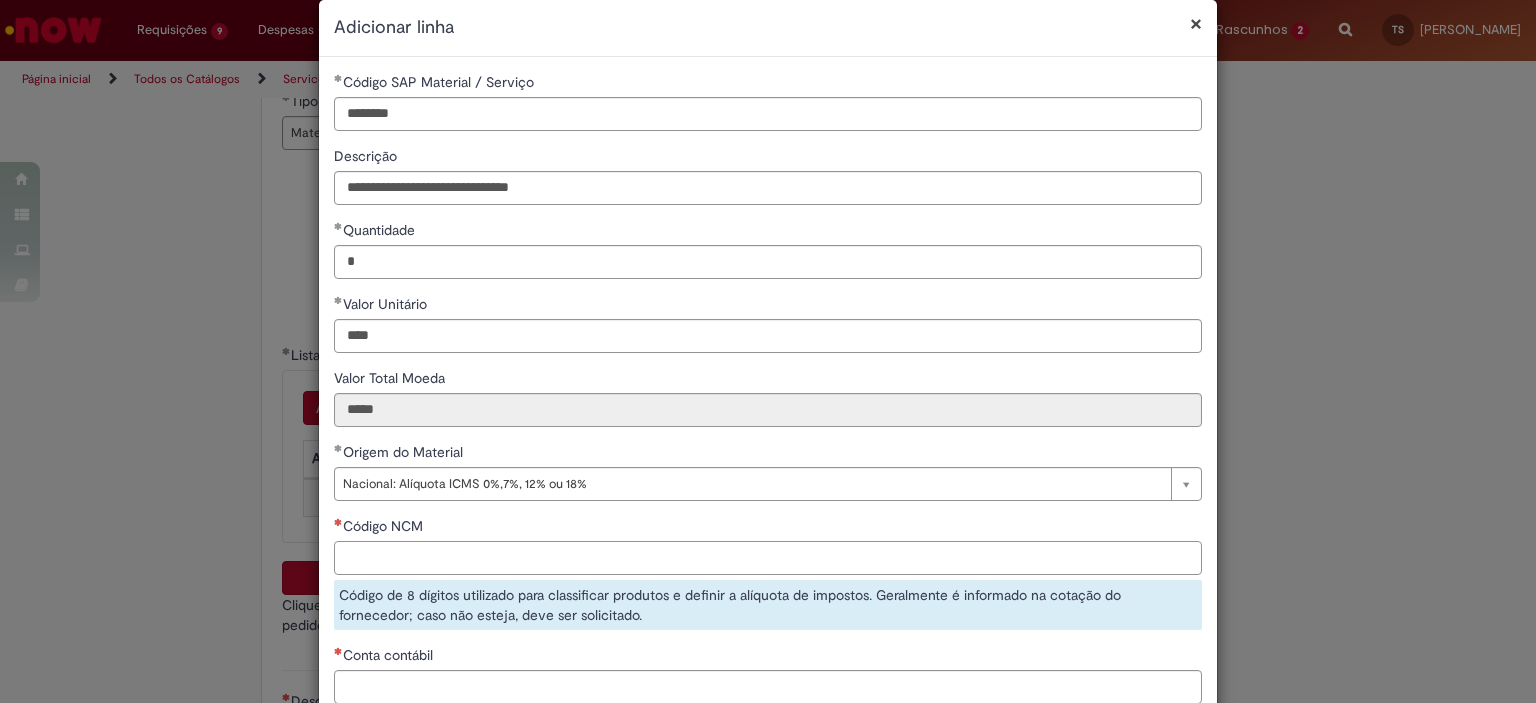 paste on "********" 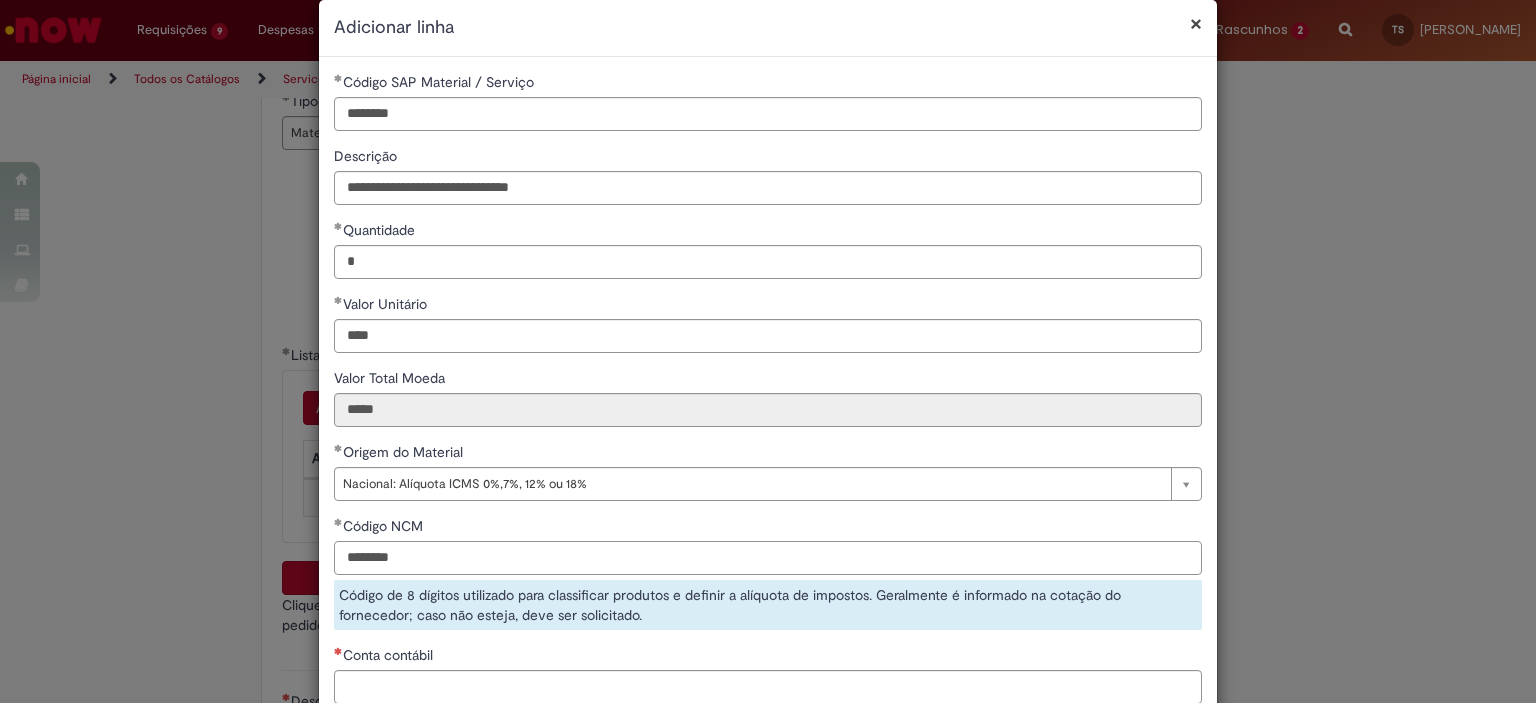 type on "********" 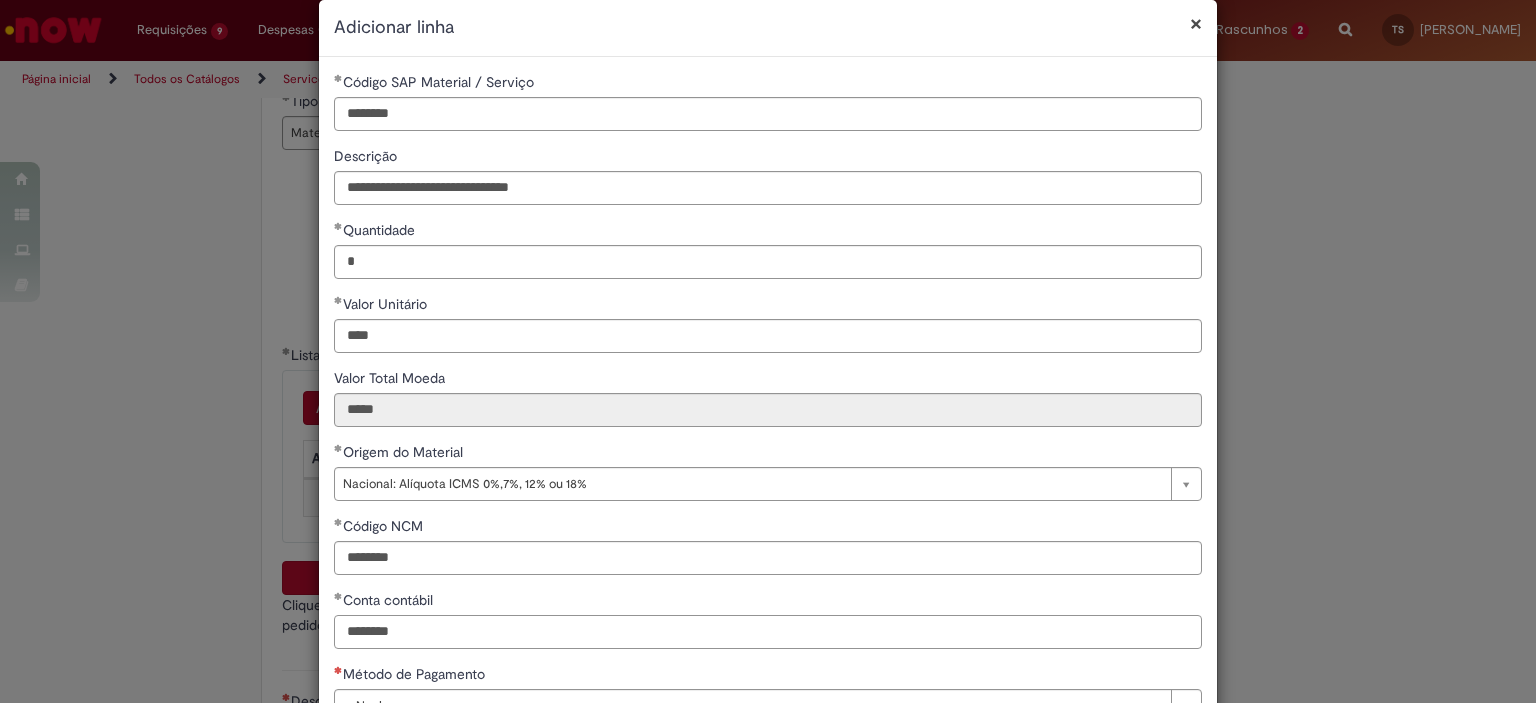 type on "********" 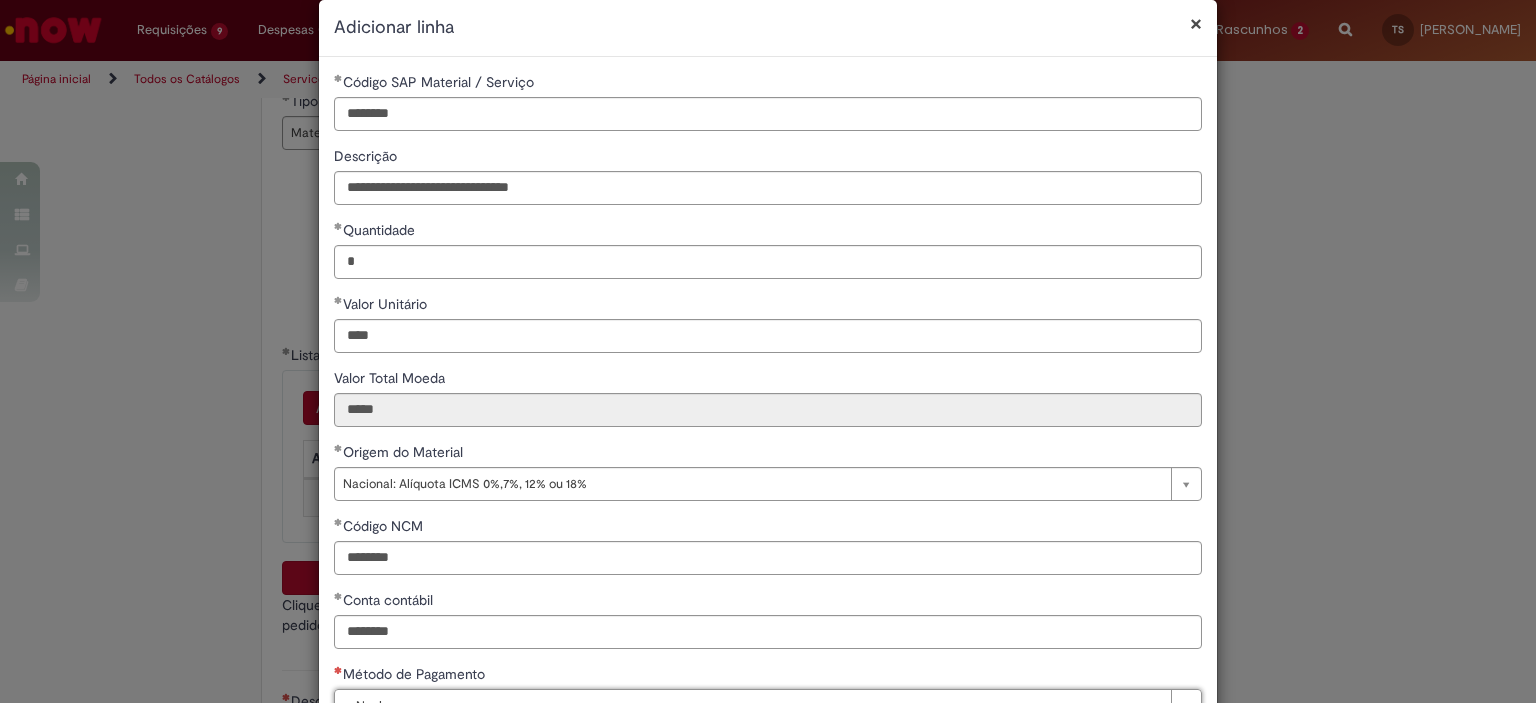type on "*****" 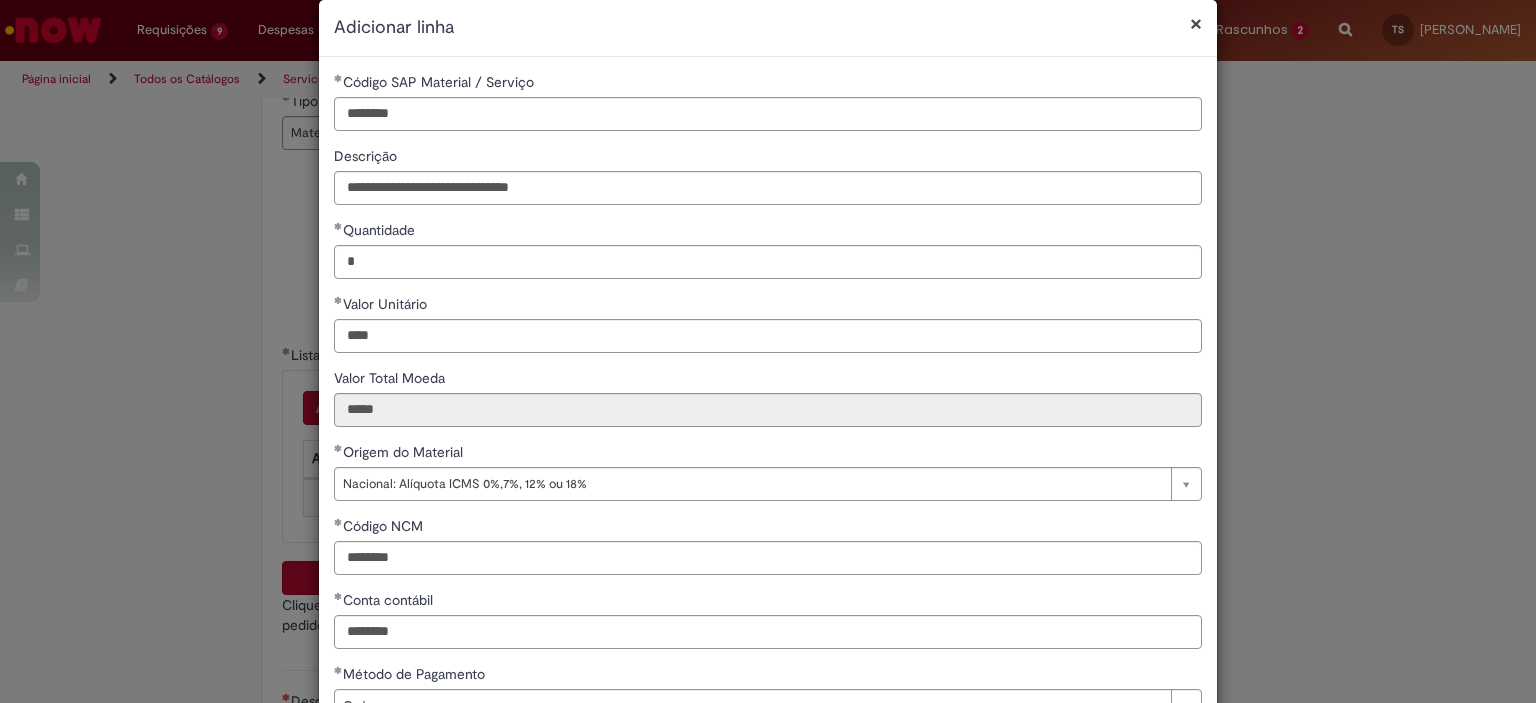 scroll, scrollTop: 249, scrollLeft: 0, axis: vertical 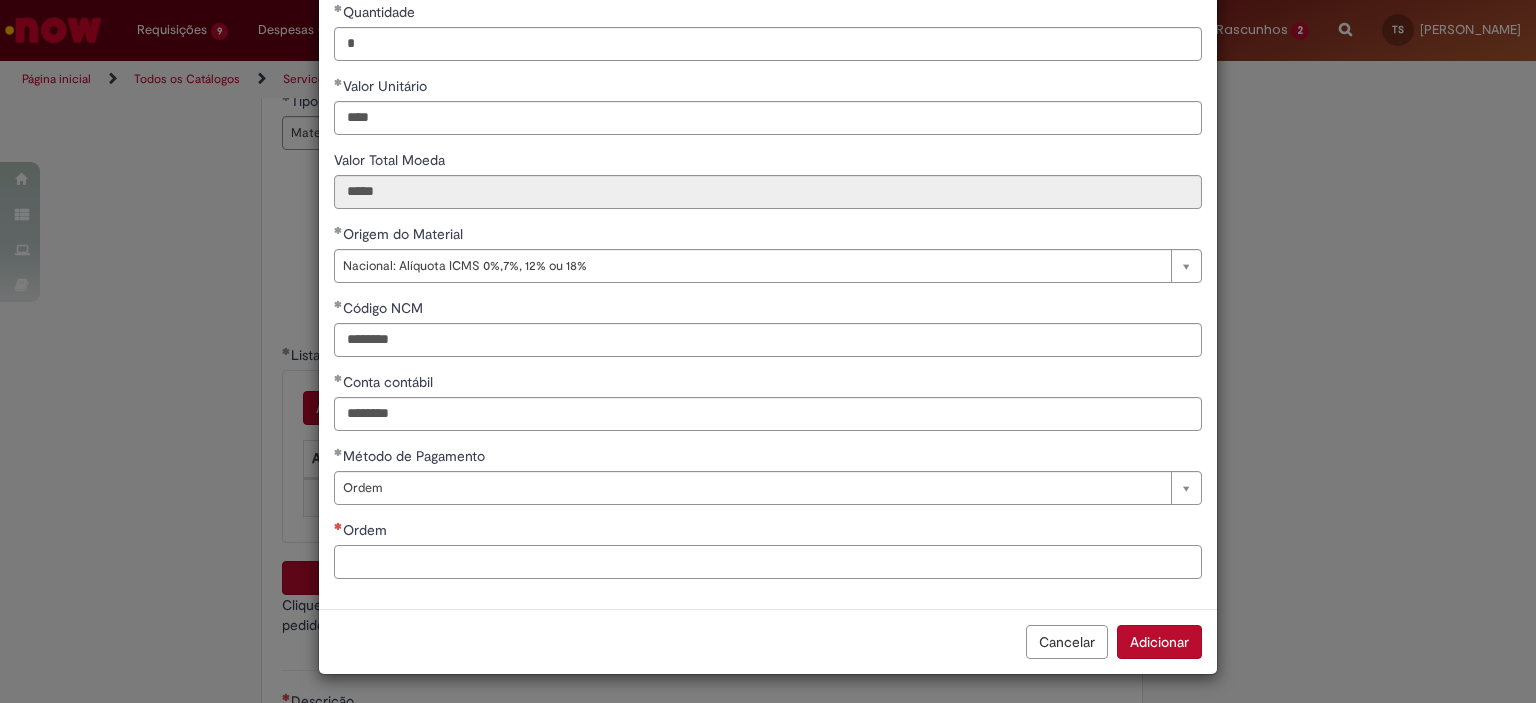 paste on "**********" 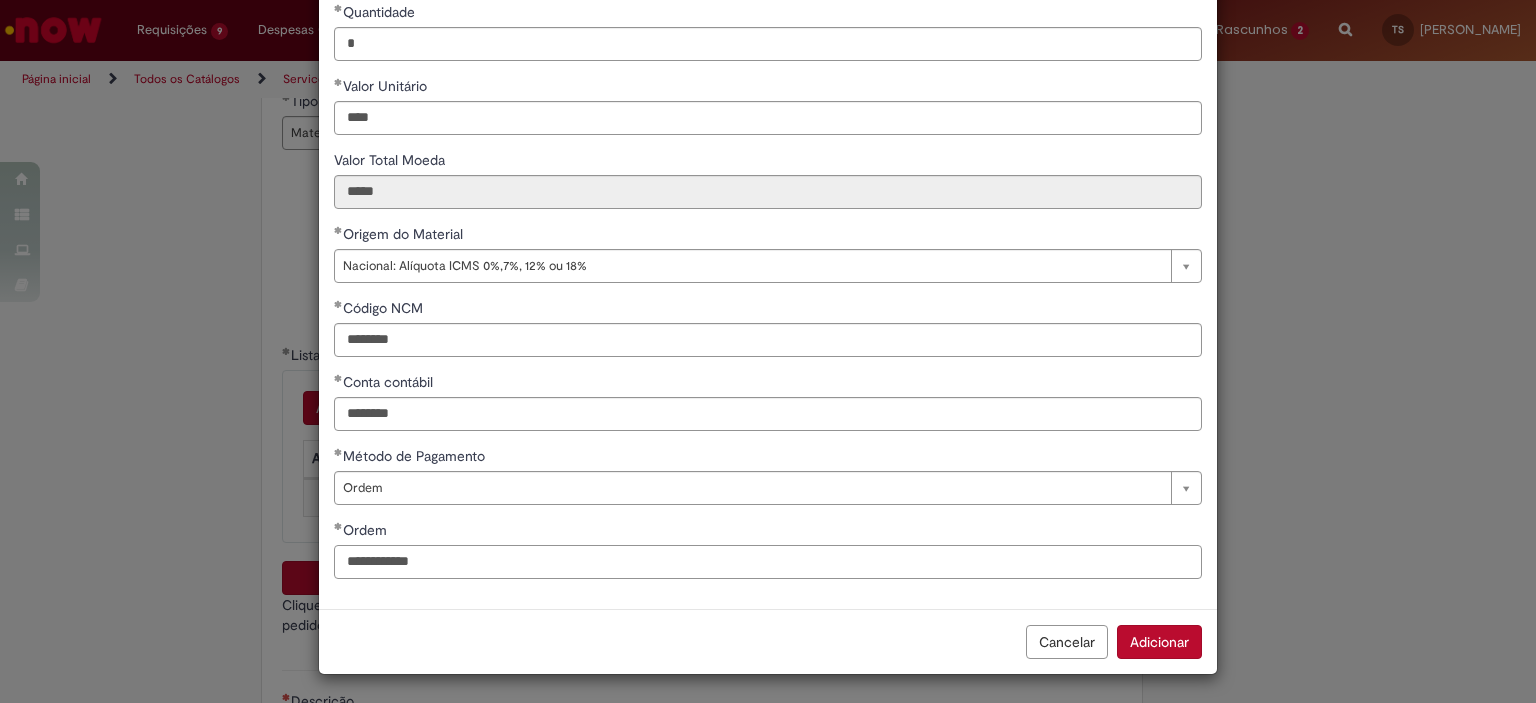 type on "**********" 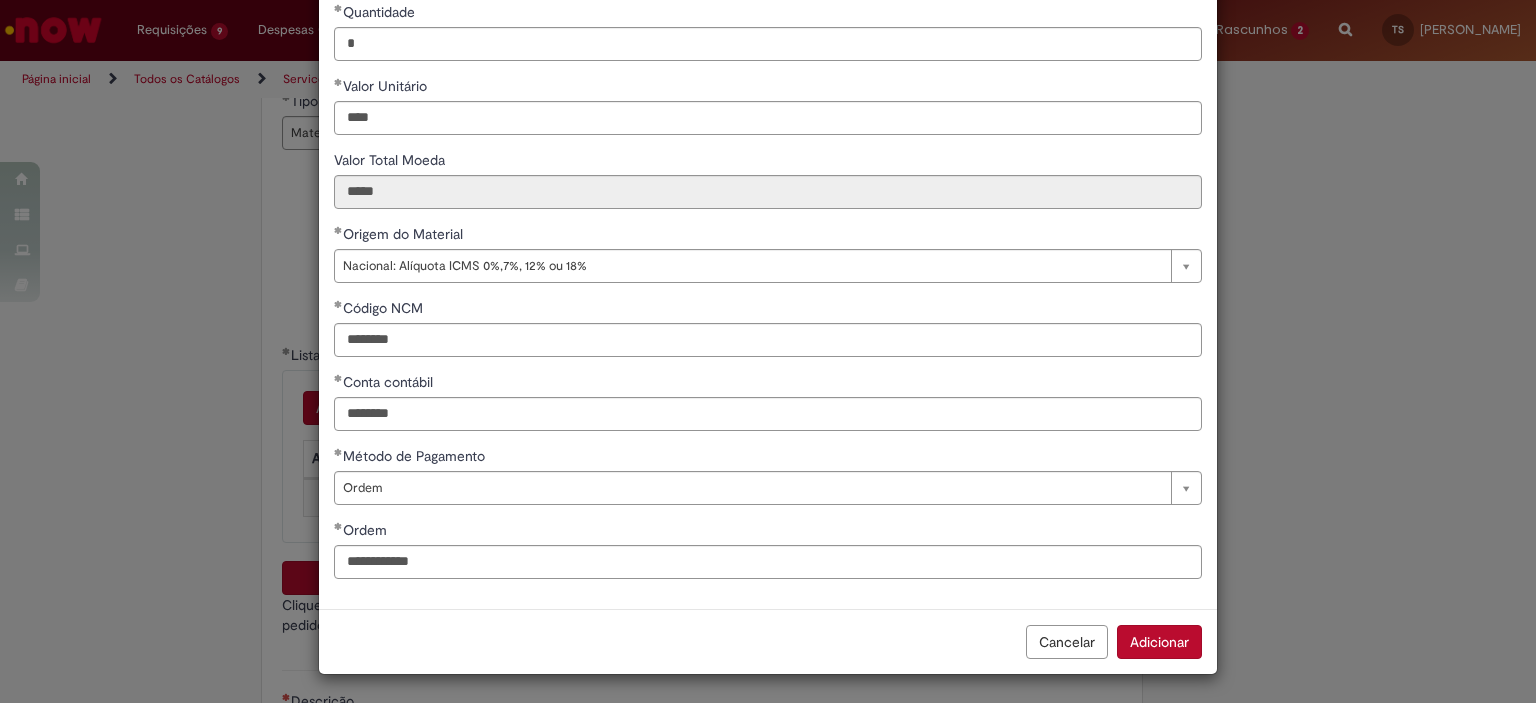 type 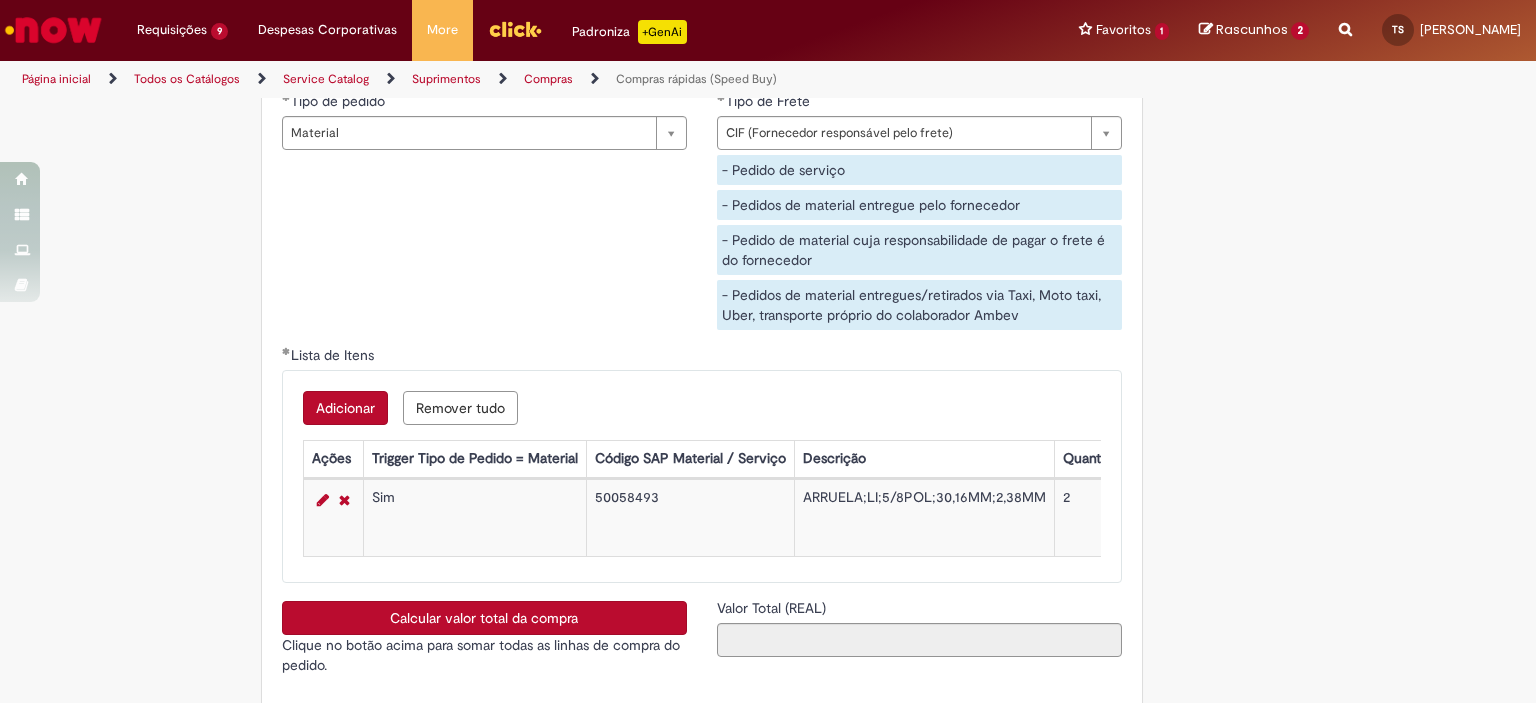 scroll, scrollTop: 3200, scrollLeft: 0, axis: vertical 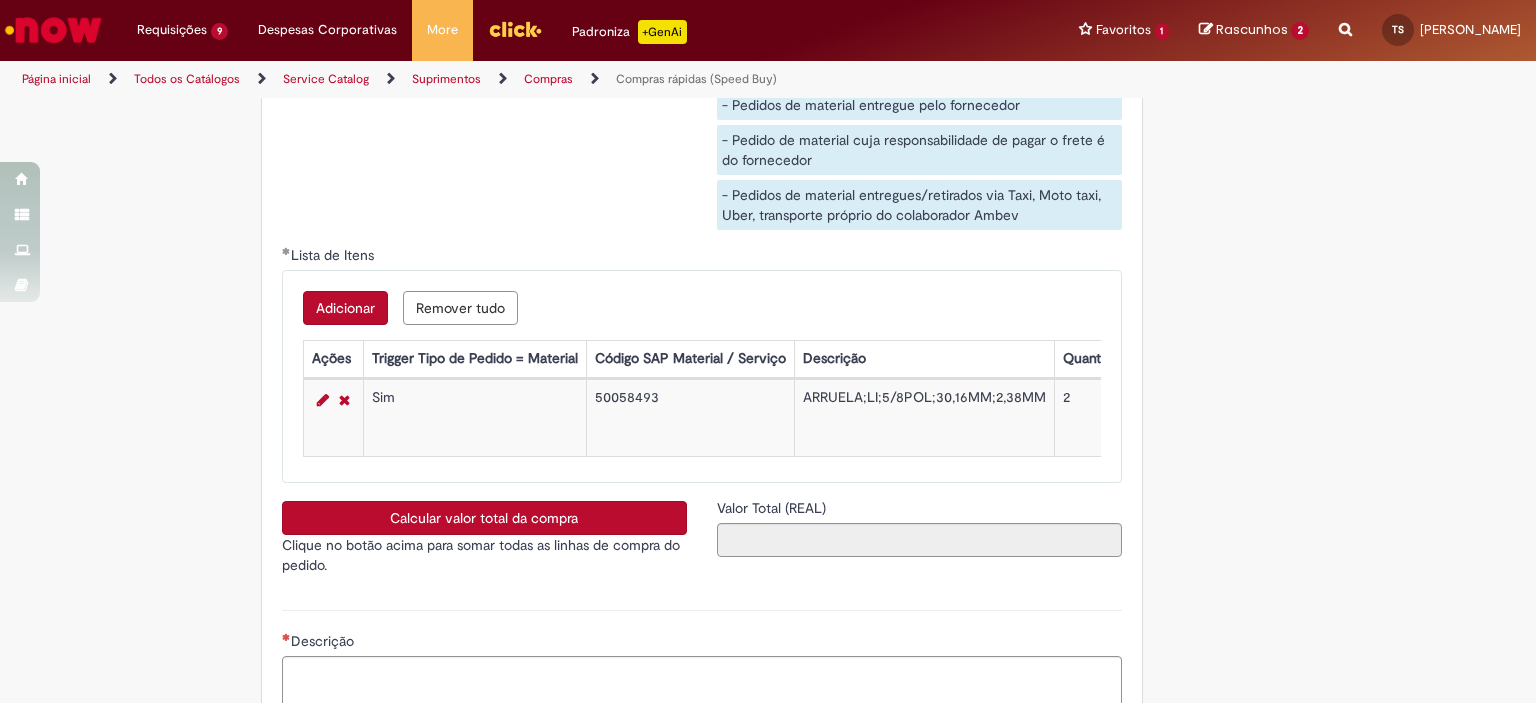 click on "Adicionar" at bounding box center [345, 308] 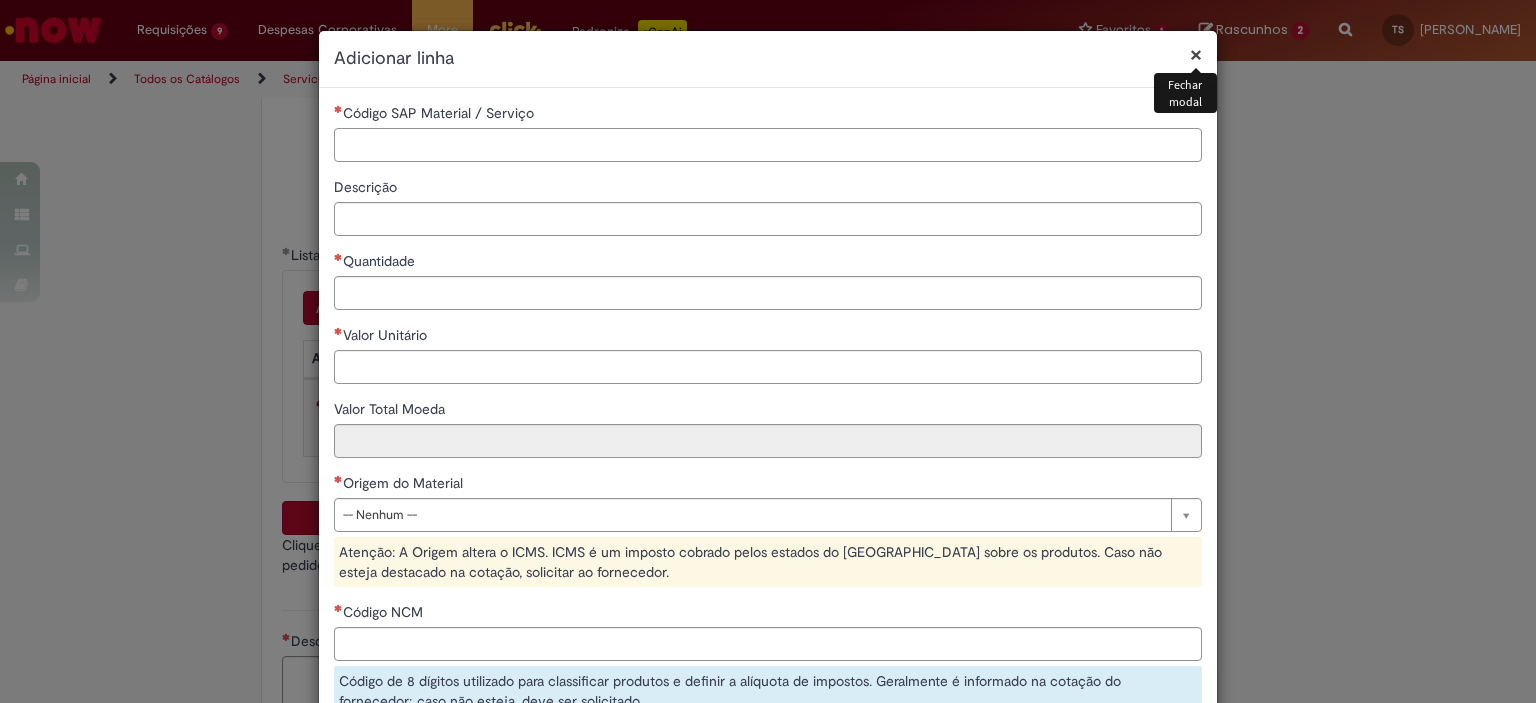 click on "Código SAP Material / Serviço" at bounding box center (768, 145) 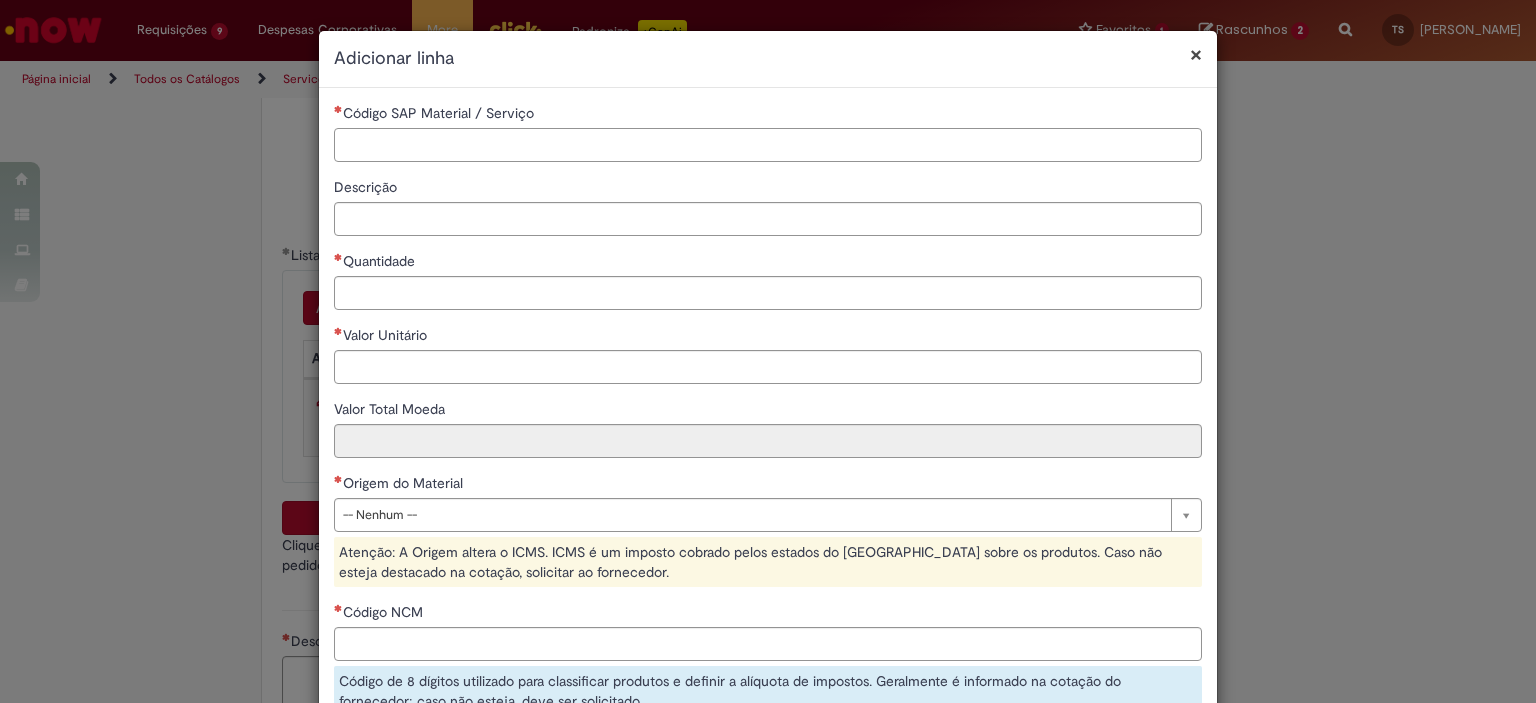paste on "********" 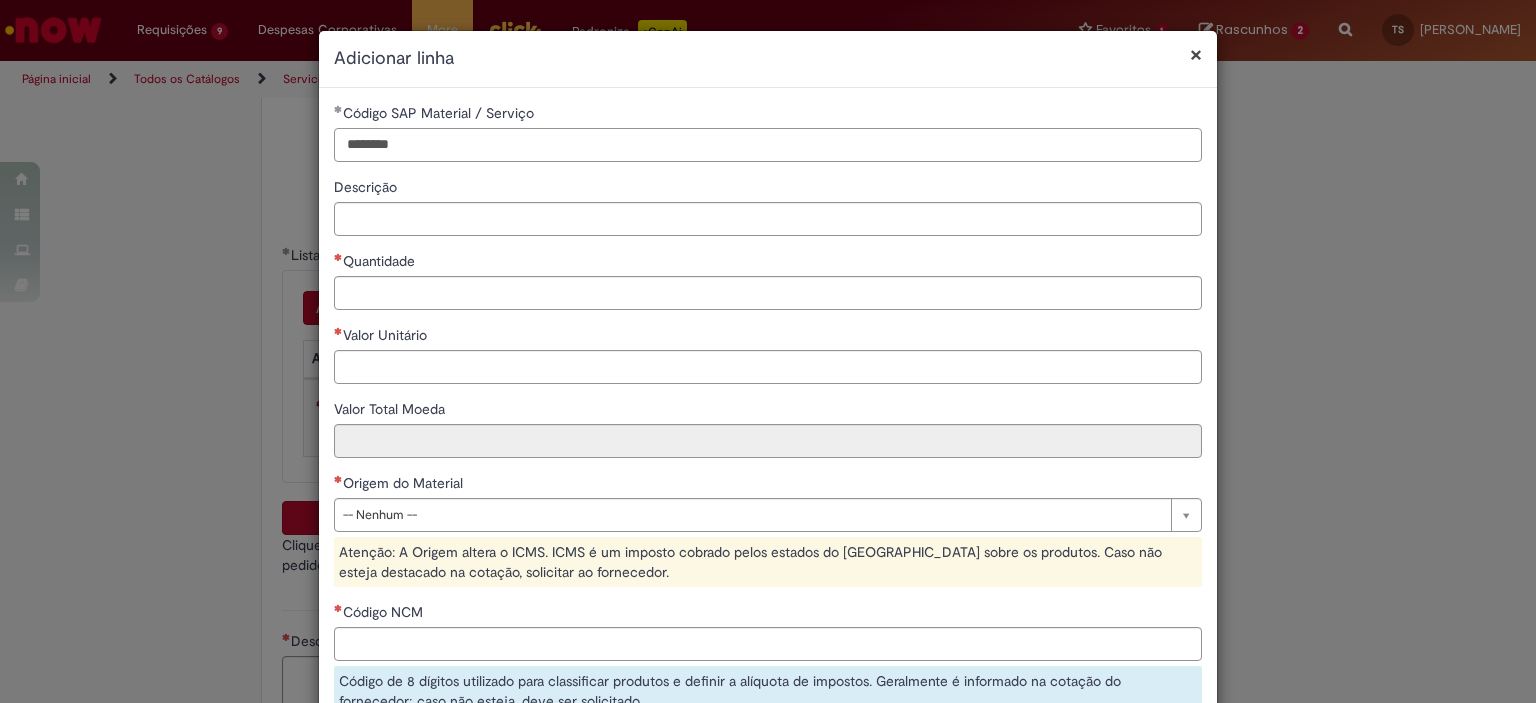 type on "********" 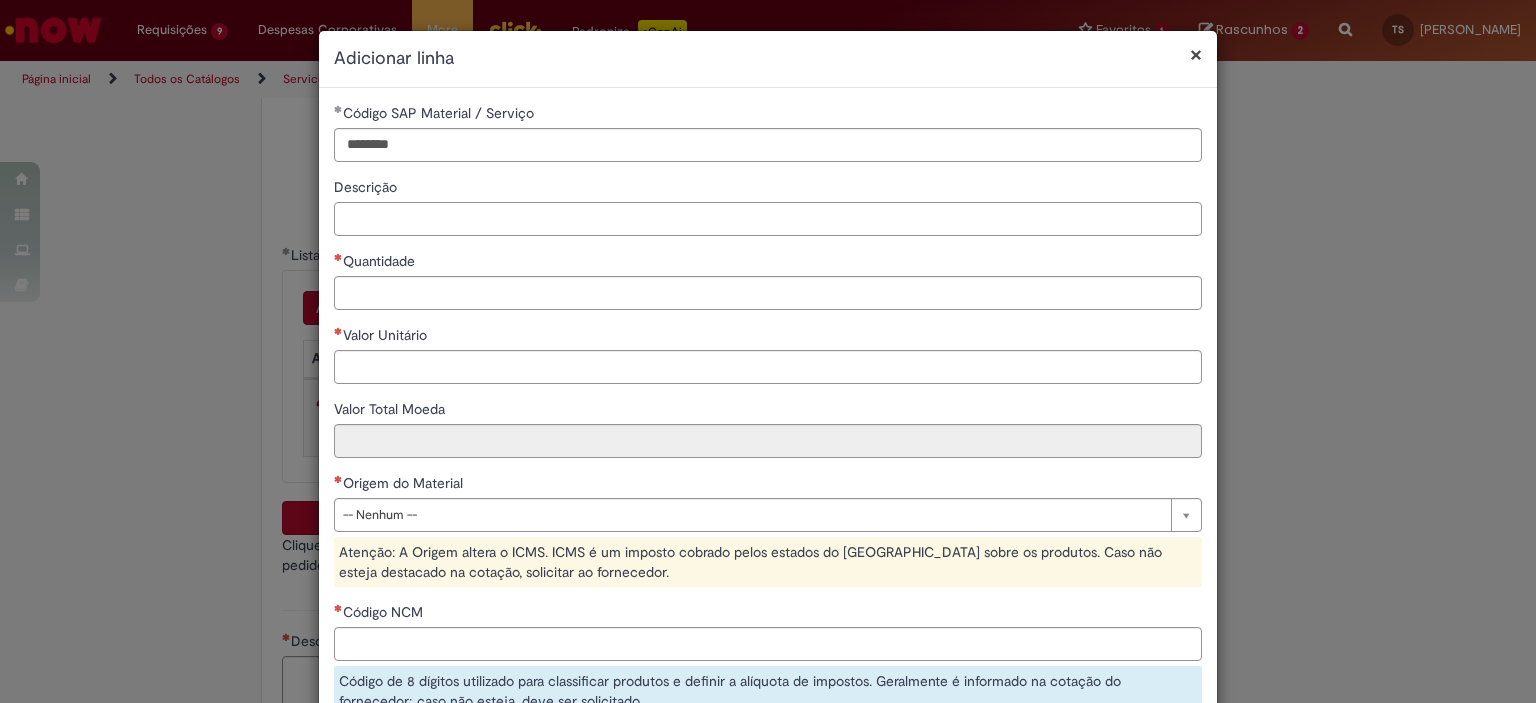 paste on "**********" 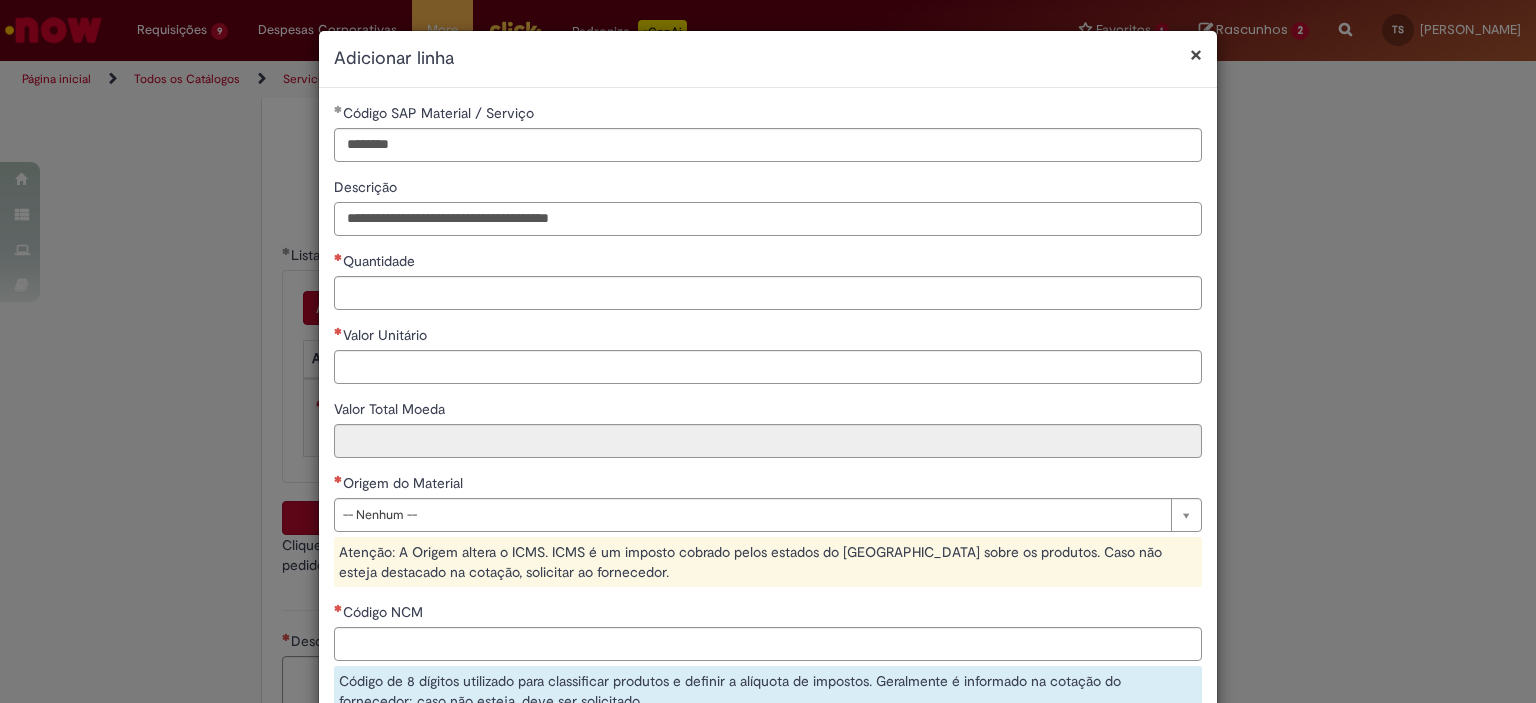 type on "**********" 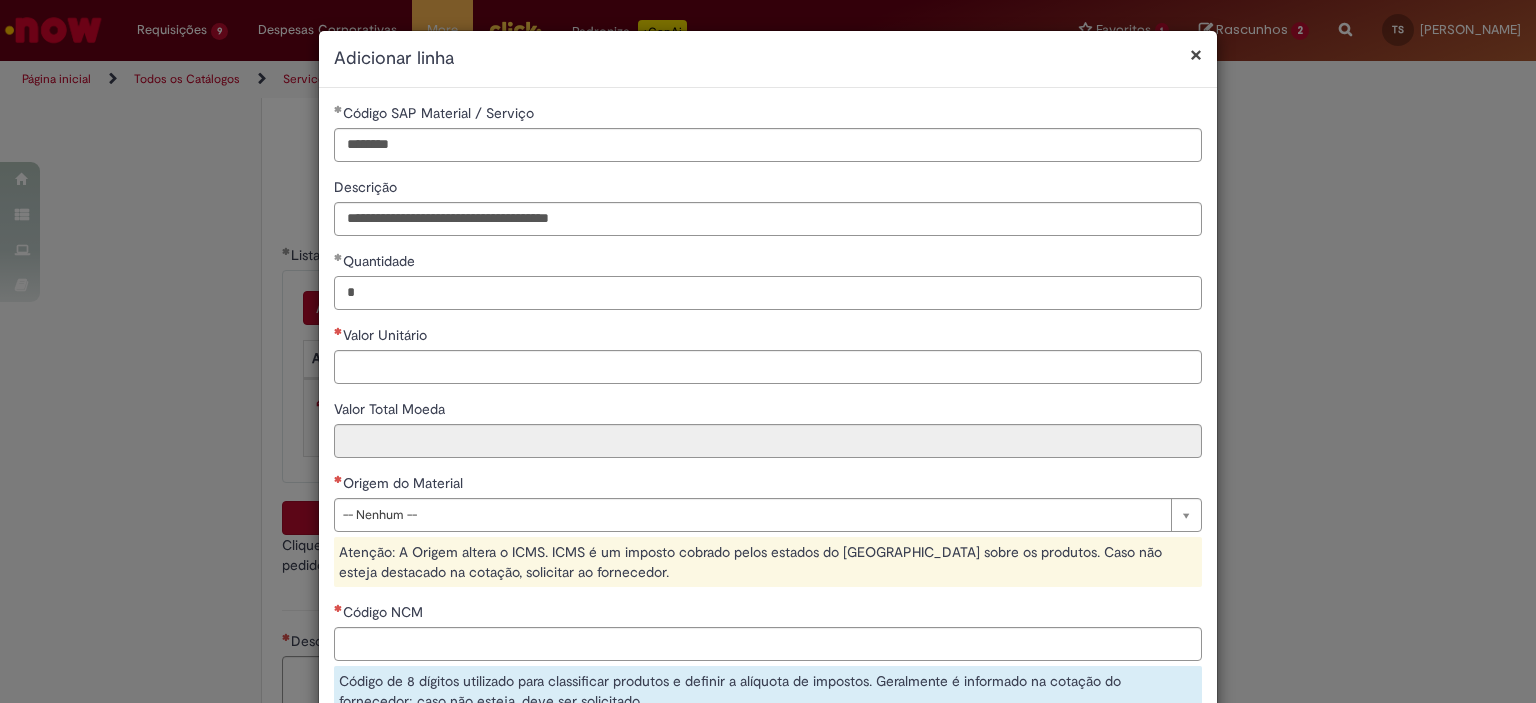 type on "*" 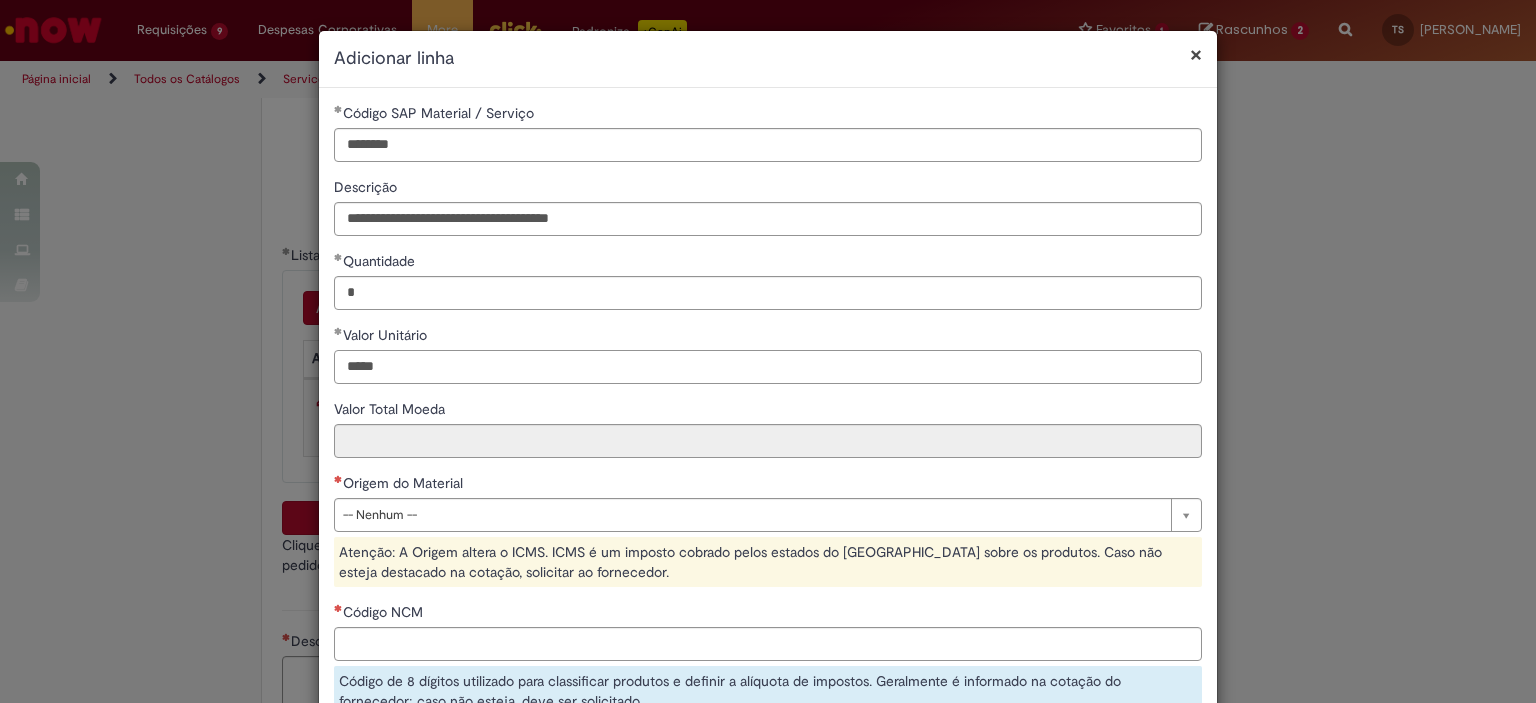 type on "*****" 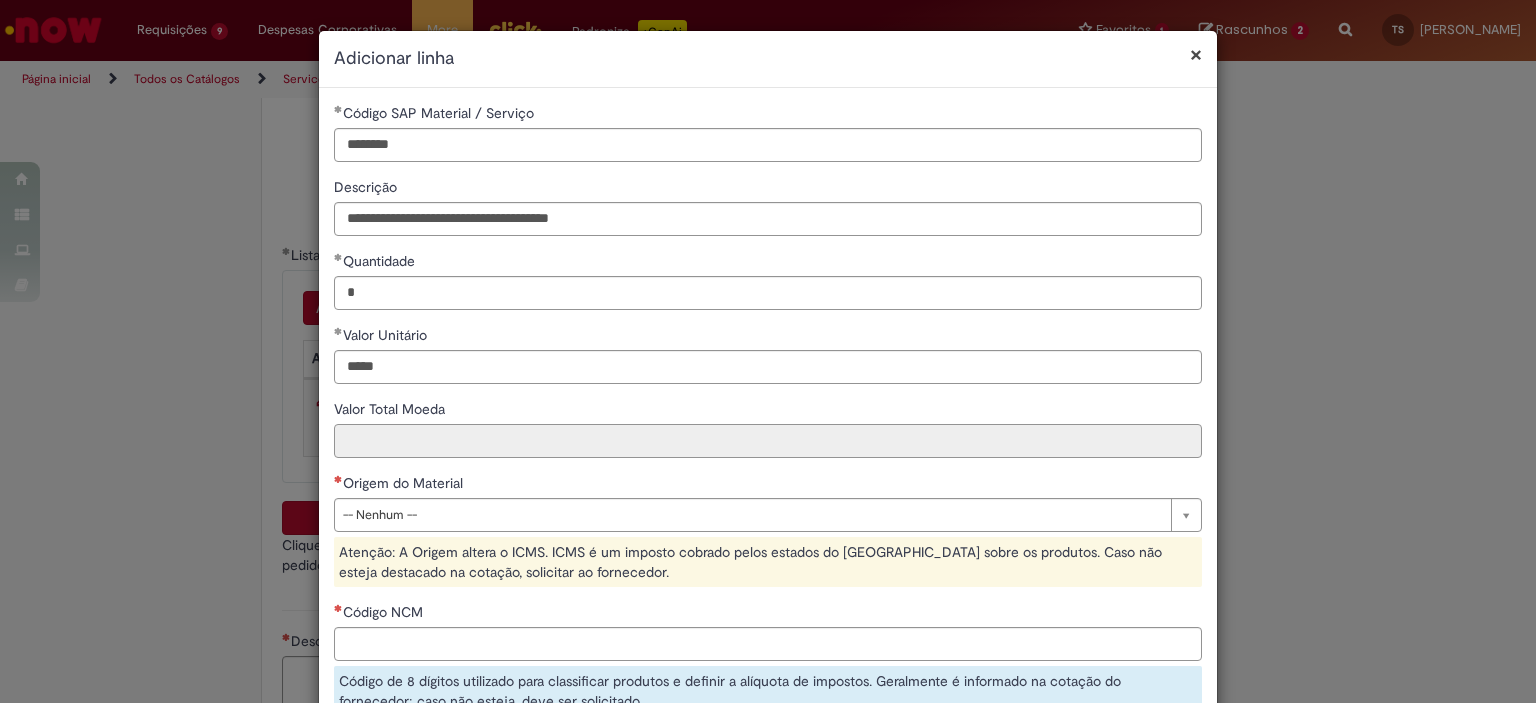 type on "*****" 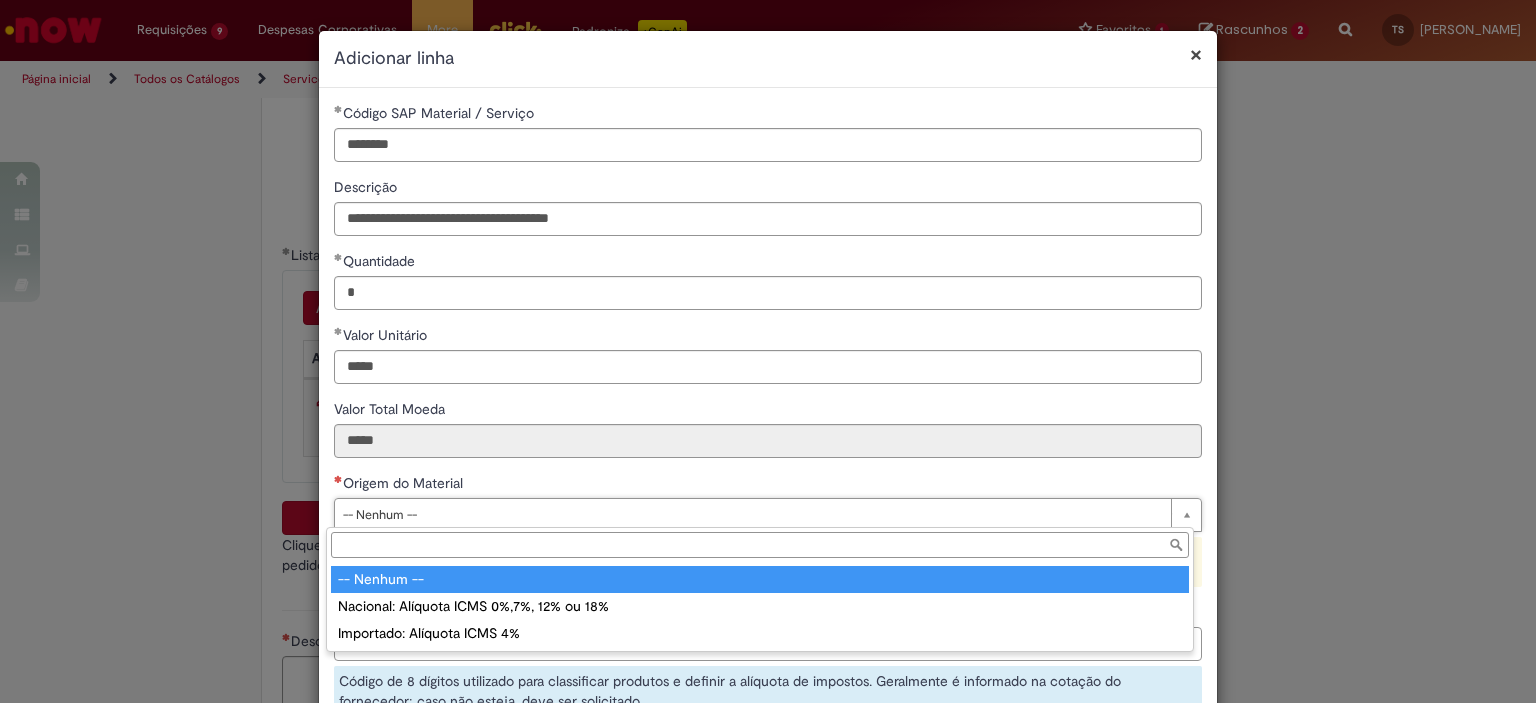 type on "**********" 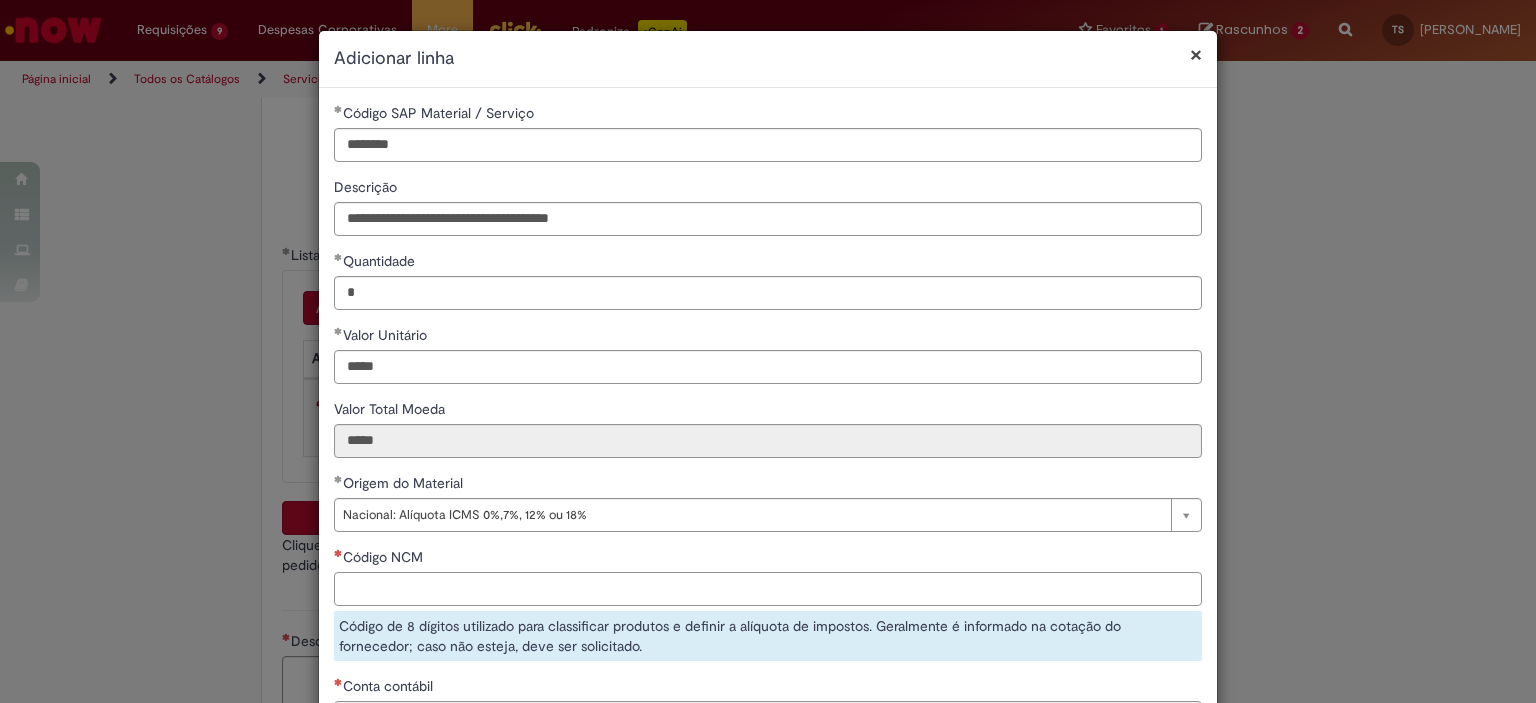 paste on "********" 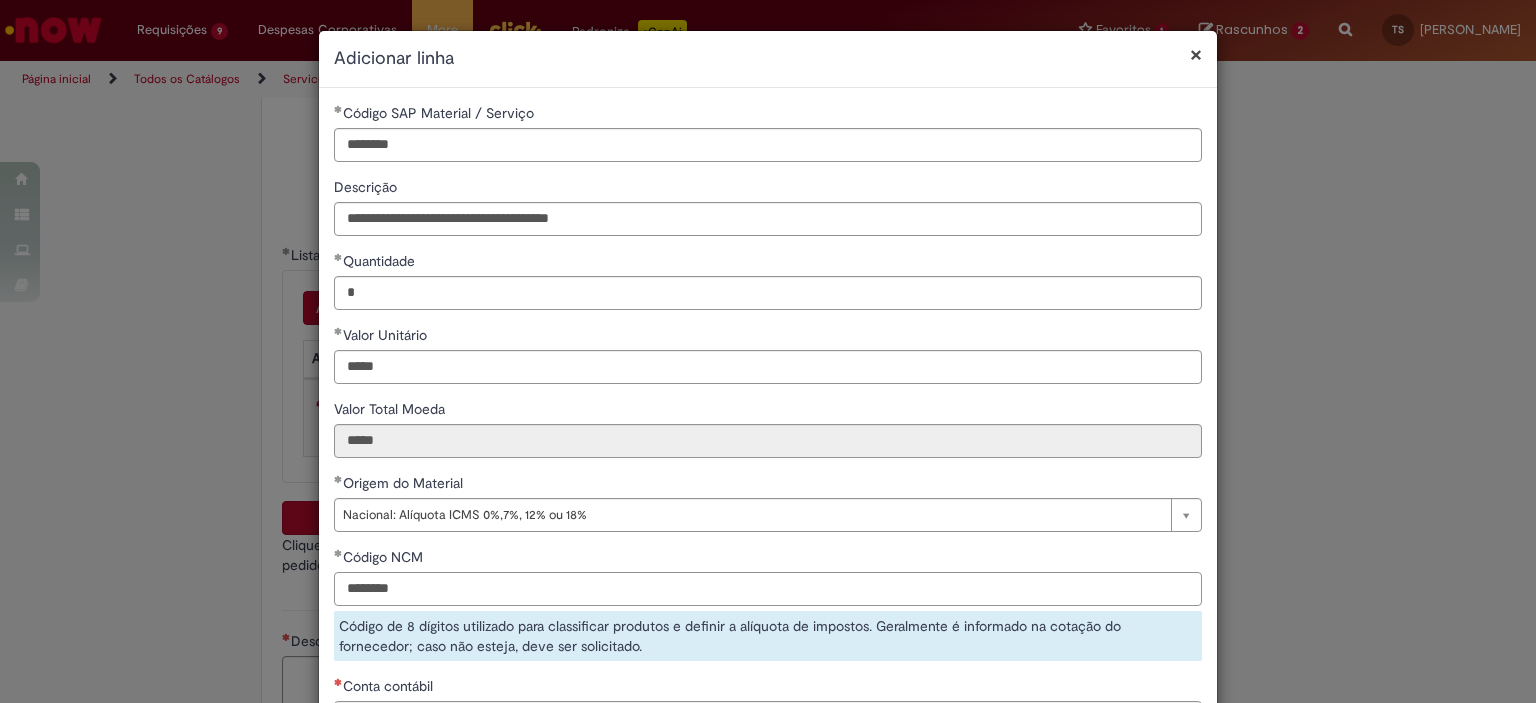 type on "********" 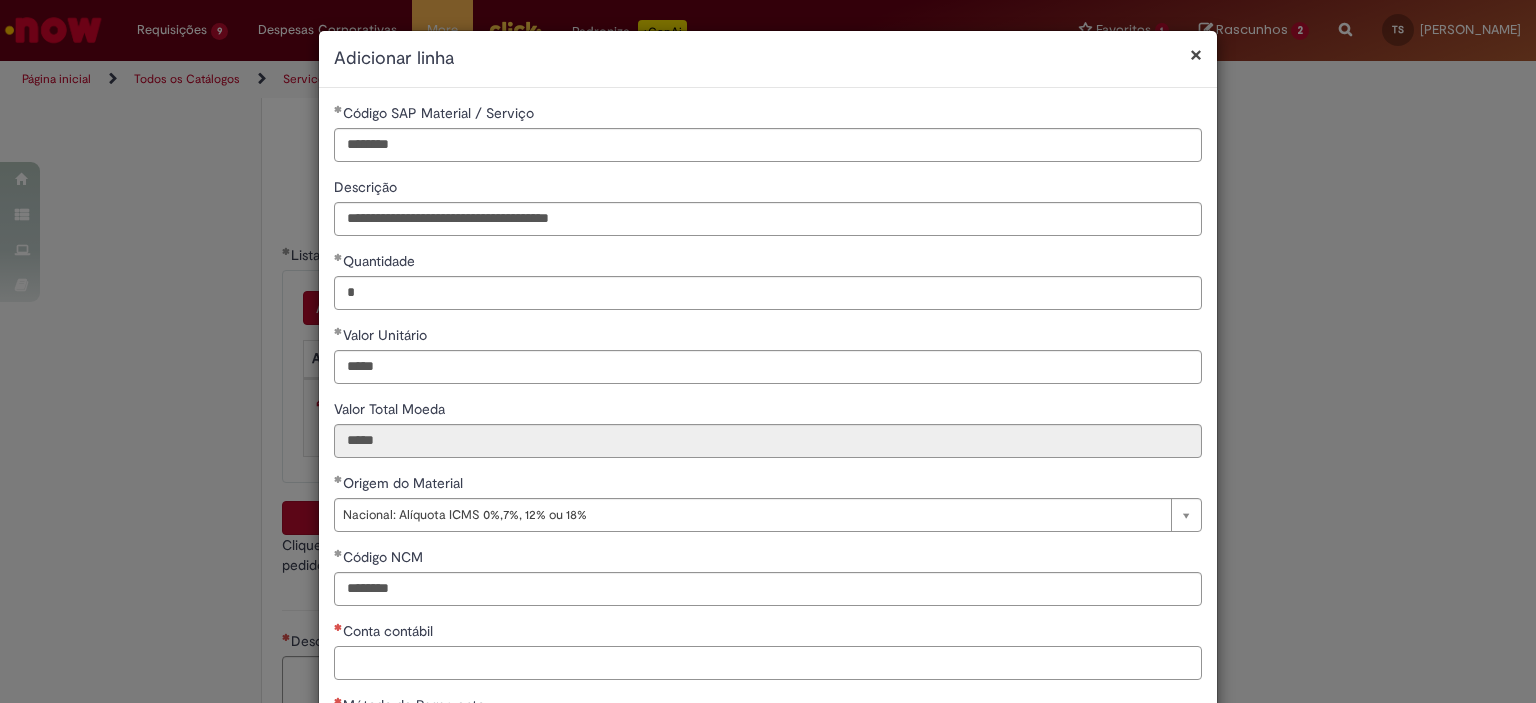 scroll, scrollTop: 100, scrollLeft: 0, axis: vertical 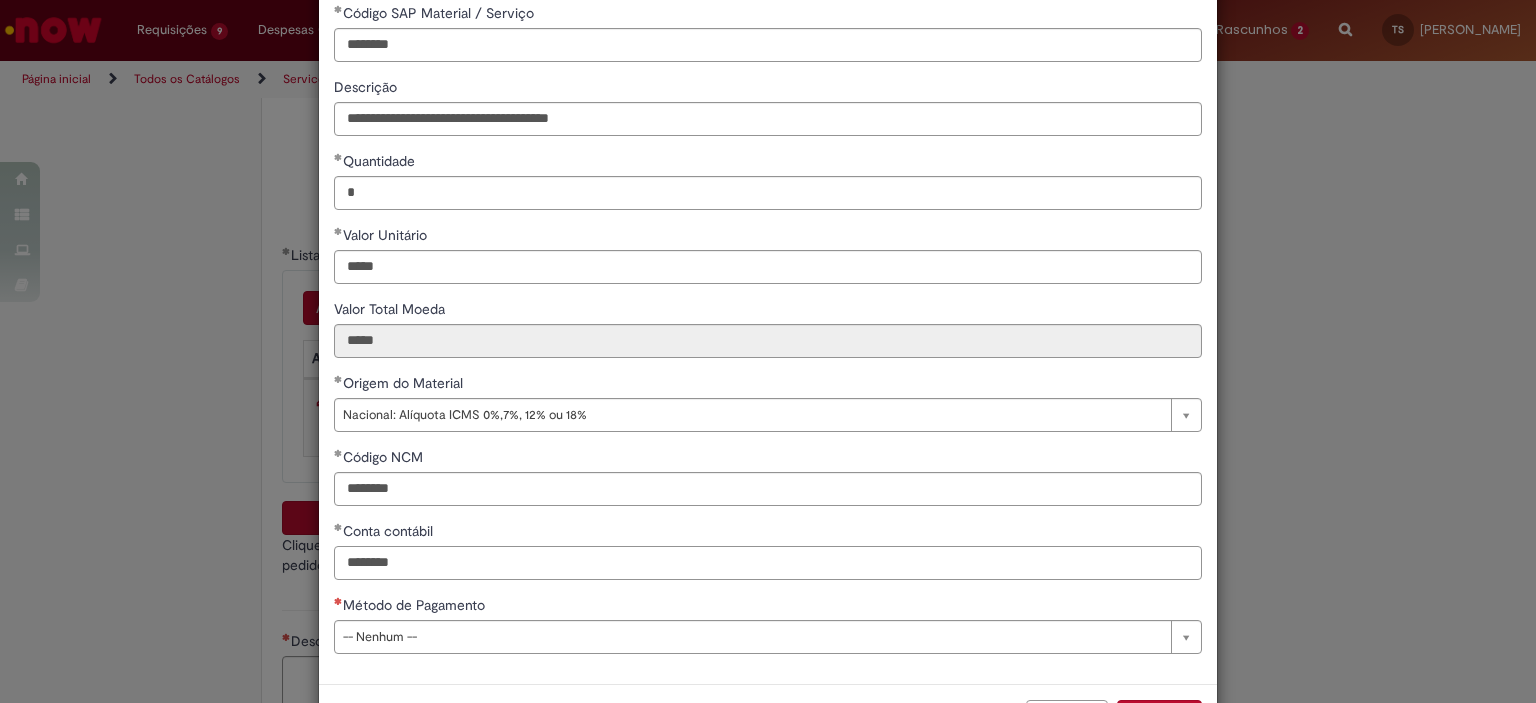 type on "********" 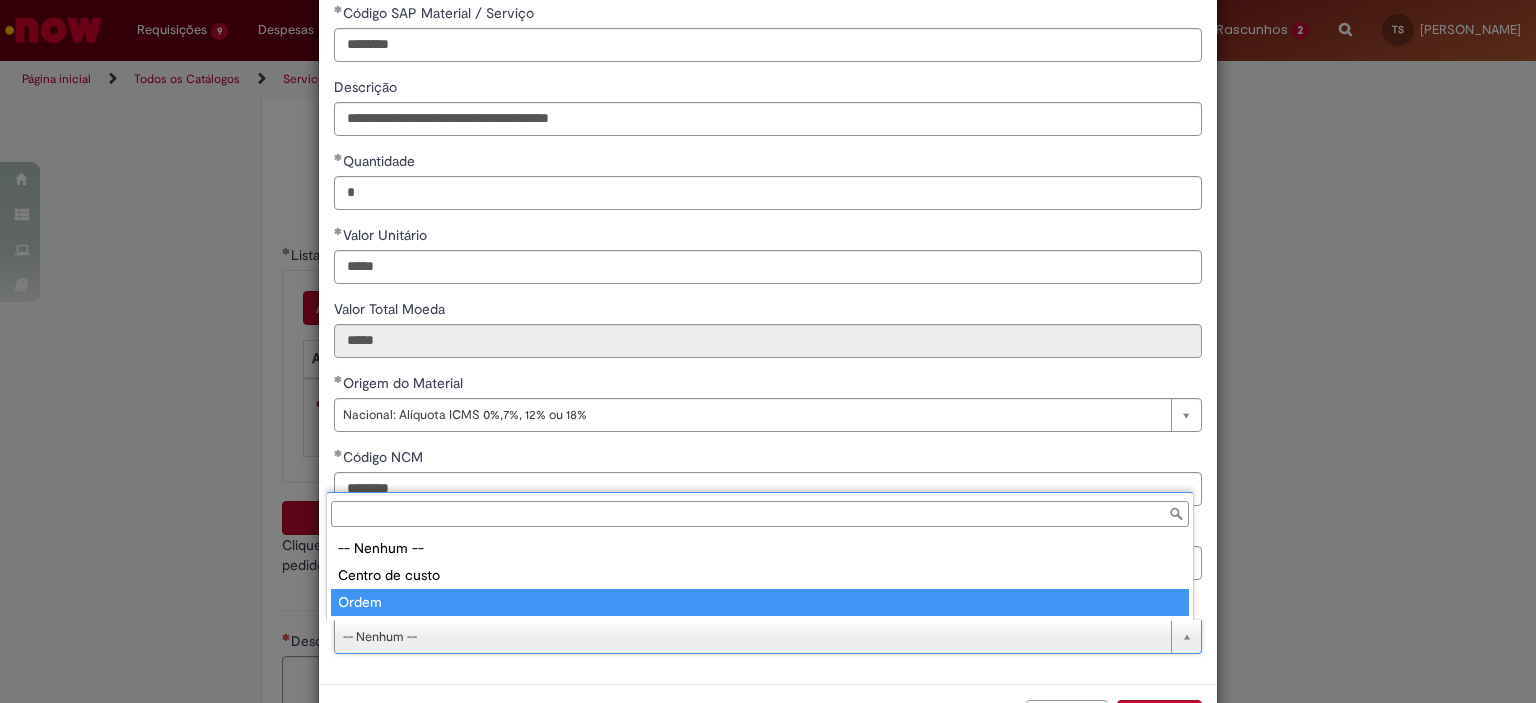 type on "*****" 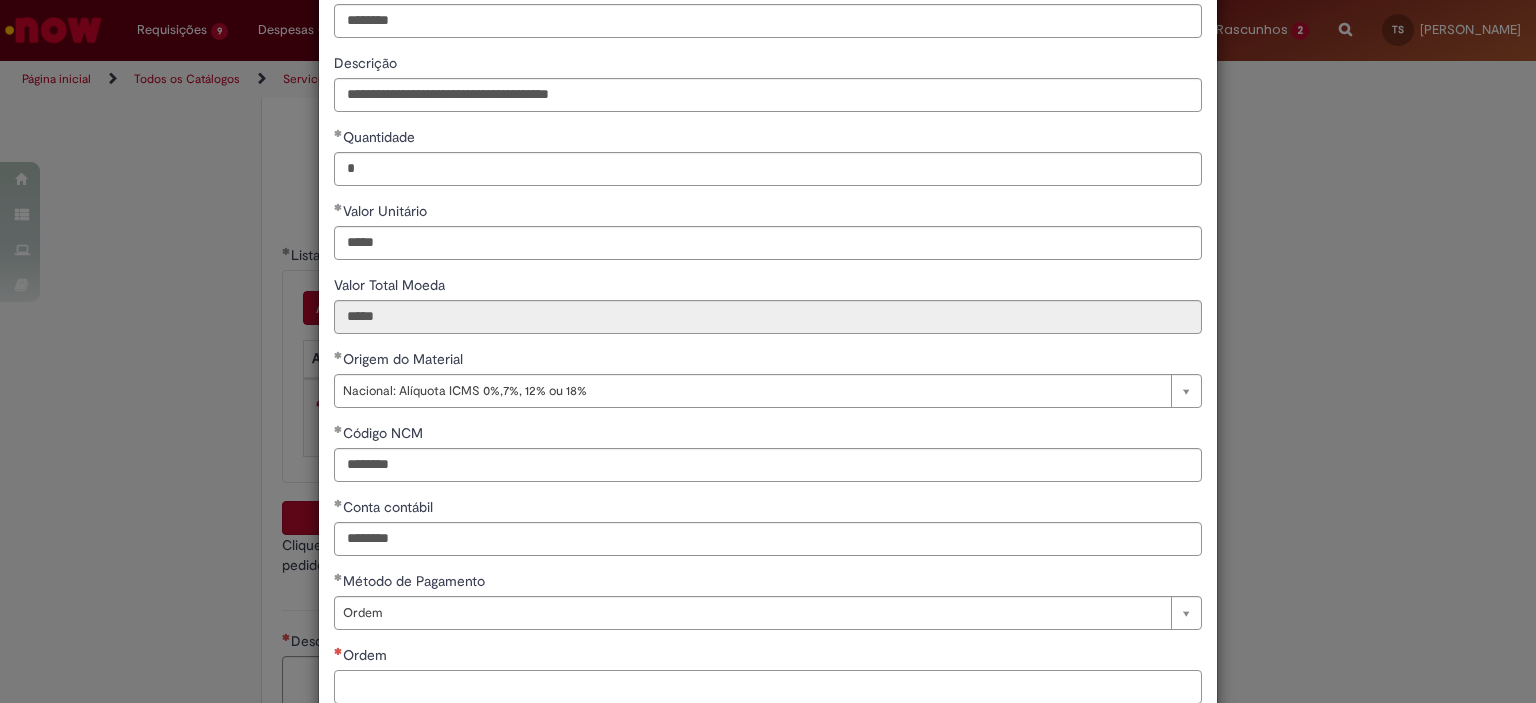 paste on "**********" 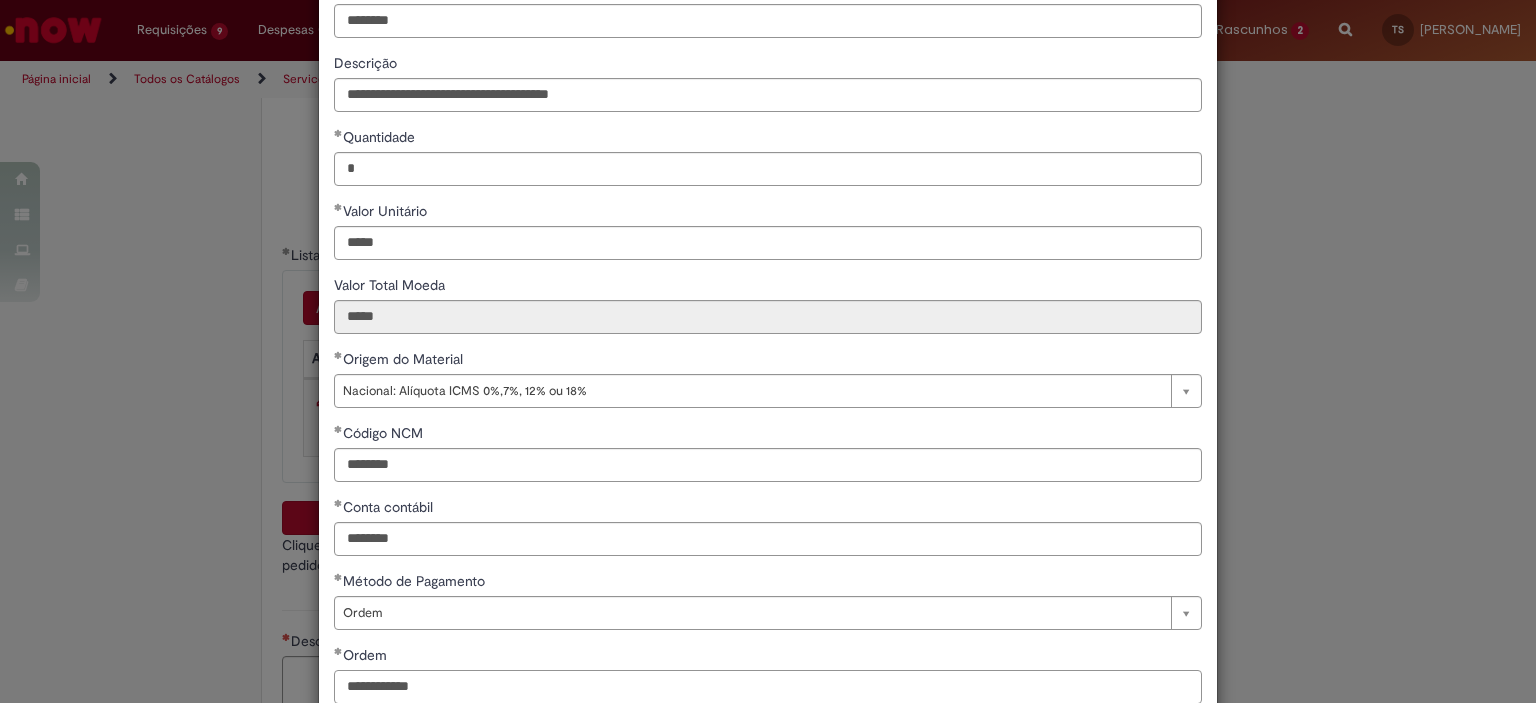 type on "**********" 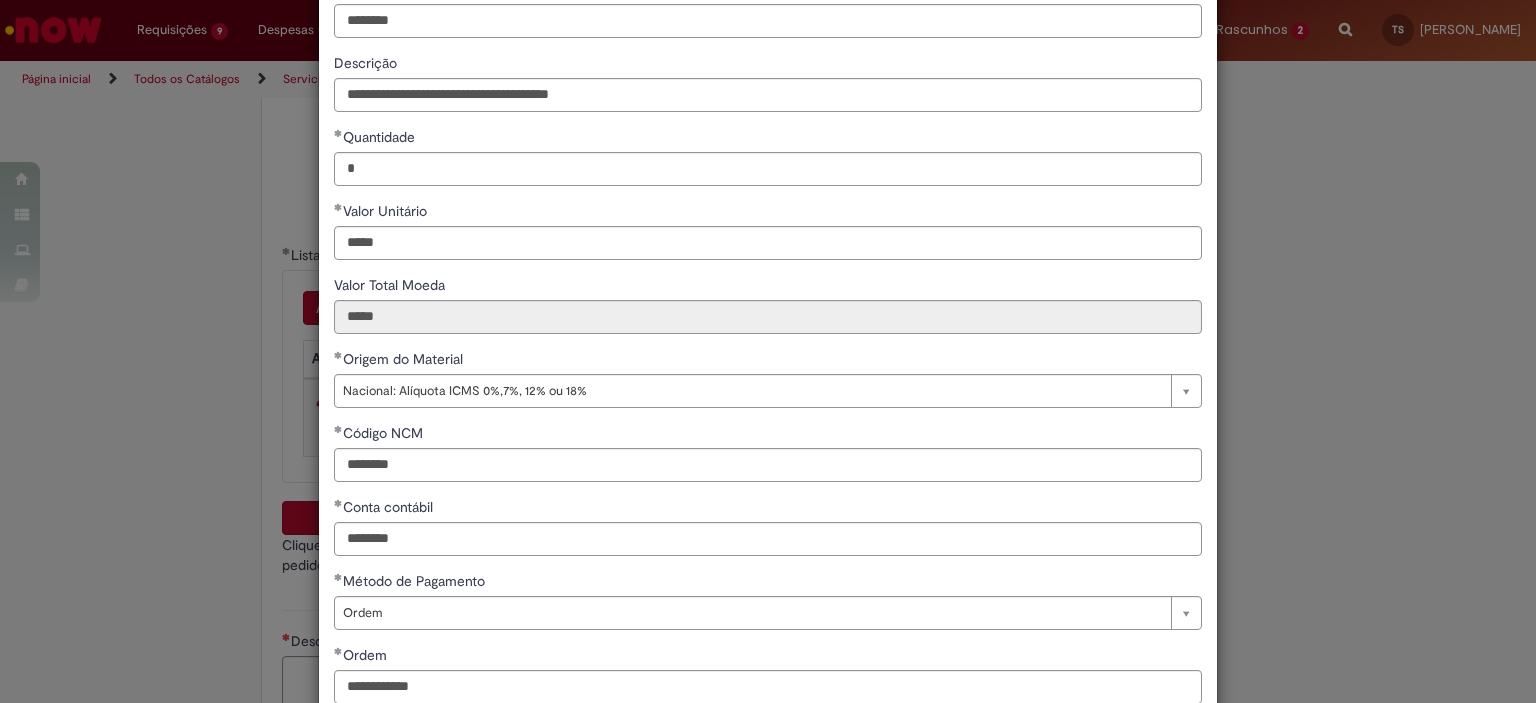 type 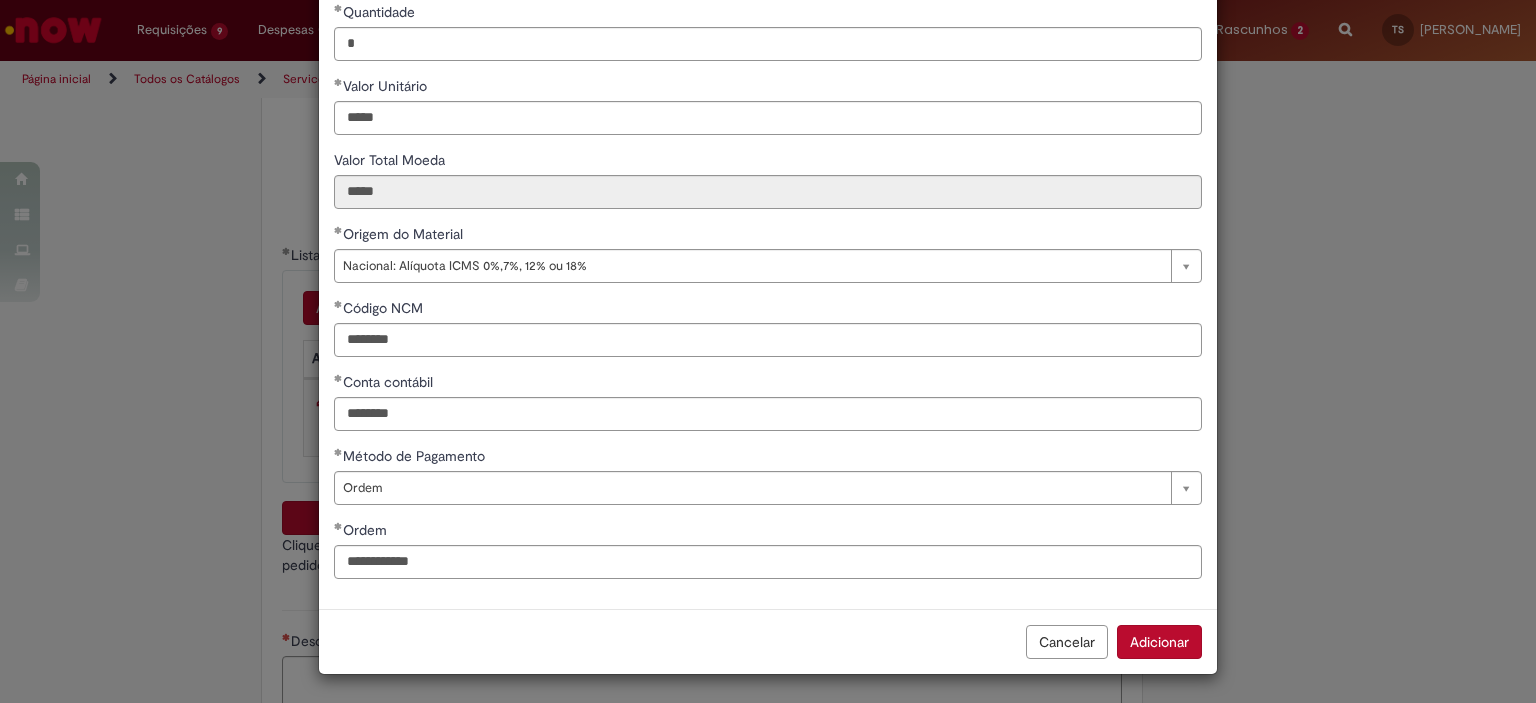 type 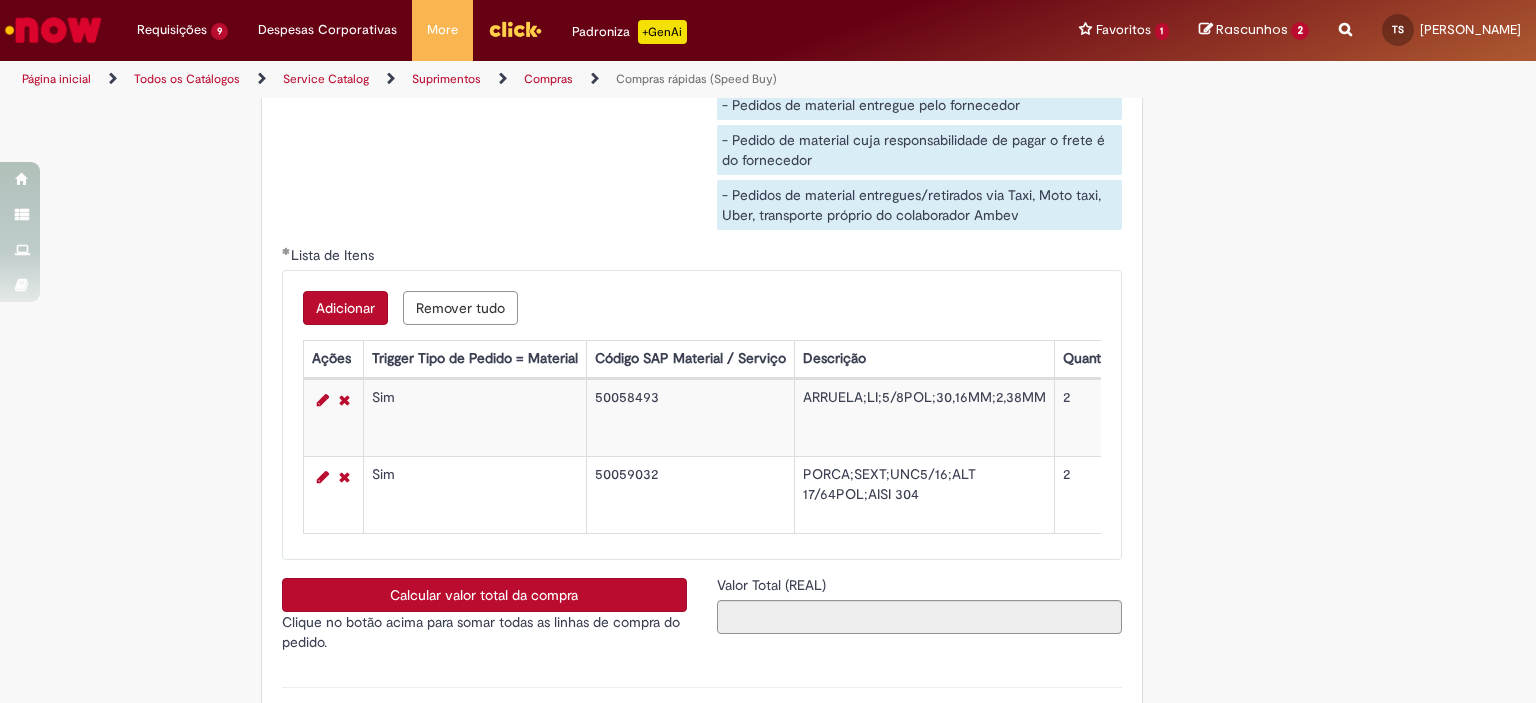 scroll, scrollTop: 3300, scrollLeft: 0, axis: vertical 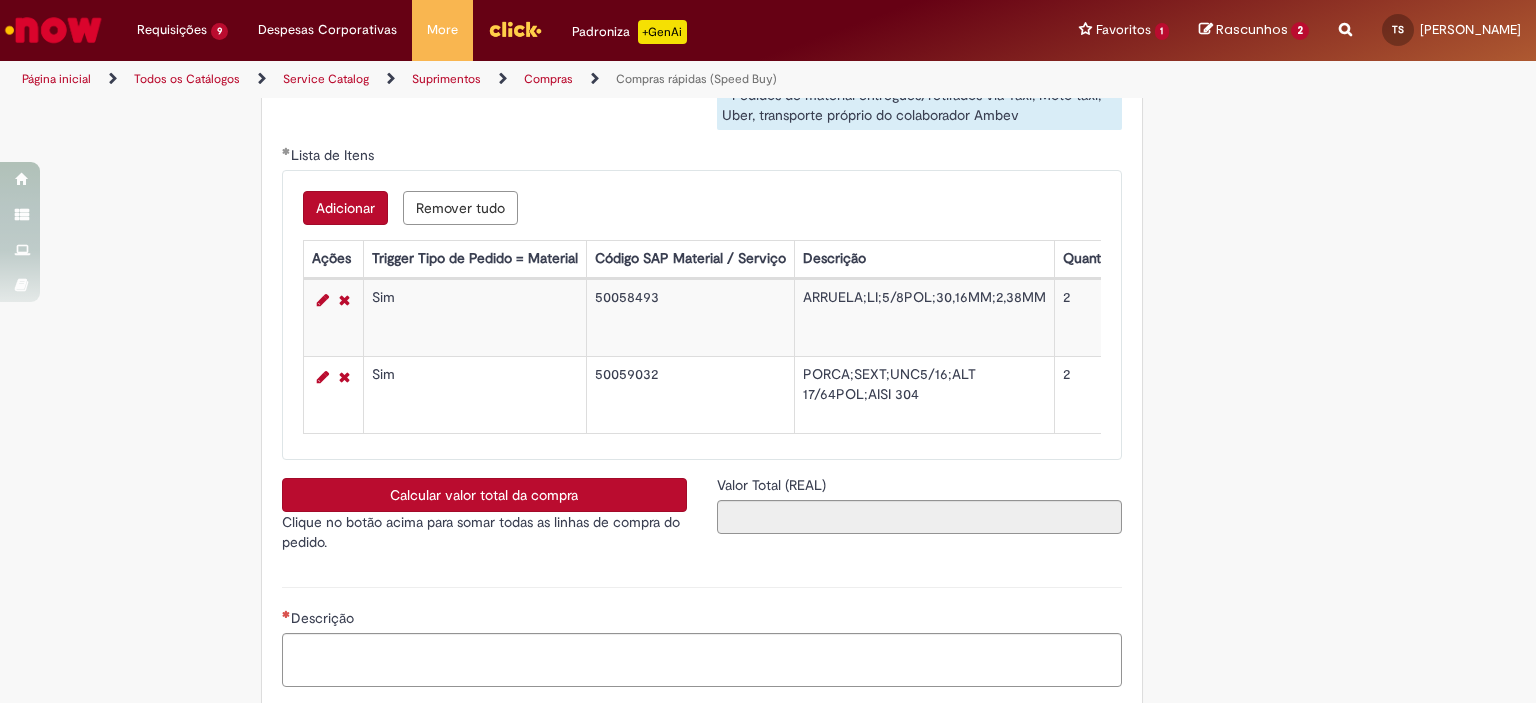click on "Adicionar" at bounding box center [345, 208] 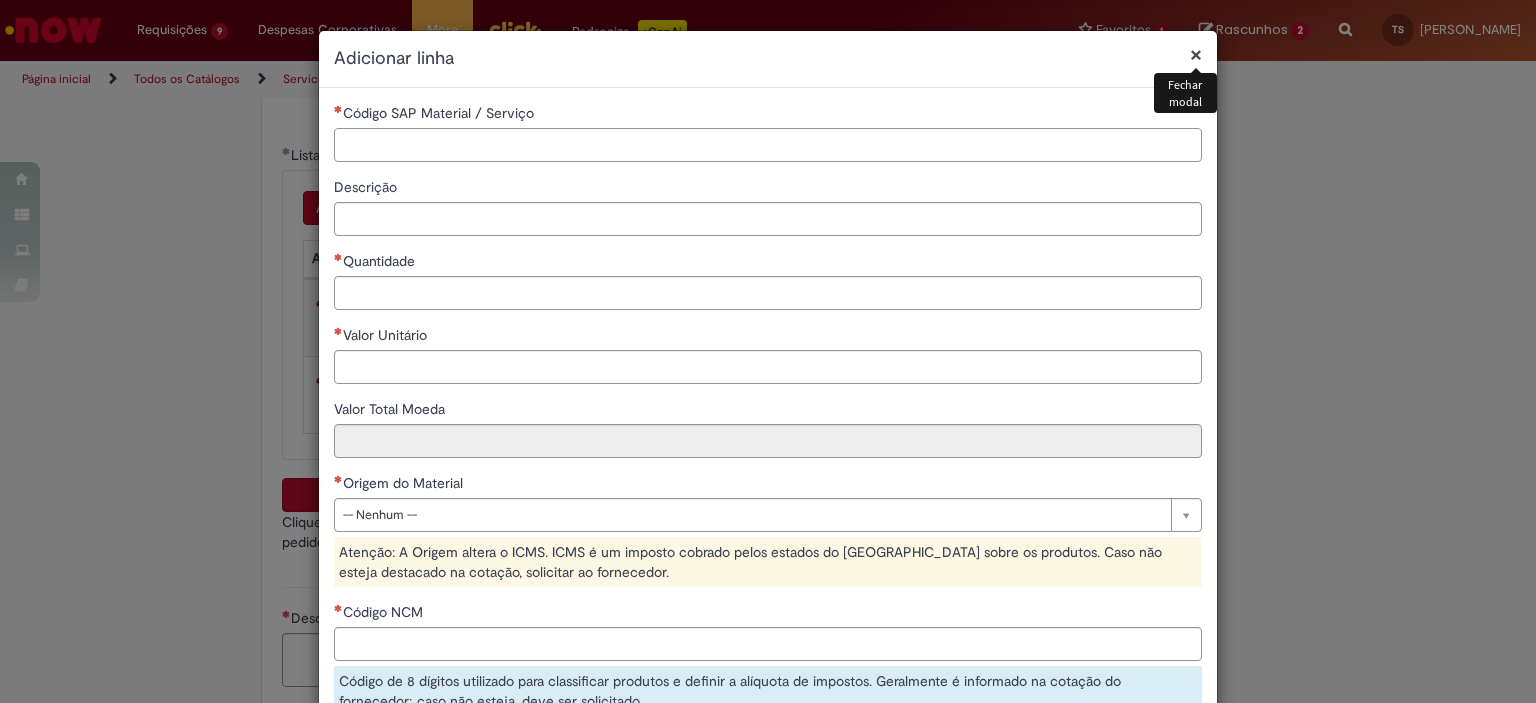 click on "Código SAP Material / Serviço" at bounding box center (768, 145) 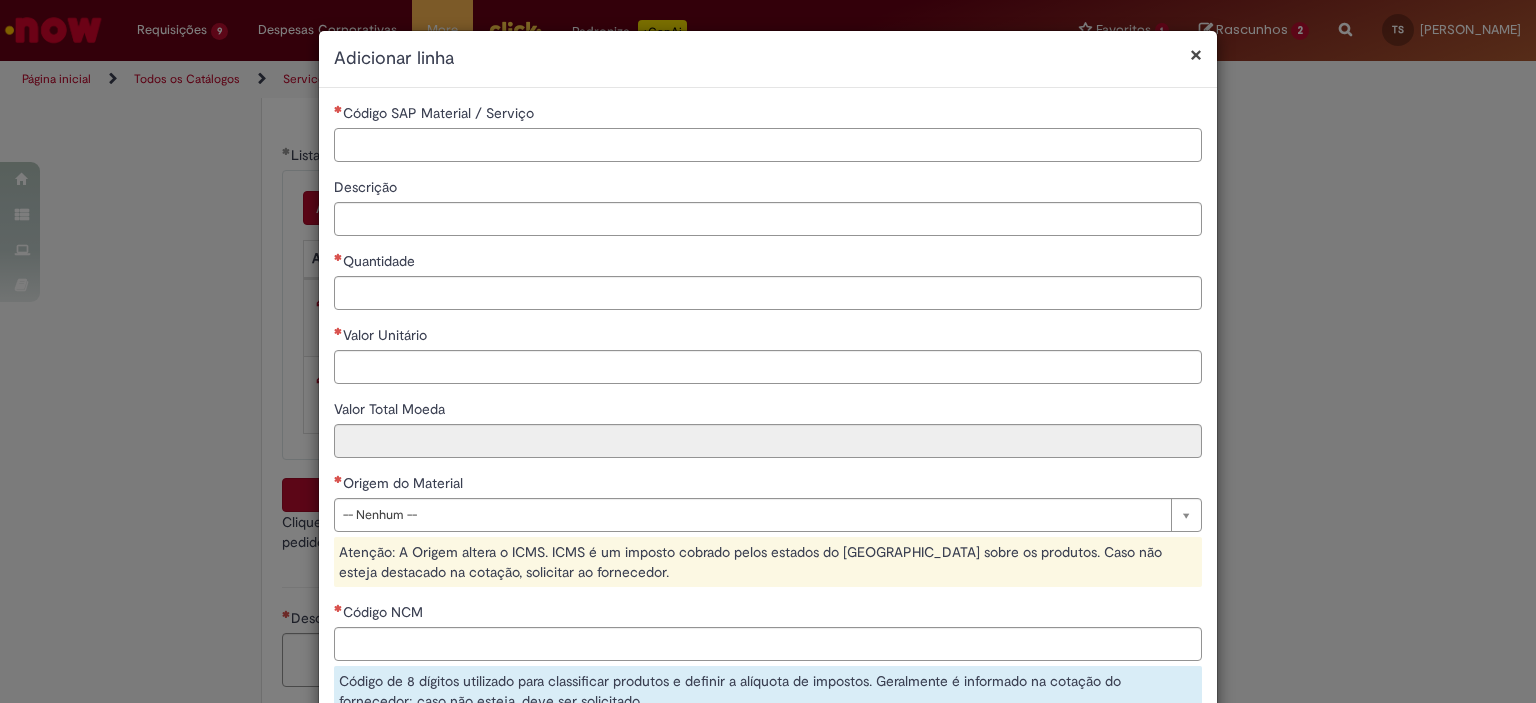 paste on "********" 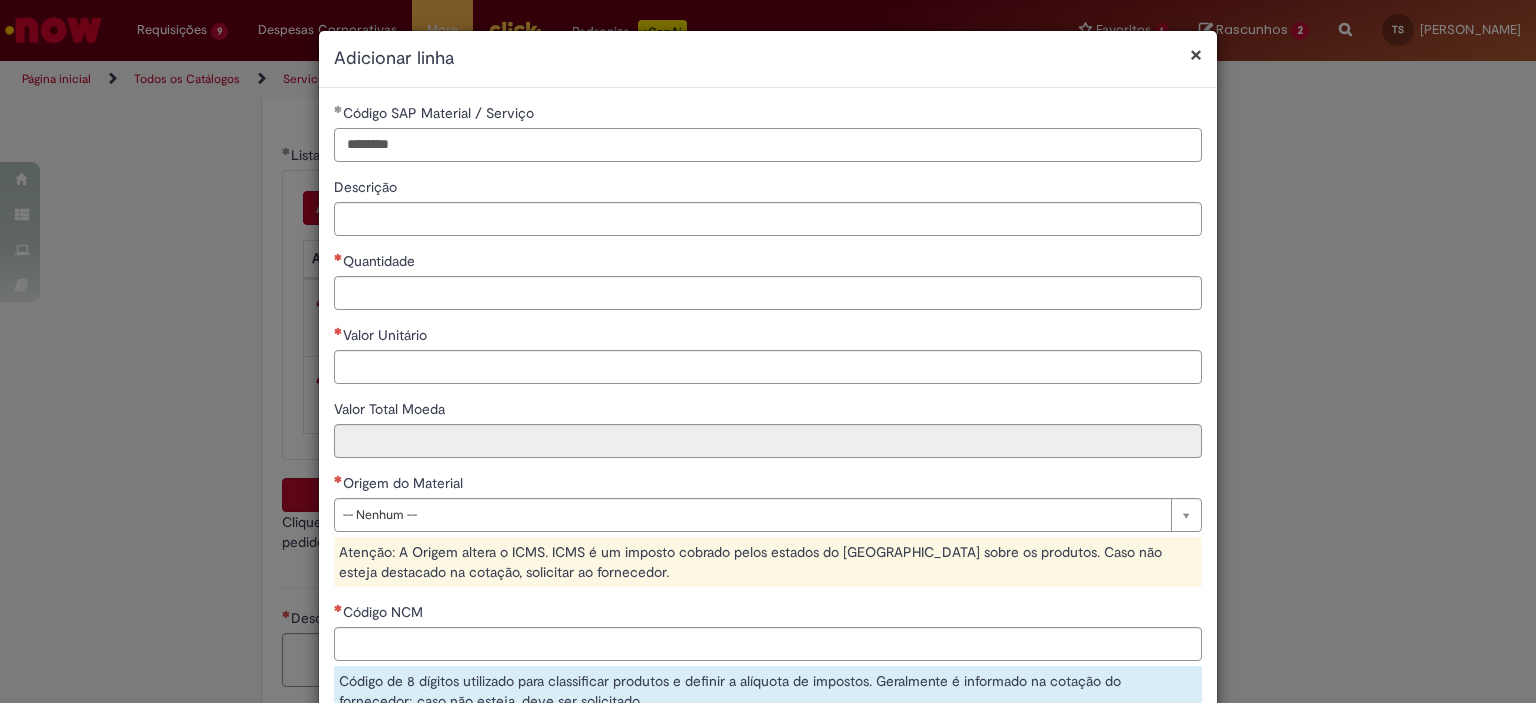 type on "********" 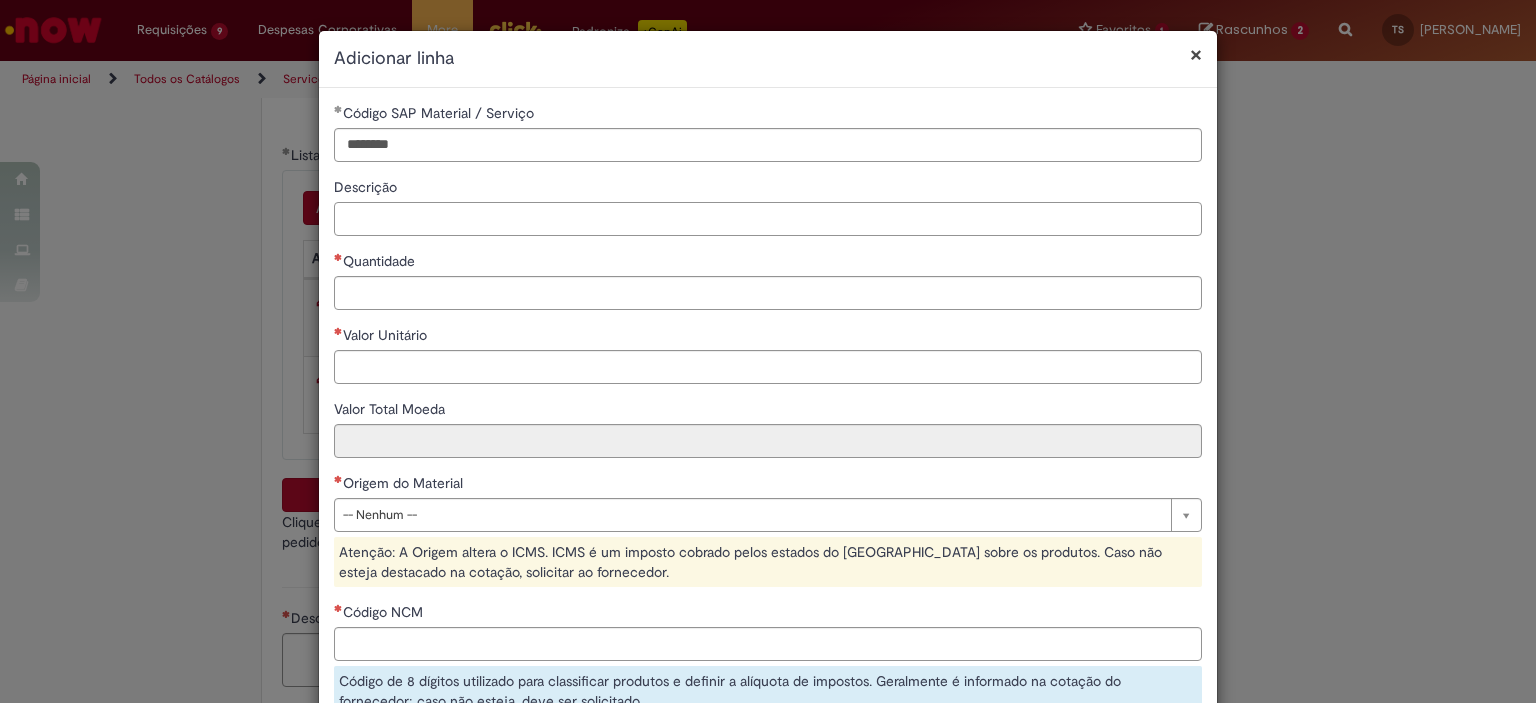 paste on "**********" 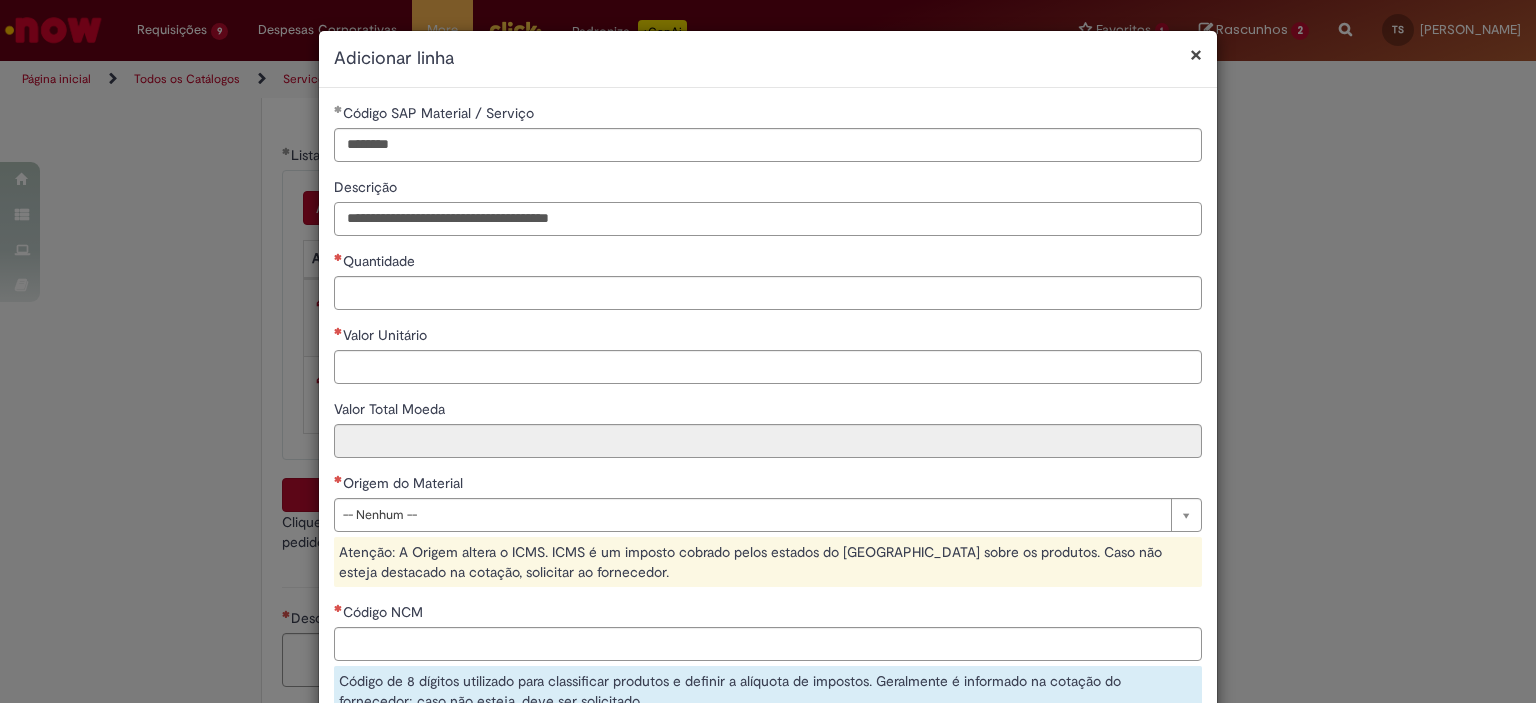 type on "**********" 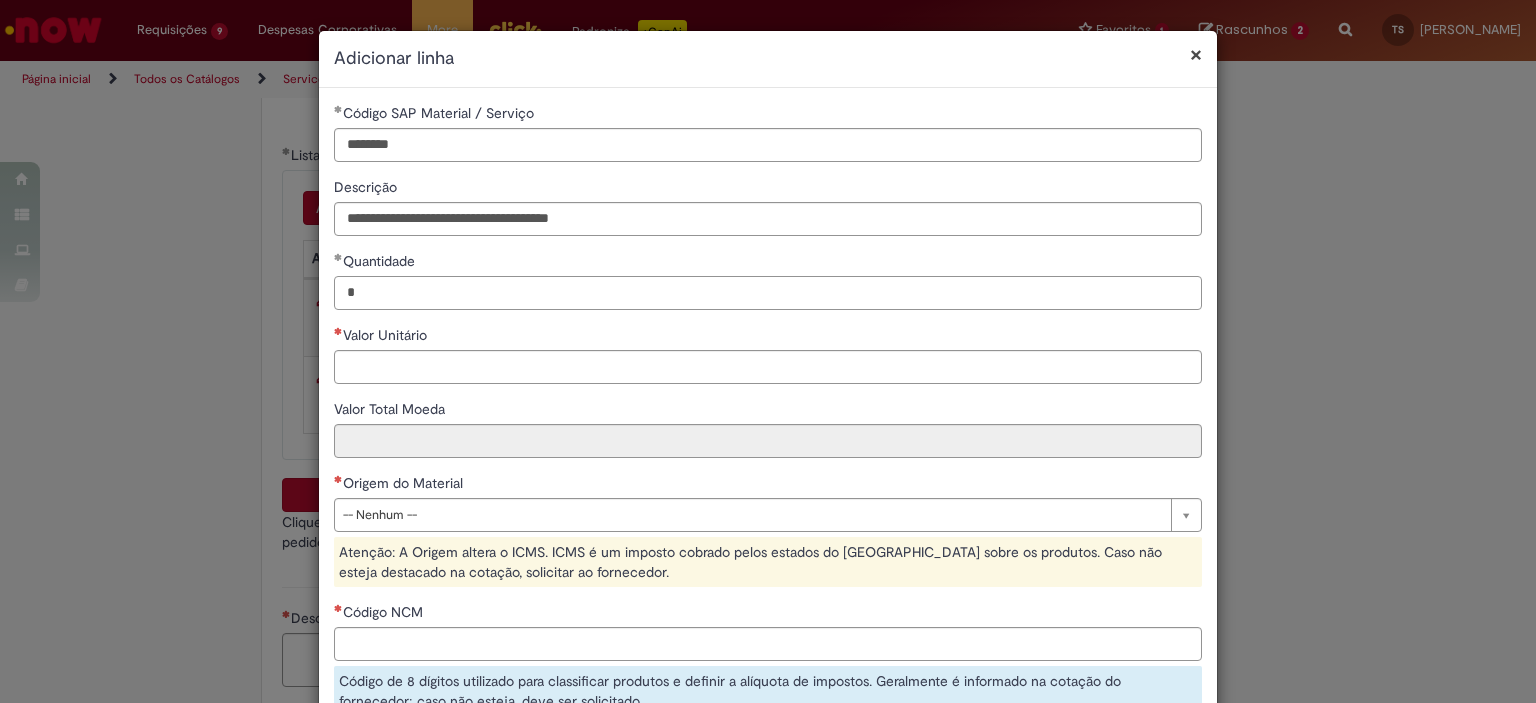 type on "*" 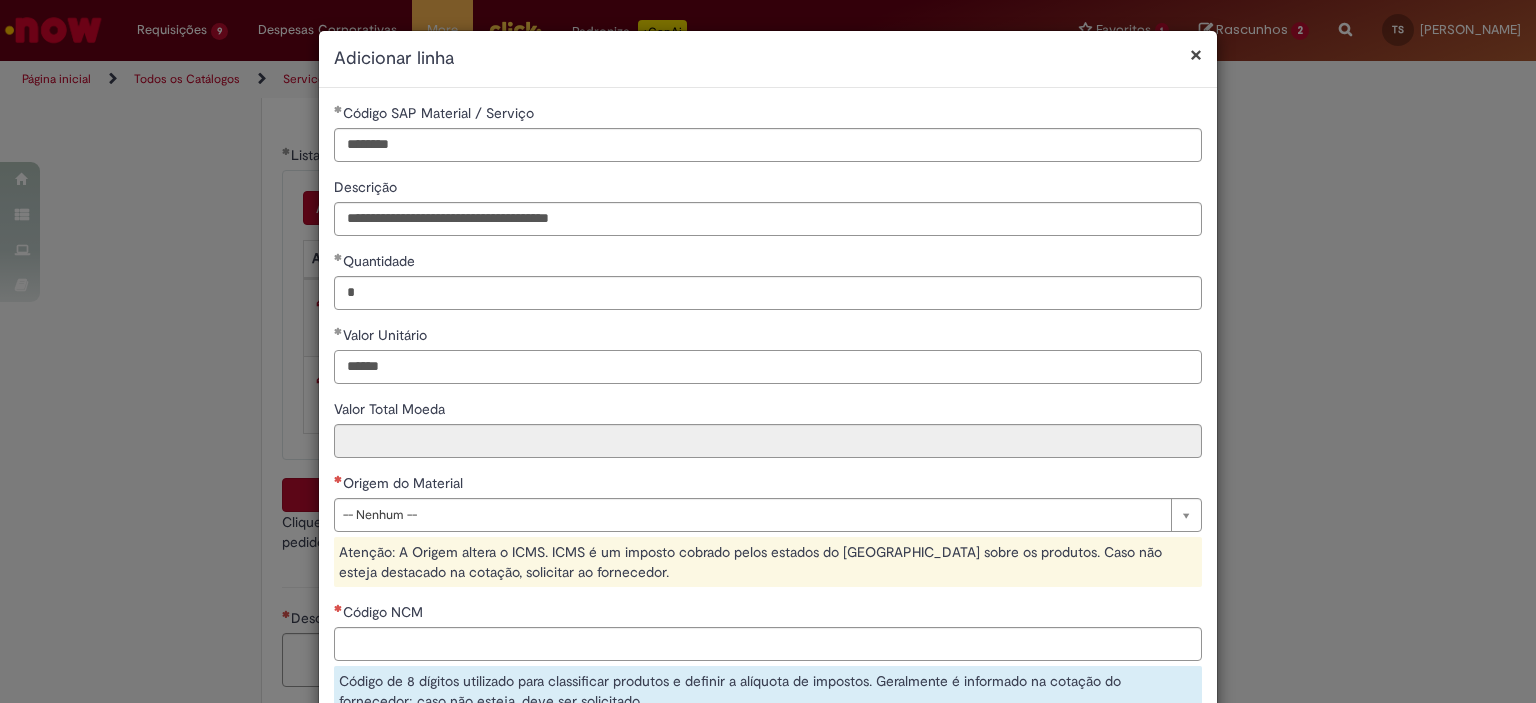 type on "******" 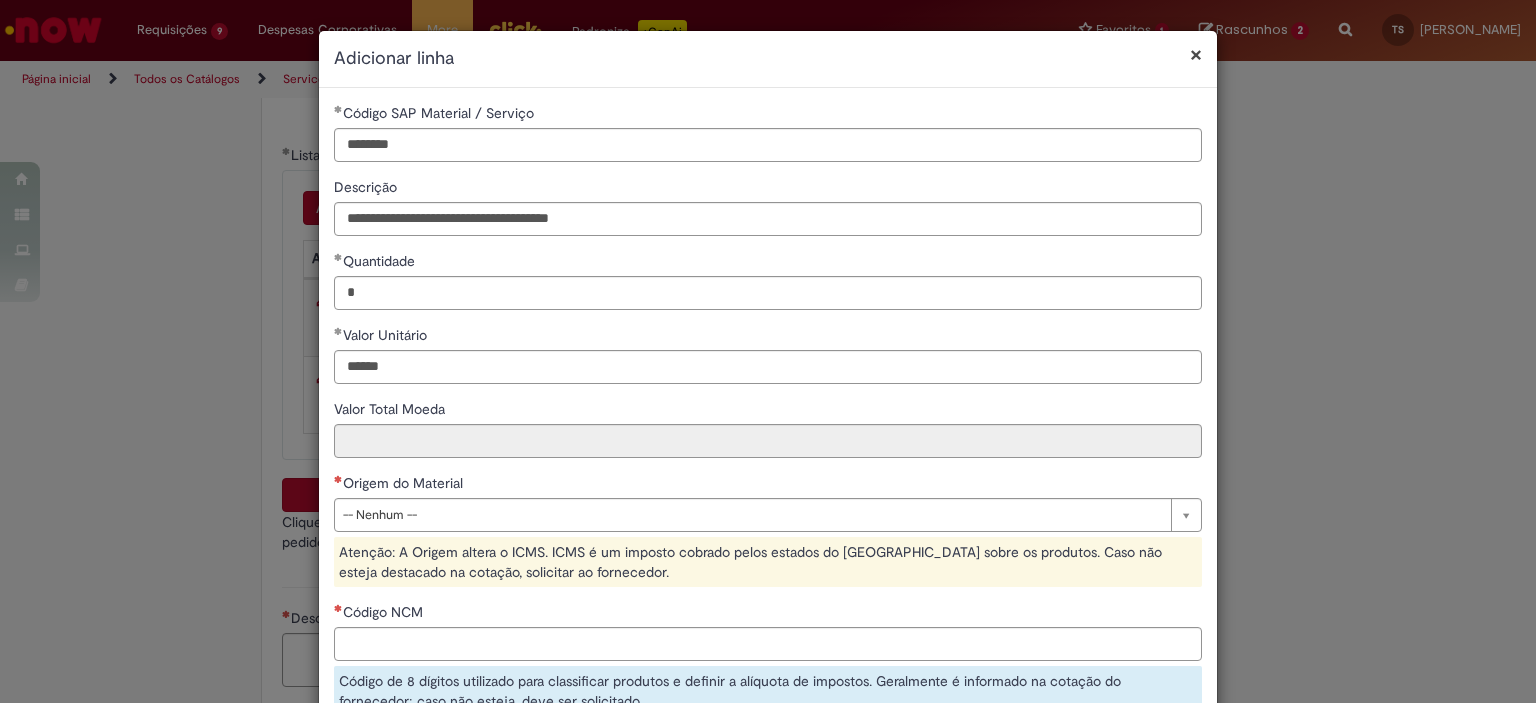 type on "******" 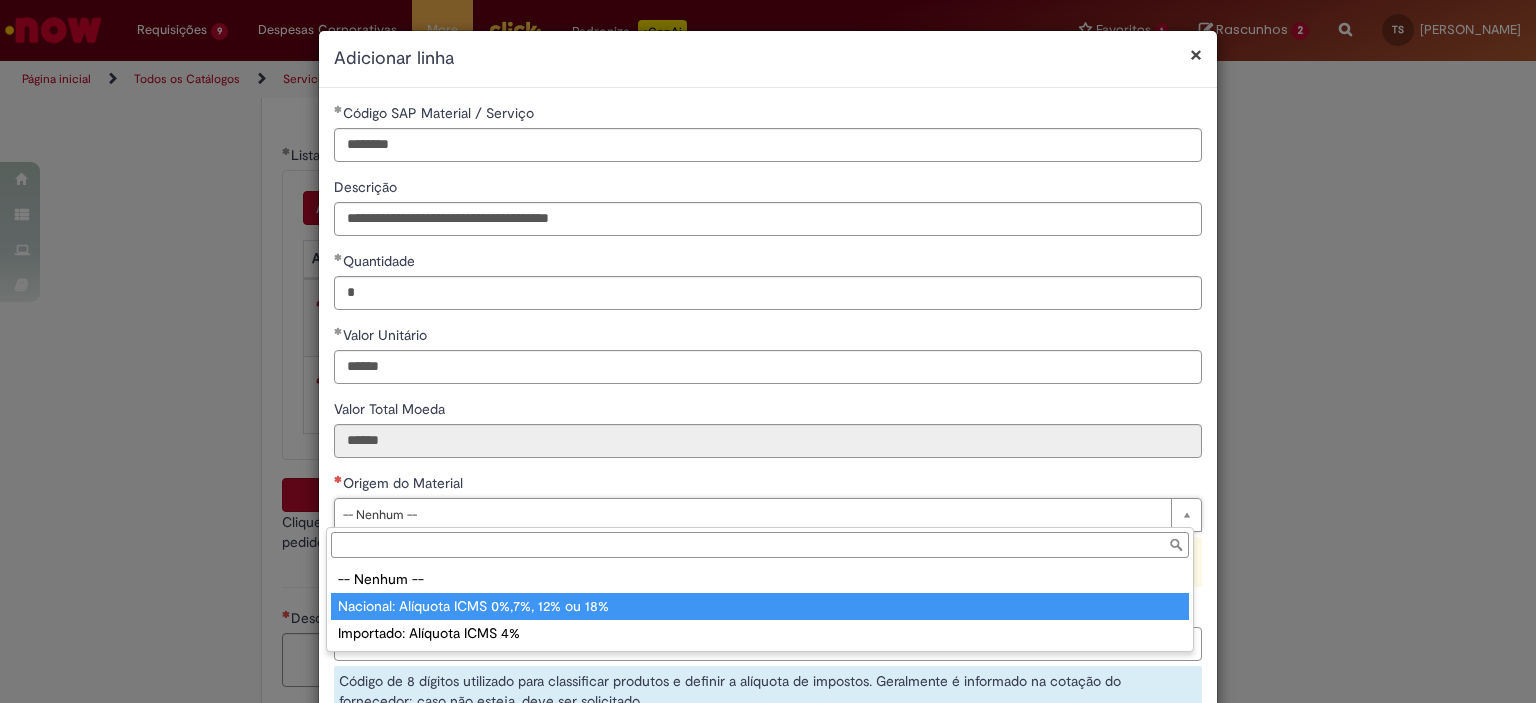 type on "**********" 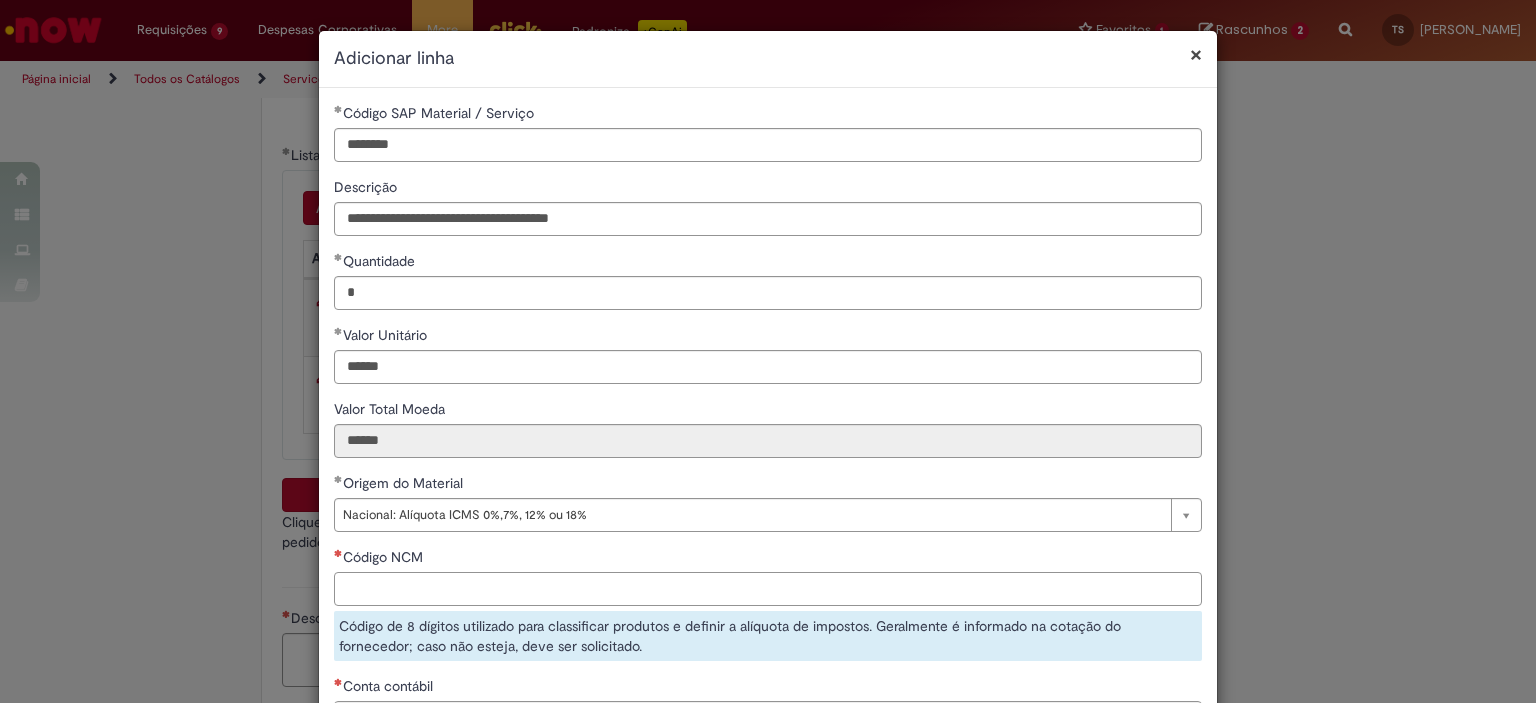 paste on "********" 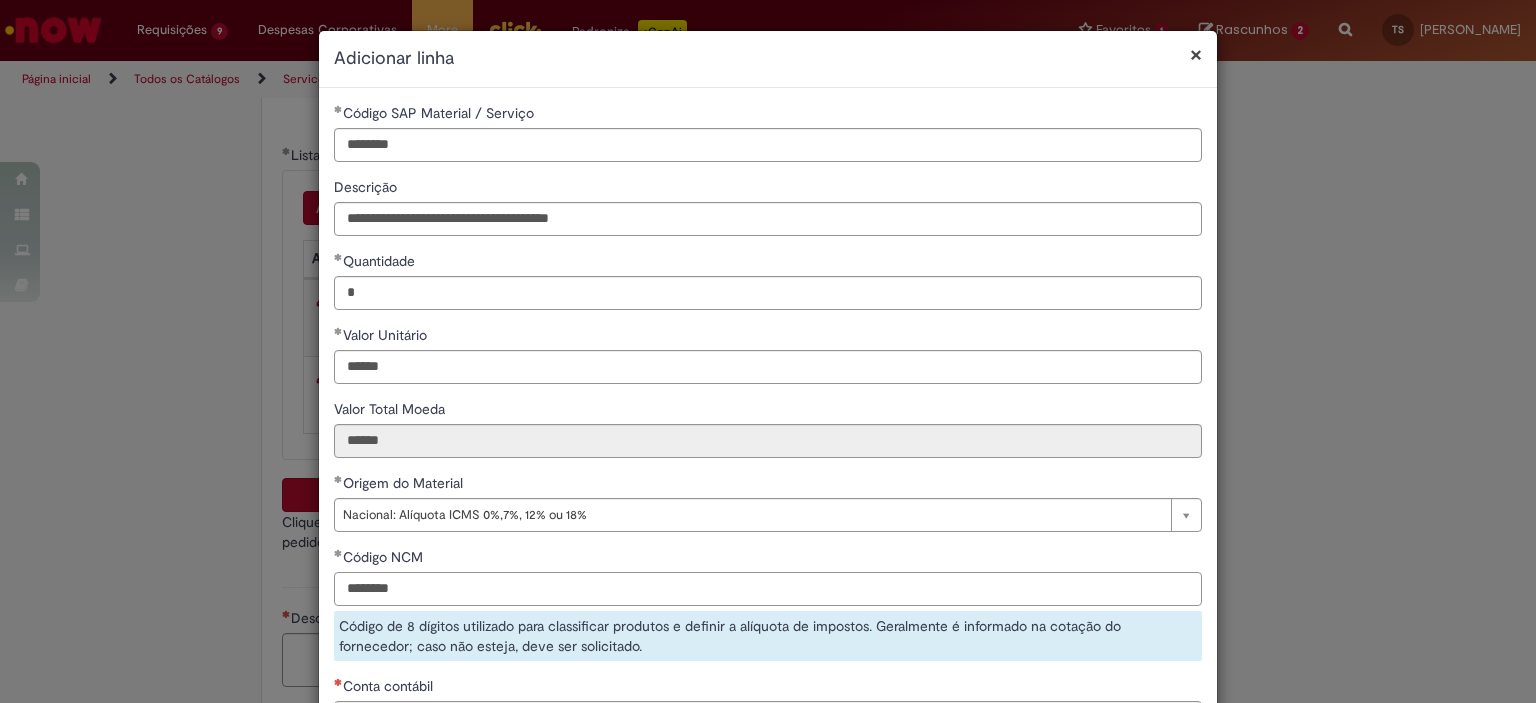 scroll, scrollTop: 100, scrollLeft: 0, axis: vertical 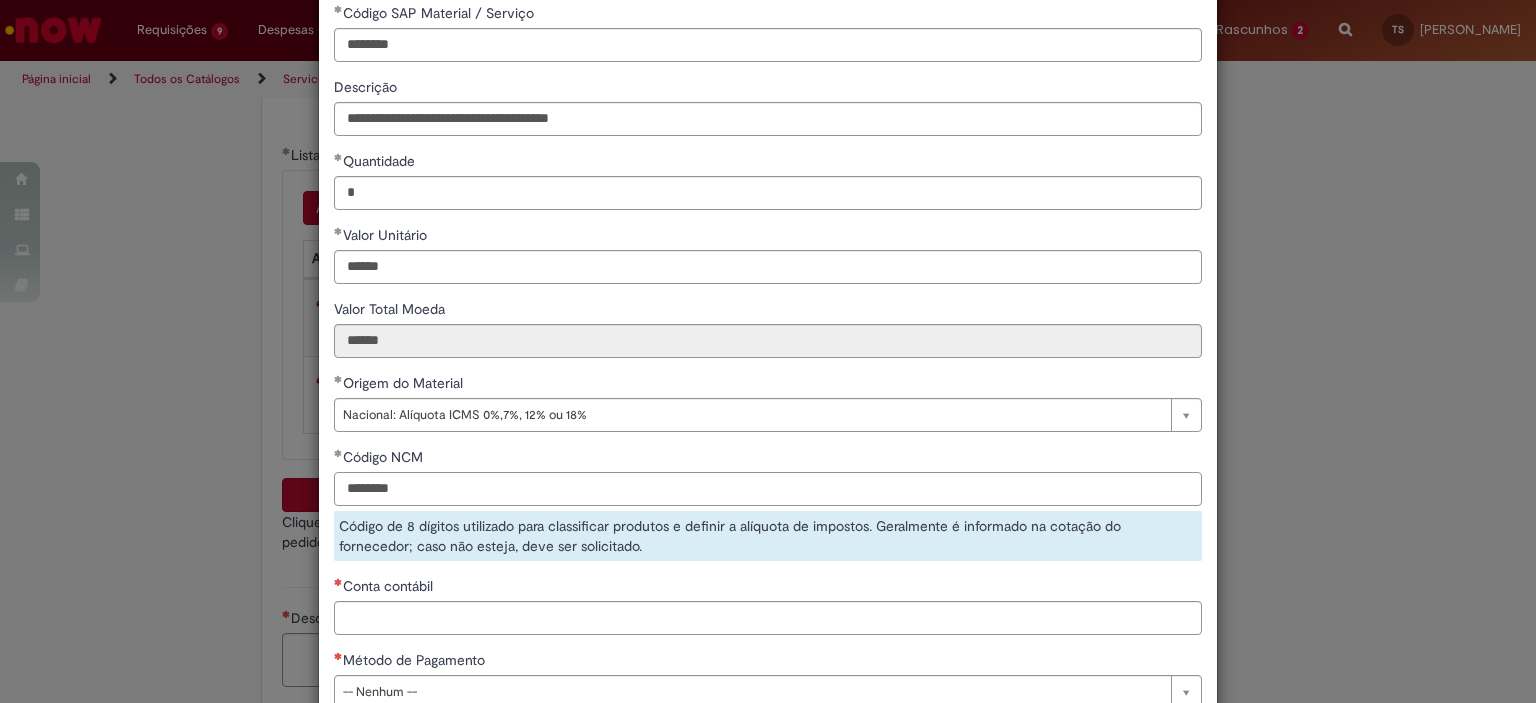 type on "********" 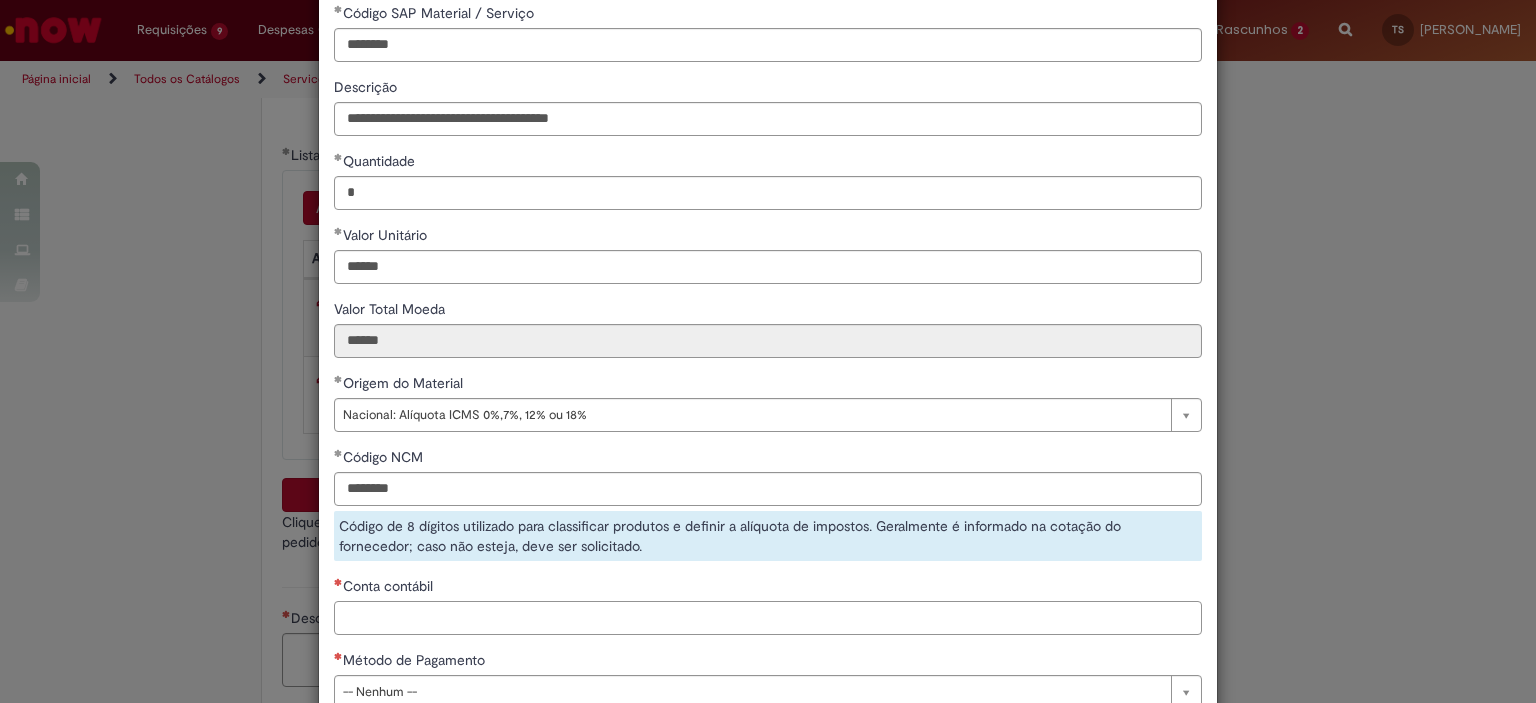 click on "**********" at bounding box center [768, 363] 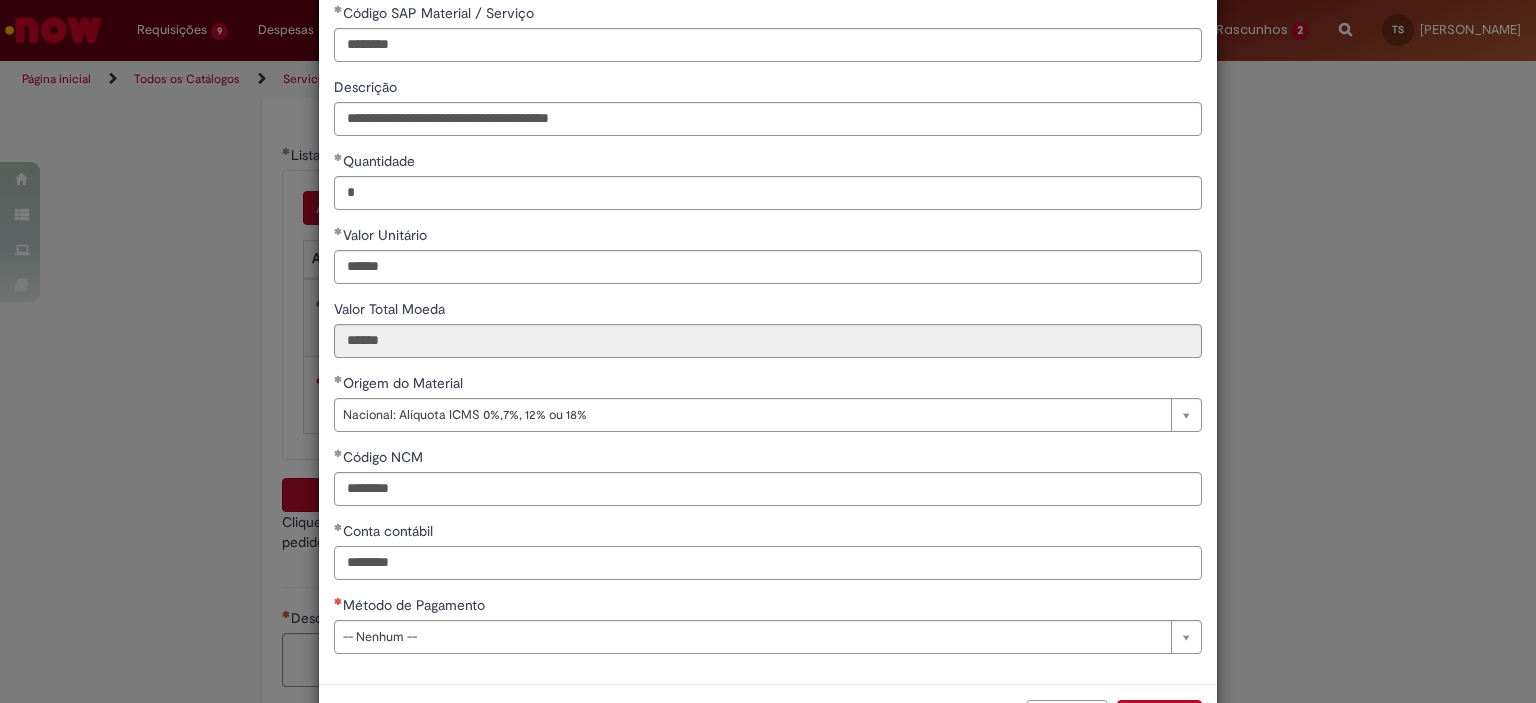 type on "********" 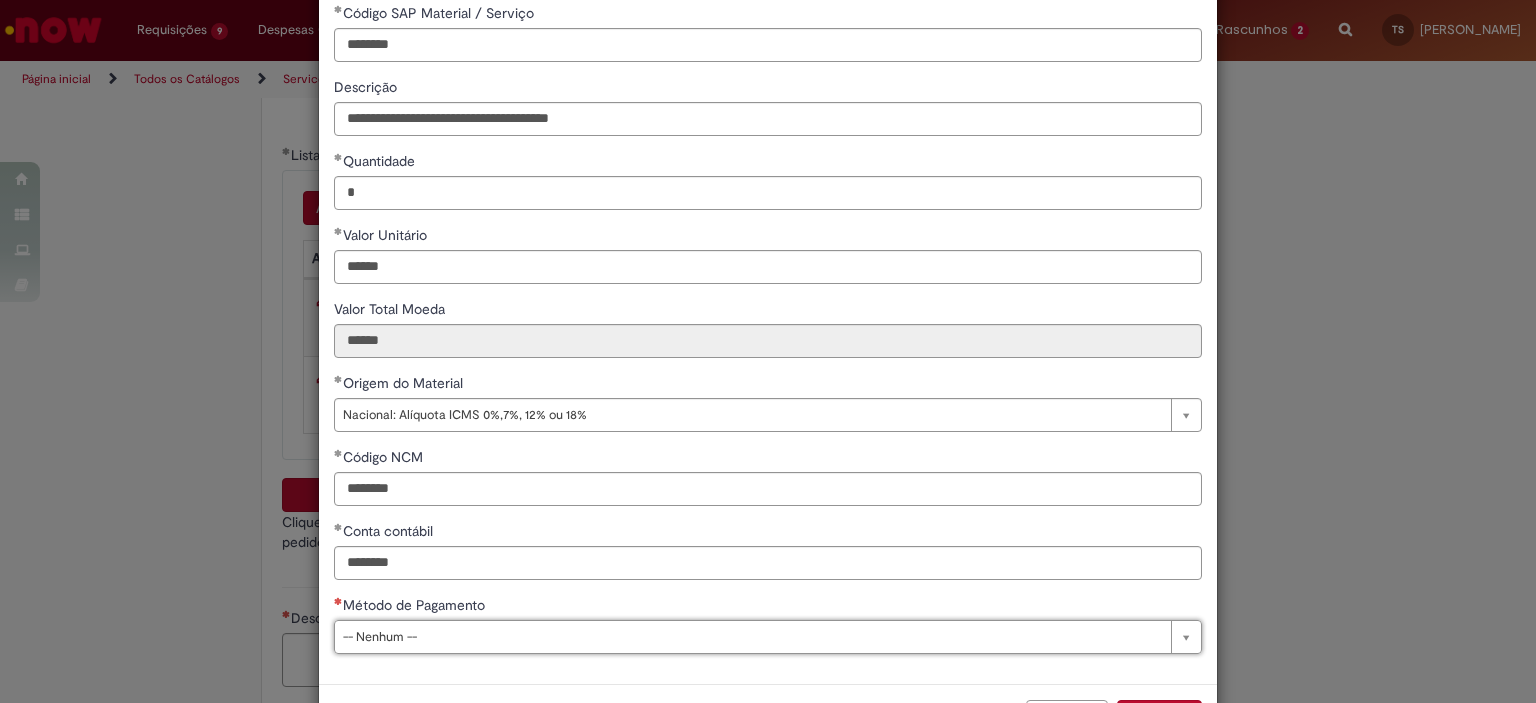 type on "*****" 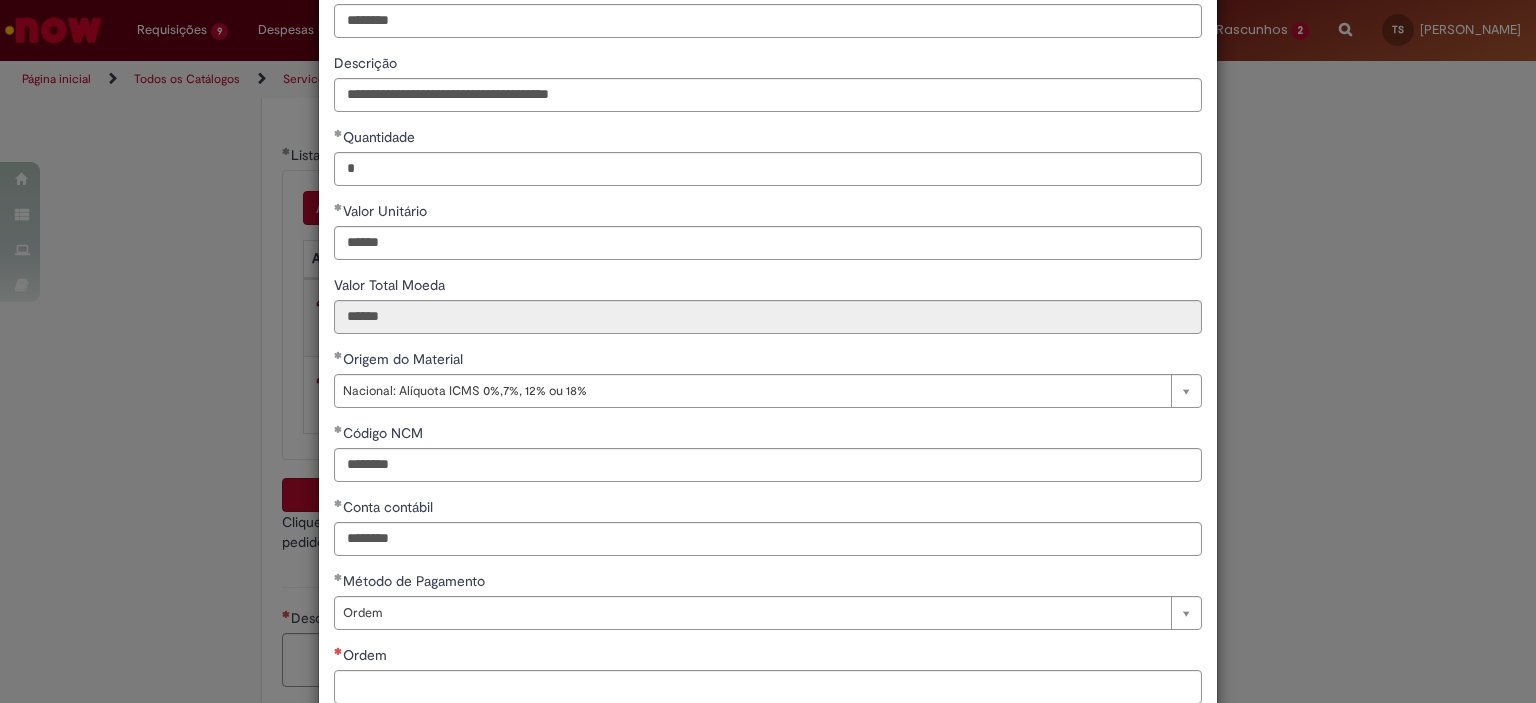 type 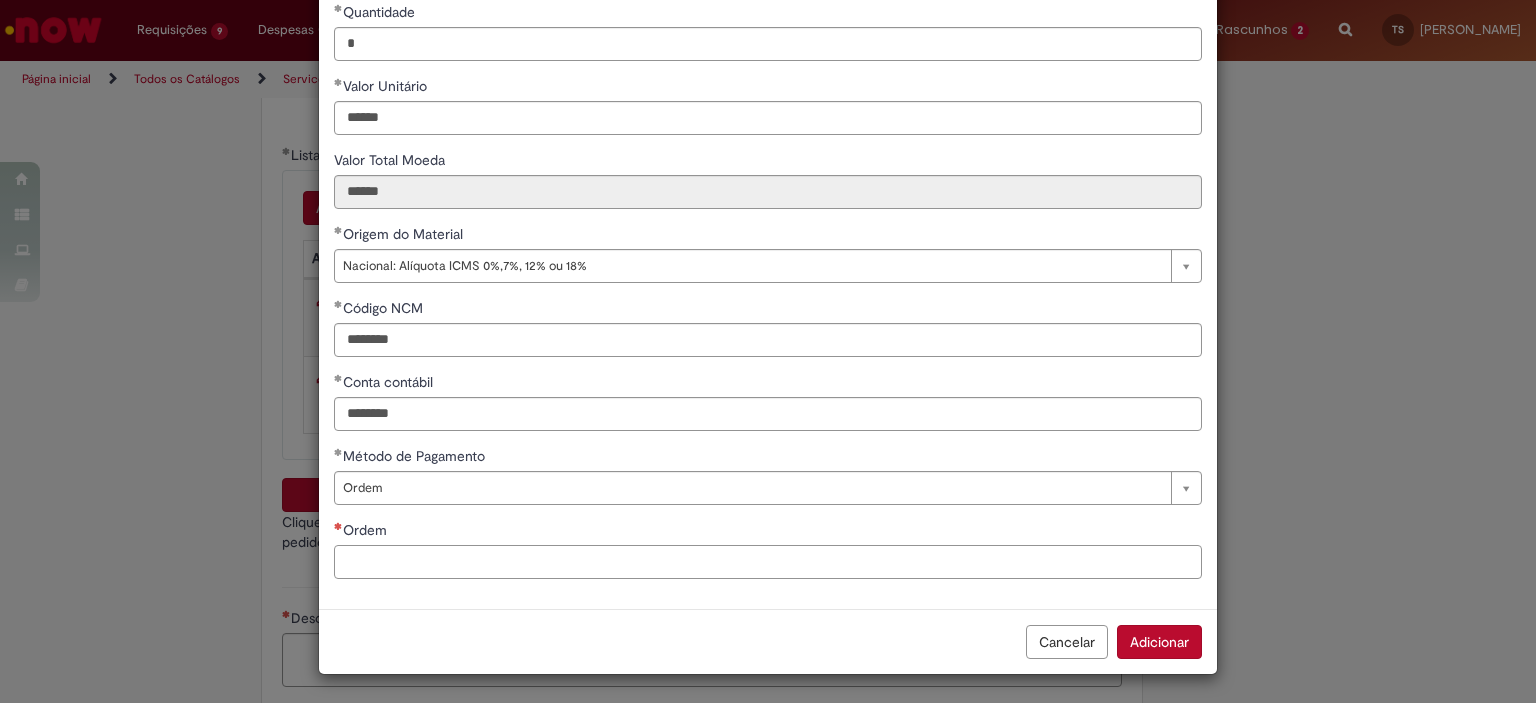 paste on "**********" 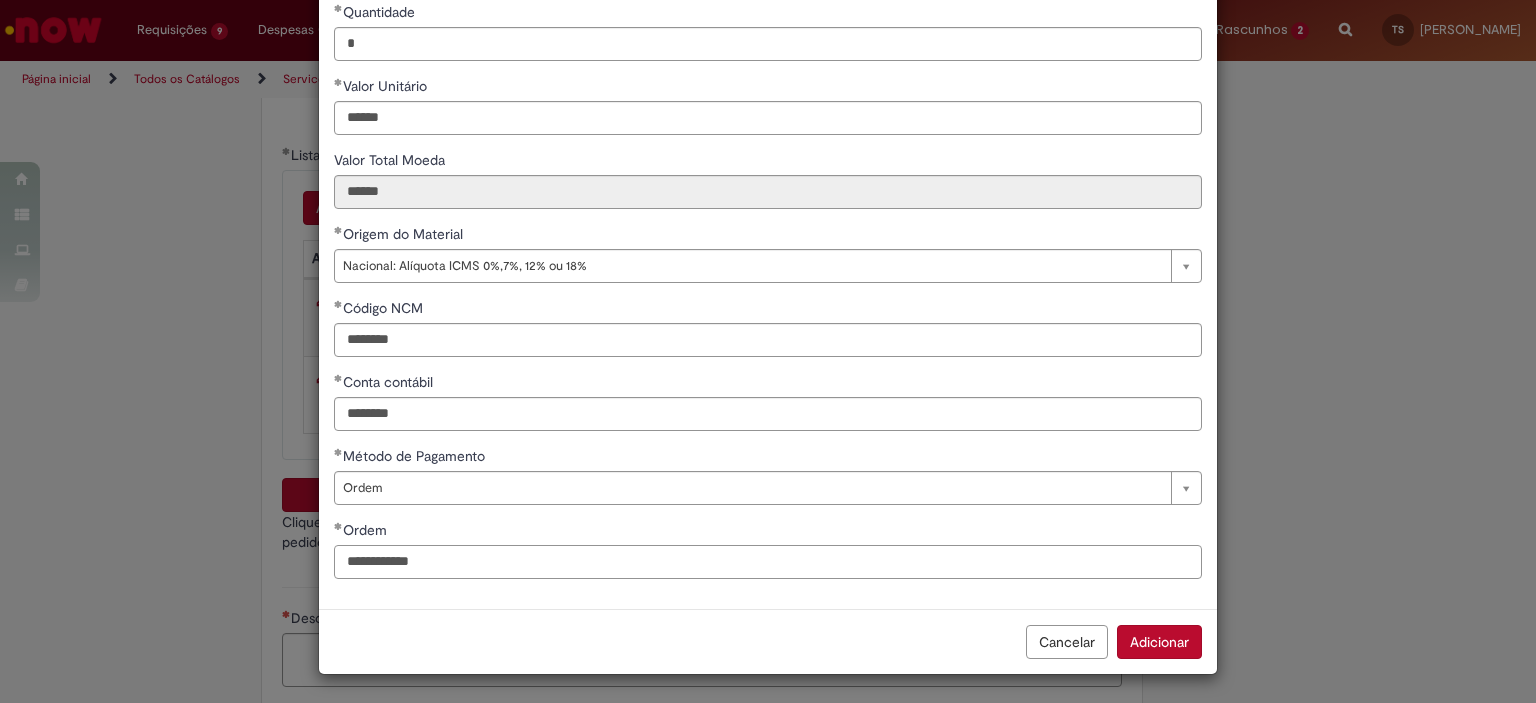 type on "**********" 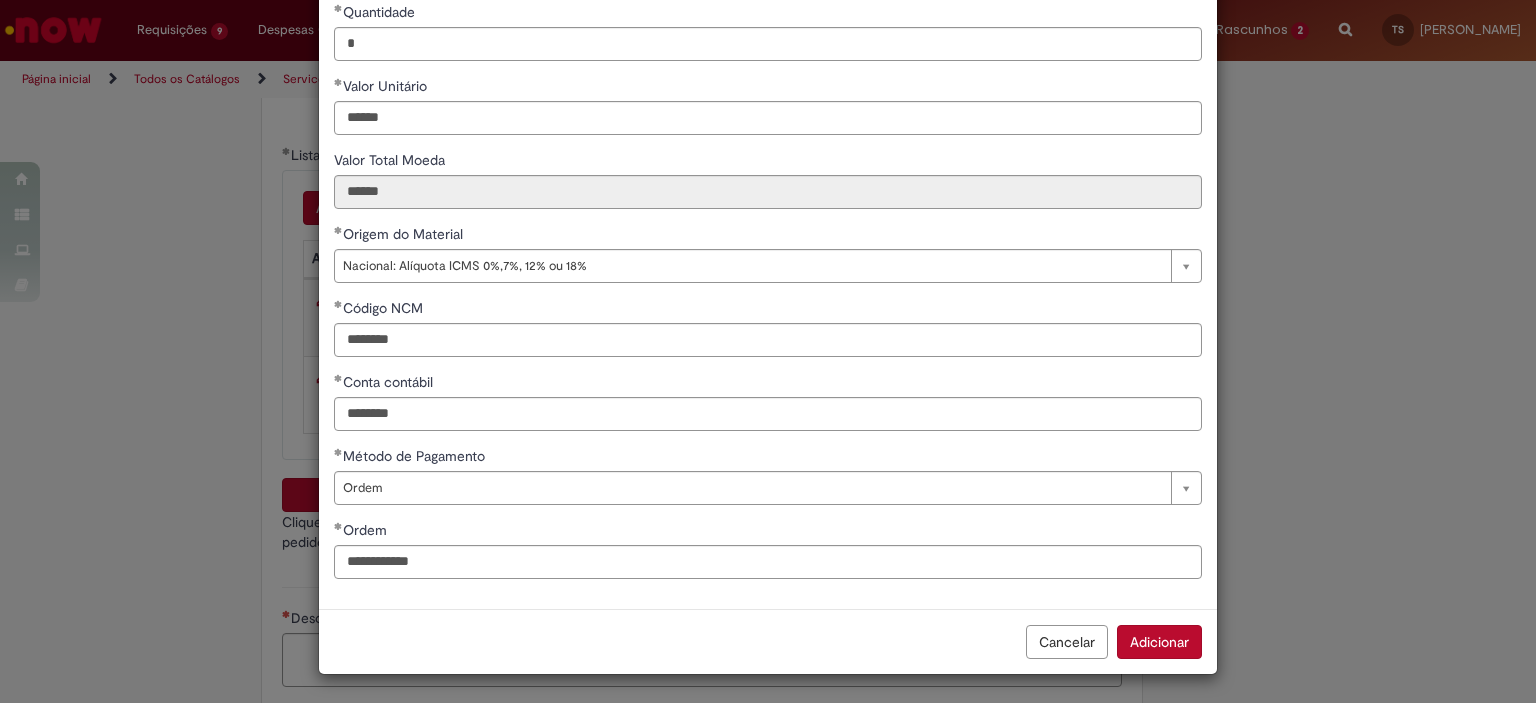 type 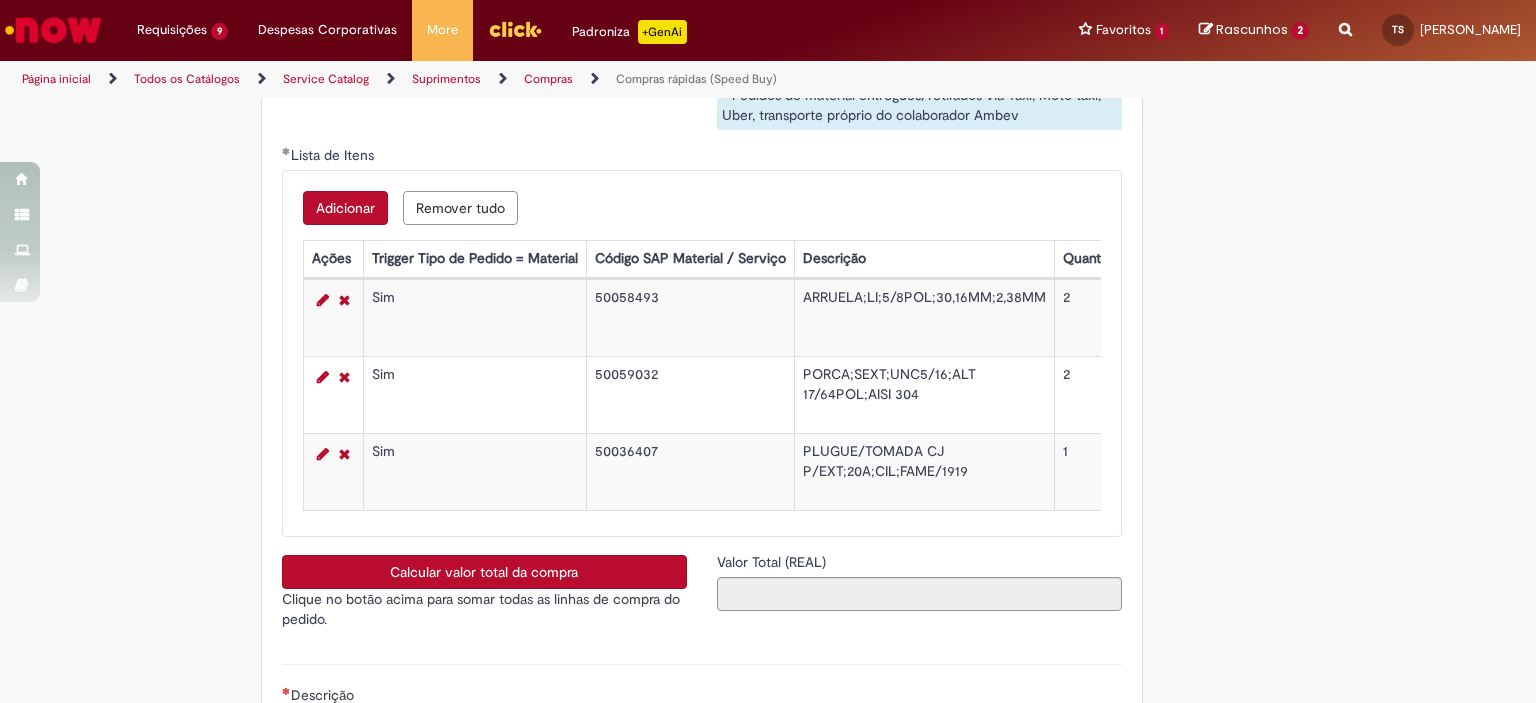 click on "Calcular valor total da compra" at bounding box center (484, 572) 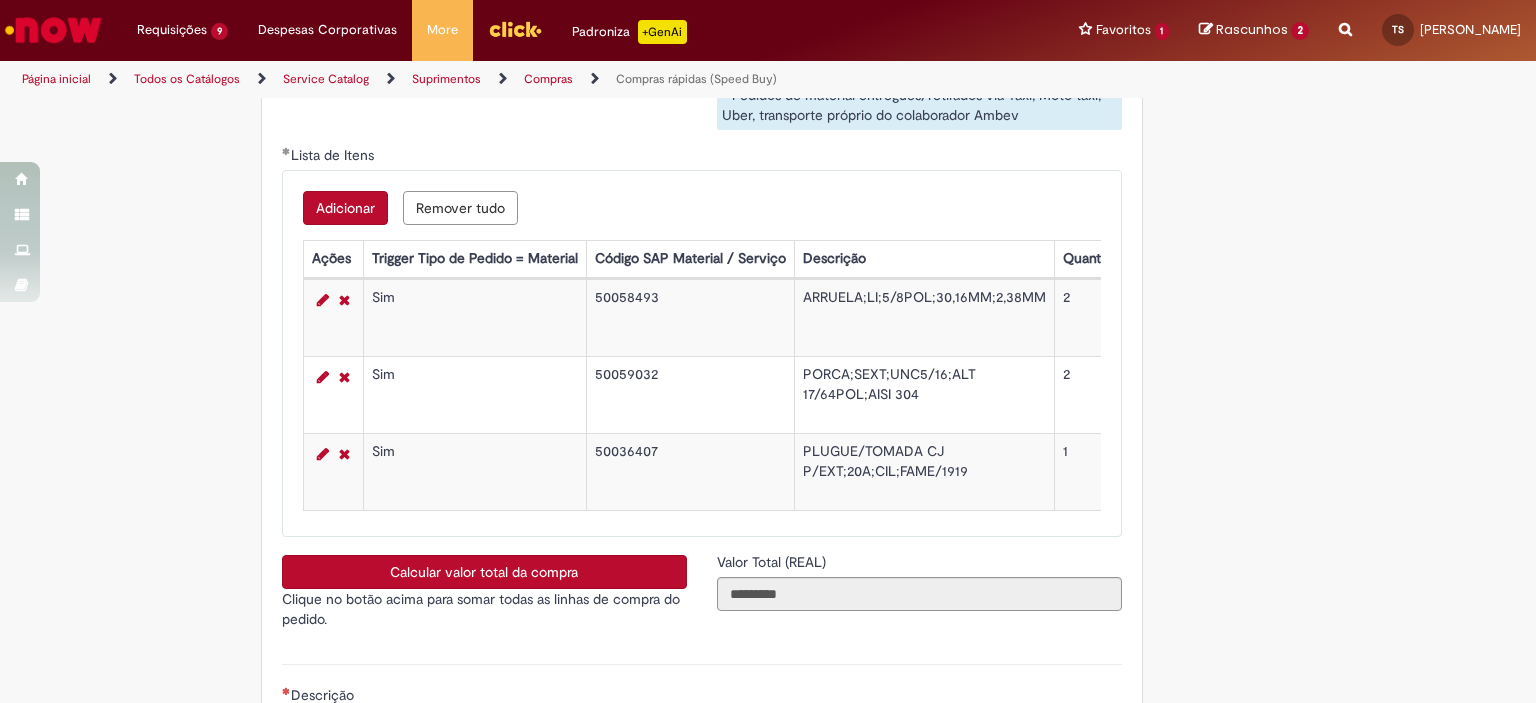 scroll, scrollTop: 3600, scrollLeft: 0, axis: vertical 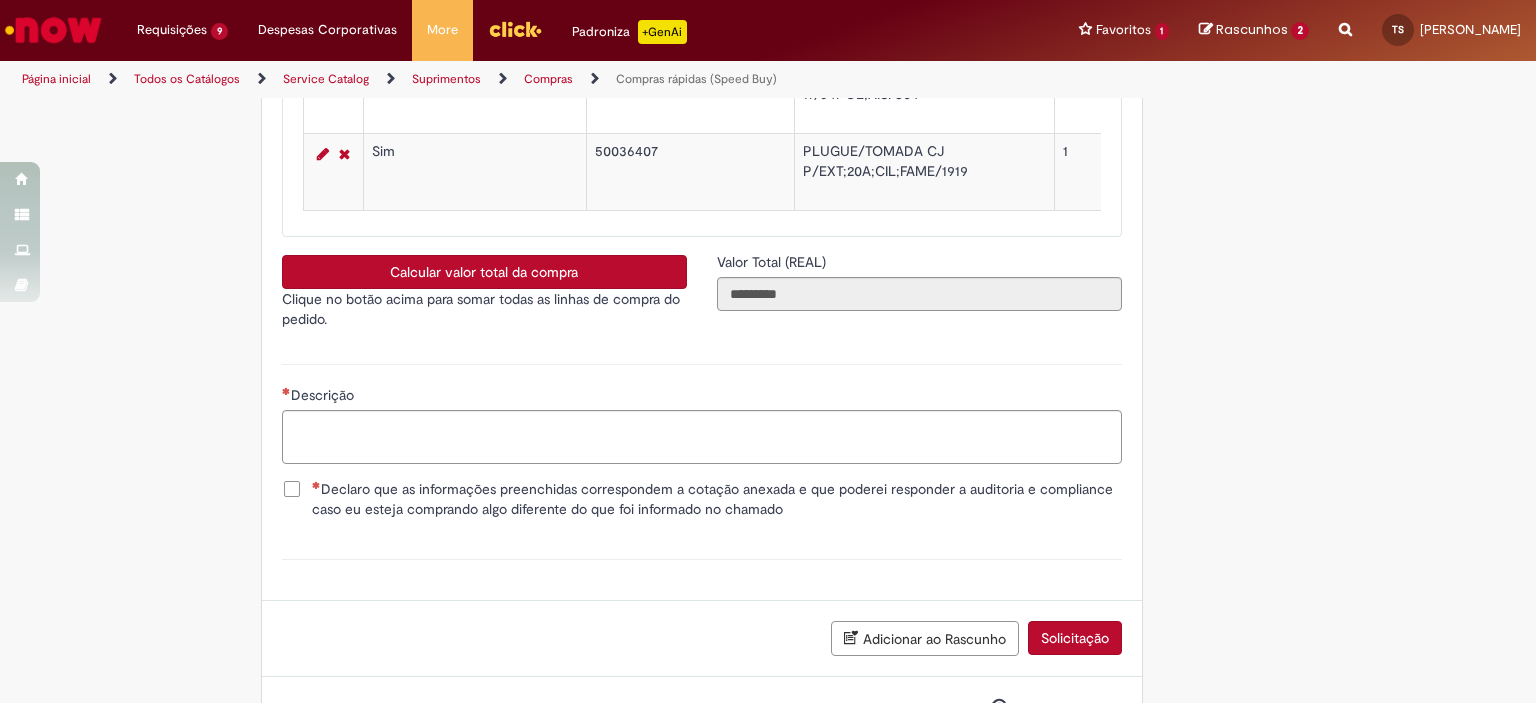 type 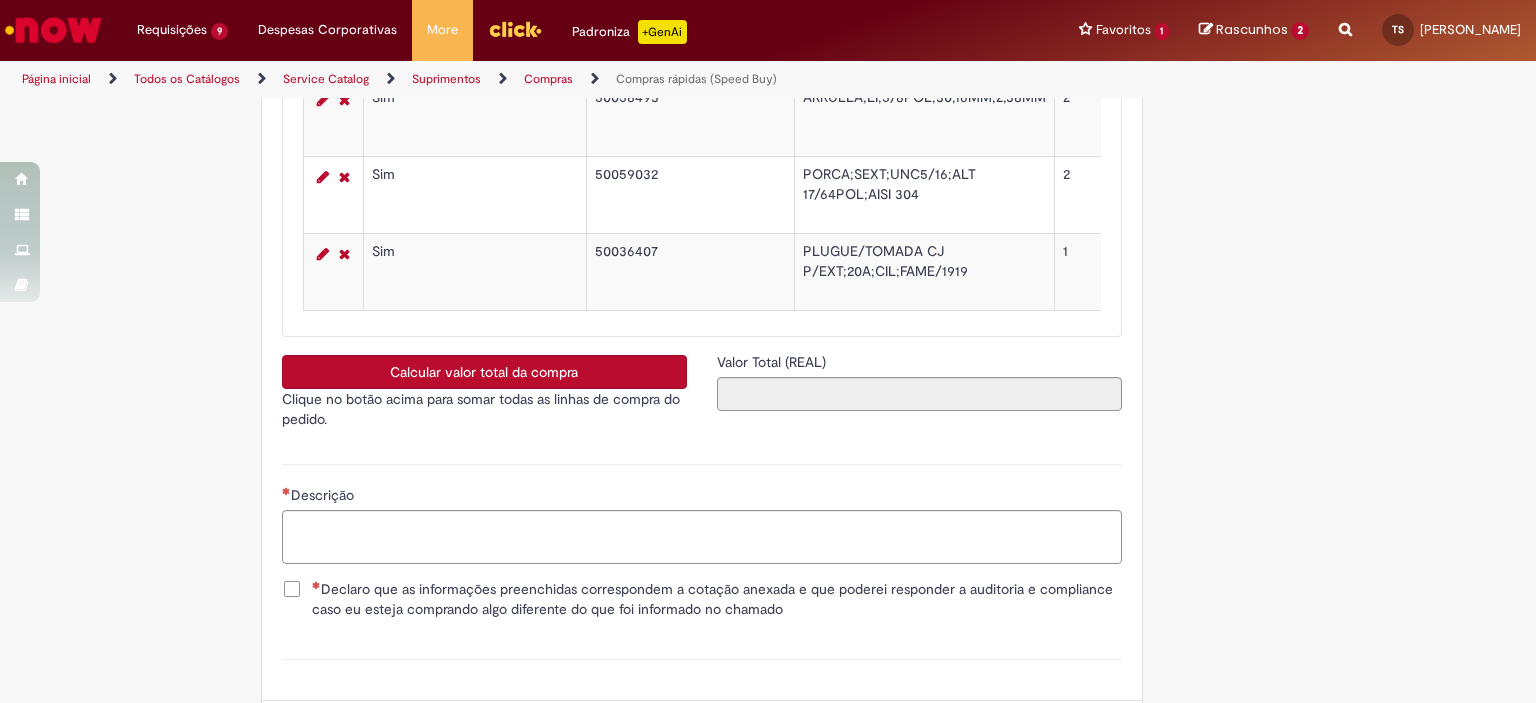scroll, scrollTop: 3400, scrollLeft: 0, axis: vertical 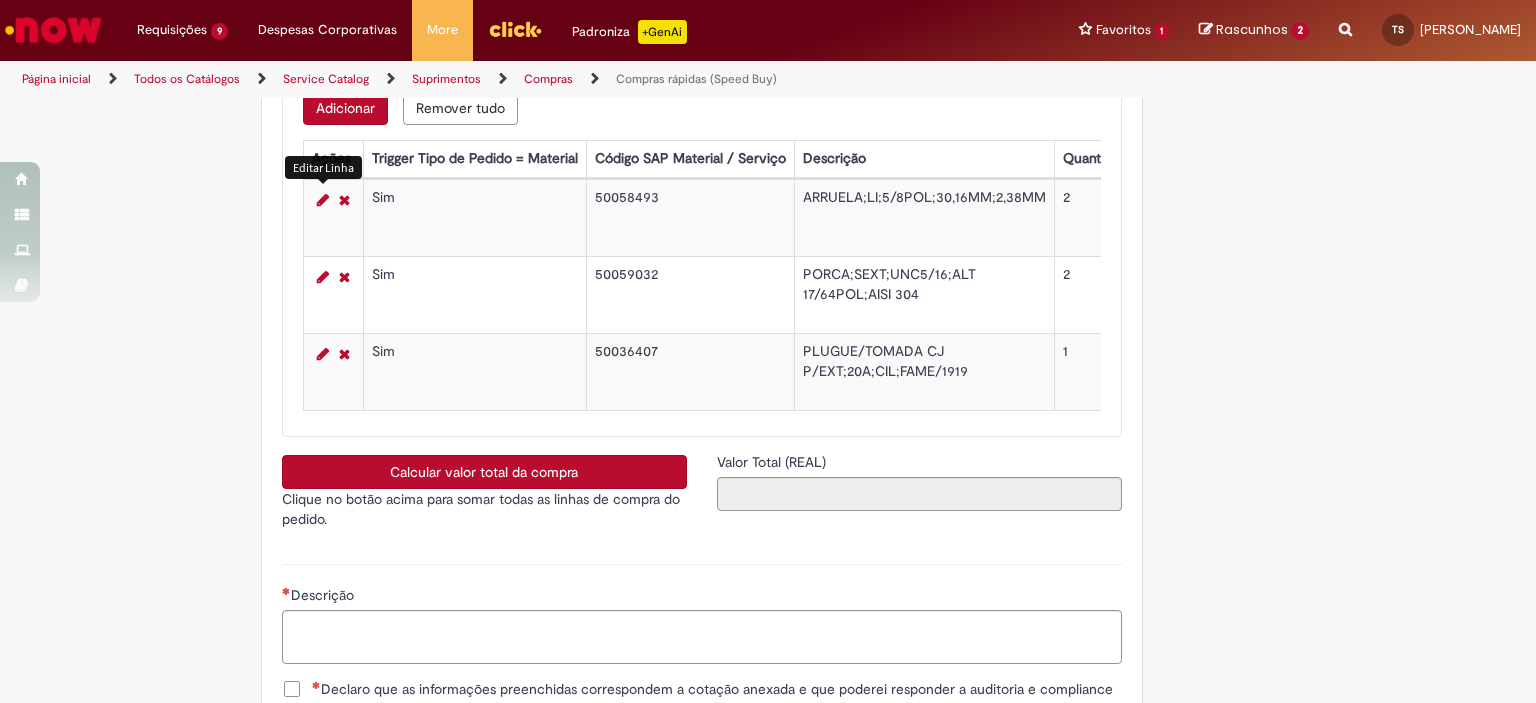 click at bounding box center [323, 200] 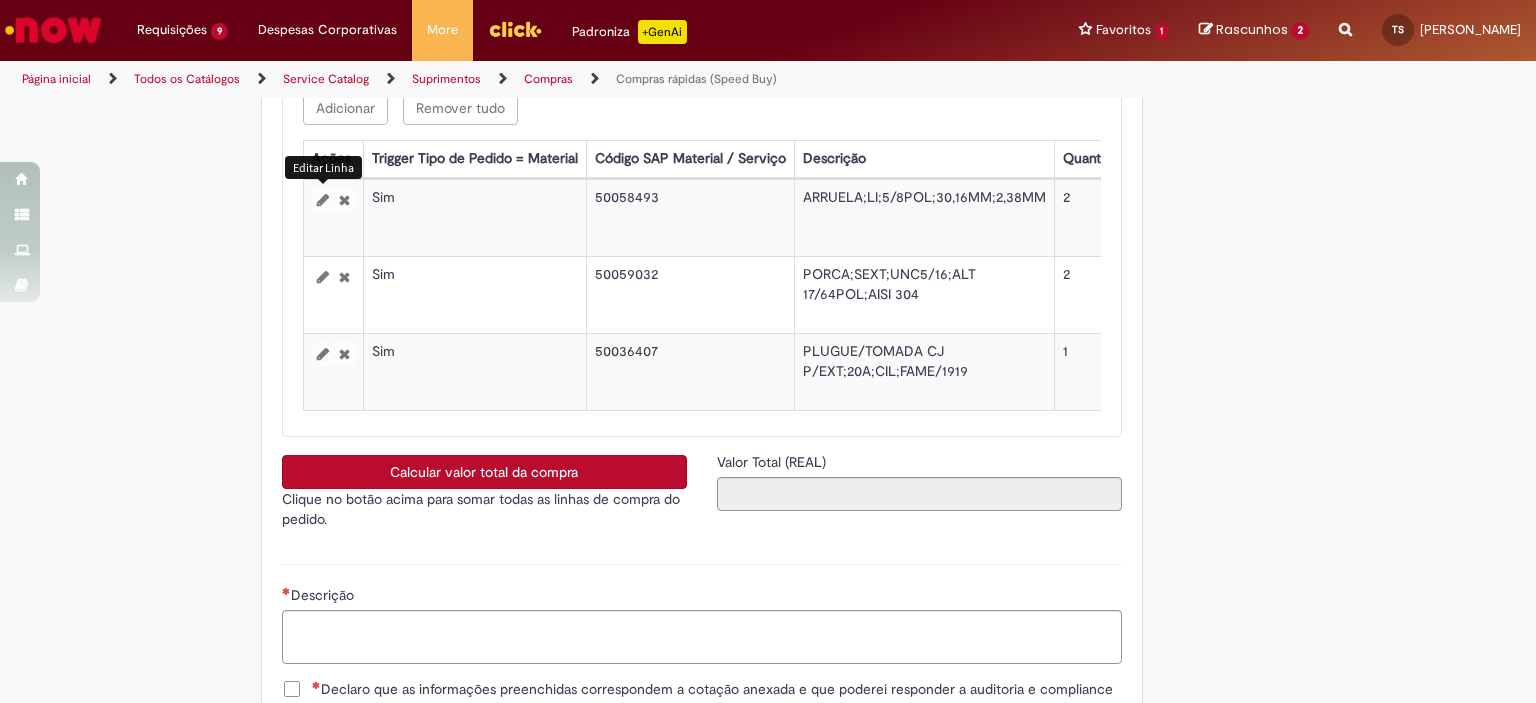 select on "*" 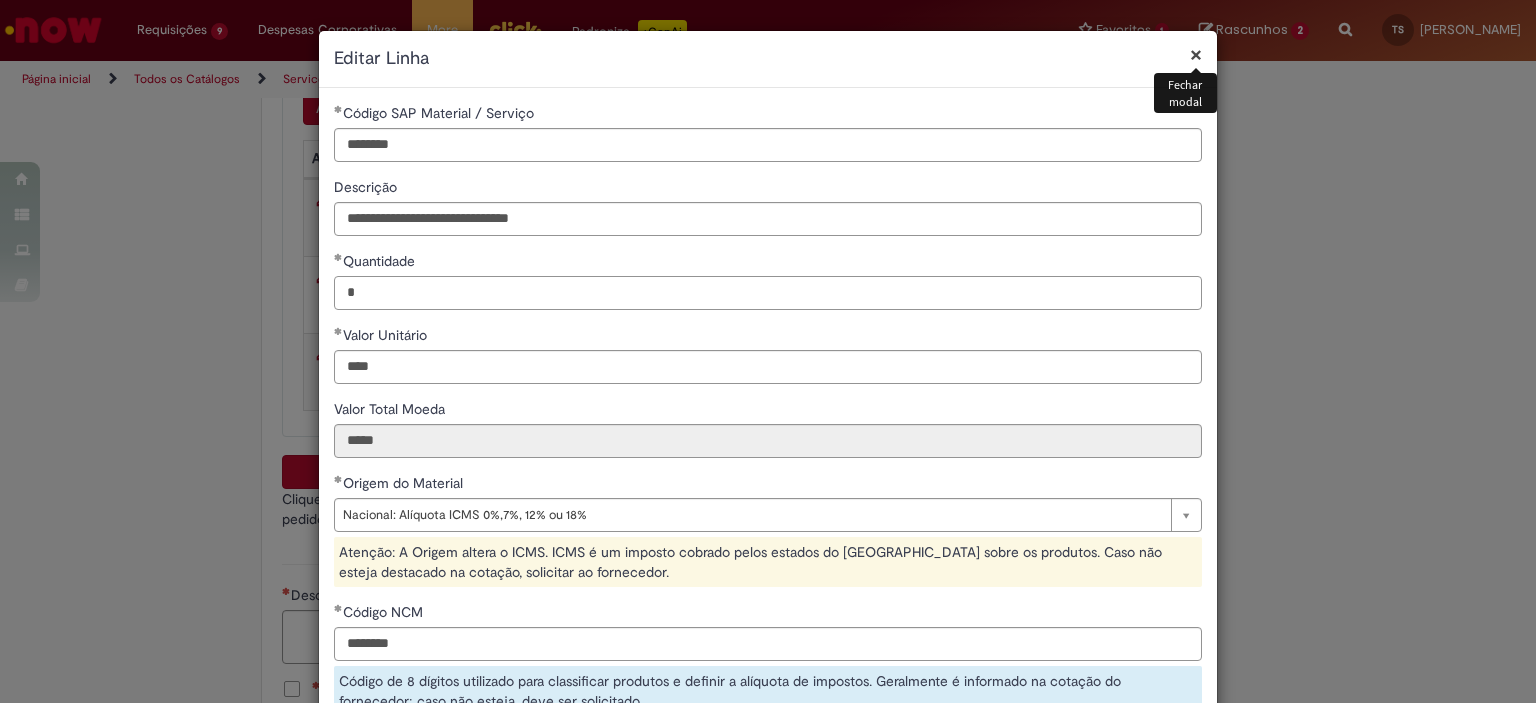 click on "*" at bounding box center (768, 293) 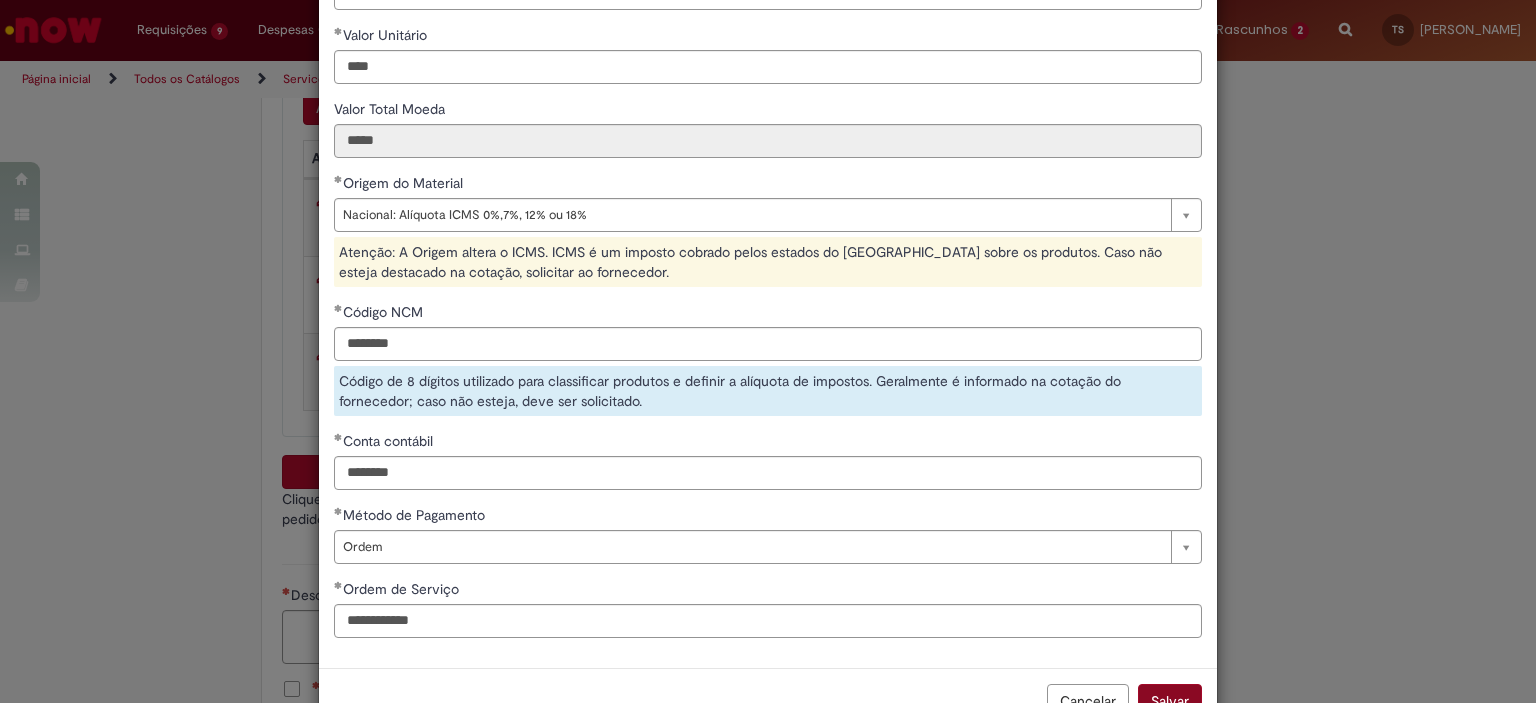 type on "*" 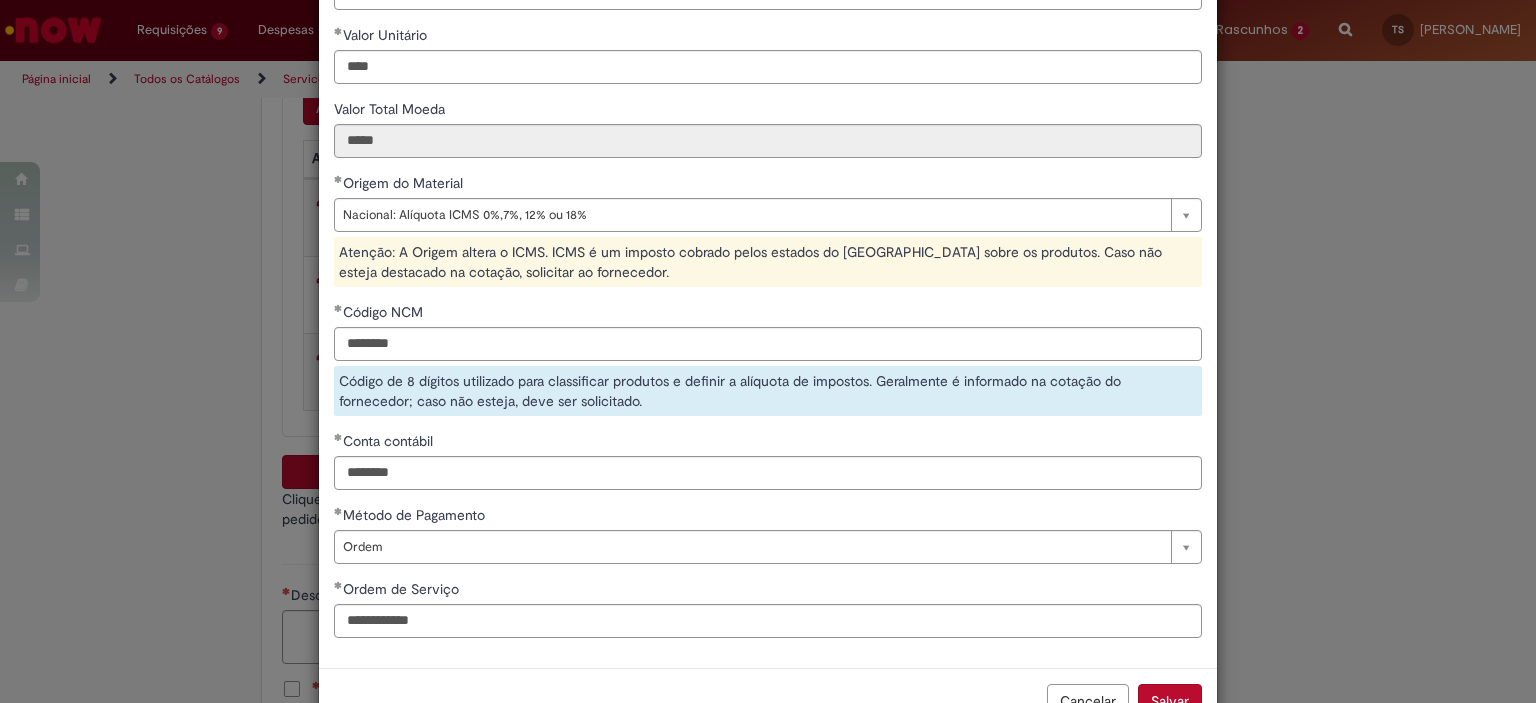 type on "****" 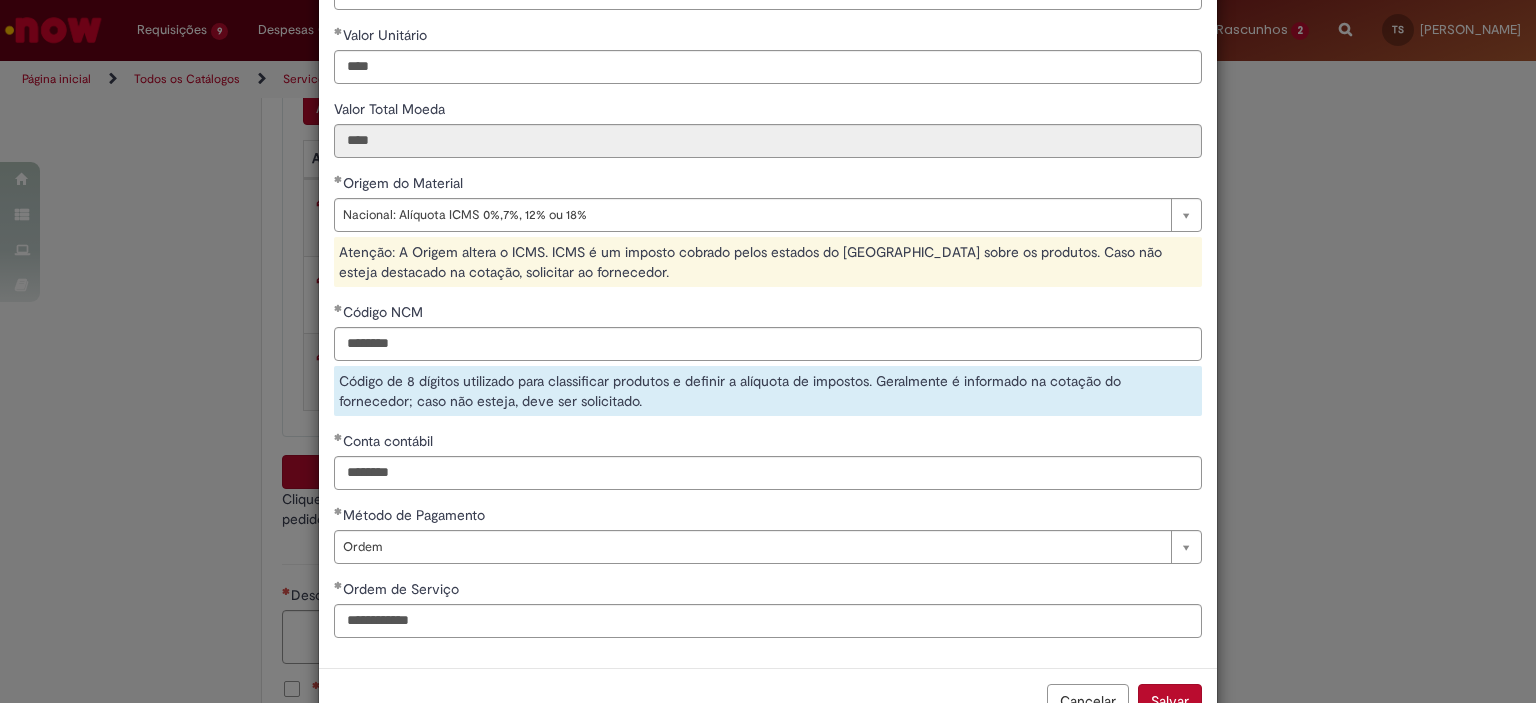click on "Salvar" at bounding box center [1170, 701] 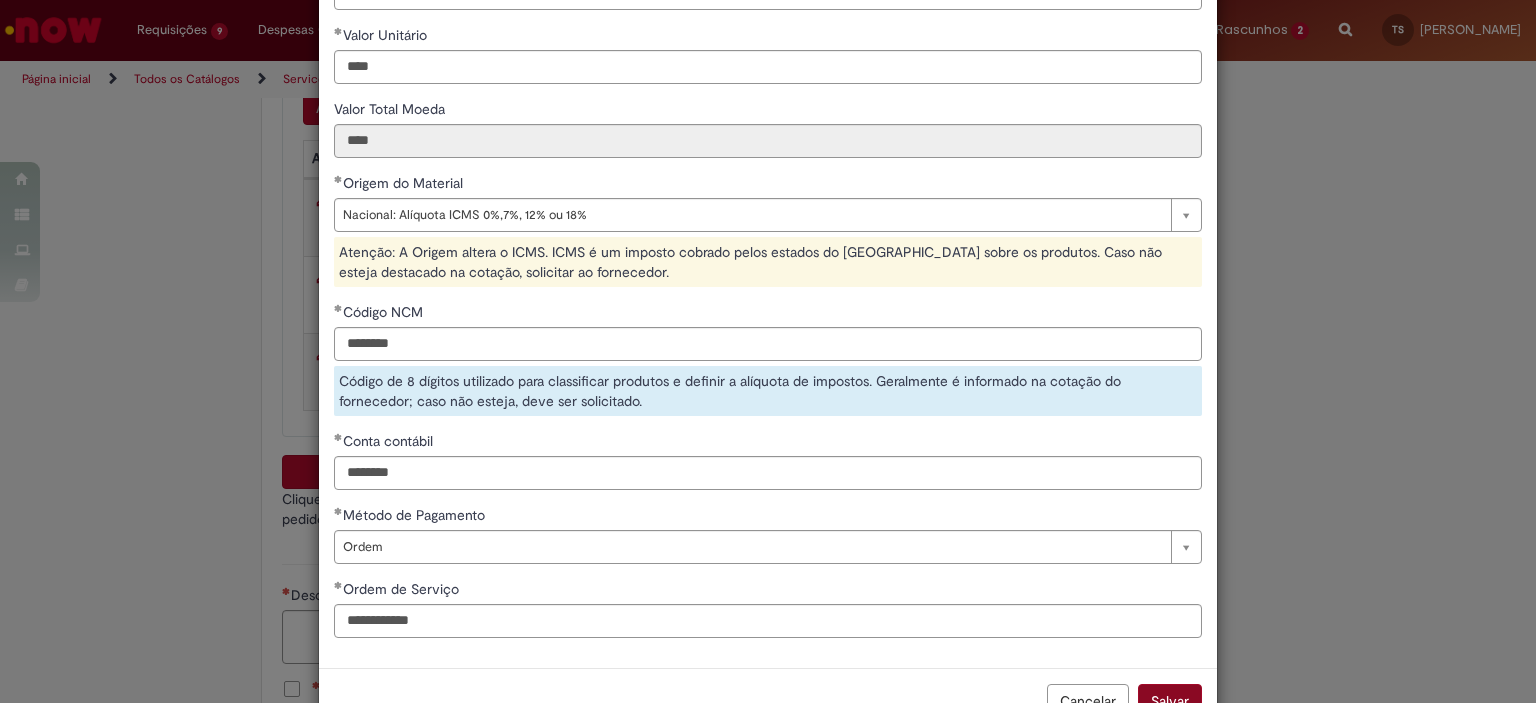 scroll, scrollTop: 313, scrollLeft: 0, axis: vertical 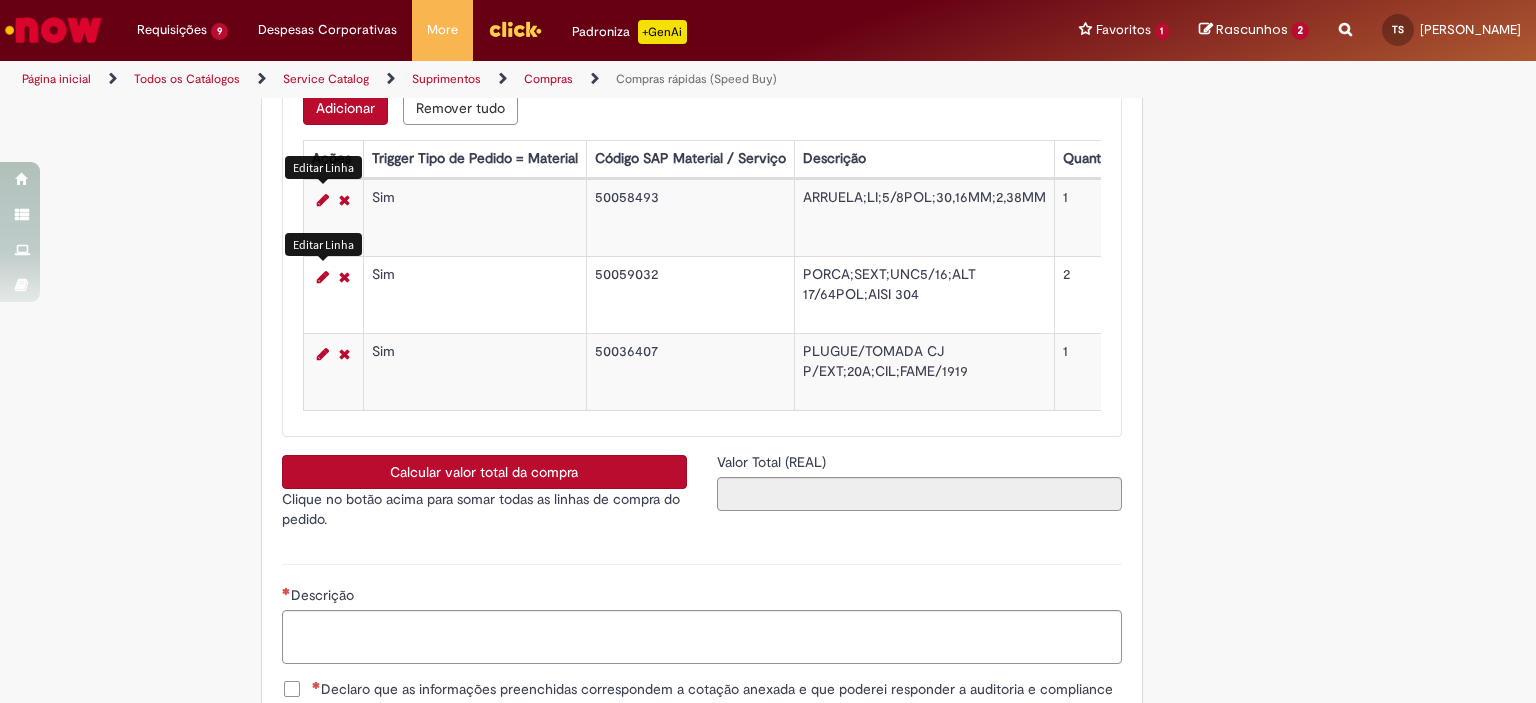 click at bounding box center (323, 277) 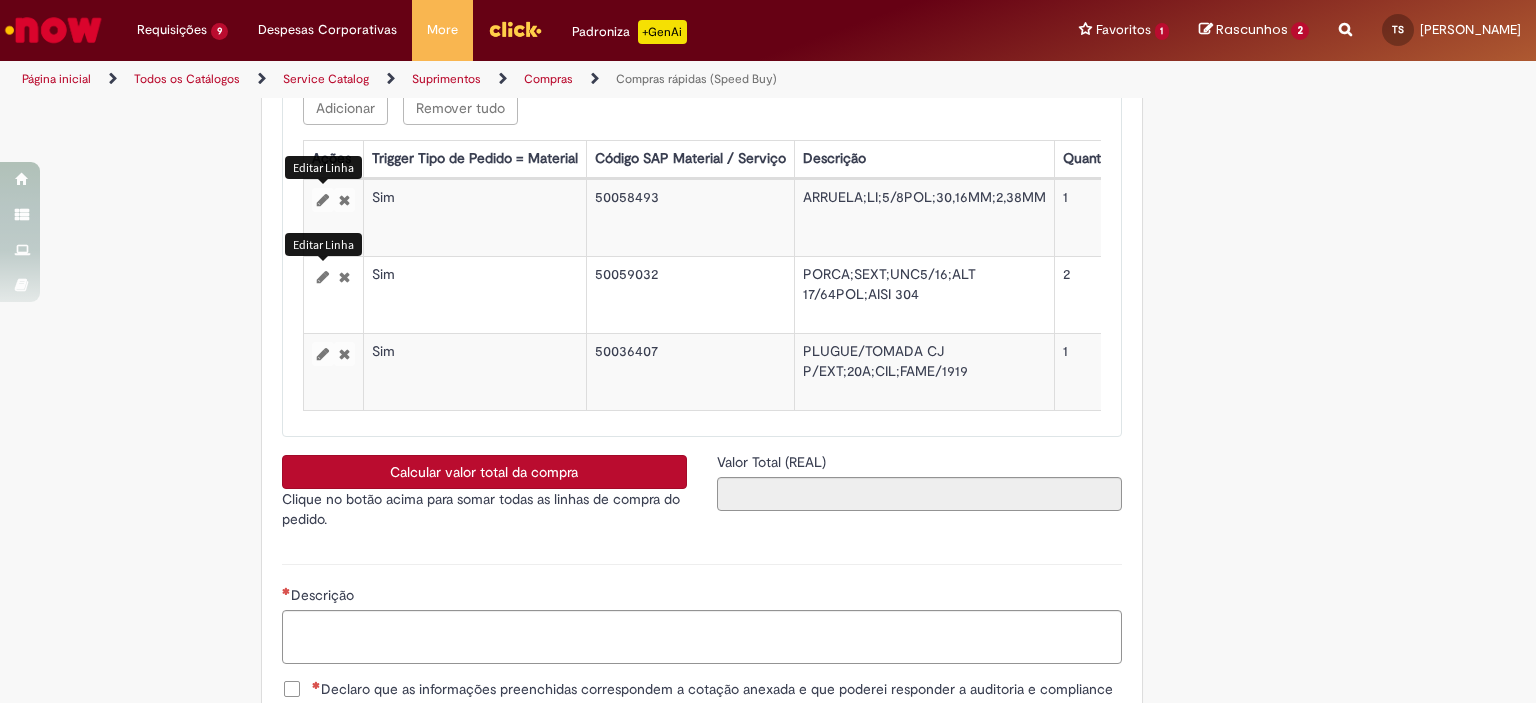 select on "*" 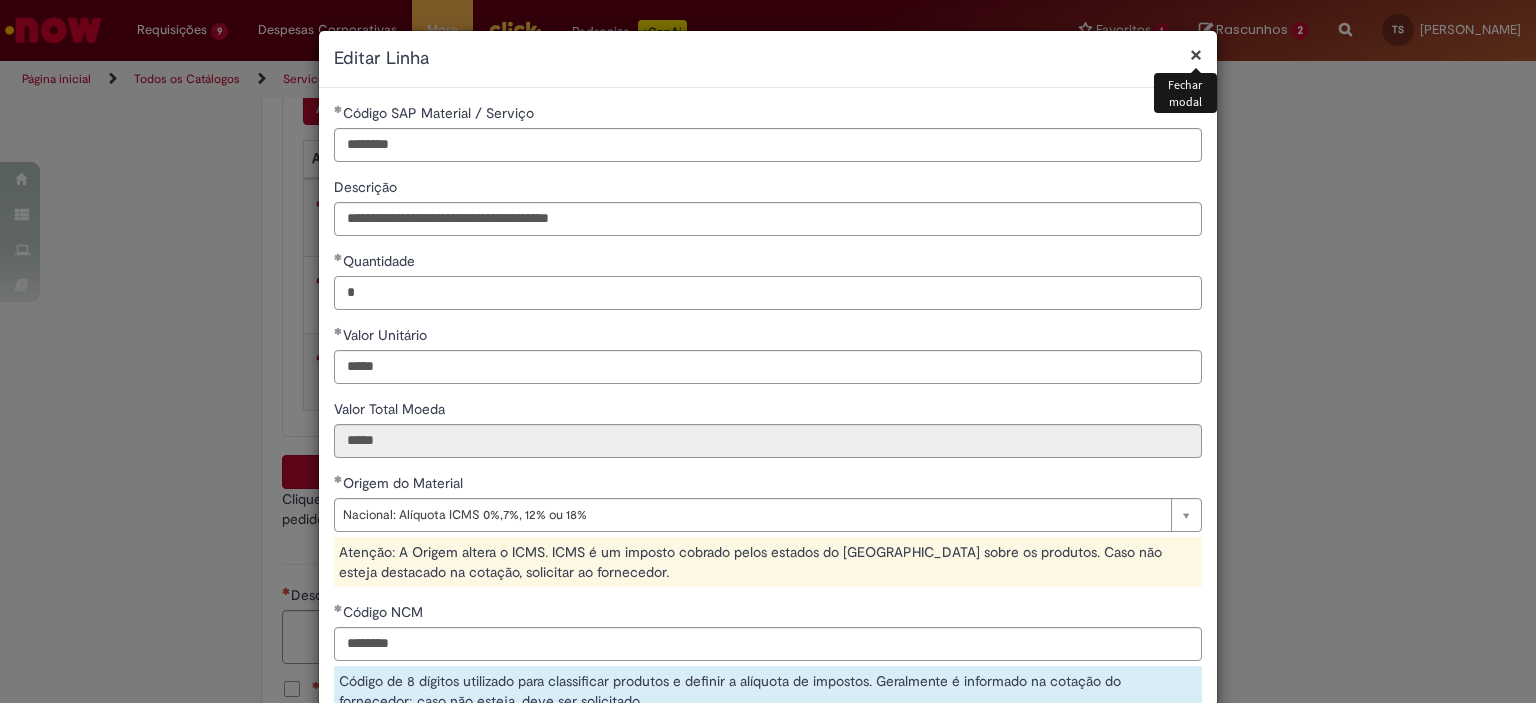 click on "*" at bounding box center [768, 293] 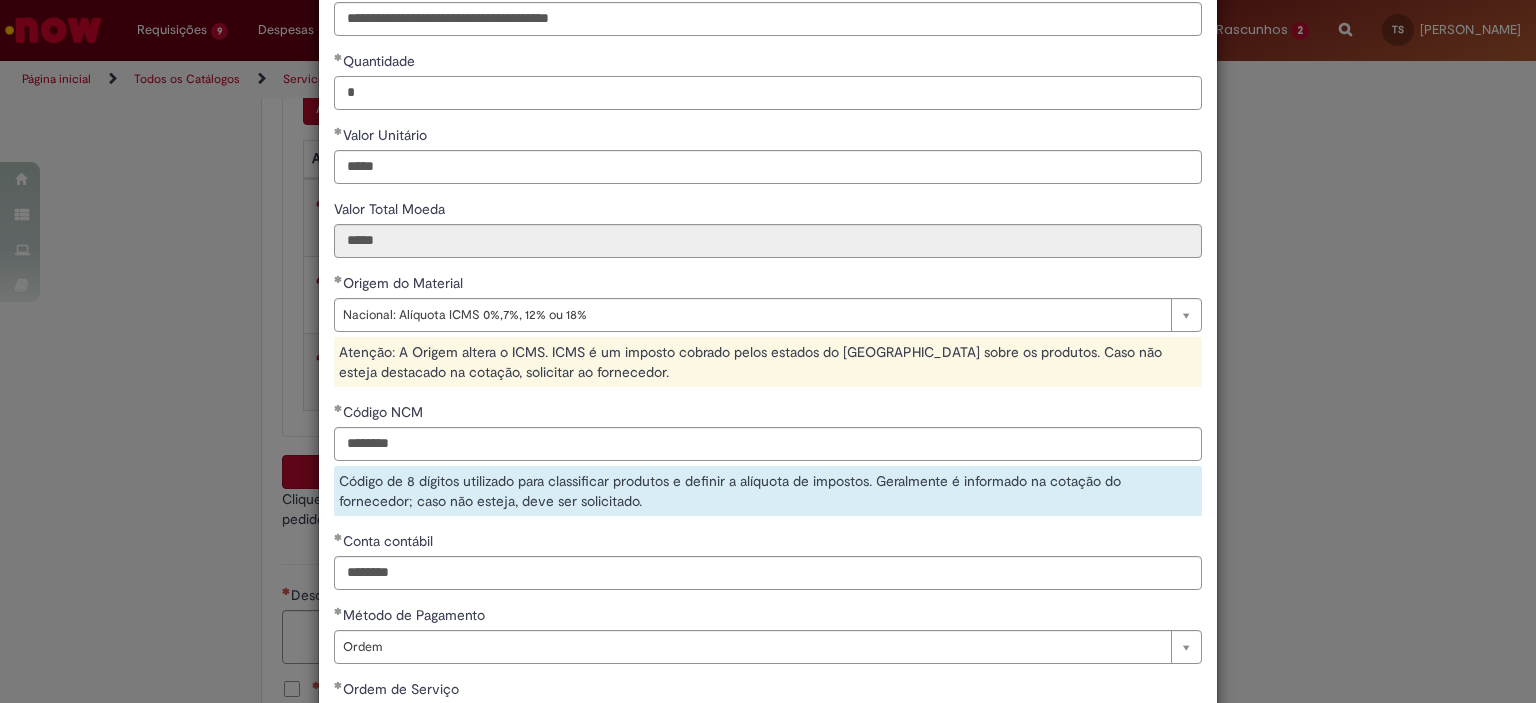 scroll, scrollTop: 359, scrollLeft: 0, axis: vertical 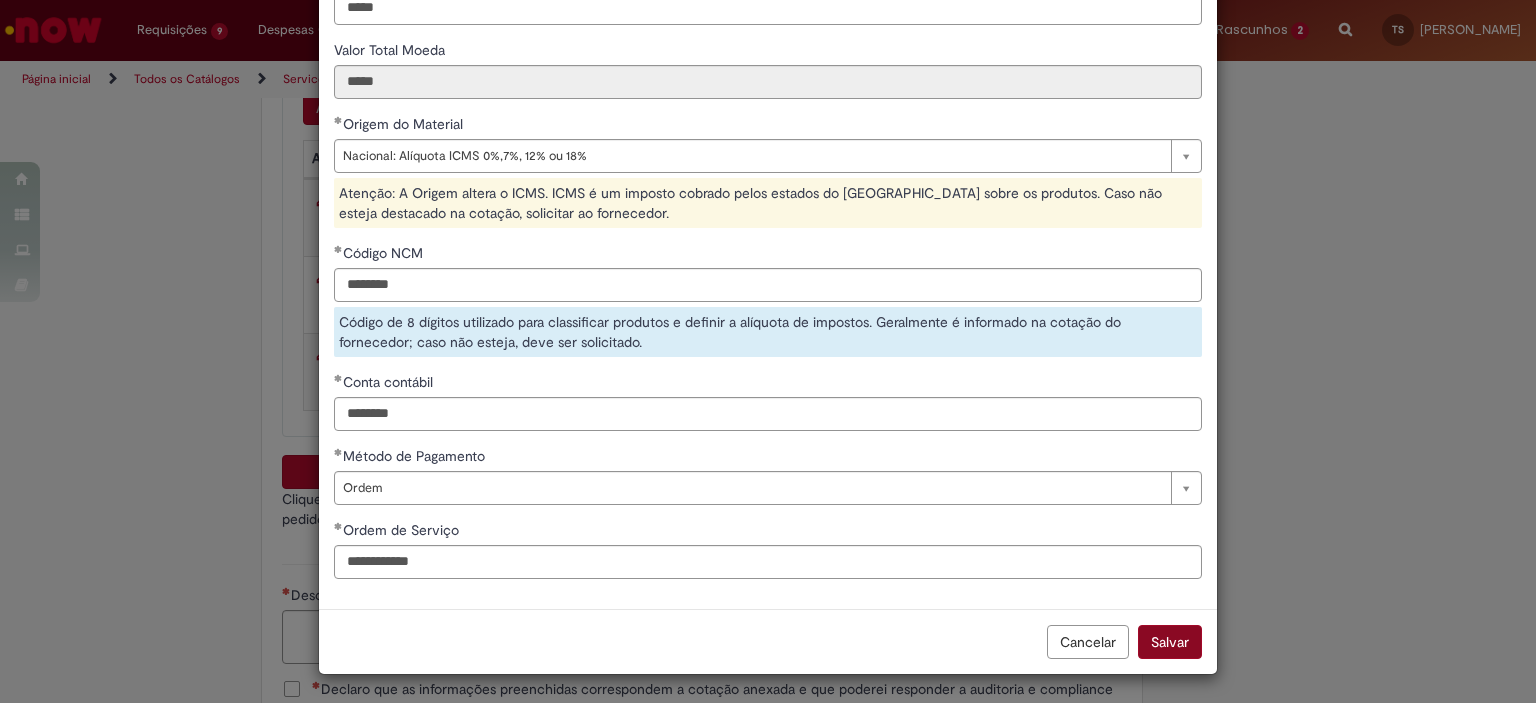 type on "*" 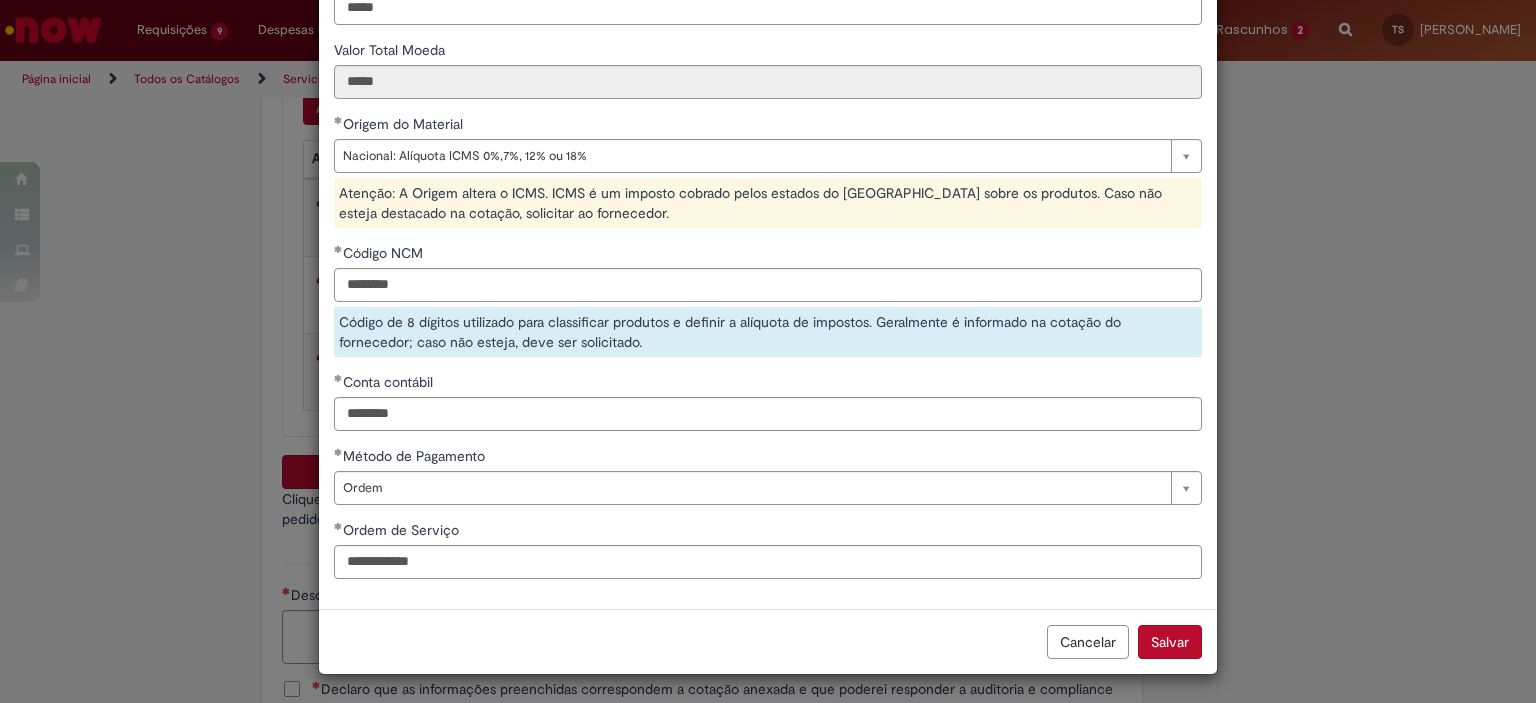 type on "*****" 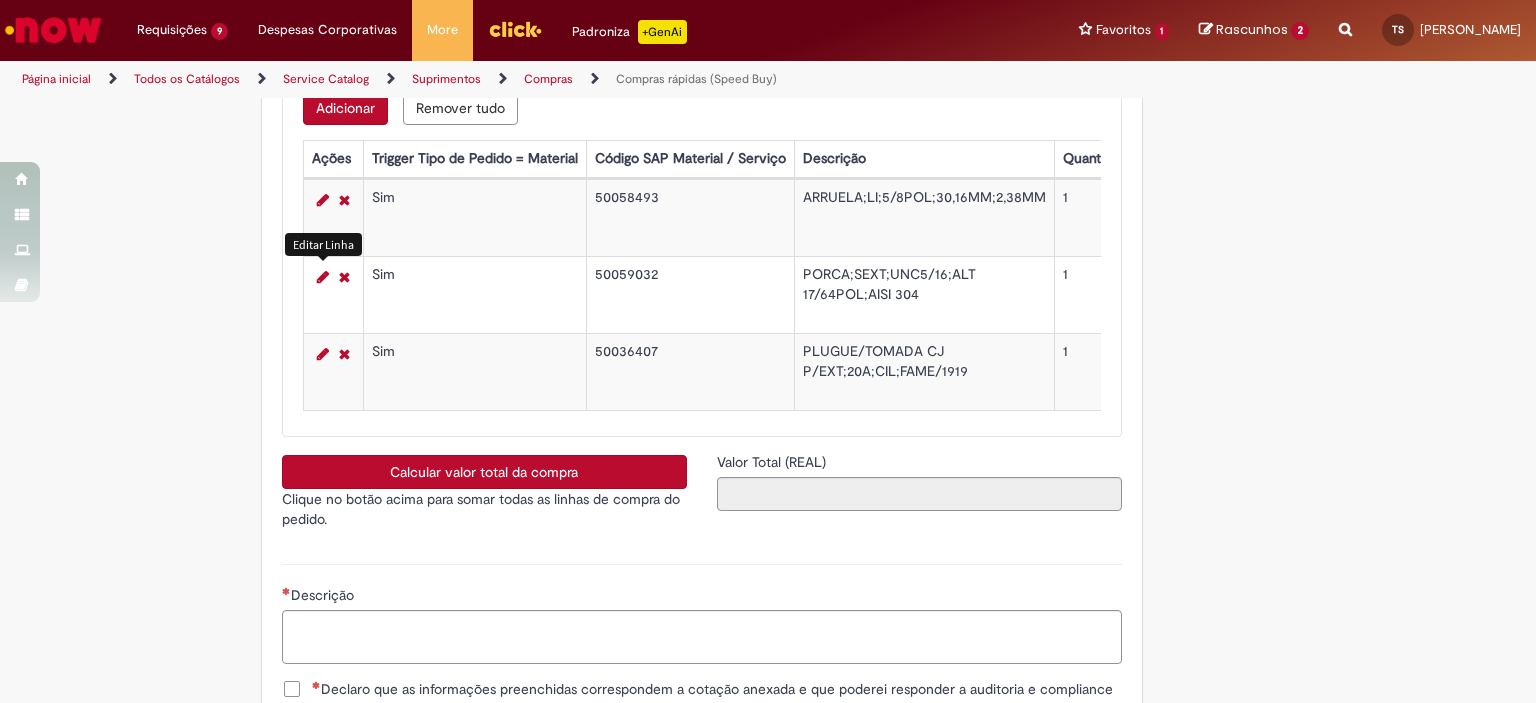 click on "Calcular valor total da compra" at bounding box center (484, 472) 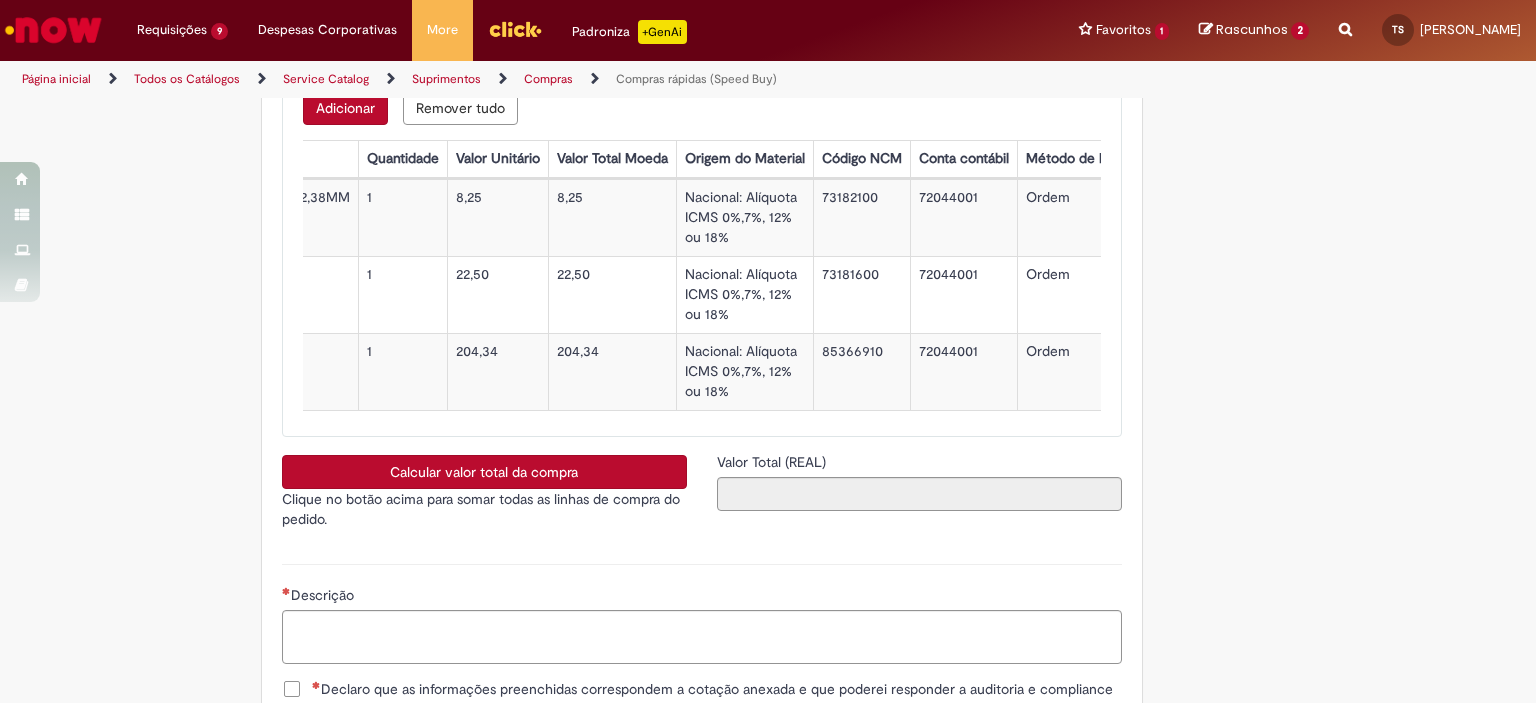 scroll, scrollTop: 0, scrollLeft: 692, axis: horizontal 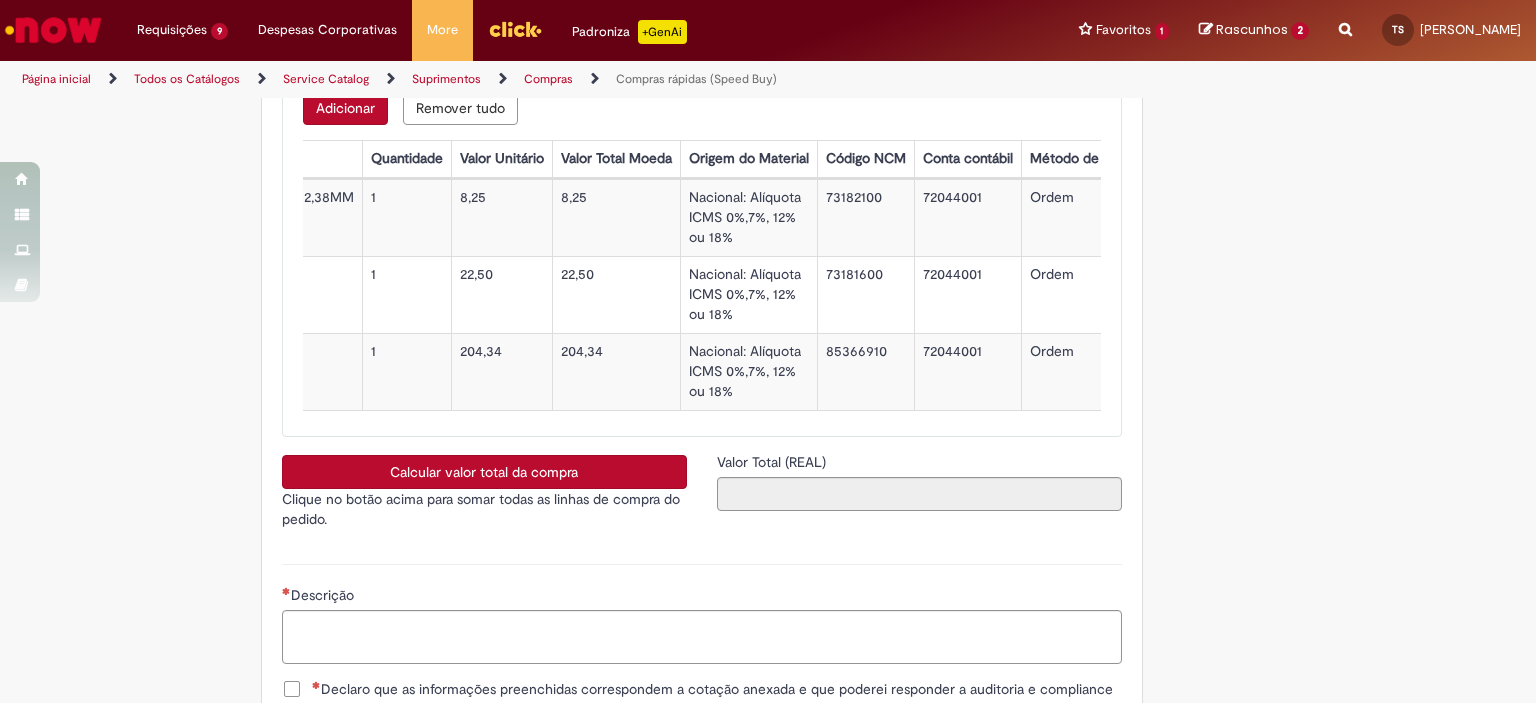 click on "Calcular valor total da compra" at bounding box center (484, 472) 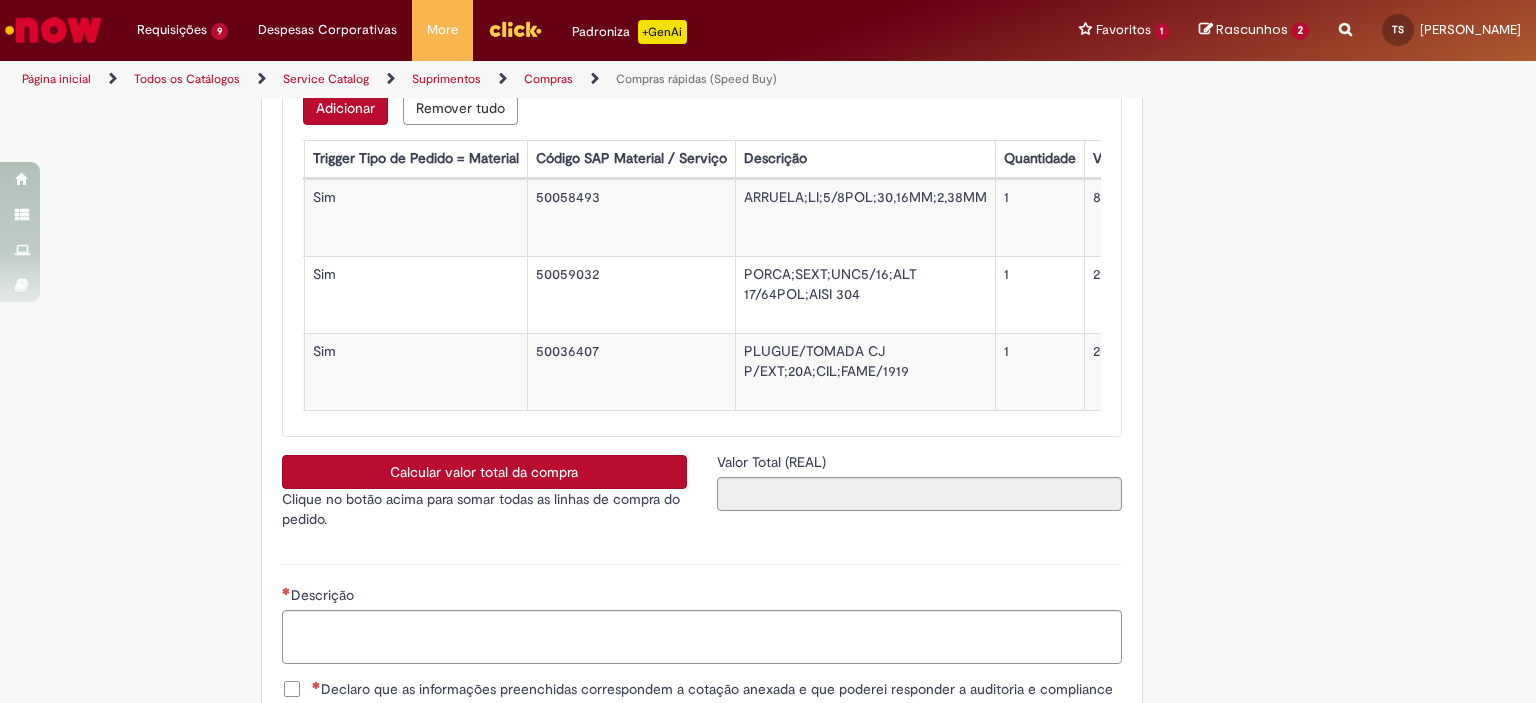 scroll, scrollTop: 0, scrollLeft: 55, axis: horizontal 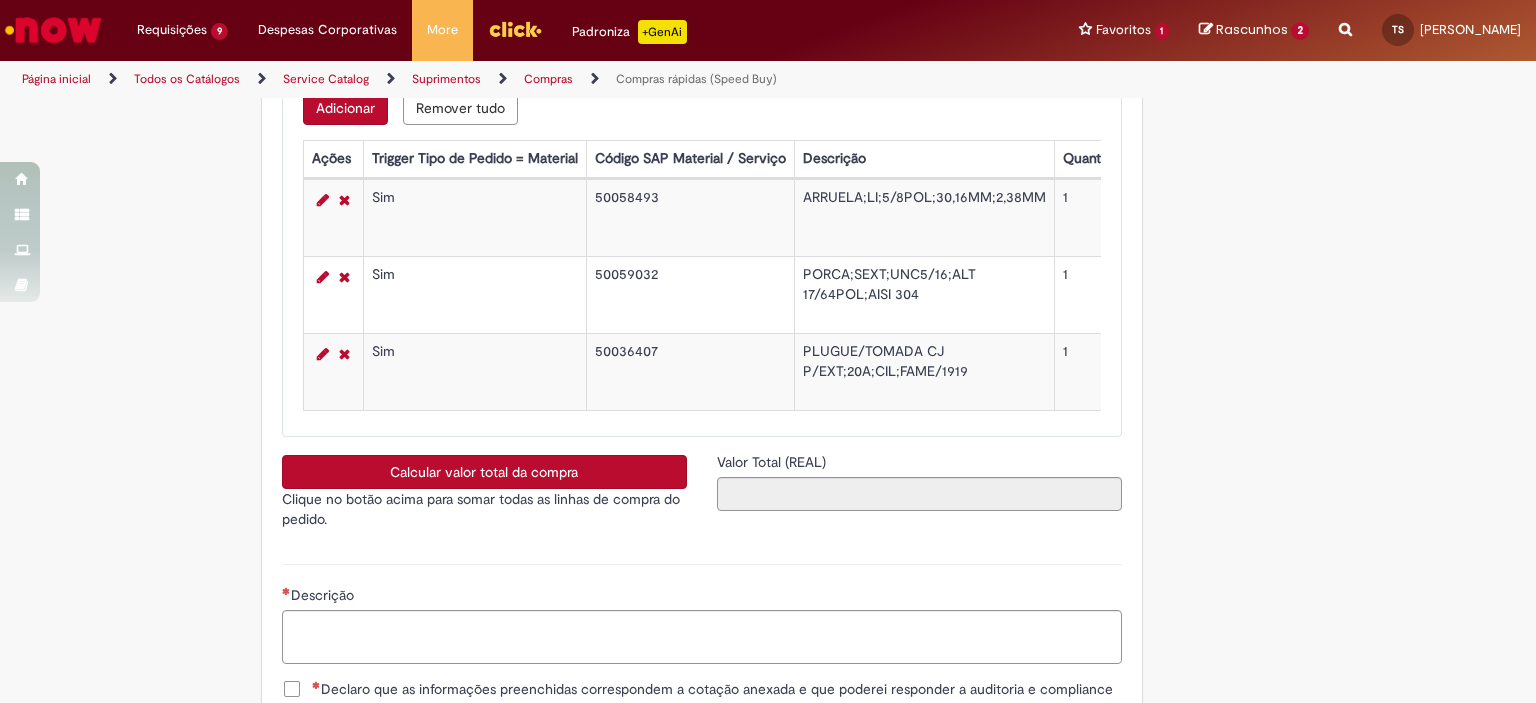 click on "Calcular valor total da compra" at bounding box center (484, 472) 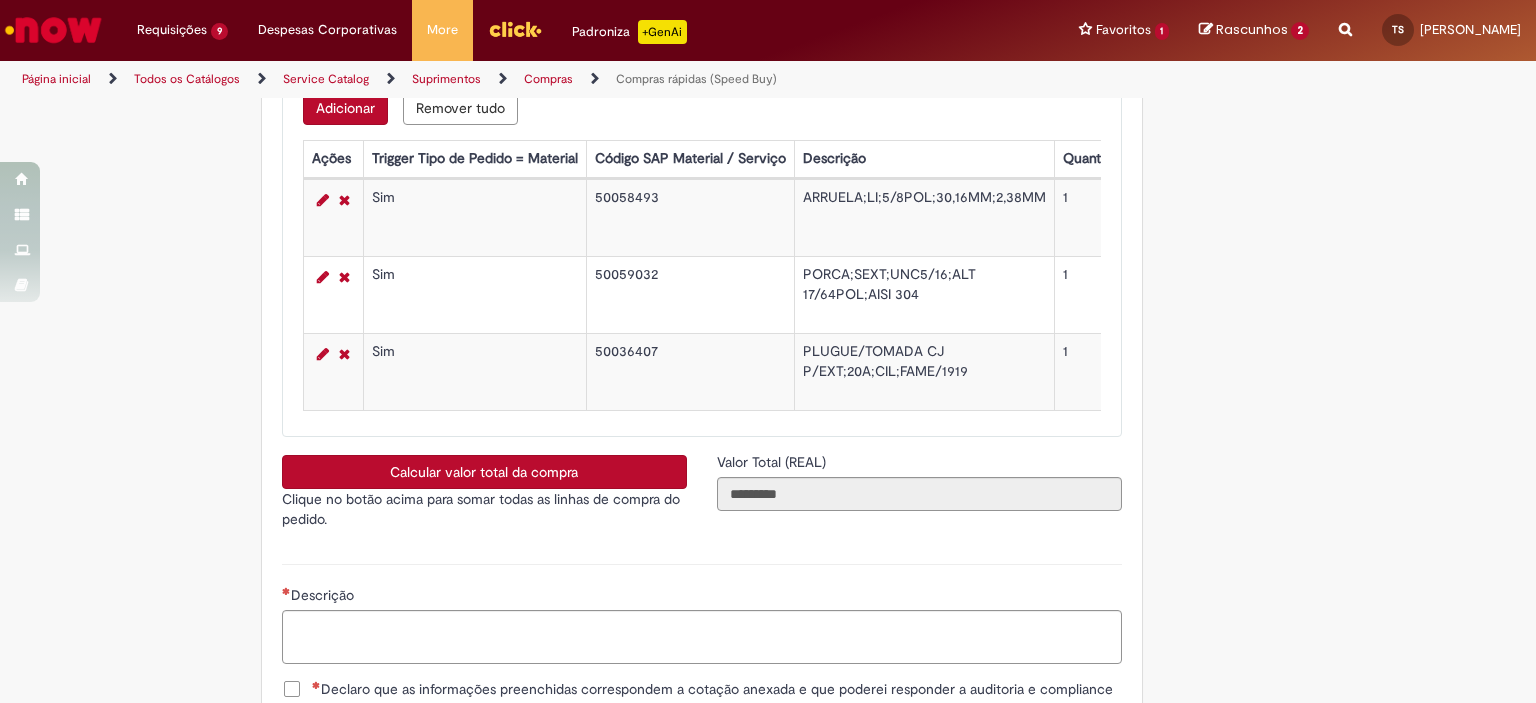 type 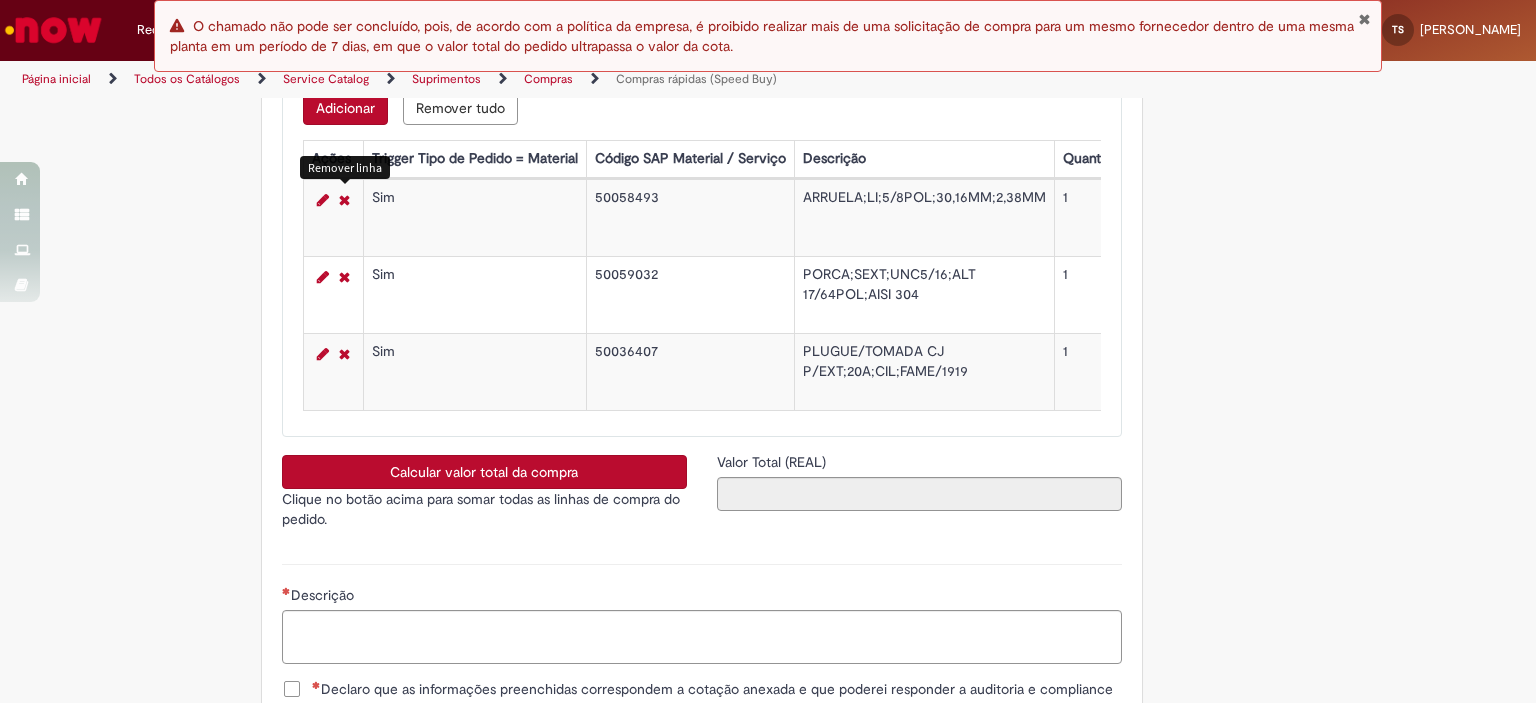 click at bounding box center [344, 200] 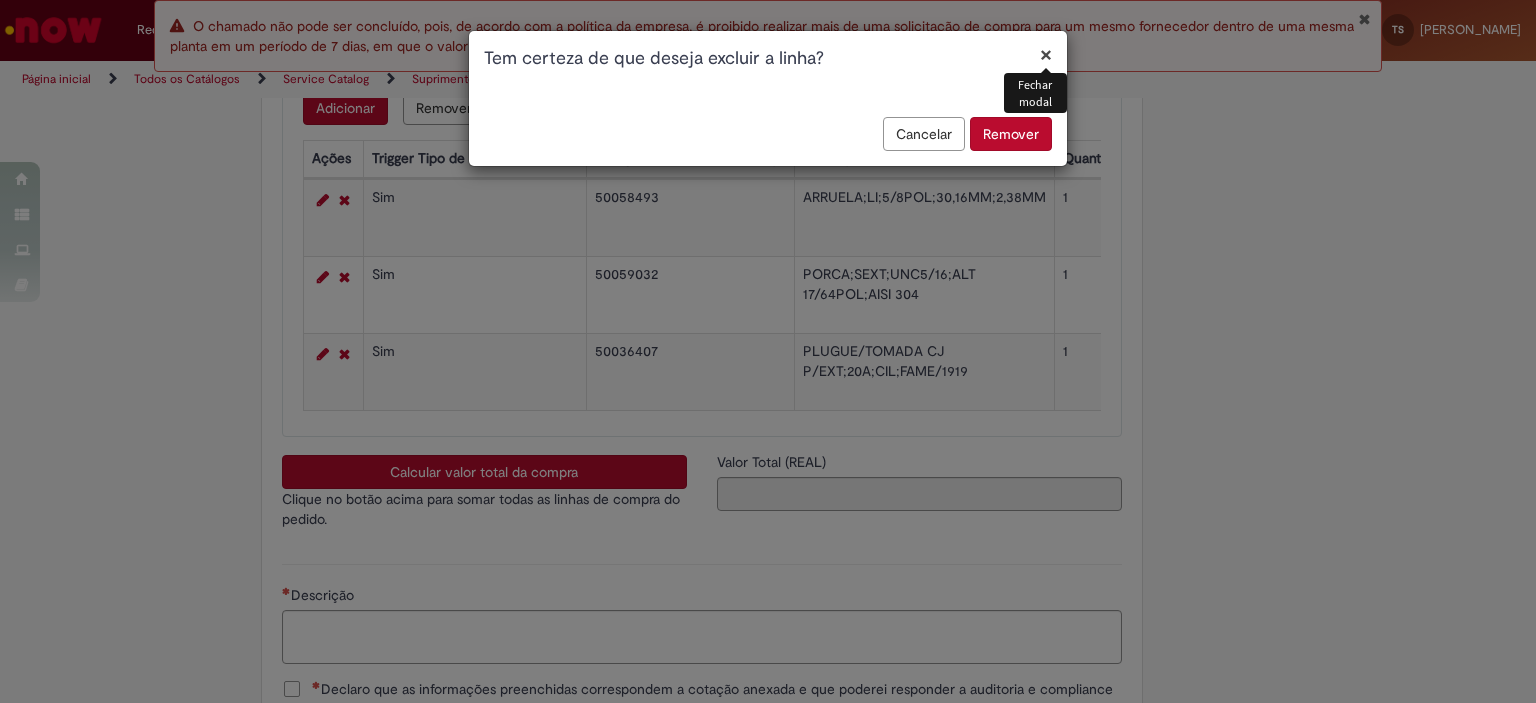click on "Remover" at bounding box center [1011, 134] 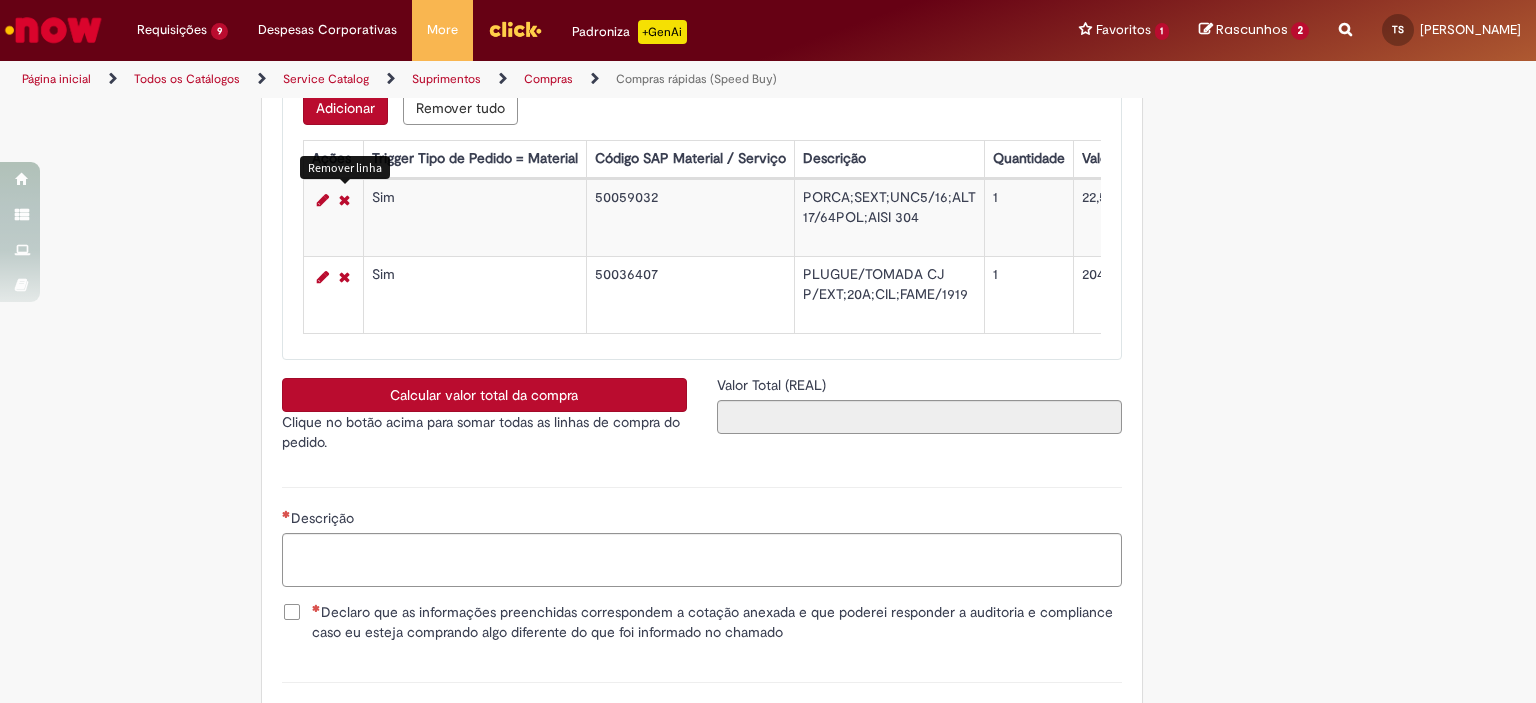 click at bounding box center (344, 200) 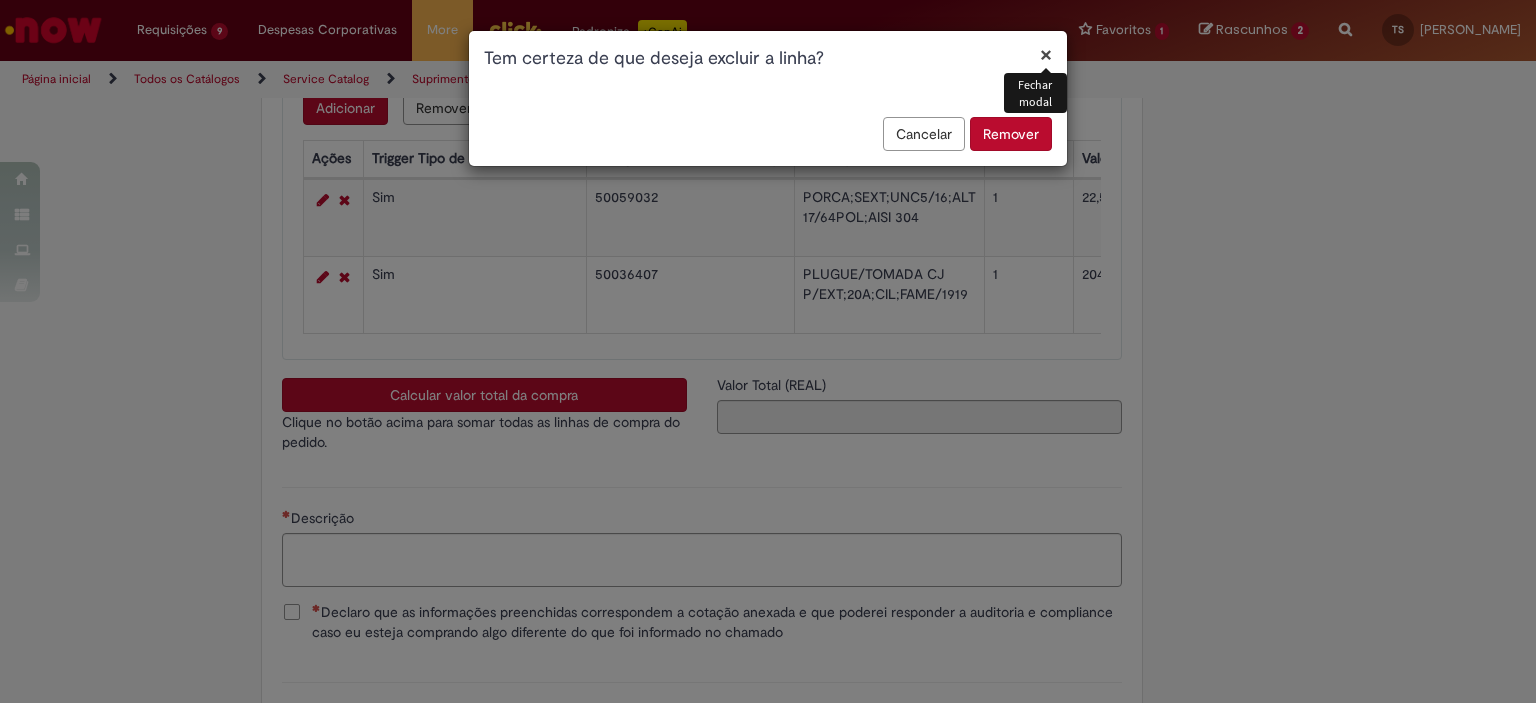 click on "Remover" at bounding box center (1011, 134) 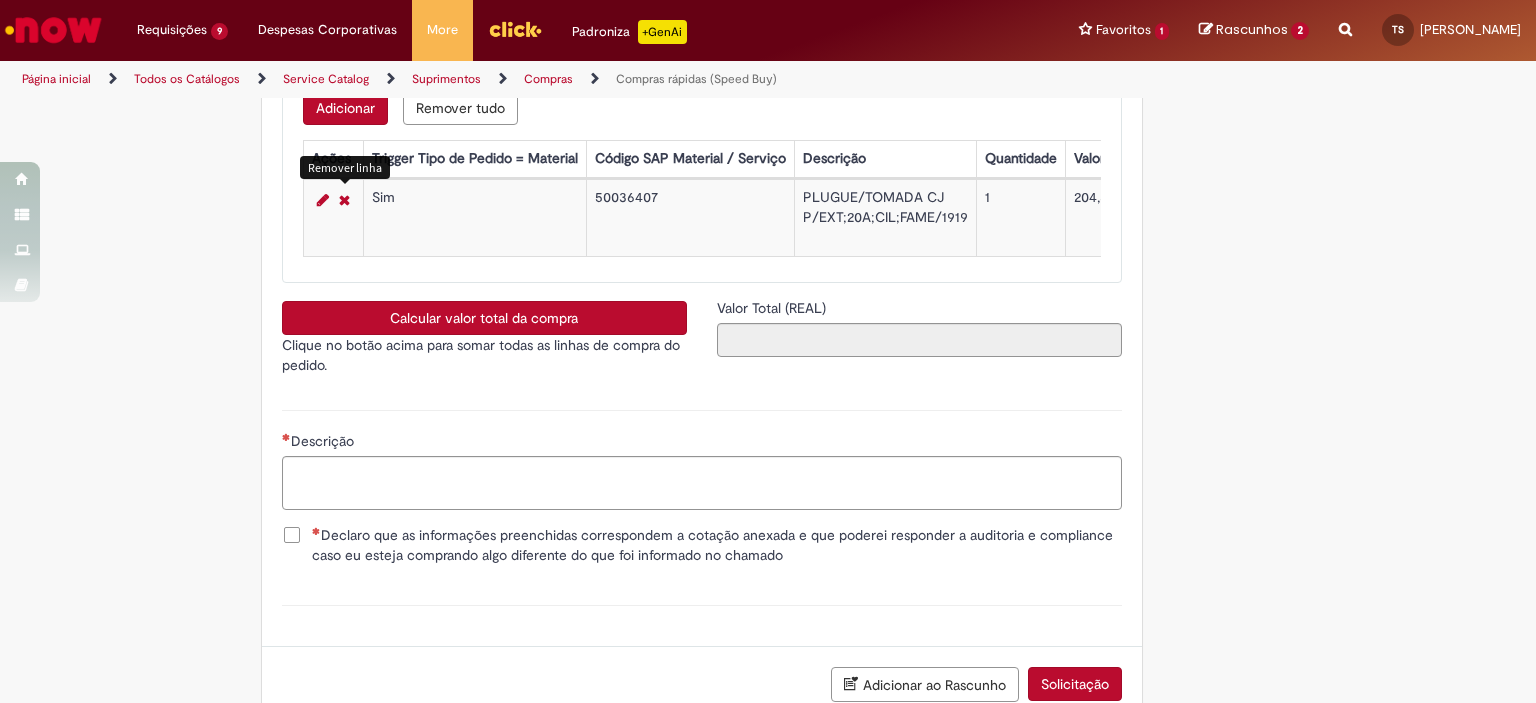 click at bounding box center [344, 200] 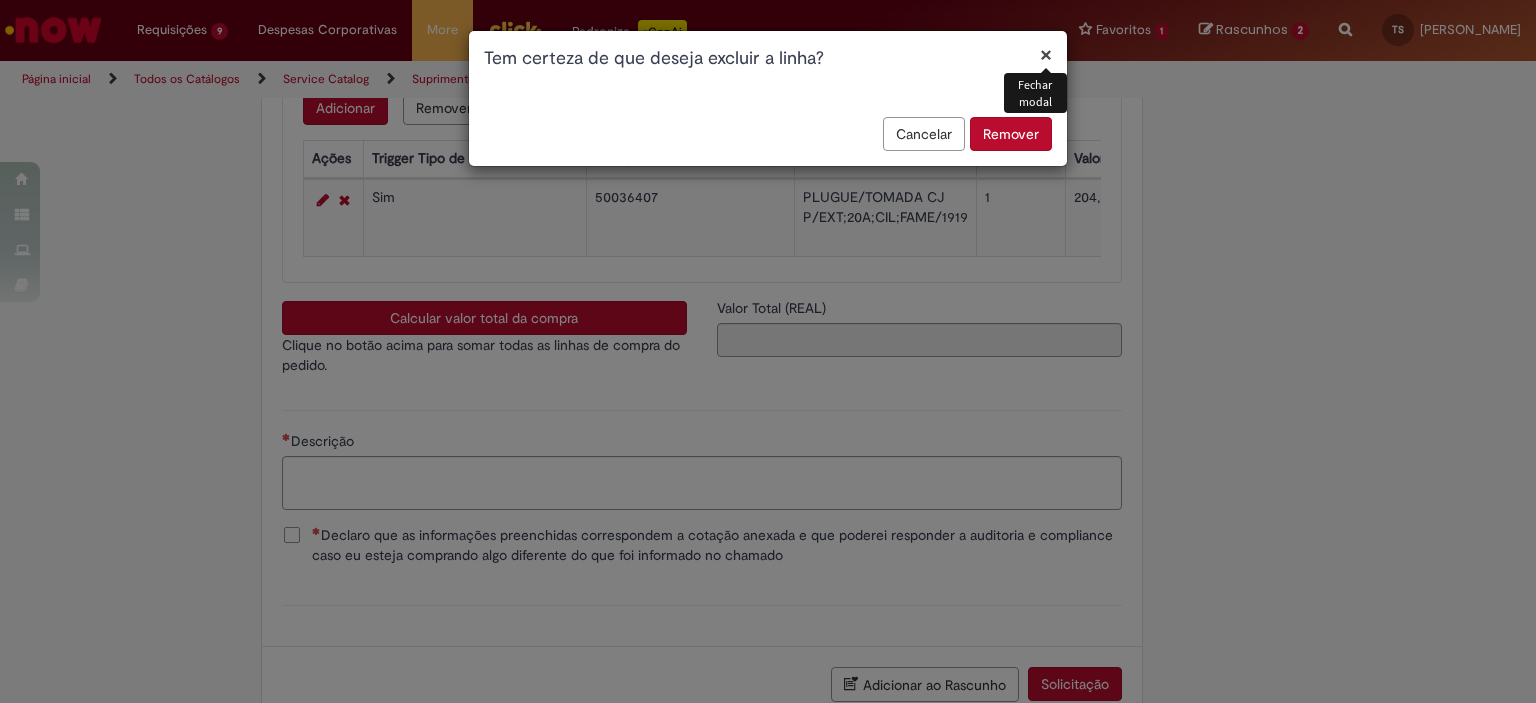 click on "Remover" at bounding box center [1011, 134] 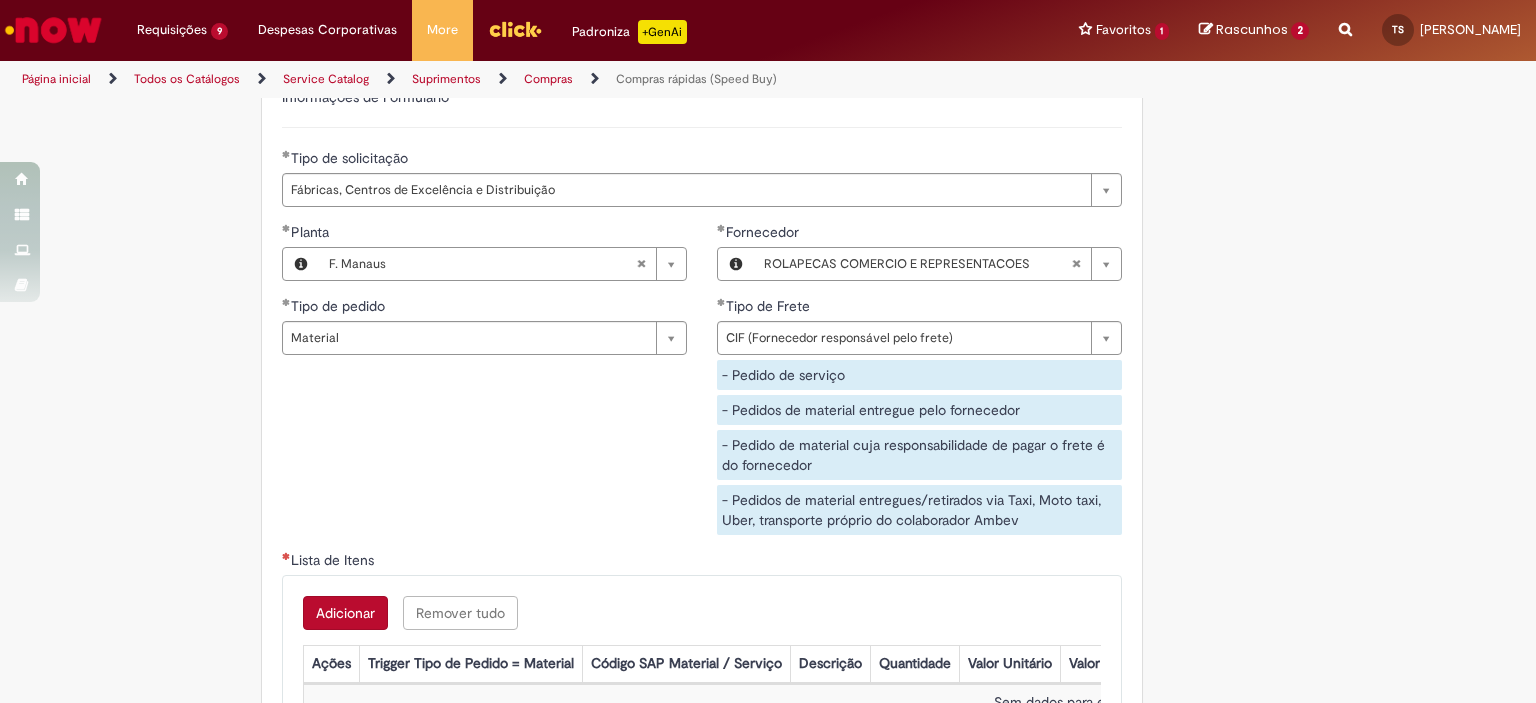 scroll, scrollTop: 2795, scrollLeft: 0, axis: vertical 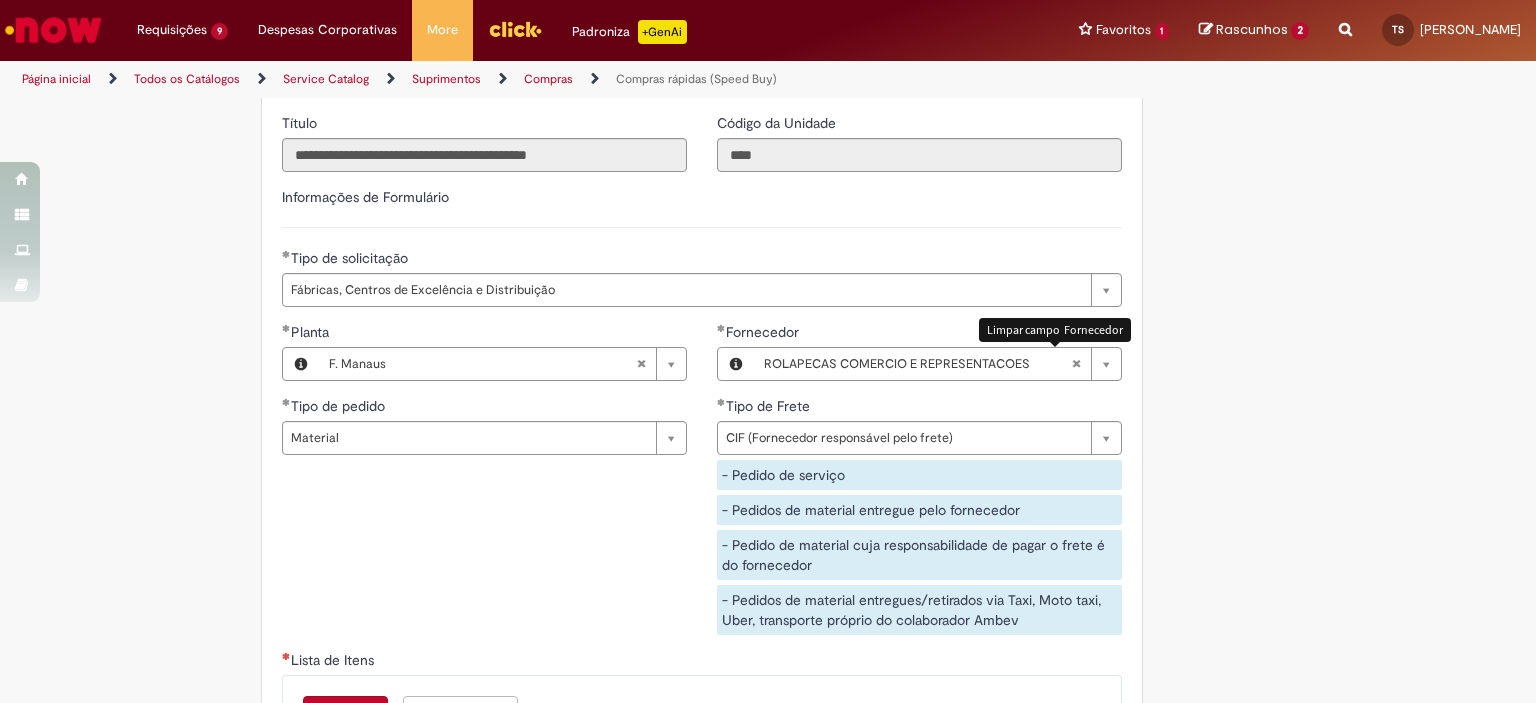 click at bounding box center (1076, 364) 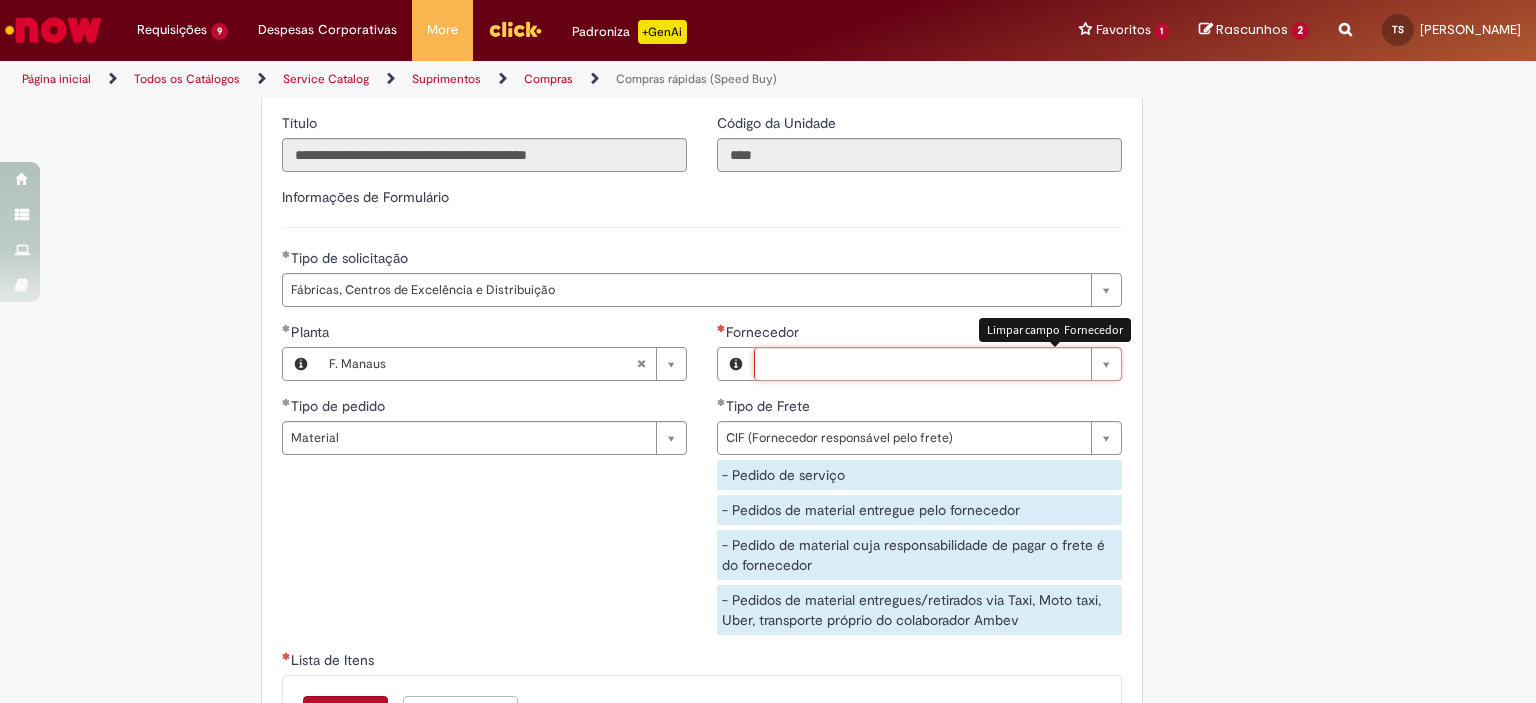 scroll, scrollTop: 0, scrollLeft: 0, axis: both 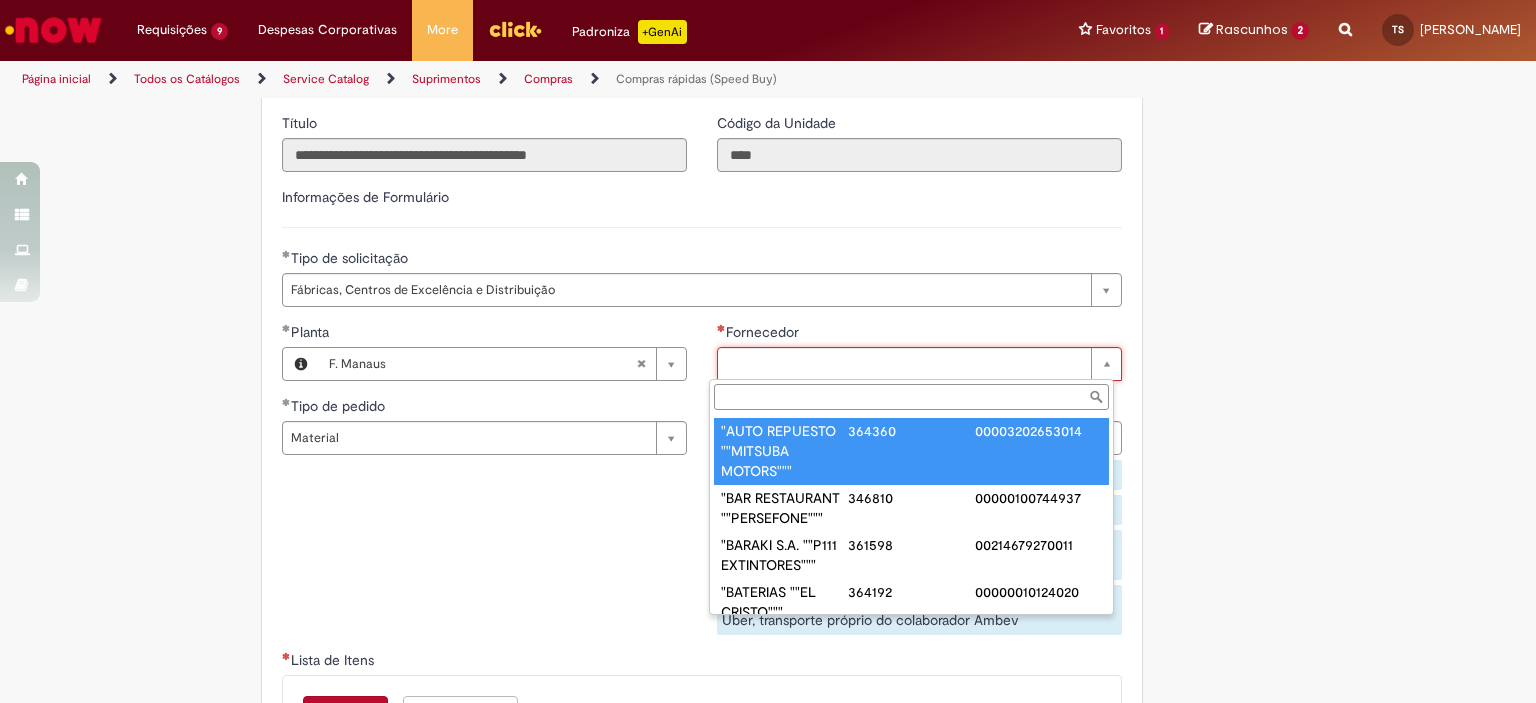 paste on "**********" 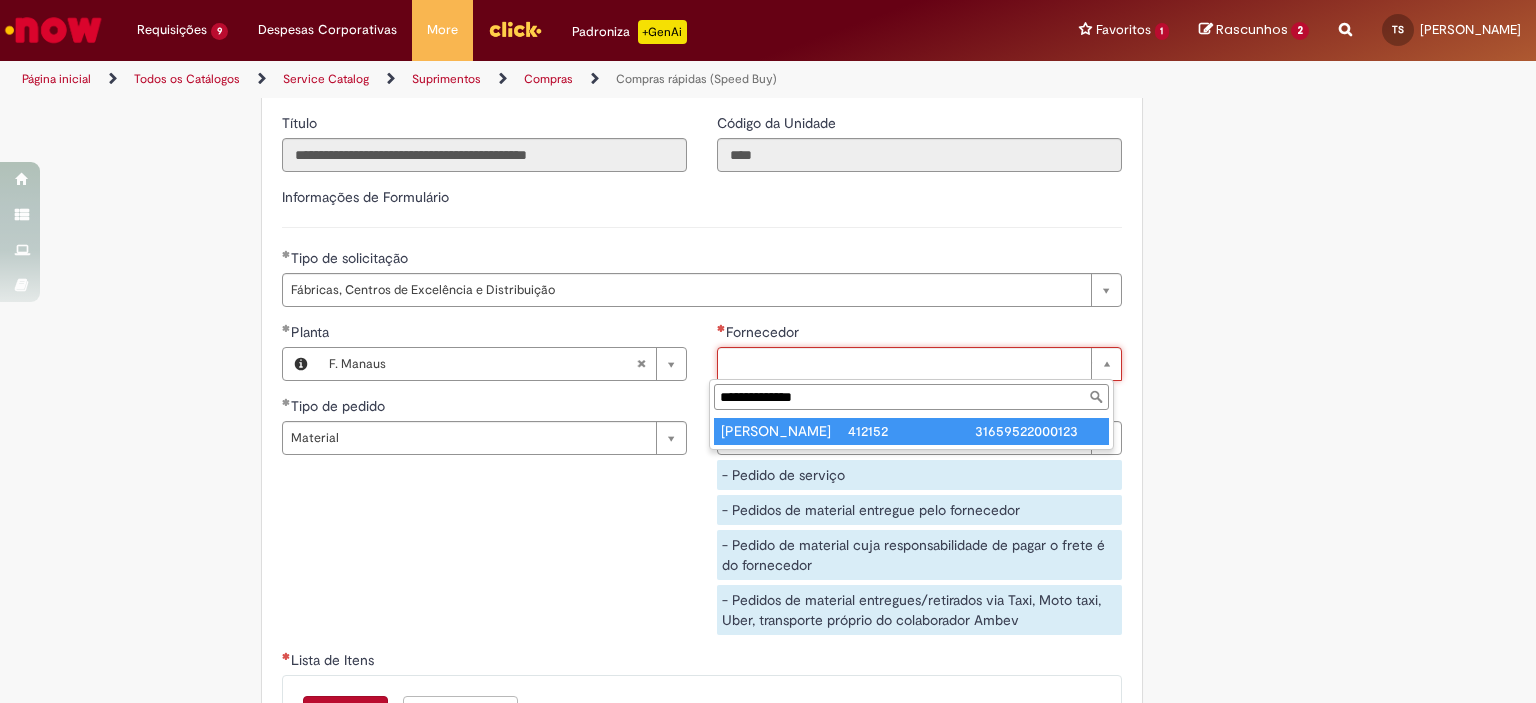 type on "**********" 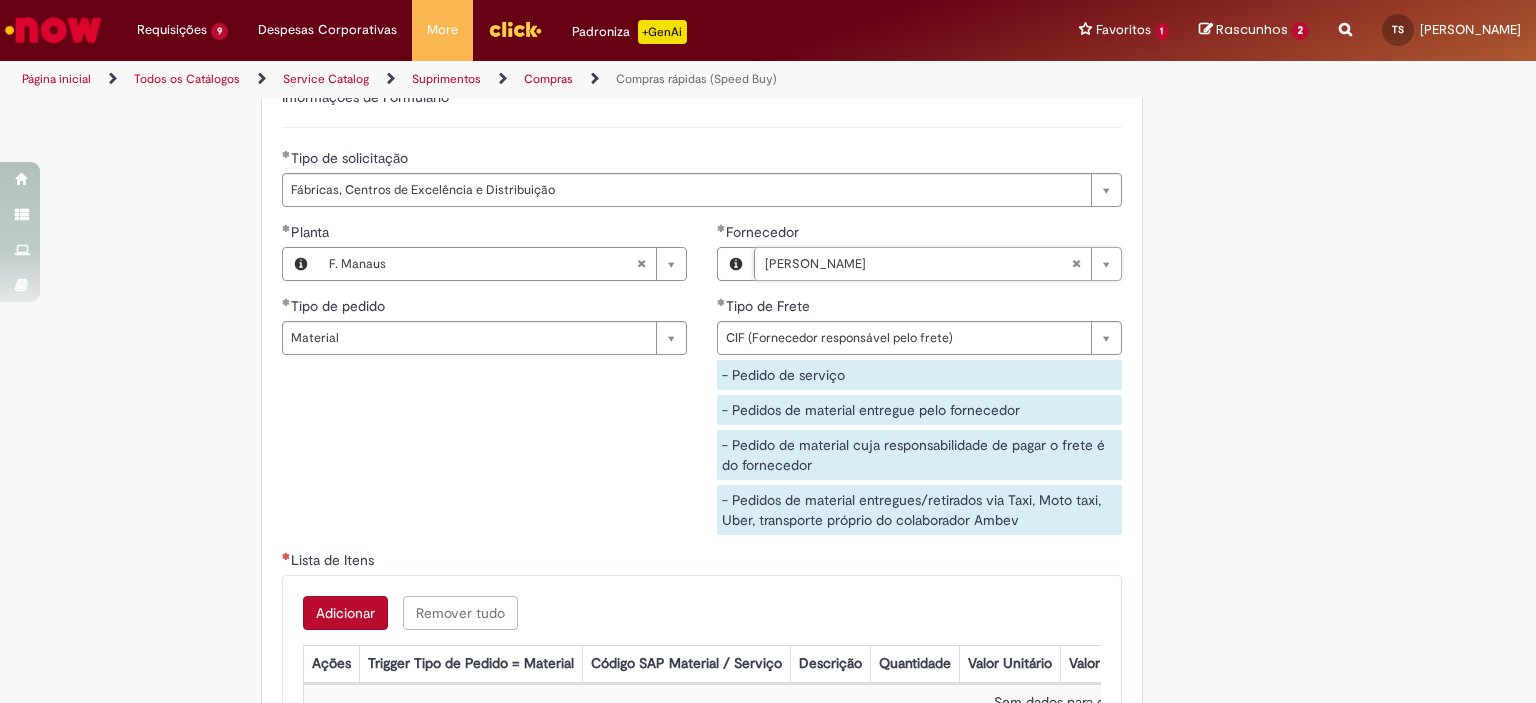 scroll, scrollTop: 3095, scrollLeft: 0, axis: vertical 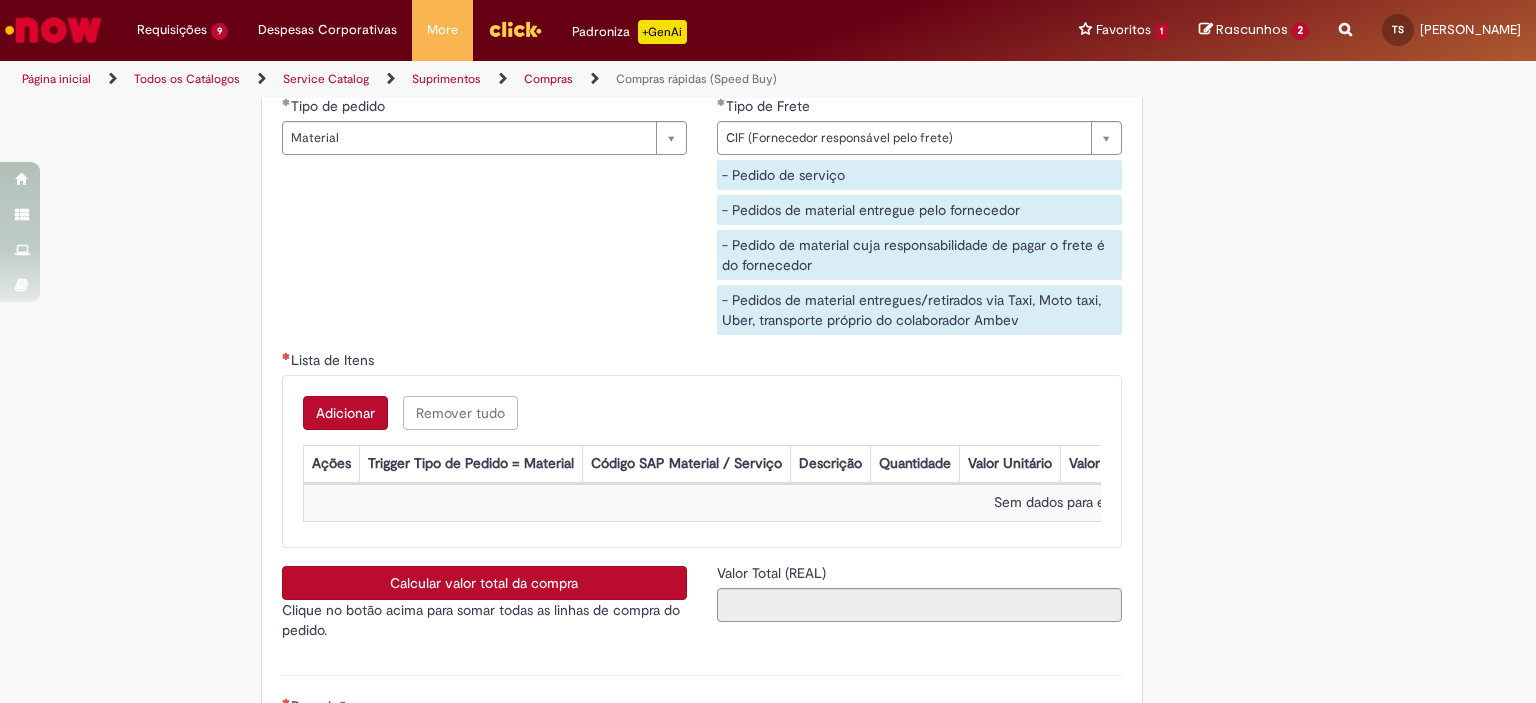 drag, startPoint x: 316, startPoint y: 417, endPoint x: 327, endPoint y: 409, distance: 13.601471 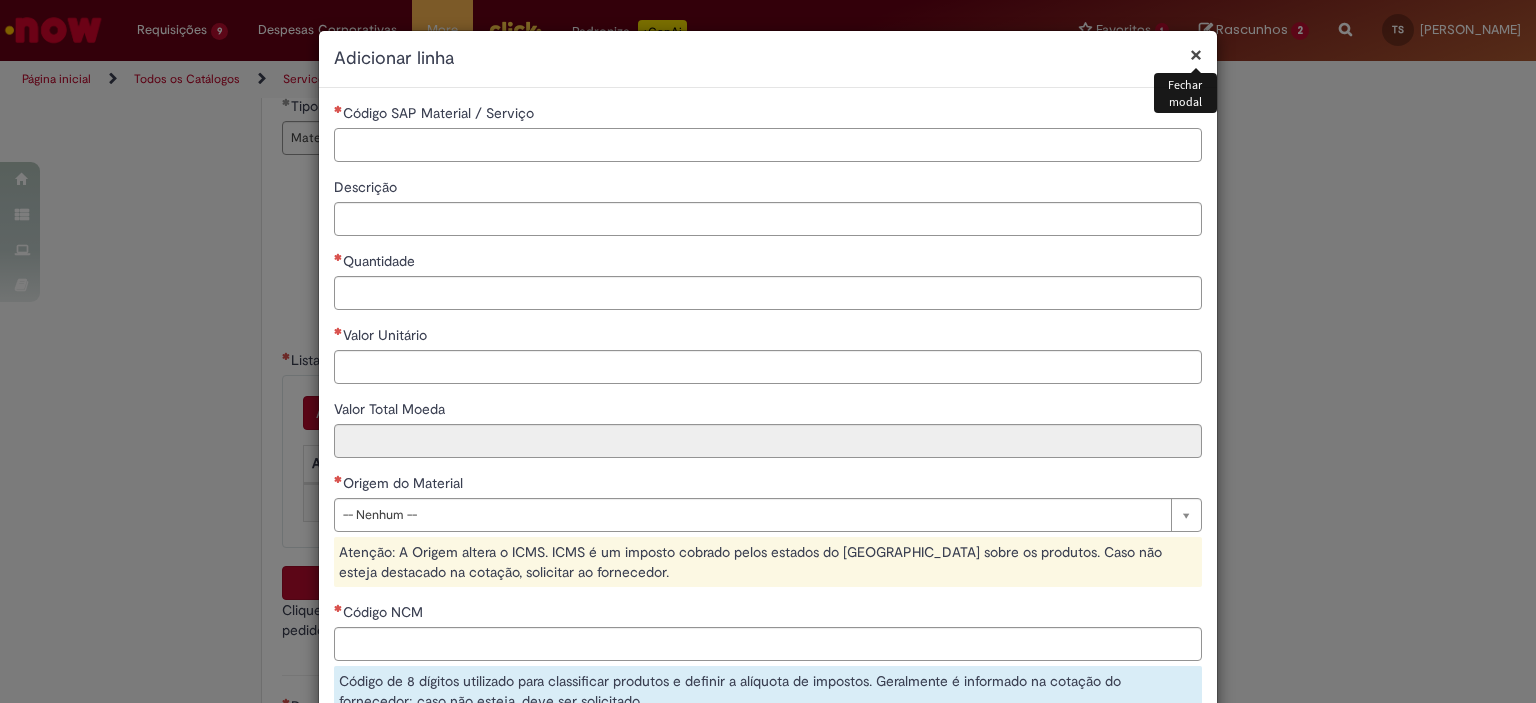 click on "Código SAP Material / Serviço" at bounding box center (768, 145) 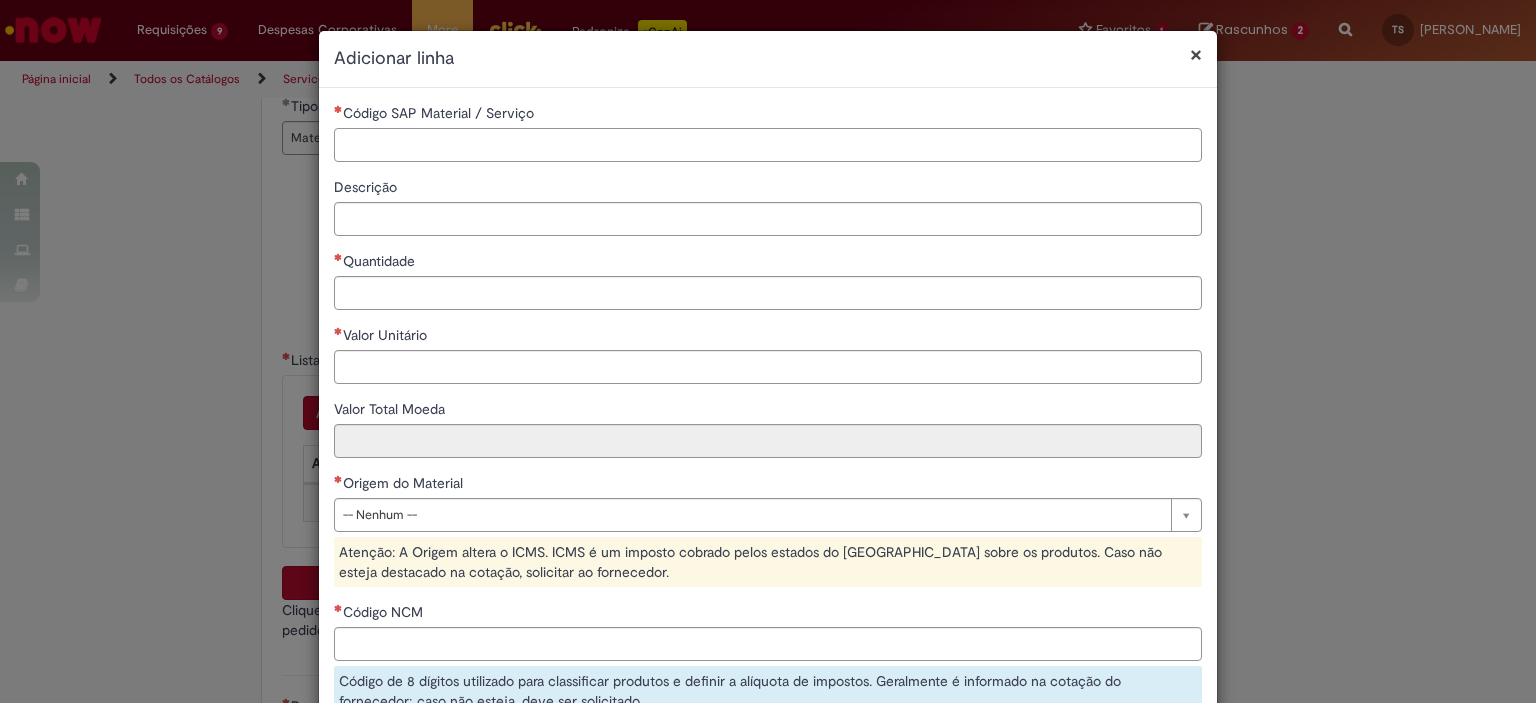 paste on "********" 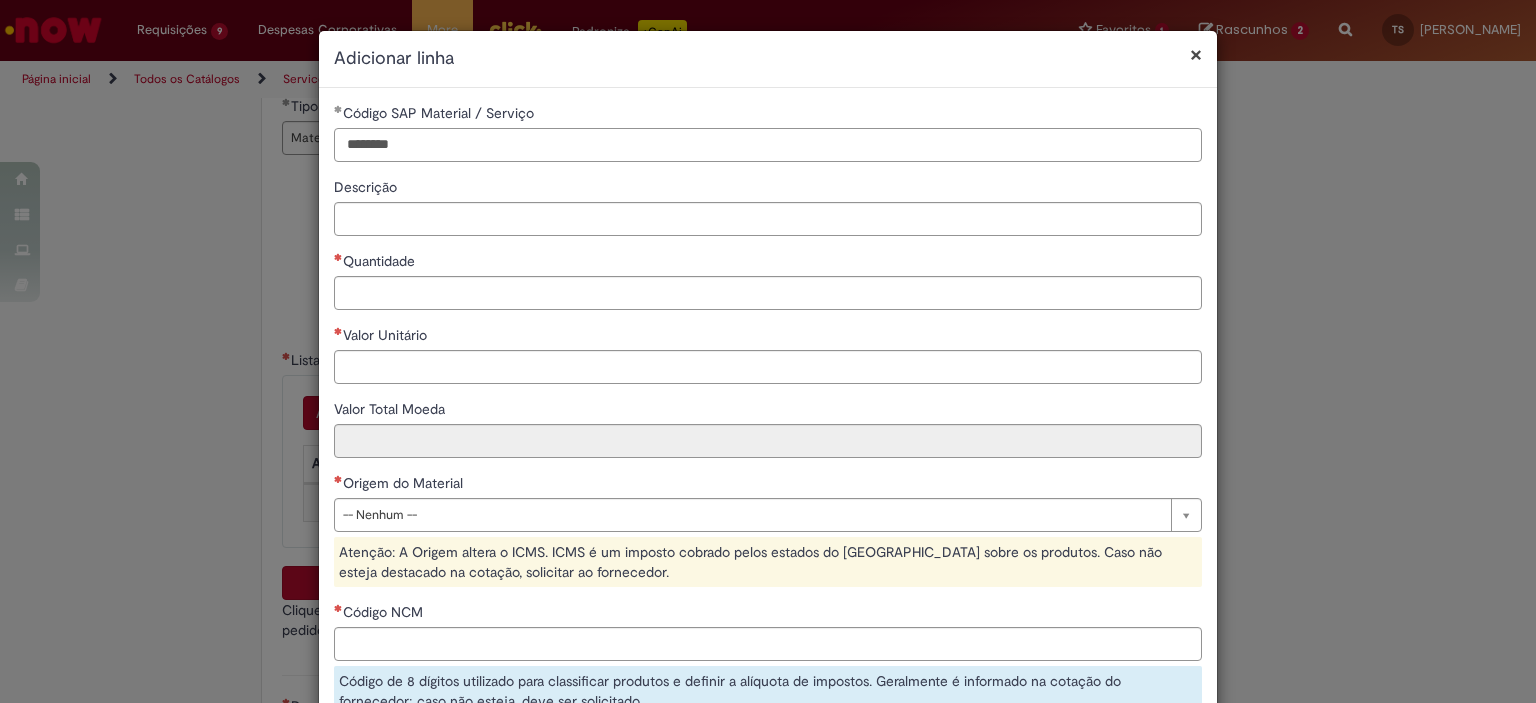 type on "********" 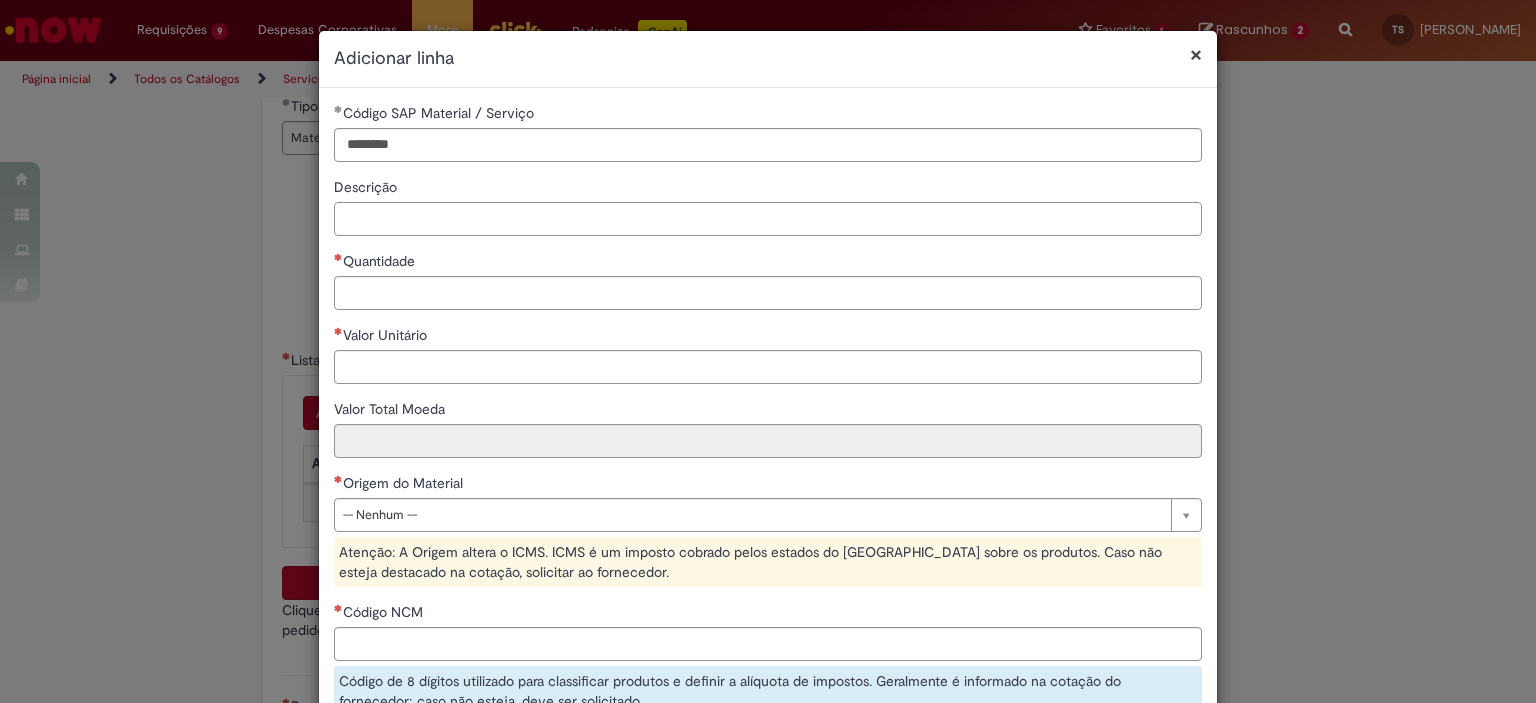 paste on "**********" 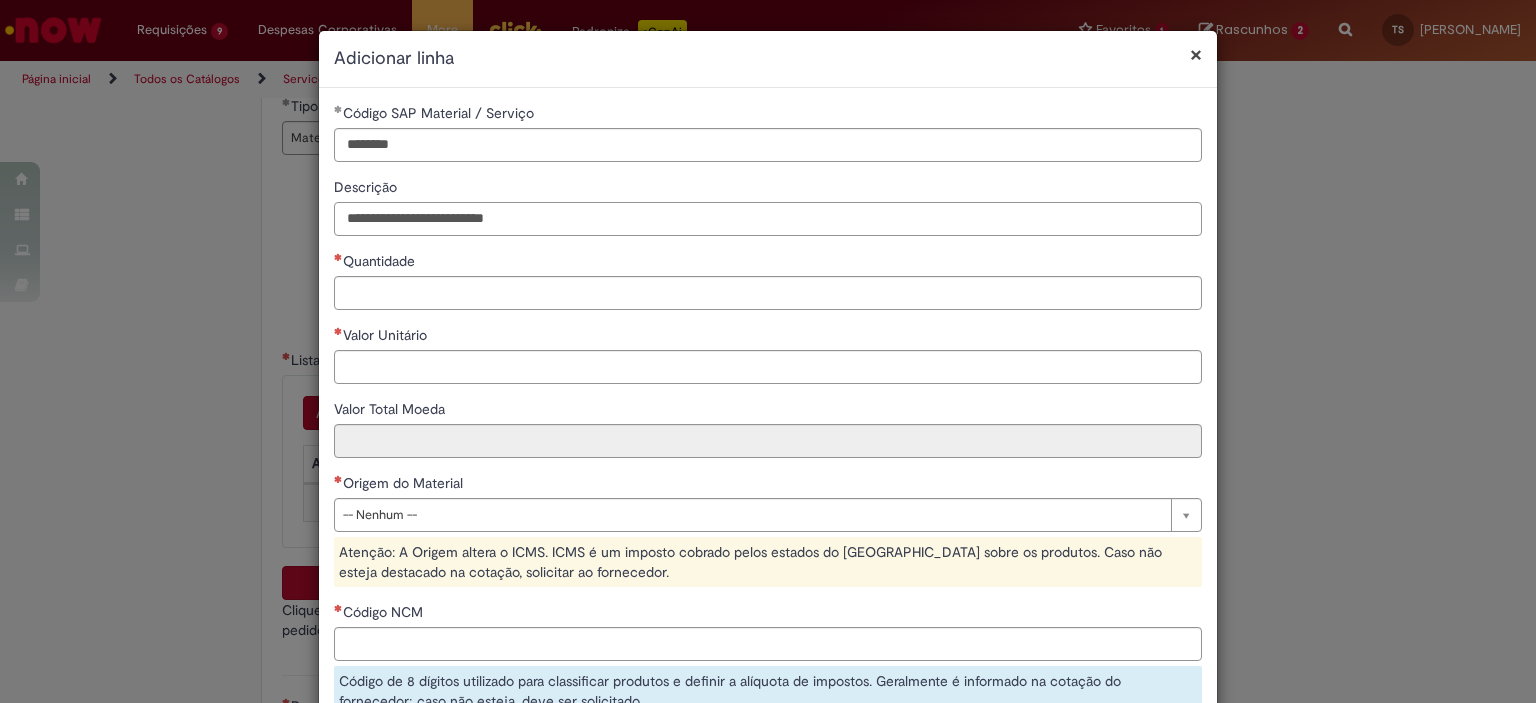type on "**********" 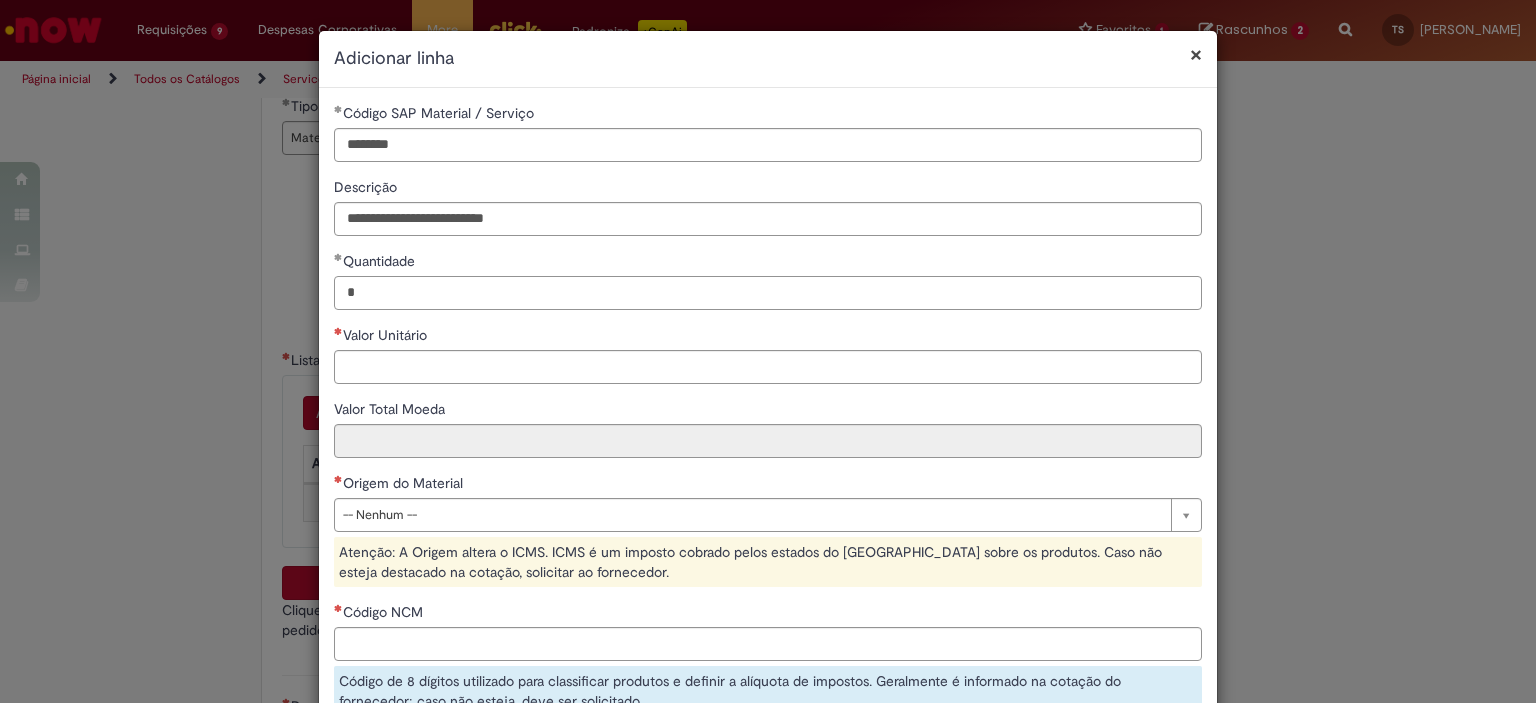 type on "*" 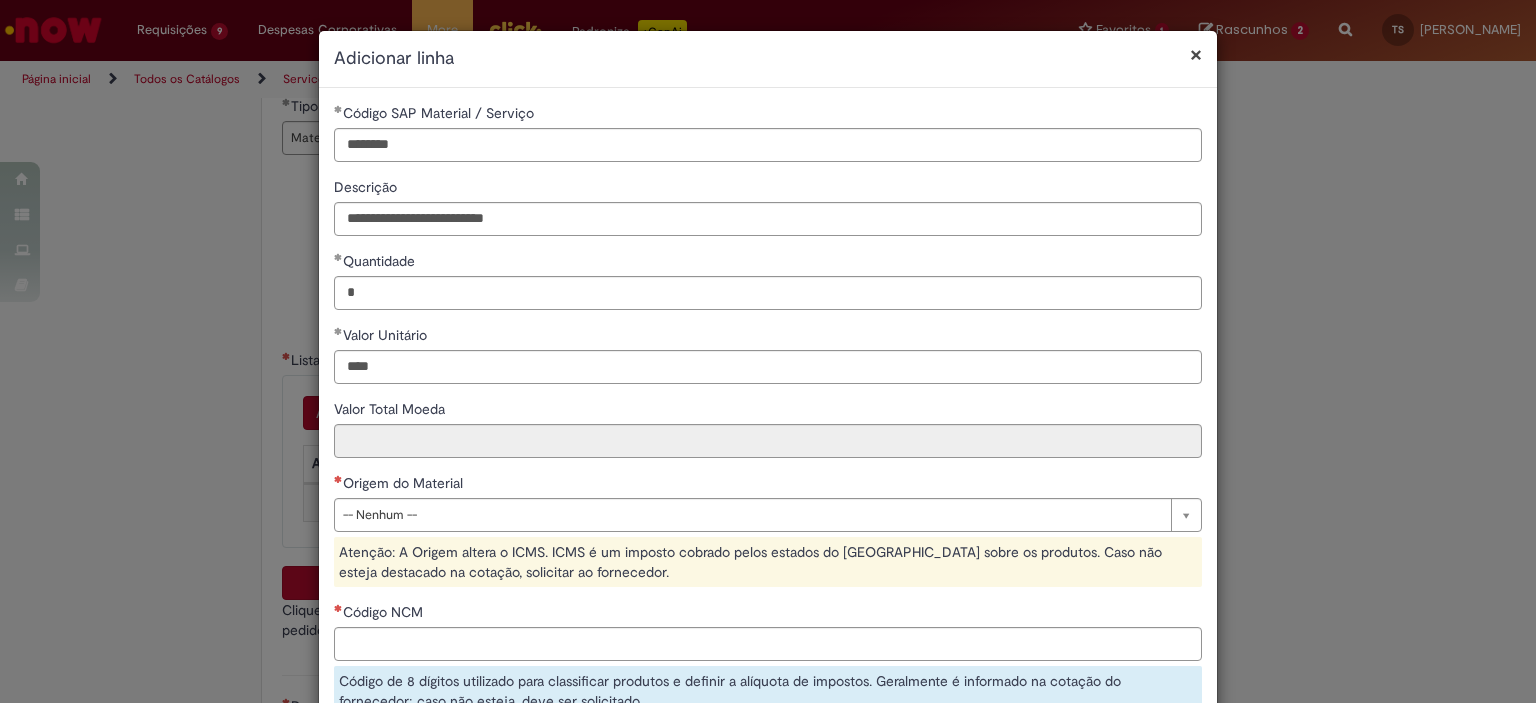 type on "********" 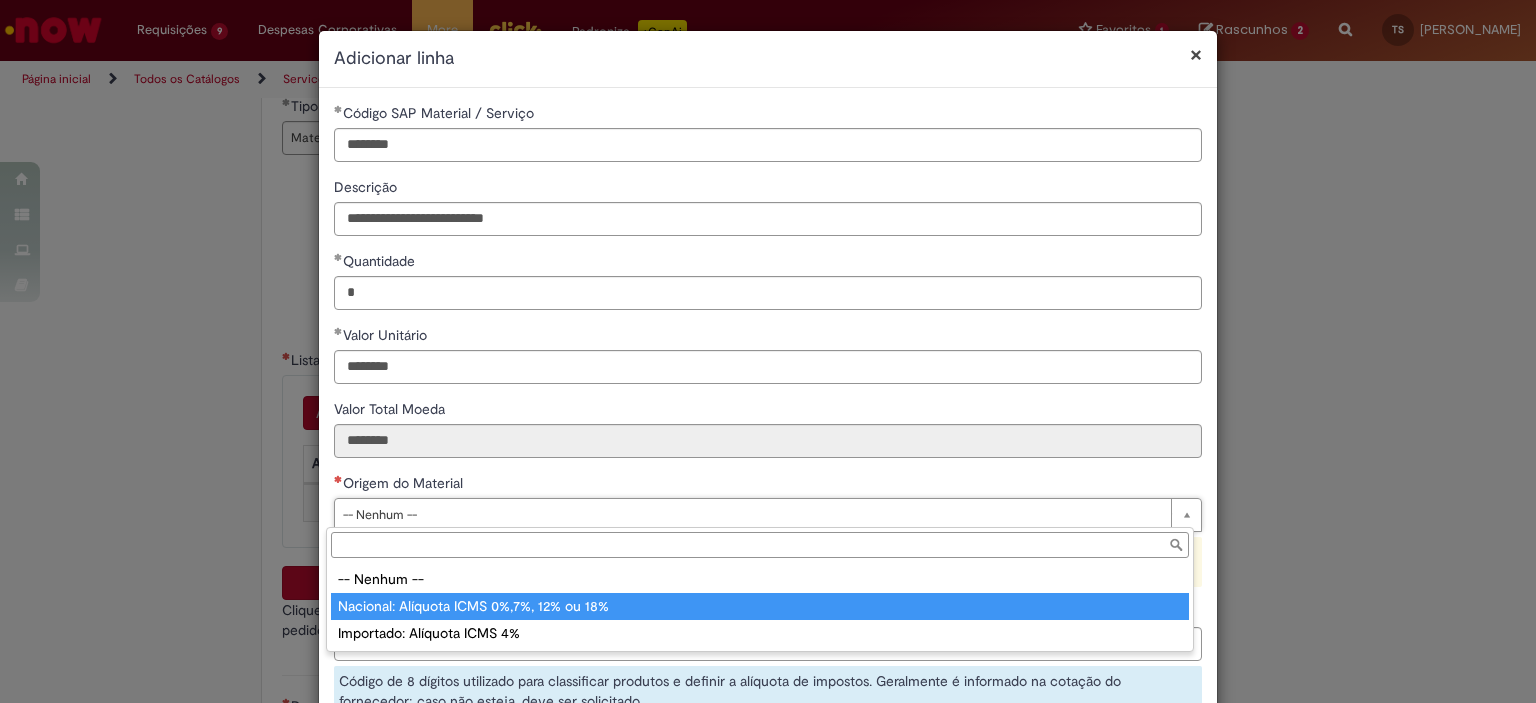 type on "**********" 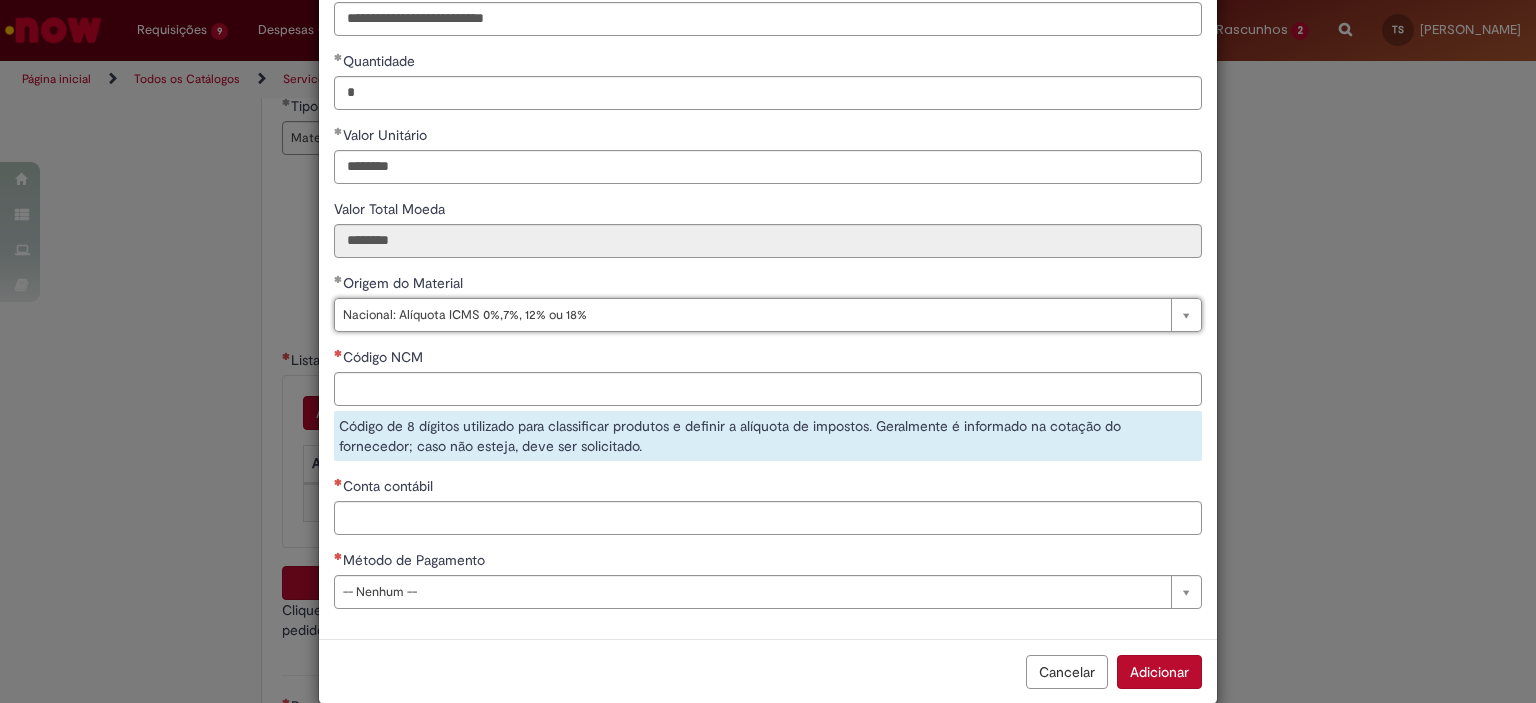 click on "Código NCM" at bounding box center [768, 359] 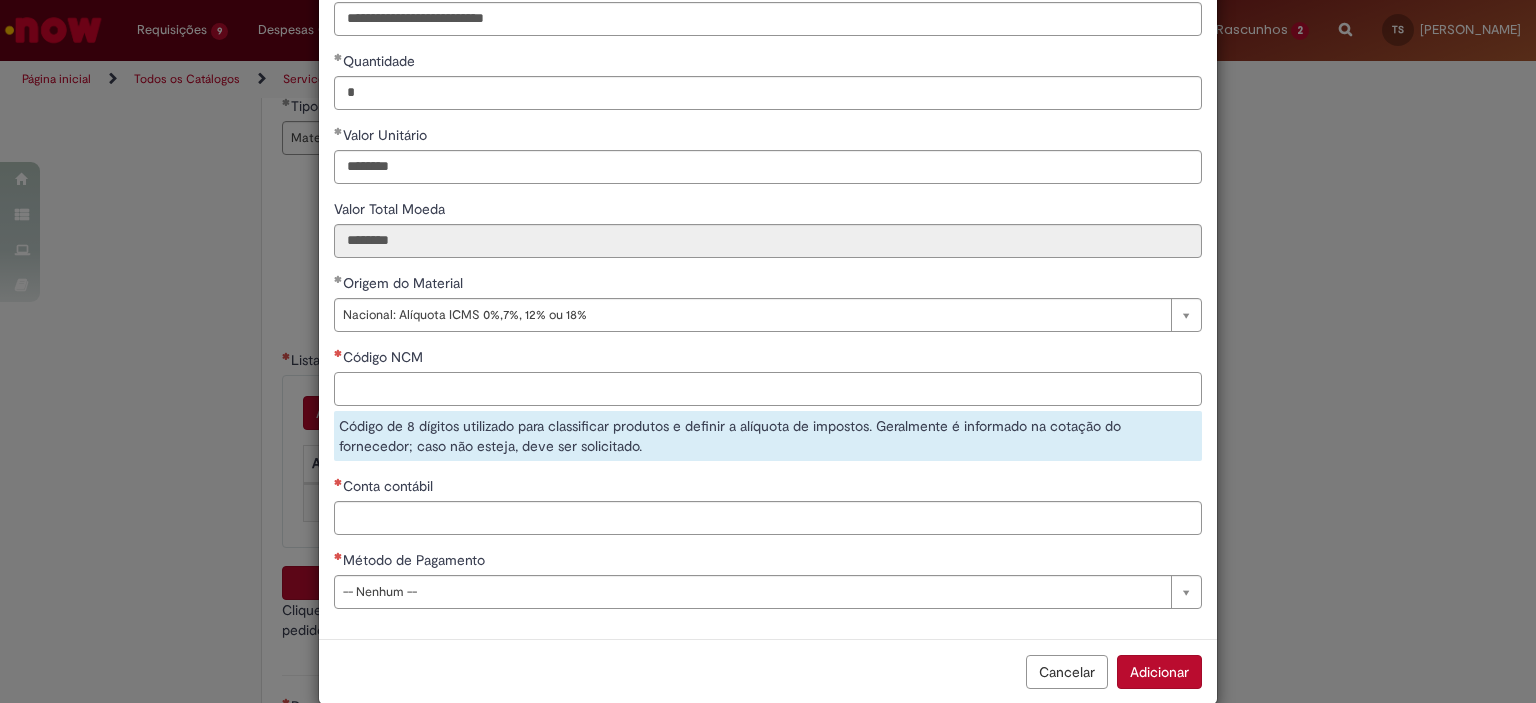 click on "Código NCM" at bounding box center [768, 389] 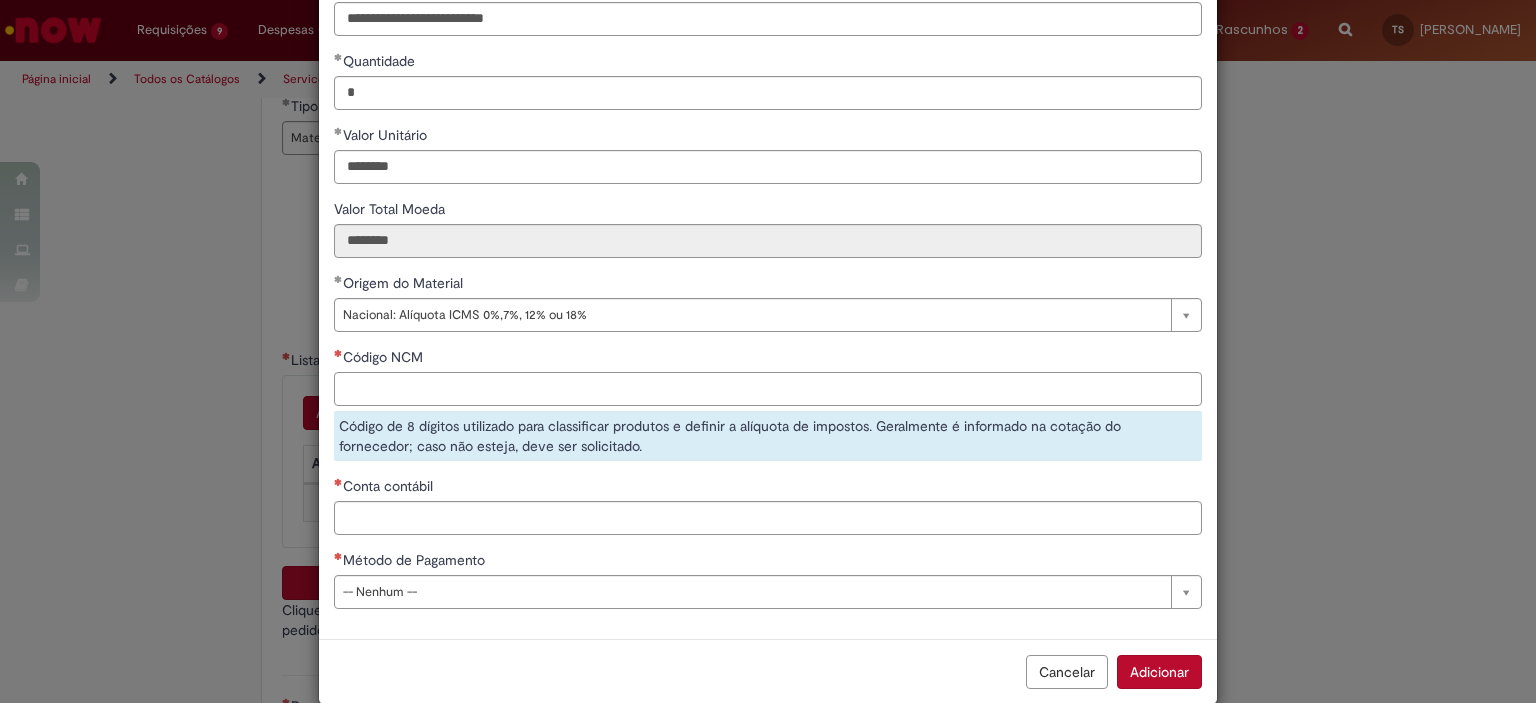 paste on "********" 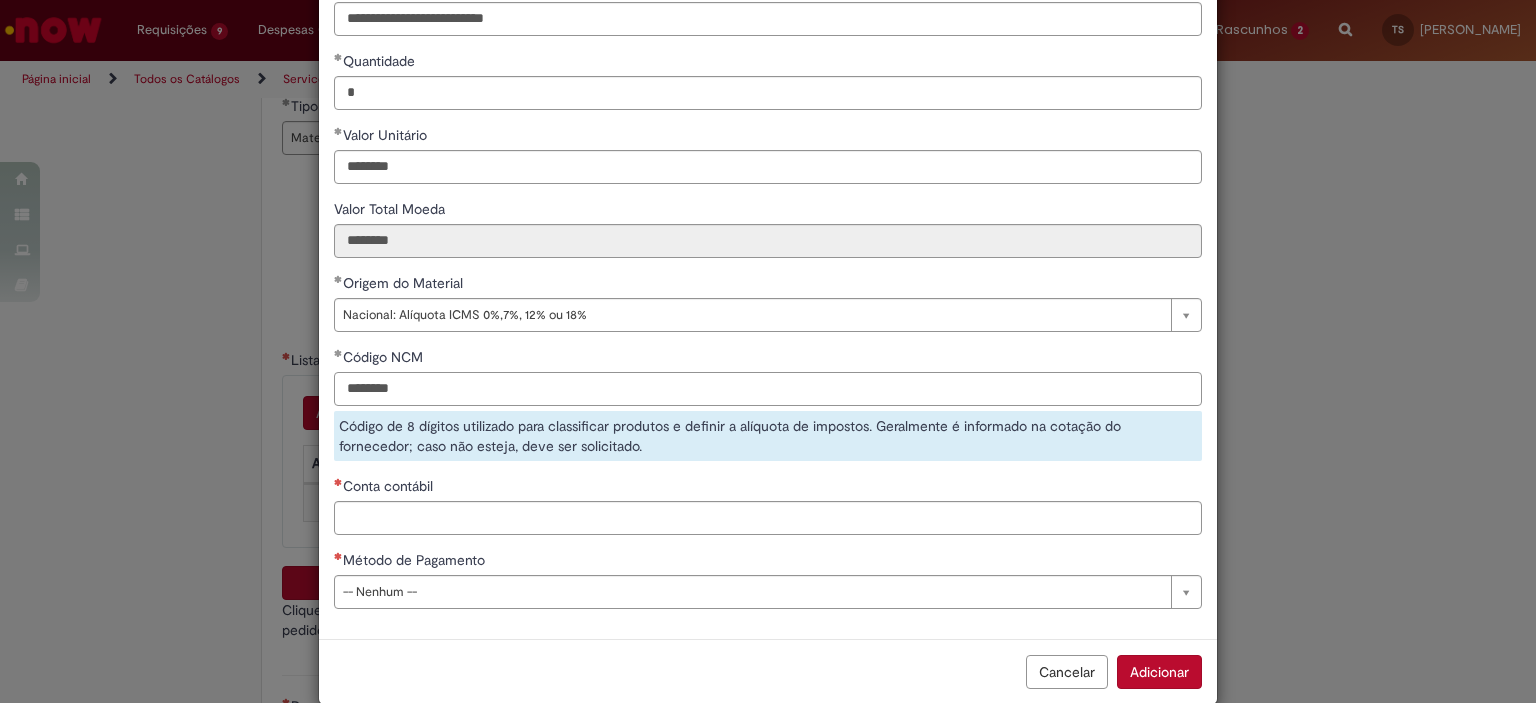 type on "********" 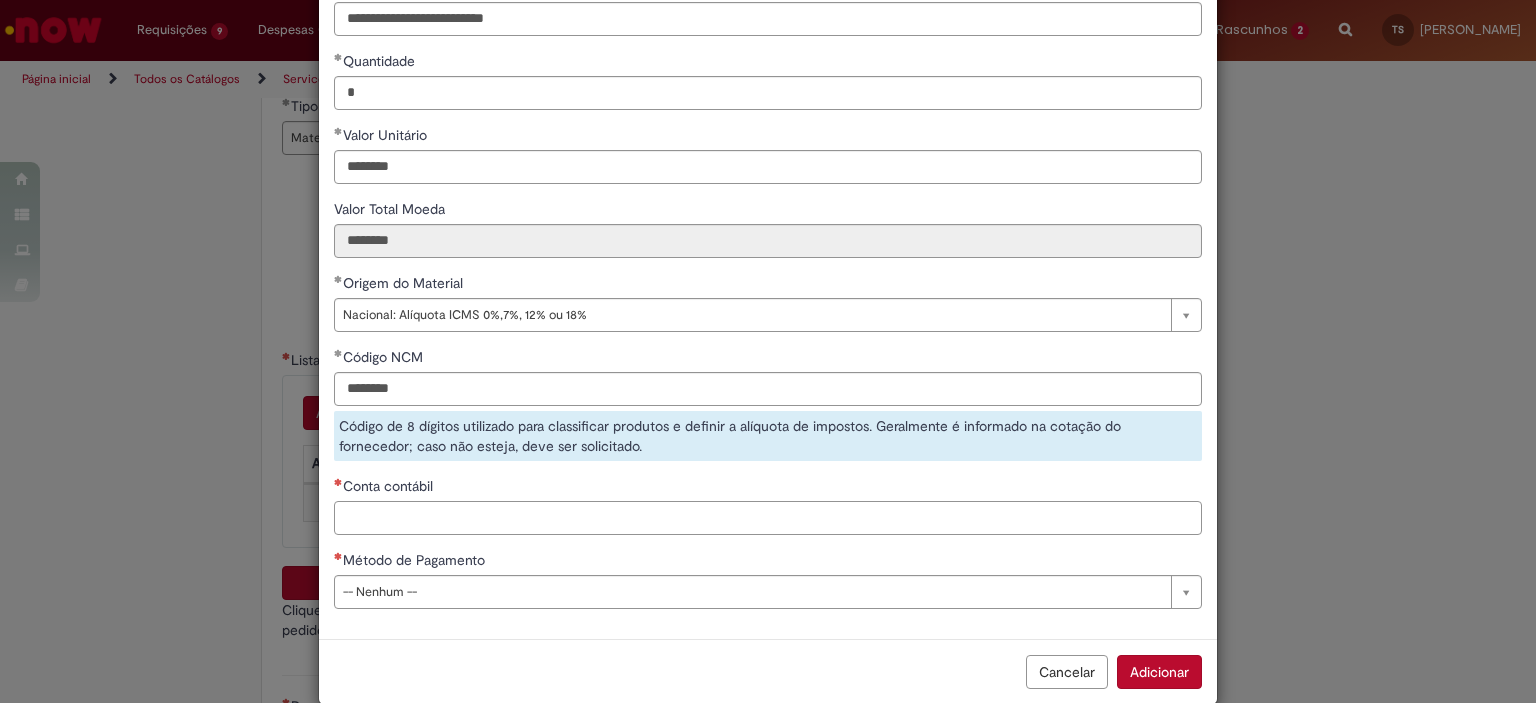 click on "**********" at bounding box center [768, 263] 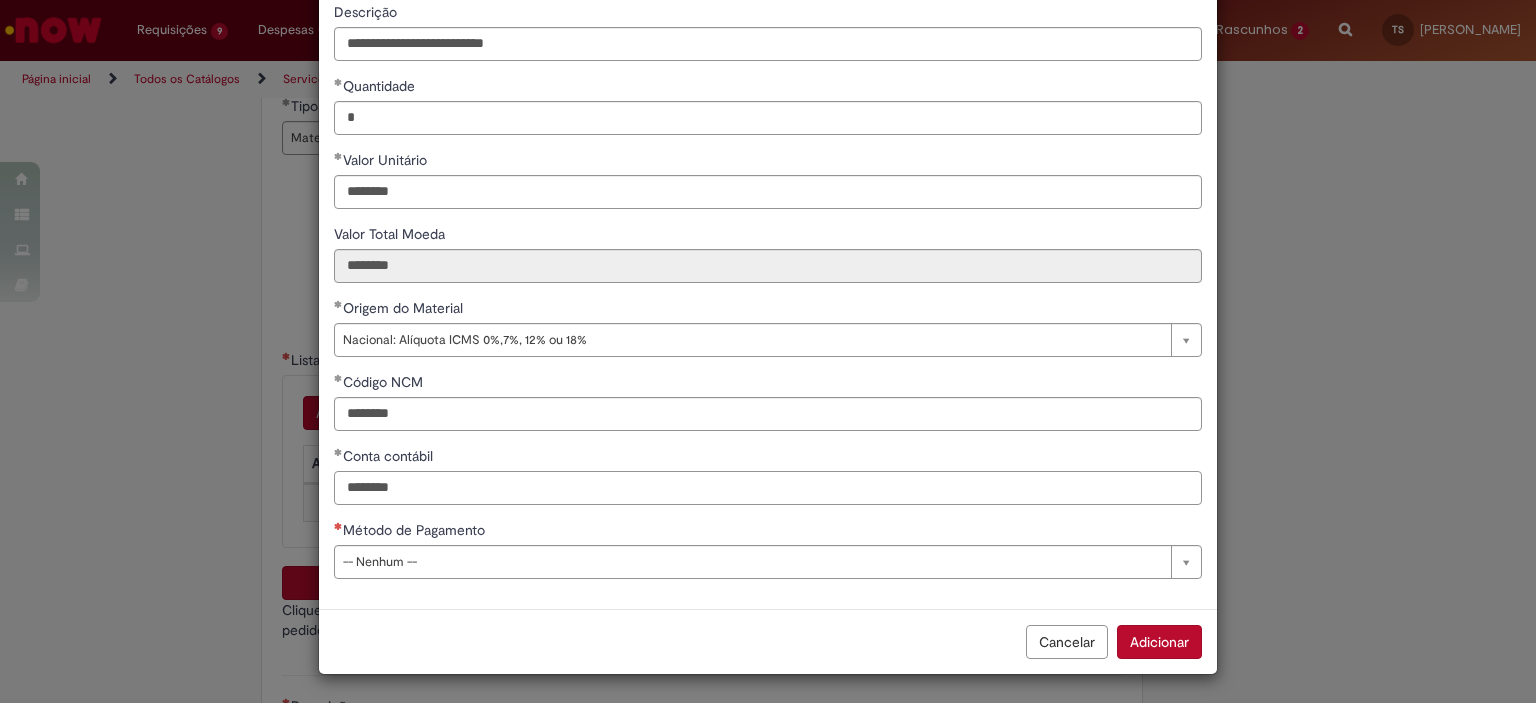type on "********" 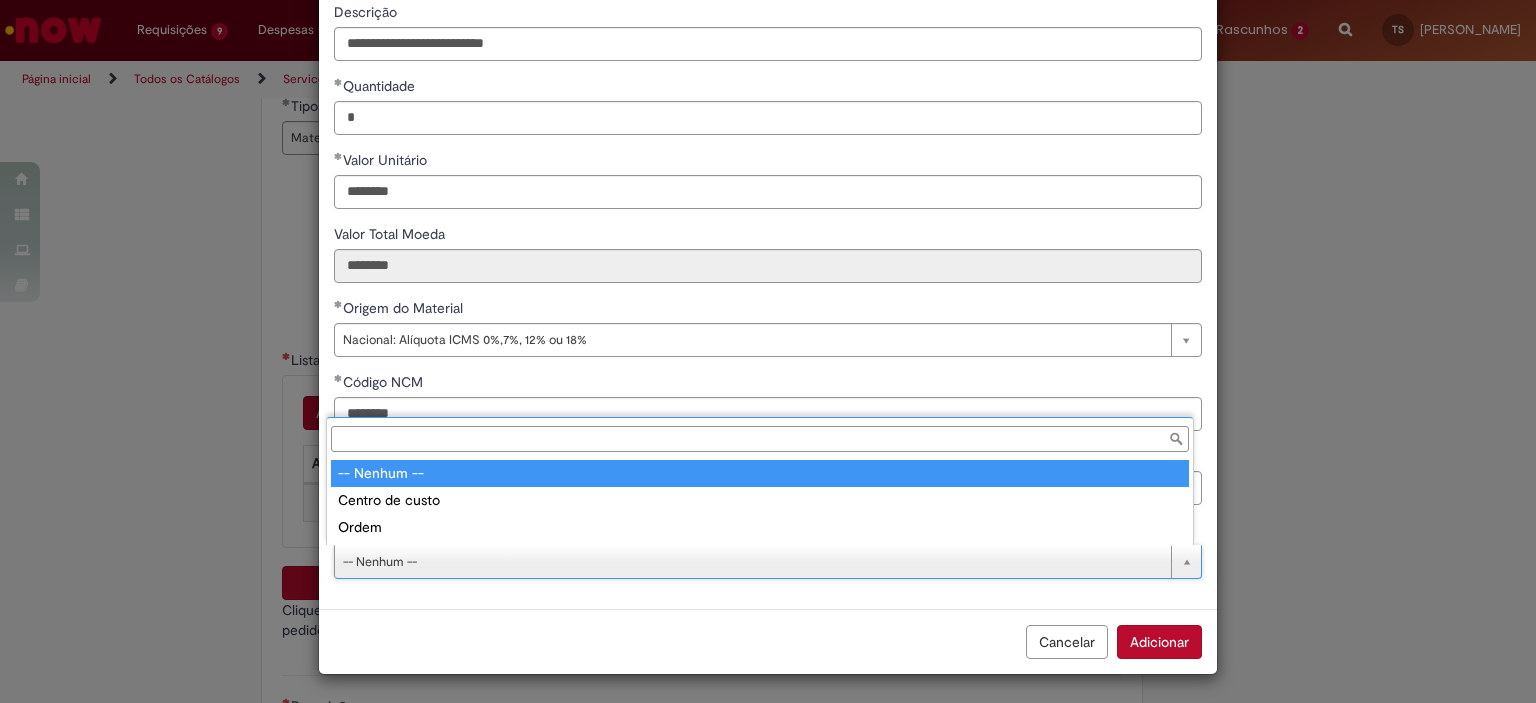 type on "*****" 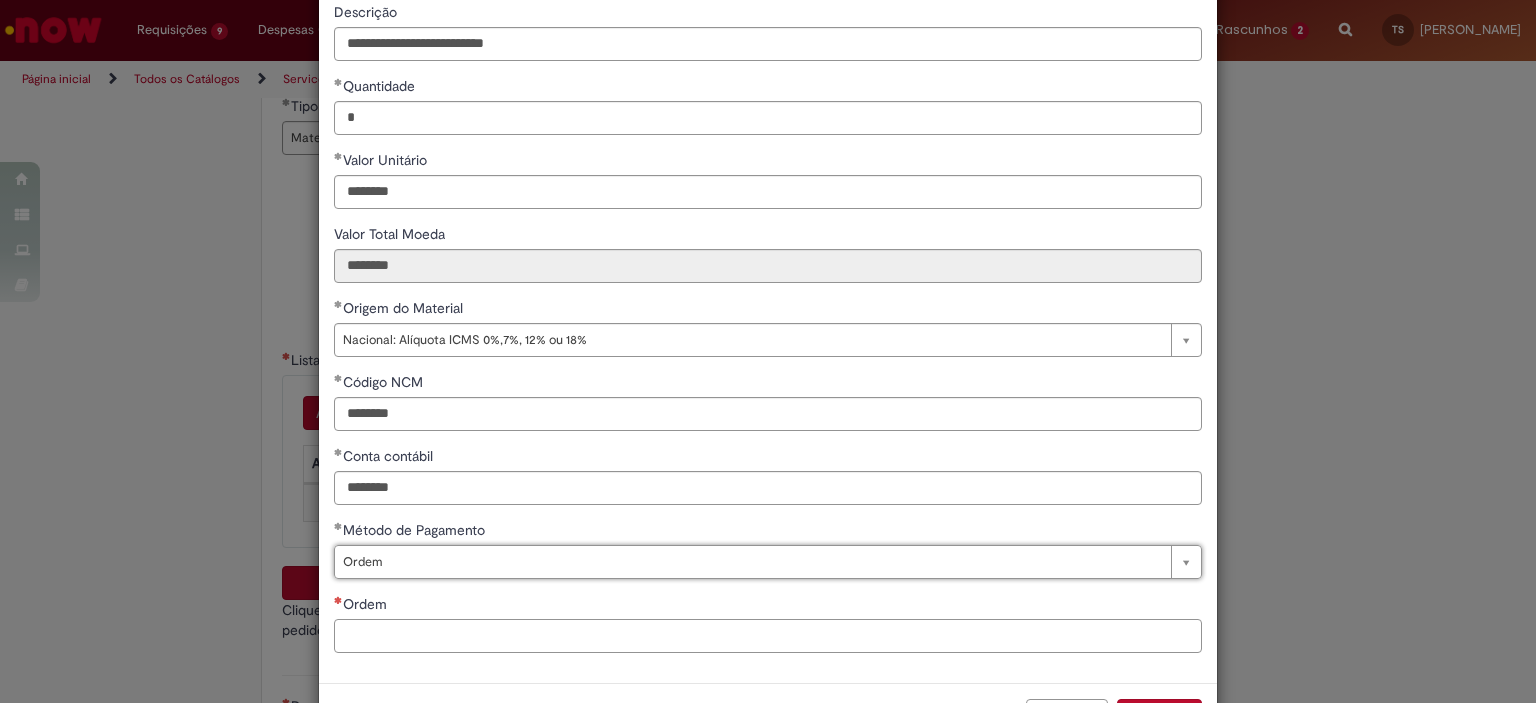 click on "Ordem" at bounding box center (768, 636) 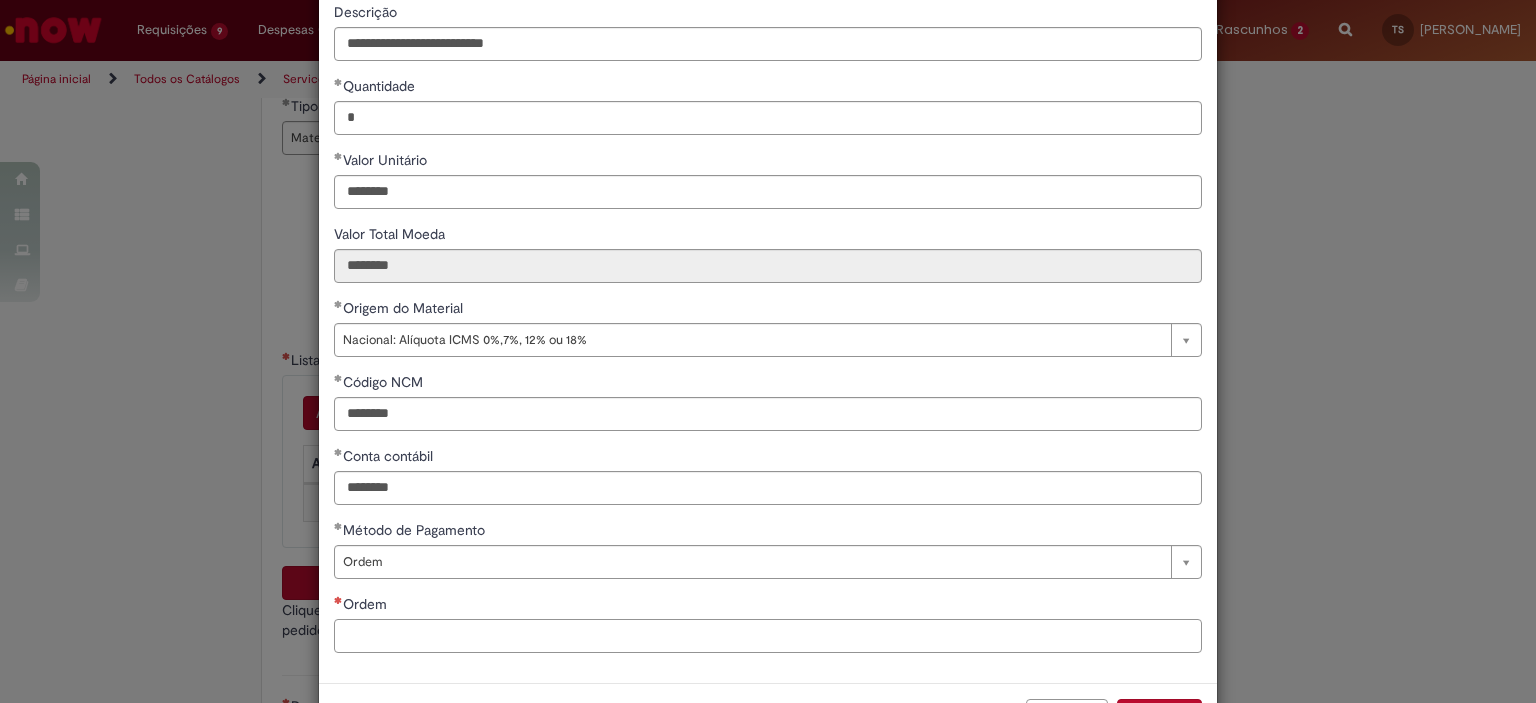 click on "Ordem" at bounding box center [768, 636] 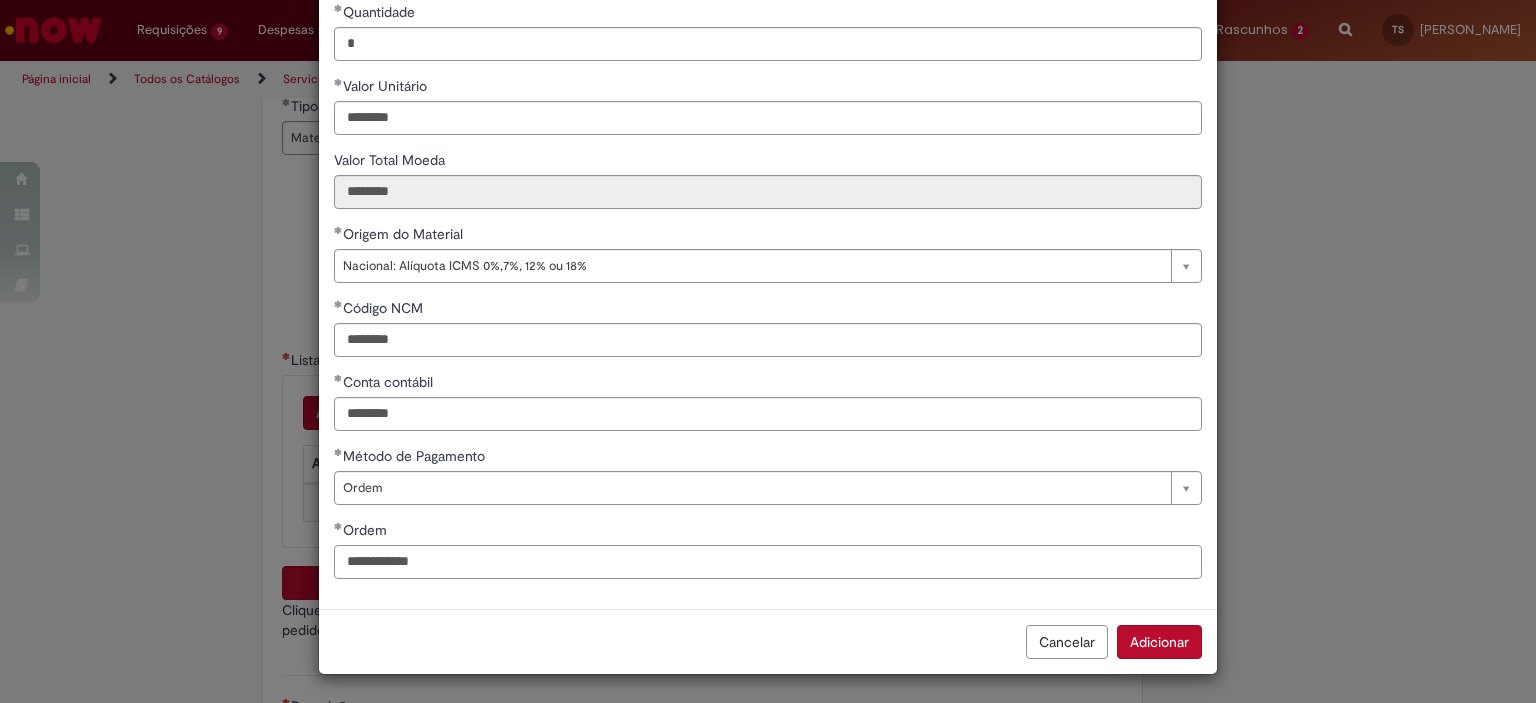 type on "**********" 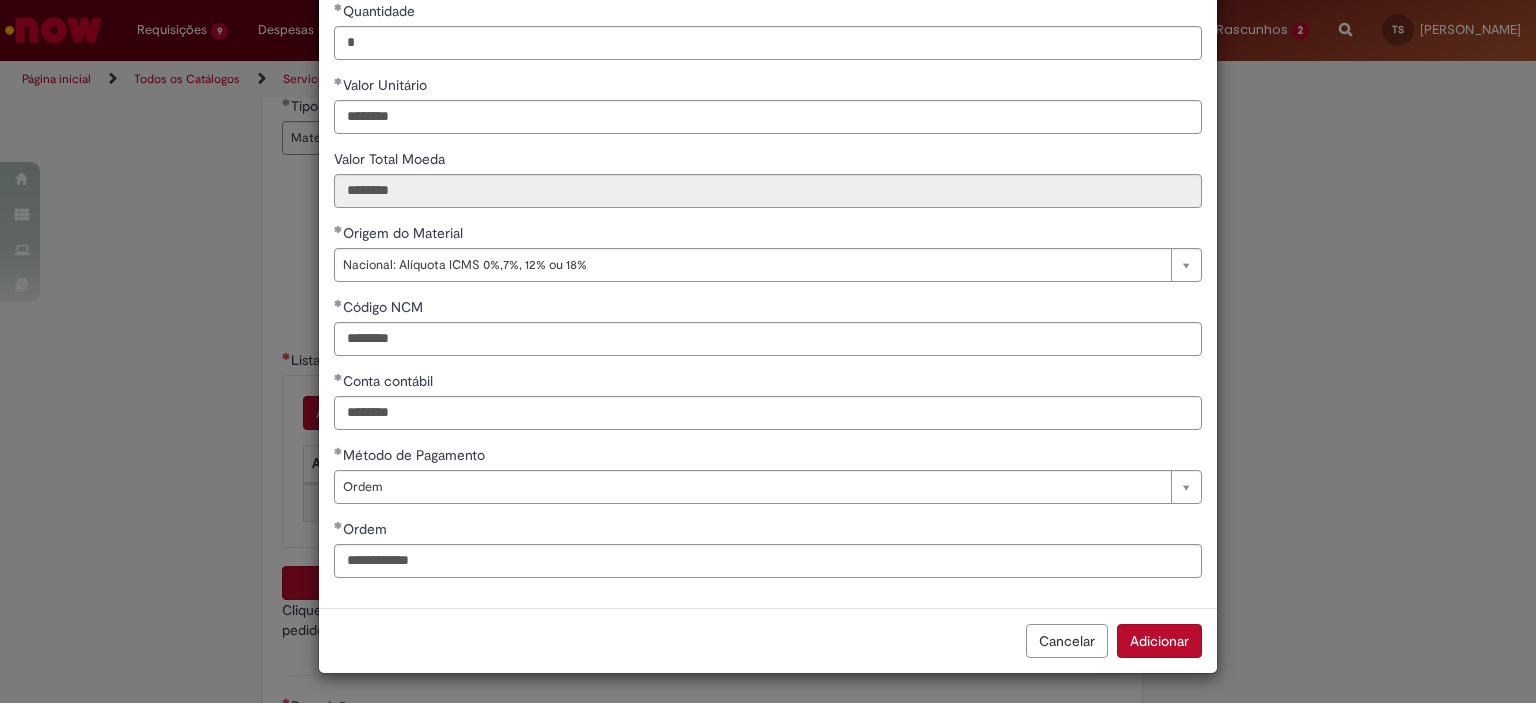 click on "Cancelar   Adicionar" at bounding box center [768, 640] 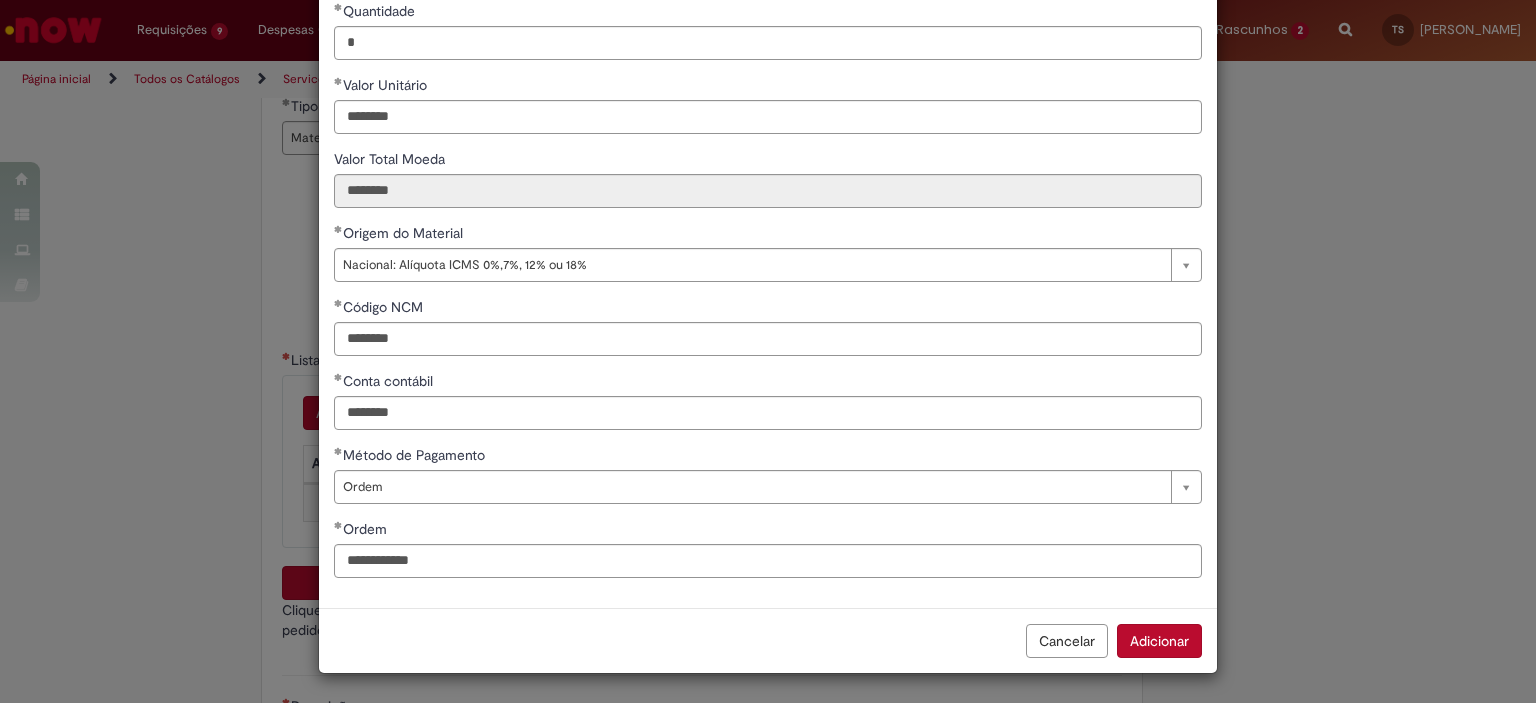 click on "Adicionar" at bounding box center (1159, 641) 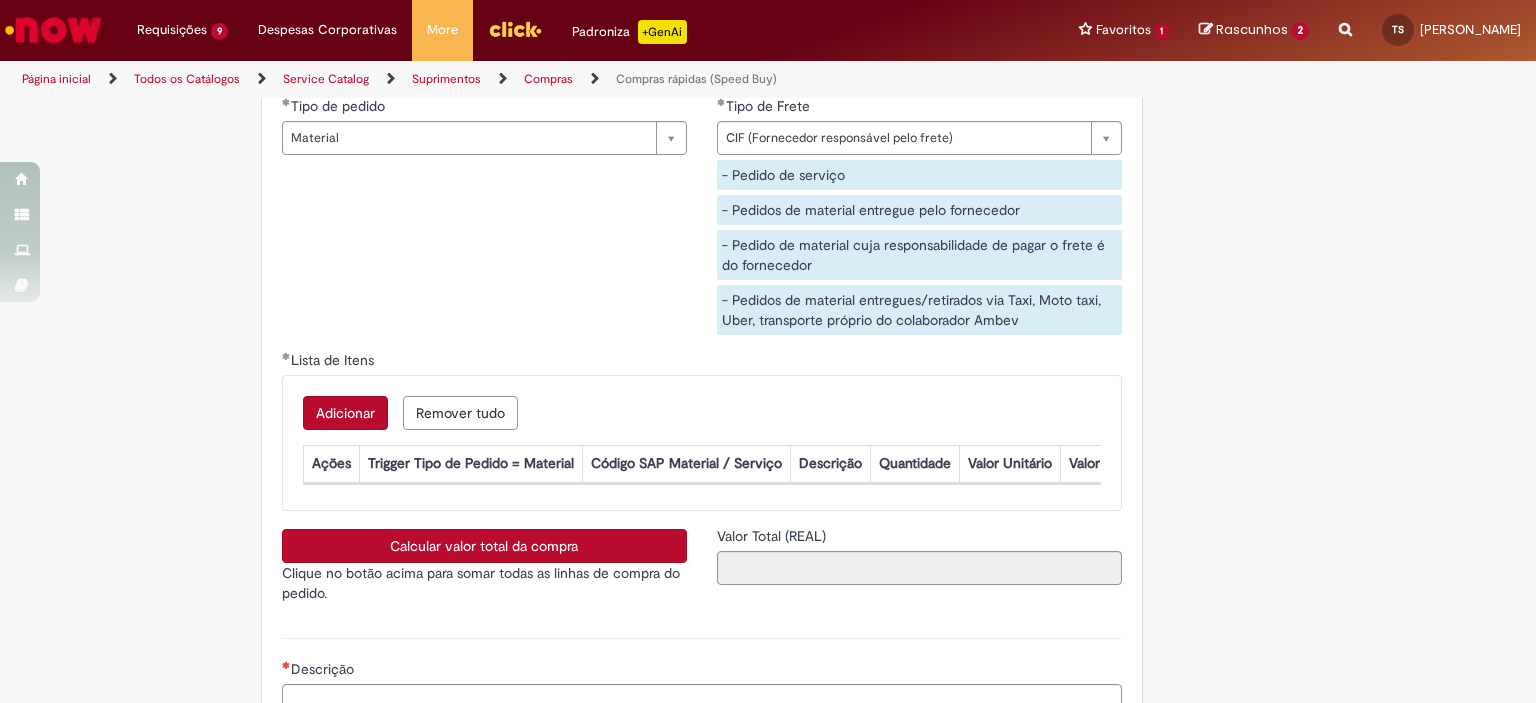 scroll, scrollTop: 249, scrollLeft: 0, axis: vertical 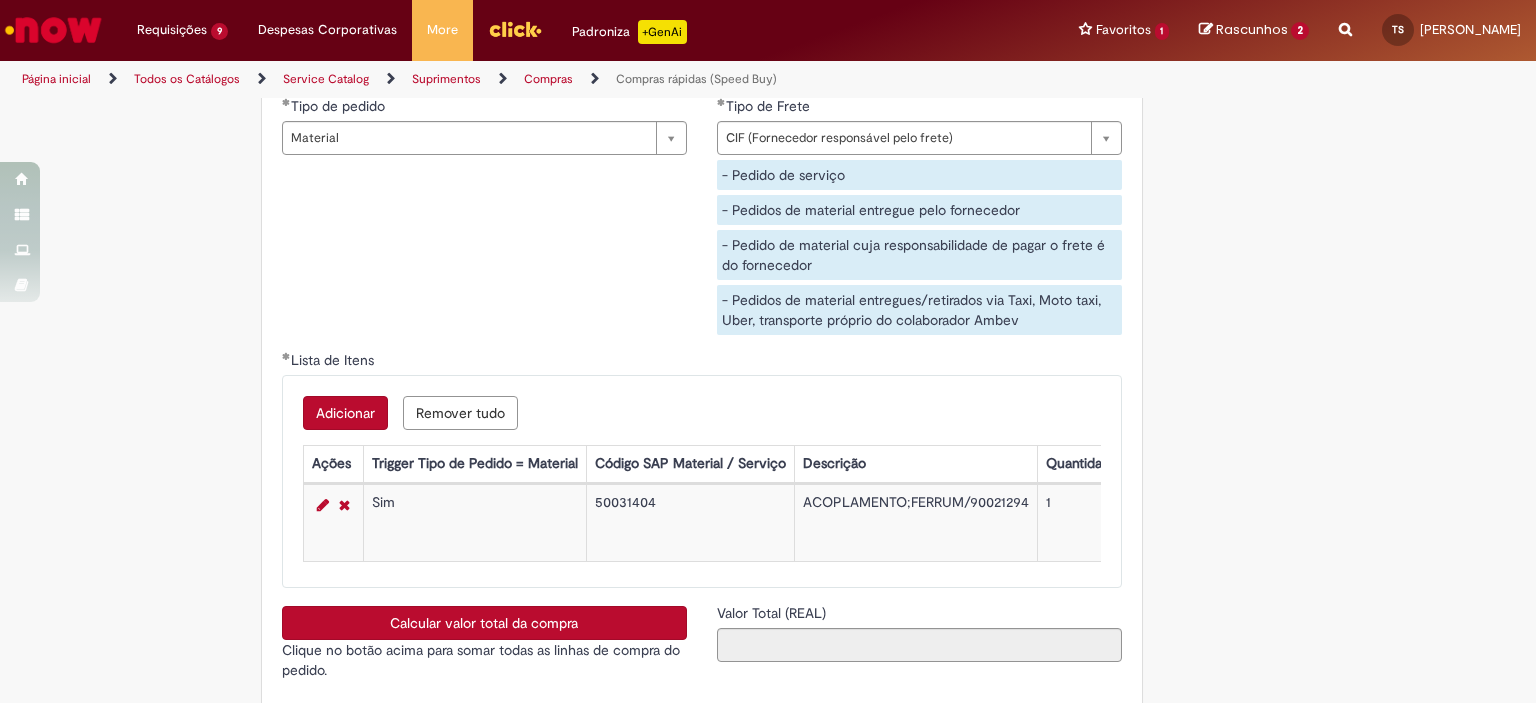 click on "Calcular valor total da compra" at bounding box center (484, 623) 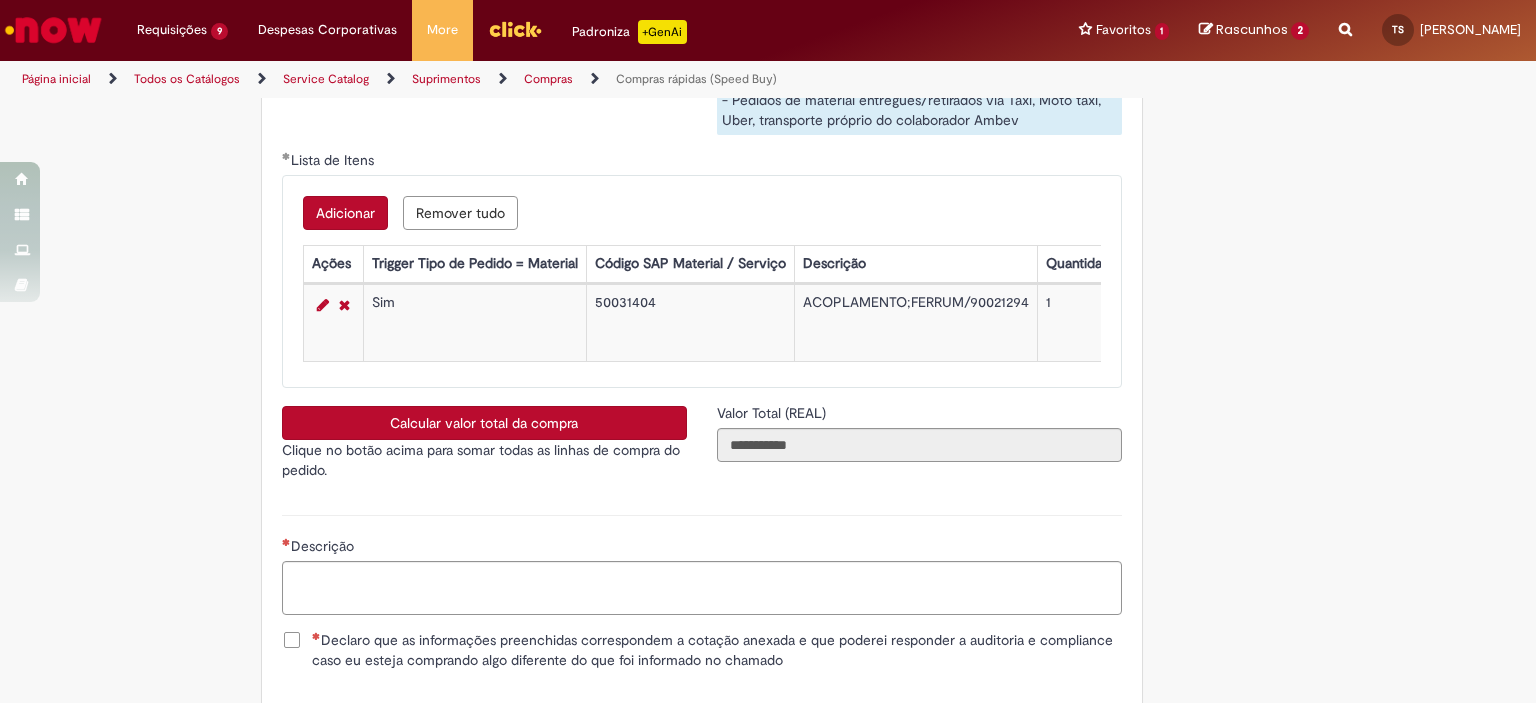 scroll, scrollTop: 3395, scrollLeft: 0, axis: vertical 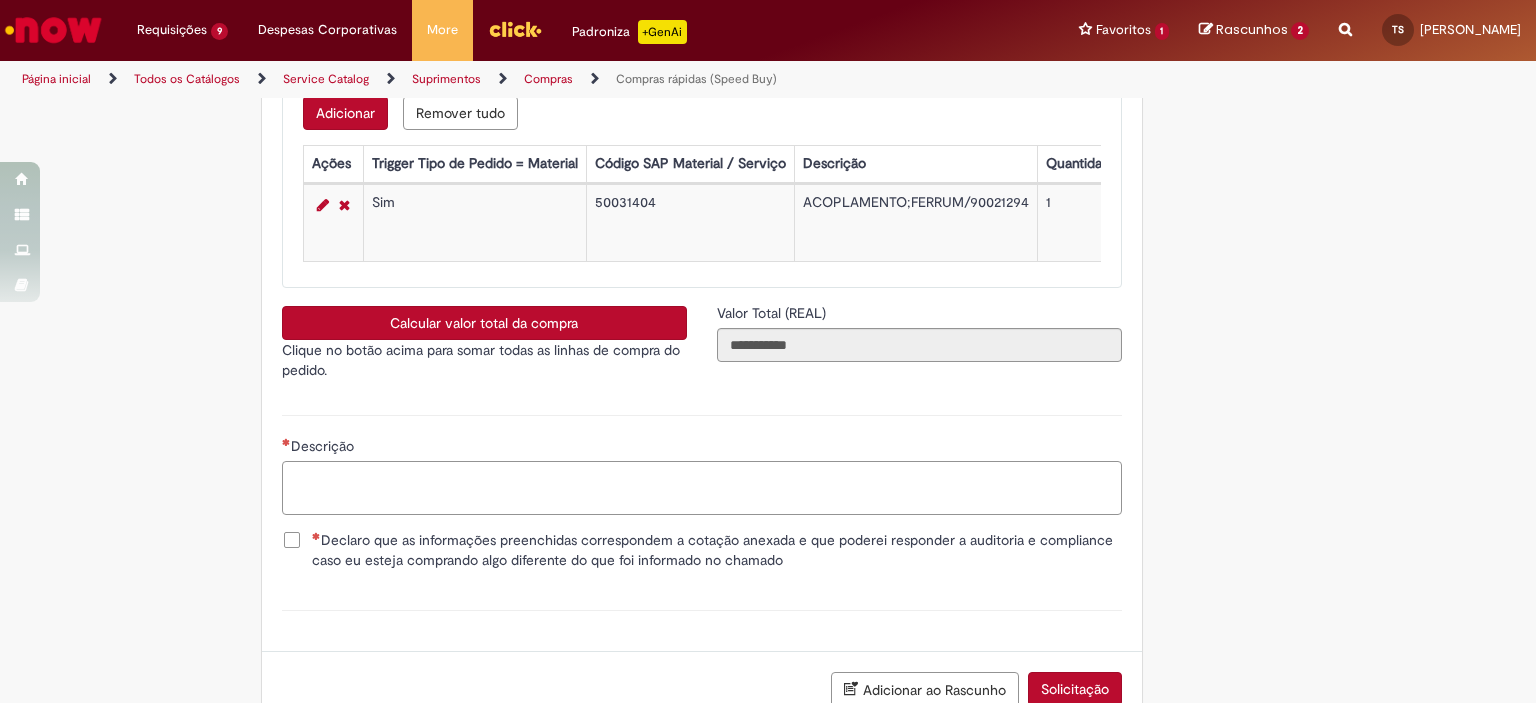 click on "Descrição" at bounding box center [702, 488] 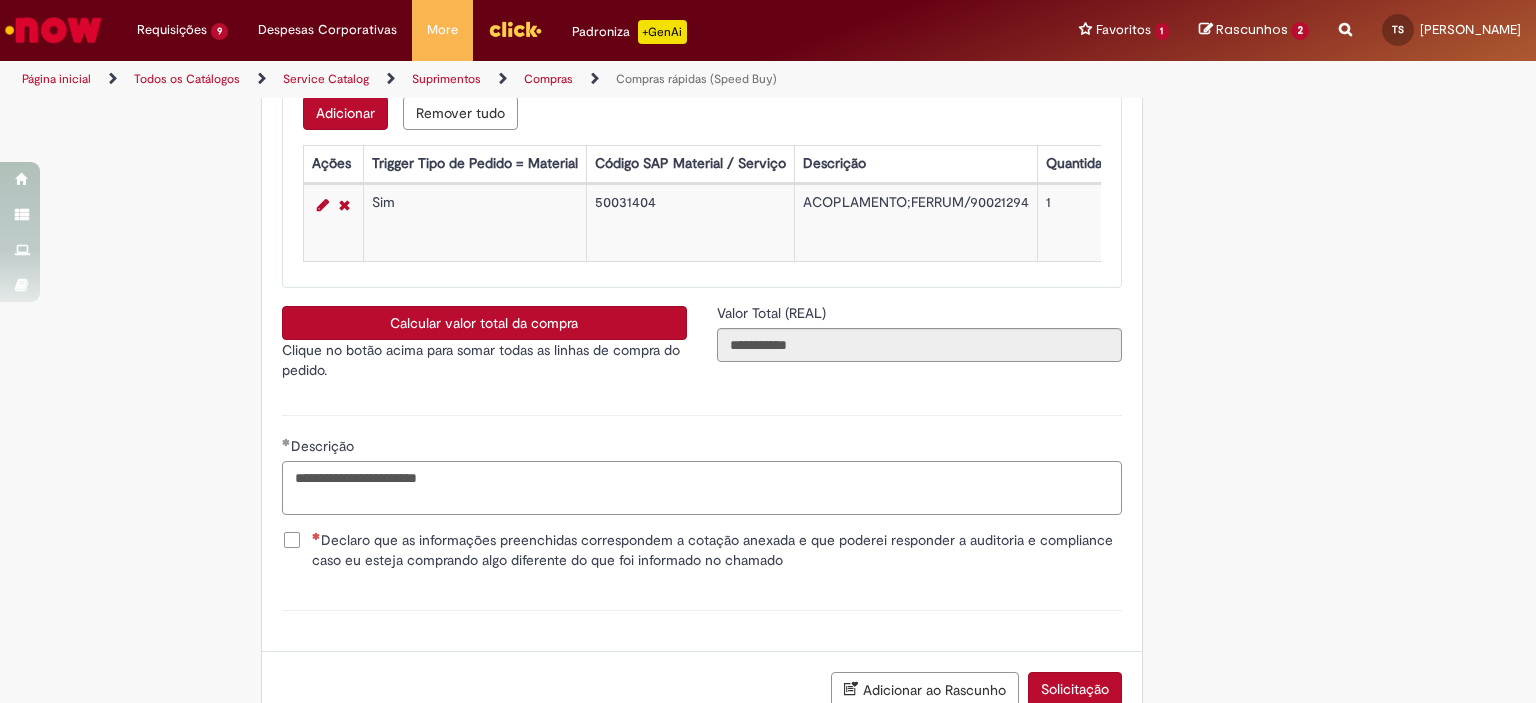 type on "**********" 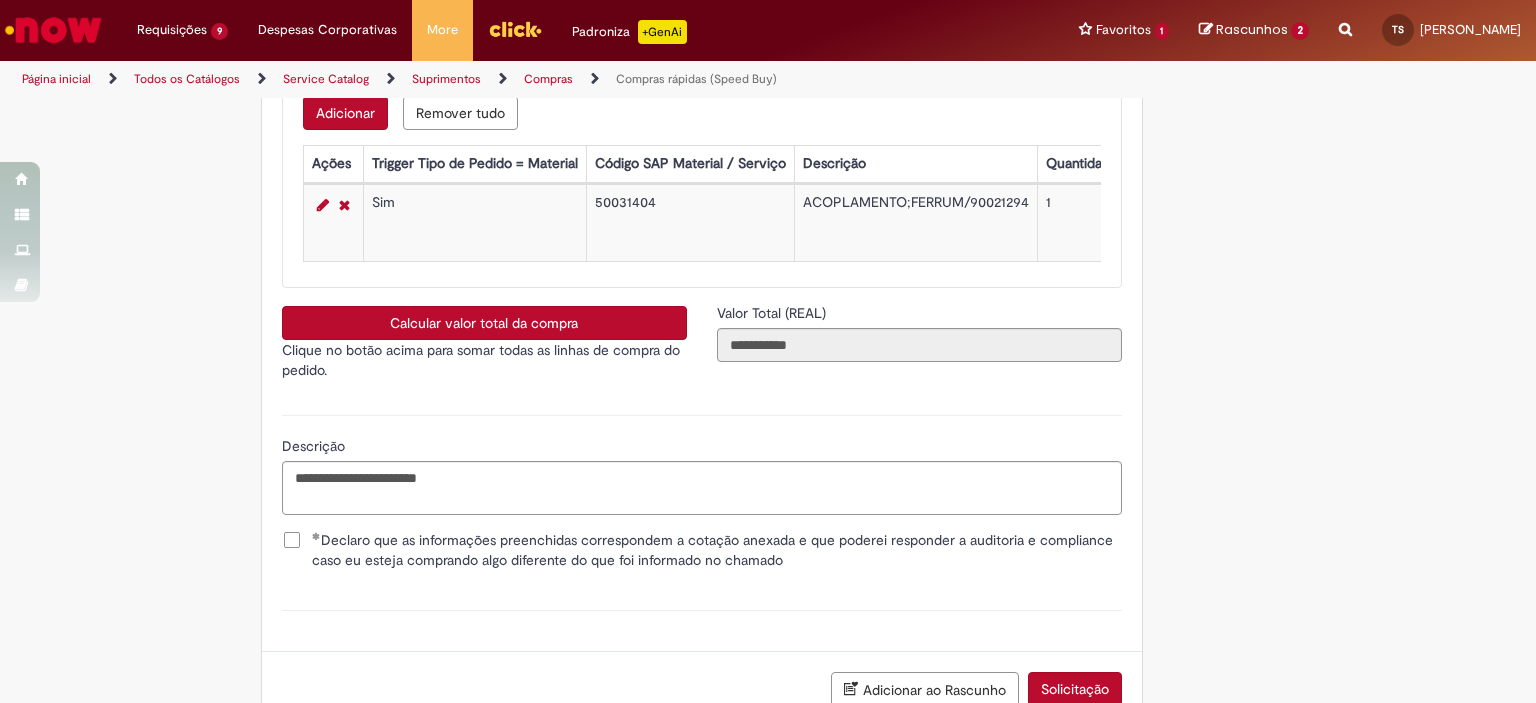 scroll, scrollTop: 3541, scrollLeft: 0, axis: vertical 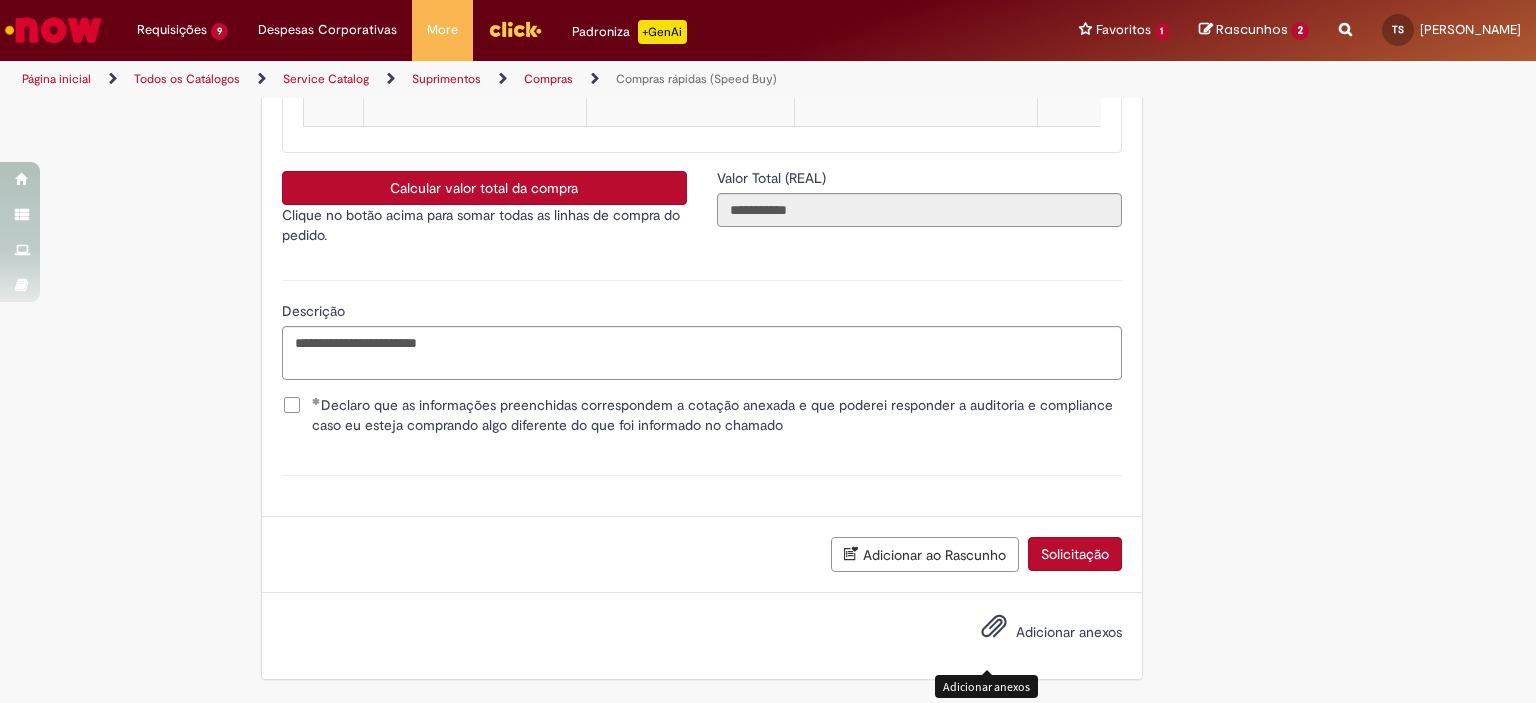 click on "Adicionar anexos" at bounding box center (994, 631) 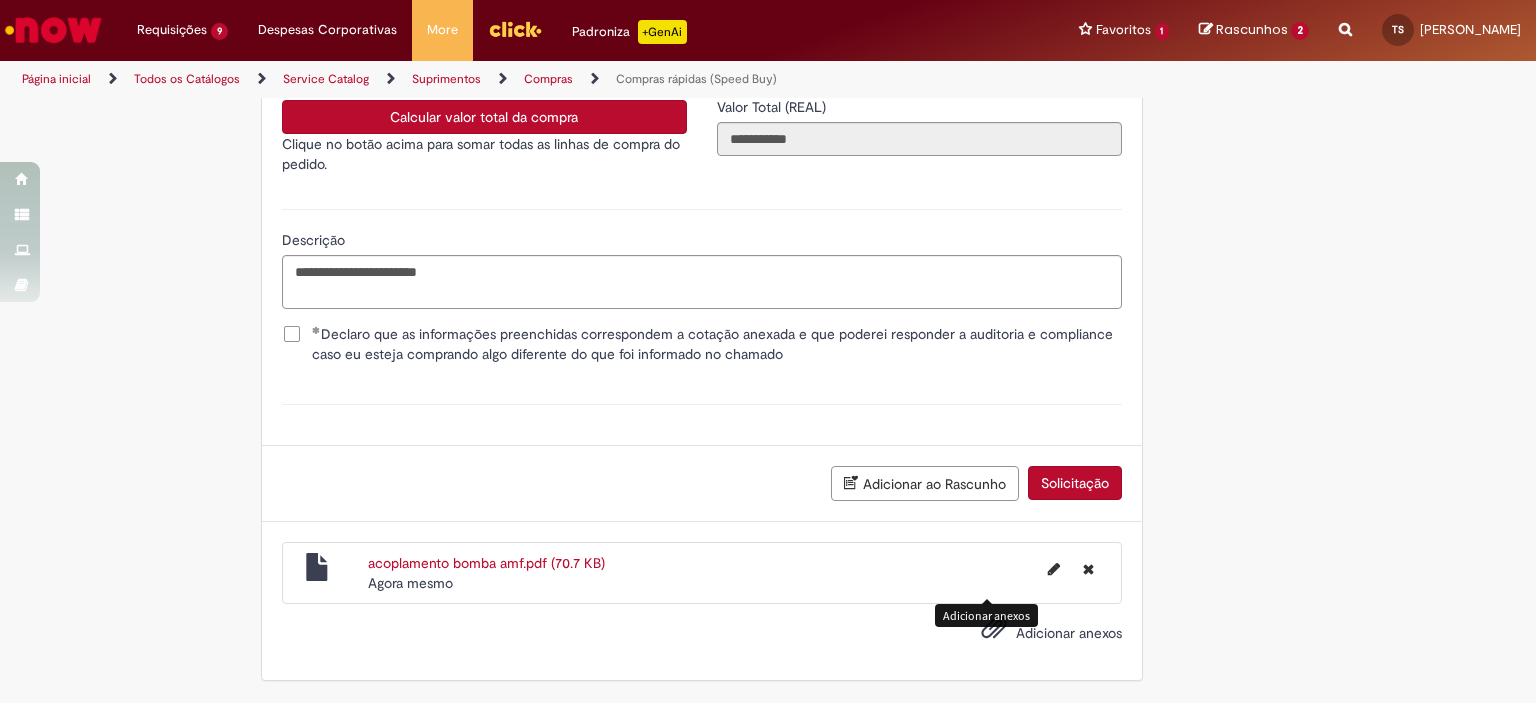 scroll, scrollTop: 3312, scrollLeft: 0, axis: vertical 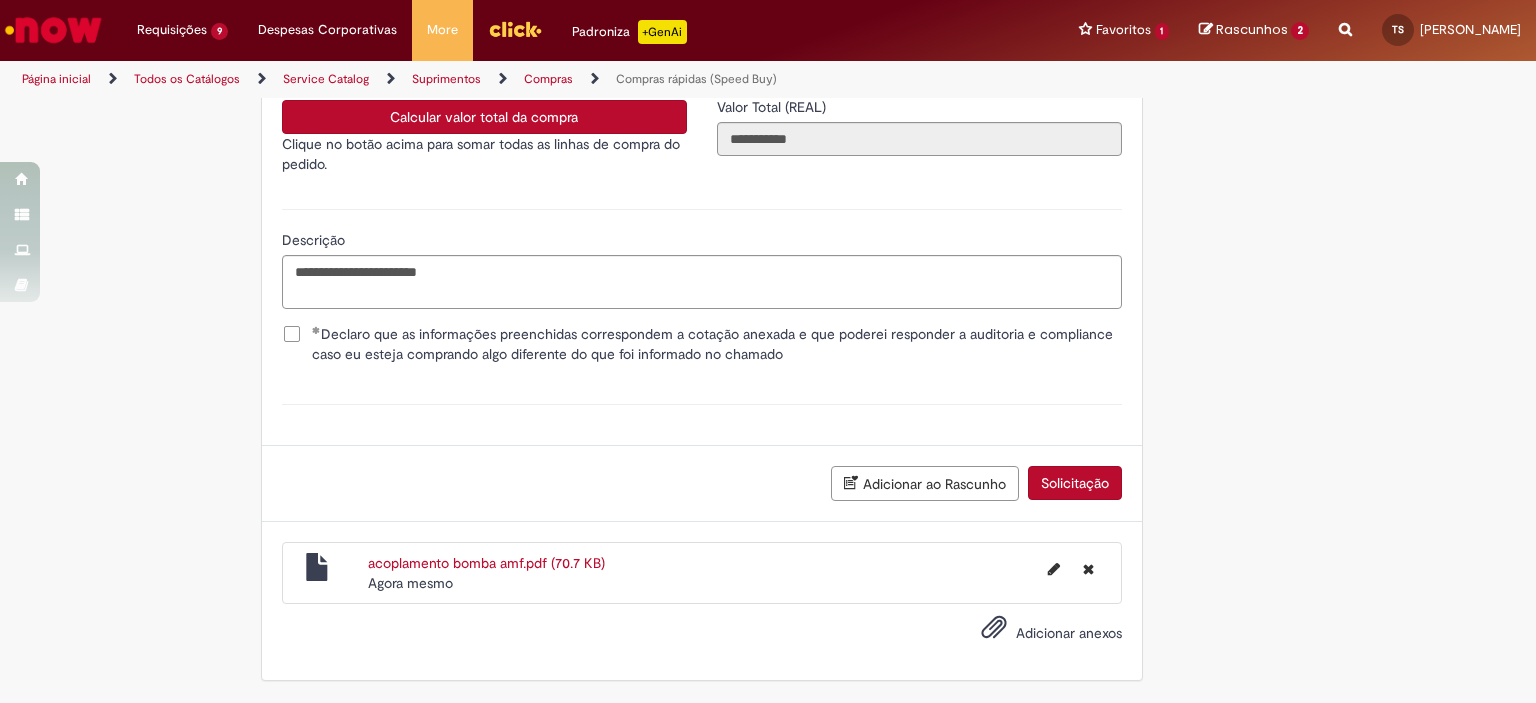 click on "Solicitação" at bounding box center (1075, 483) 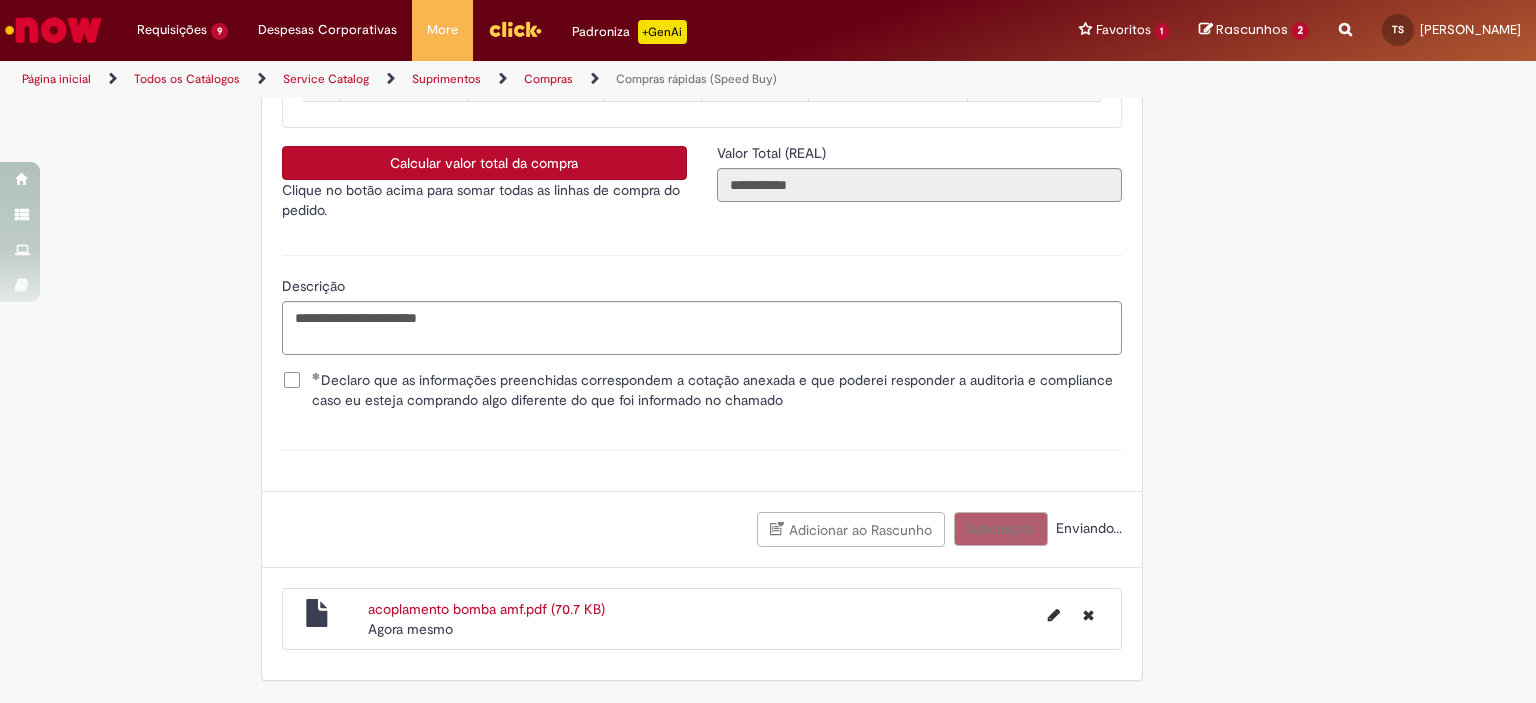 scroll, scrollTop: 3567, scrollLeft: 0, axis: vertical 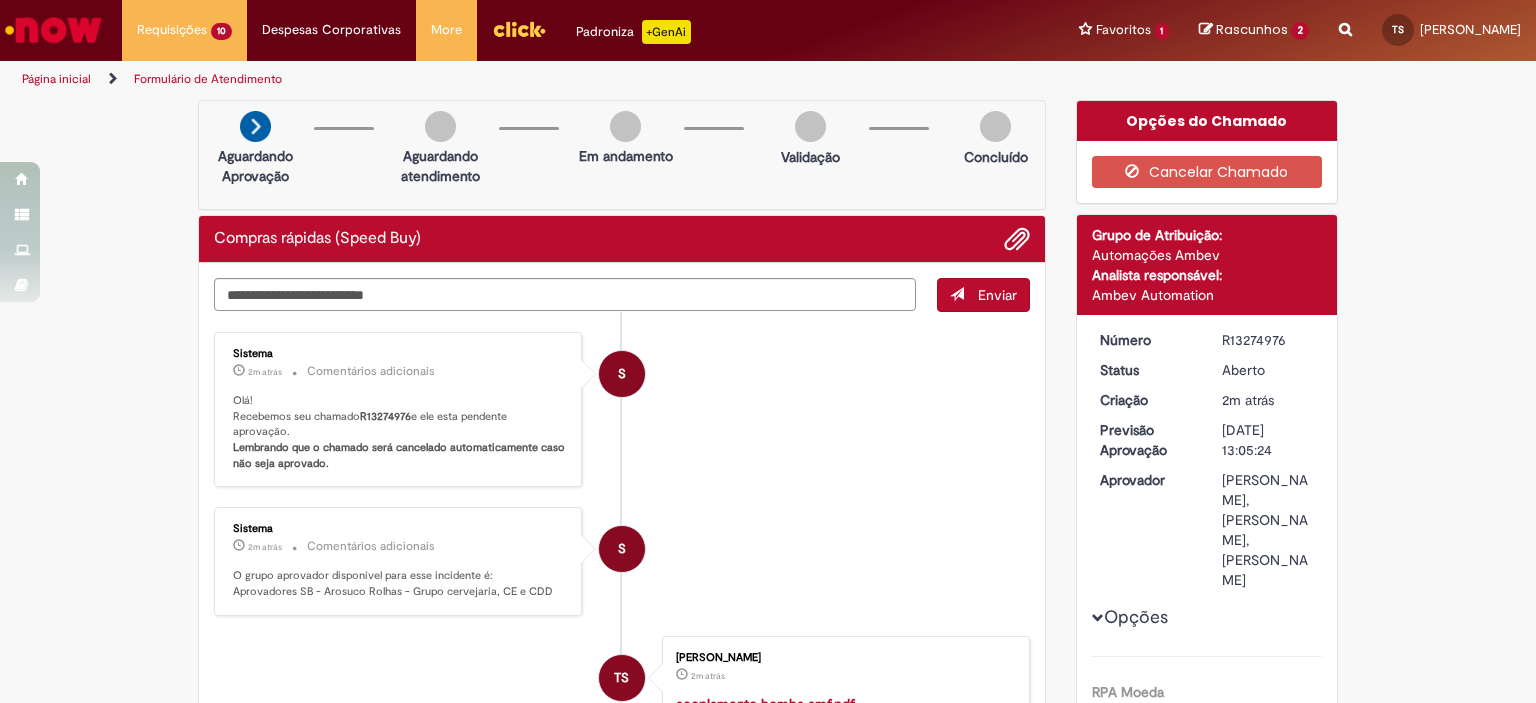 click on "R13274976" at bounding box center (385, 416) 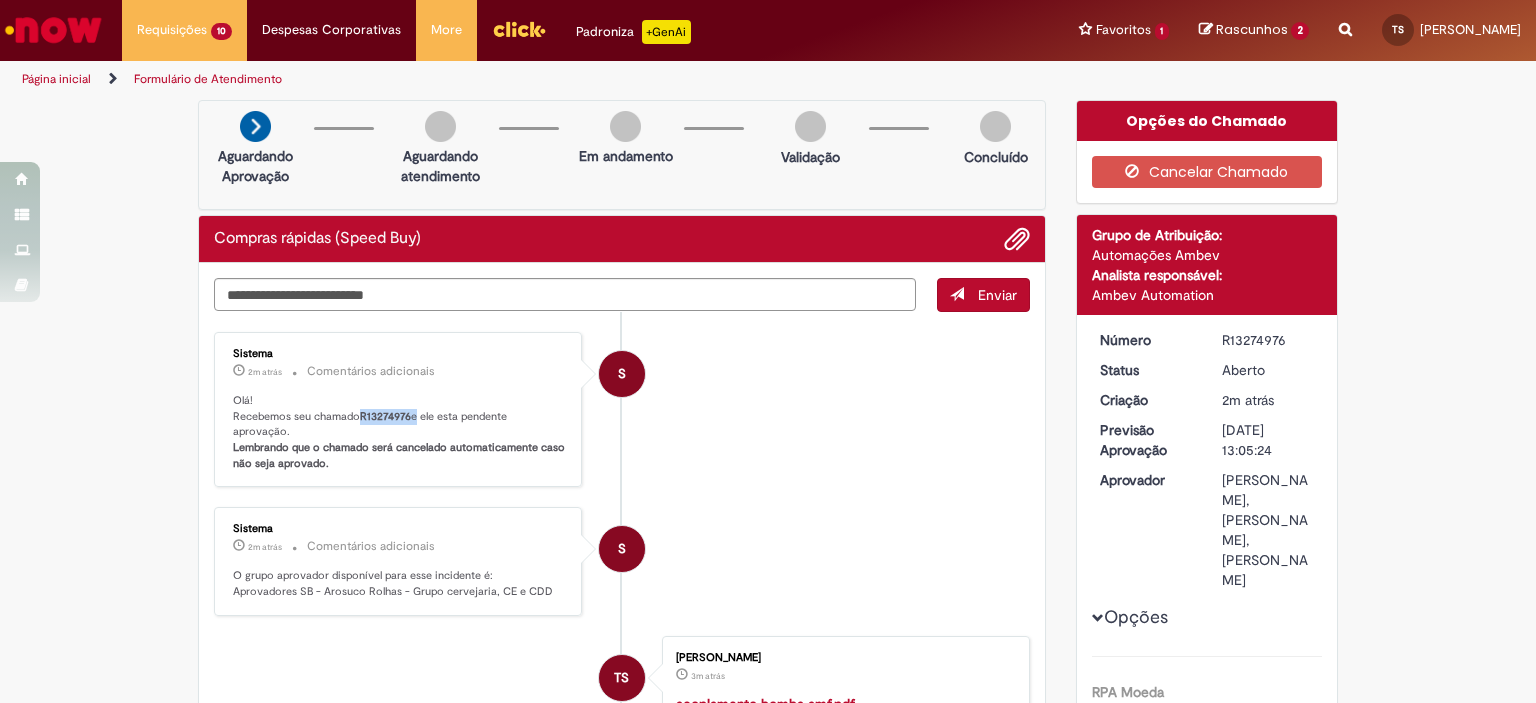 copy on "R13274976" 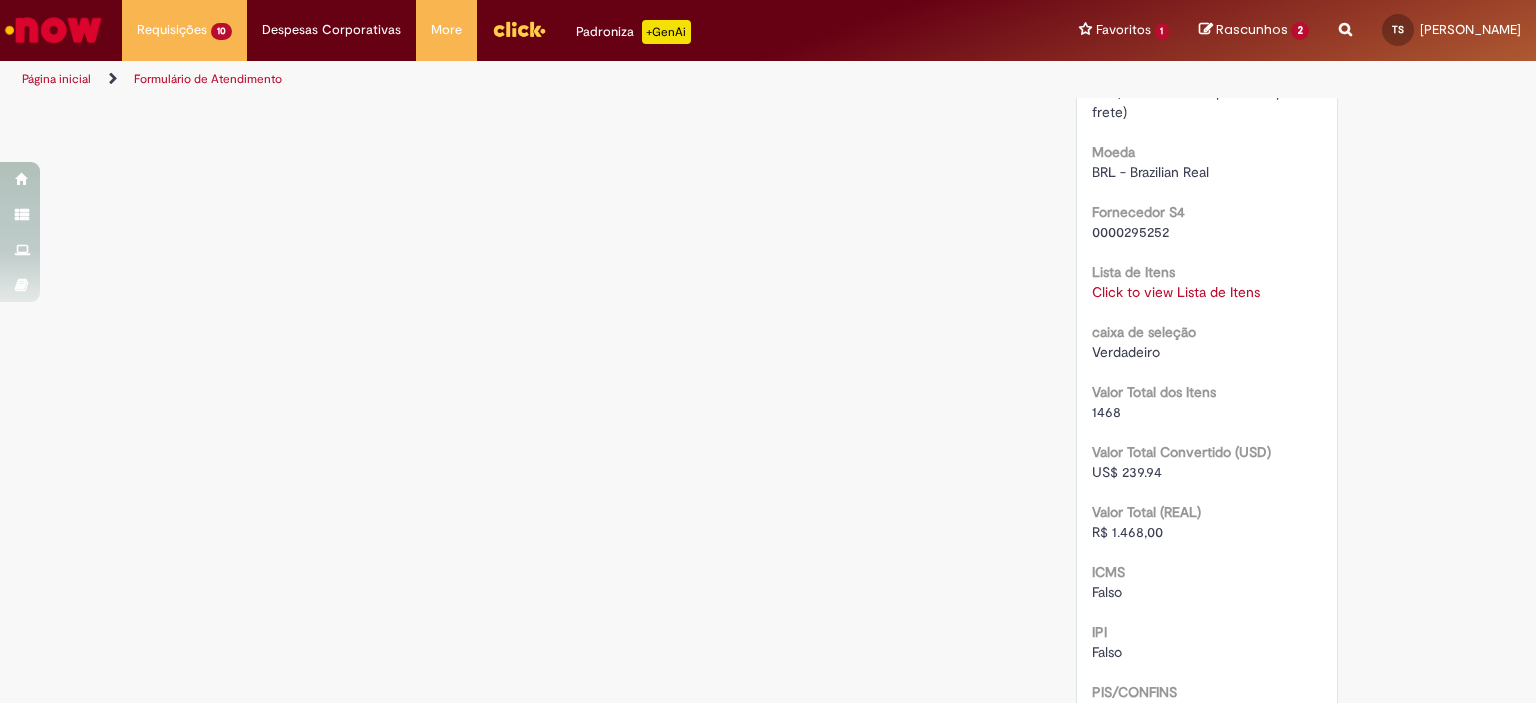scroll, scrollTop: 2100, scrollLeft: 0, axis: vertical 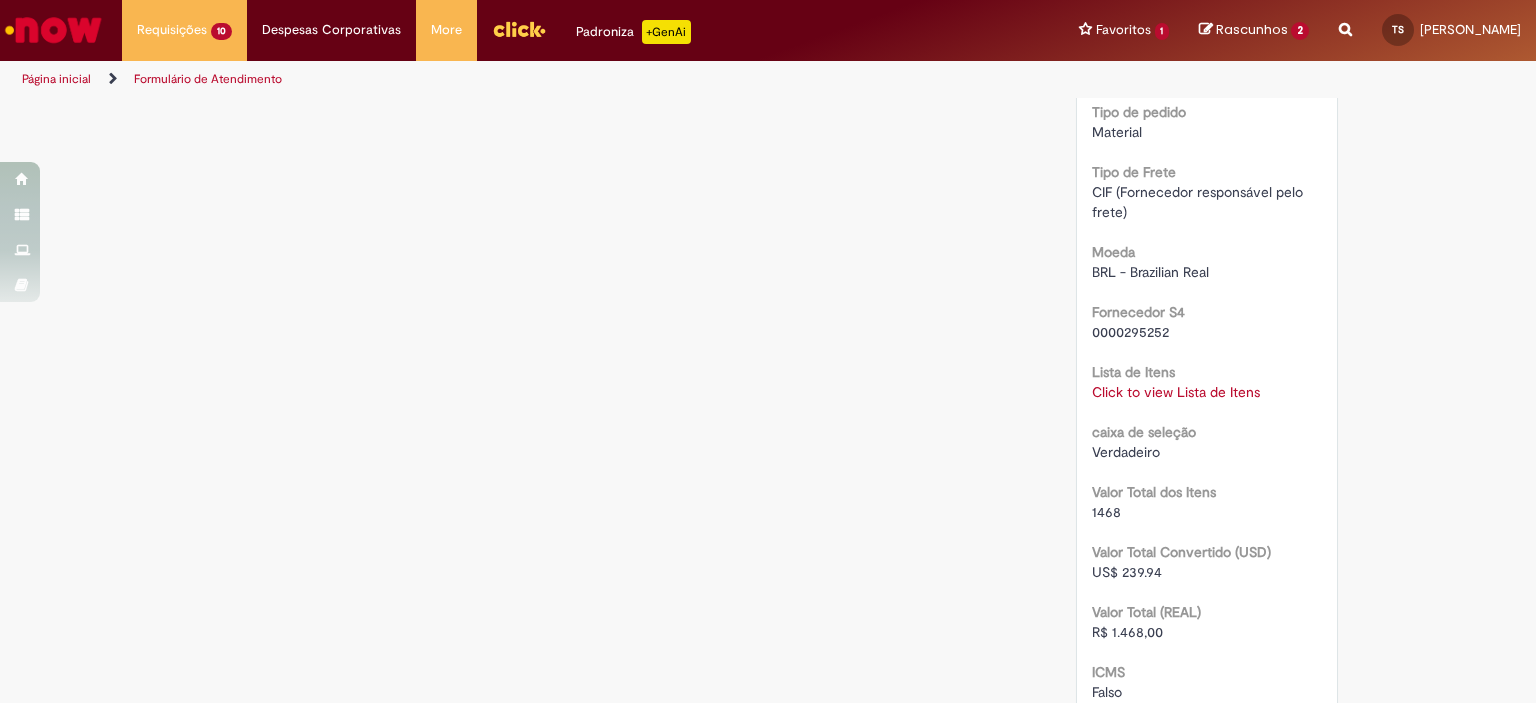 click on "Click to view Lista de Itens" at bounding box center [1176, 392] 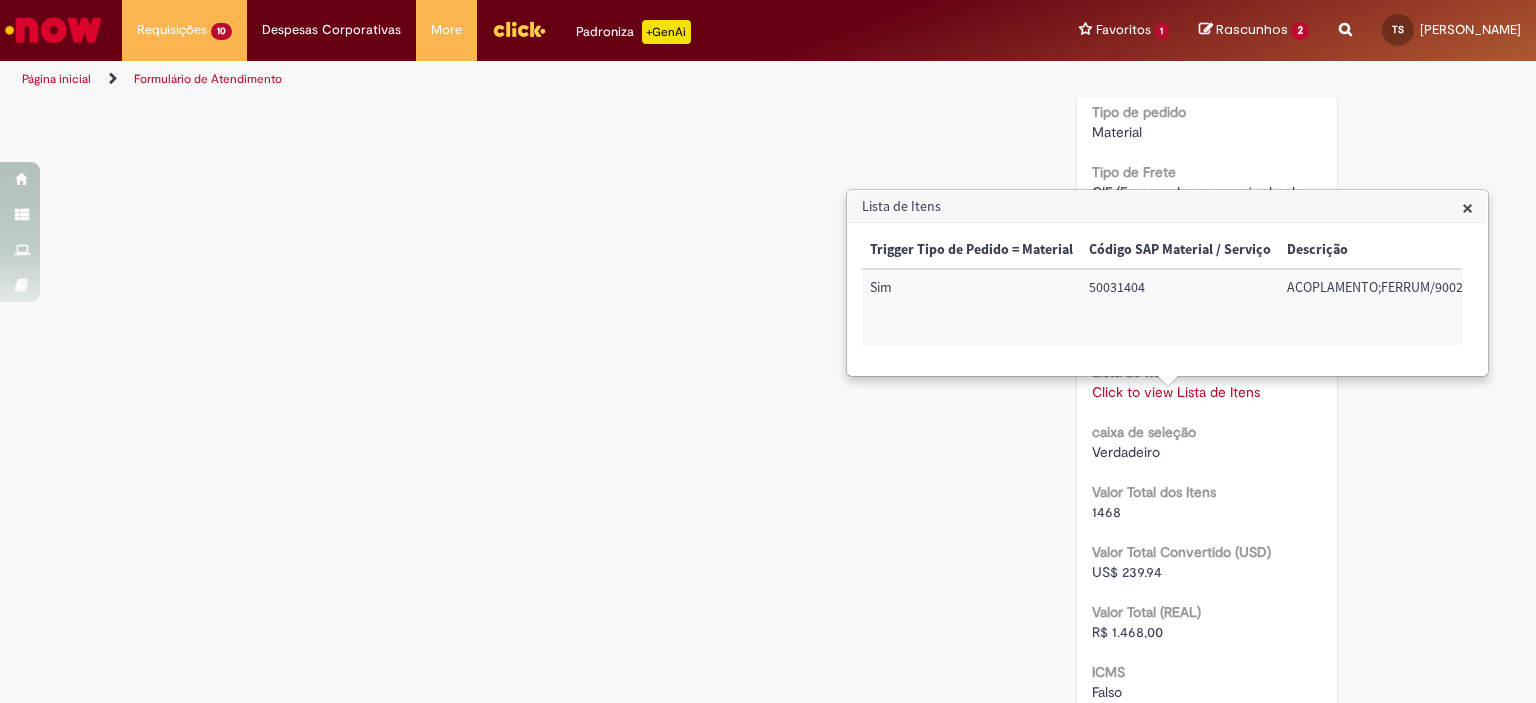 click on "50031404" at bounding box center (1180, 307) 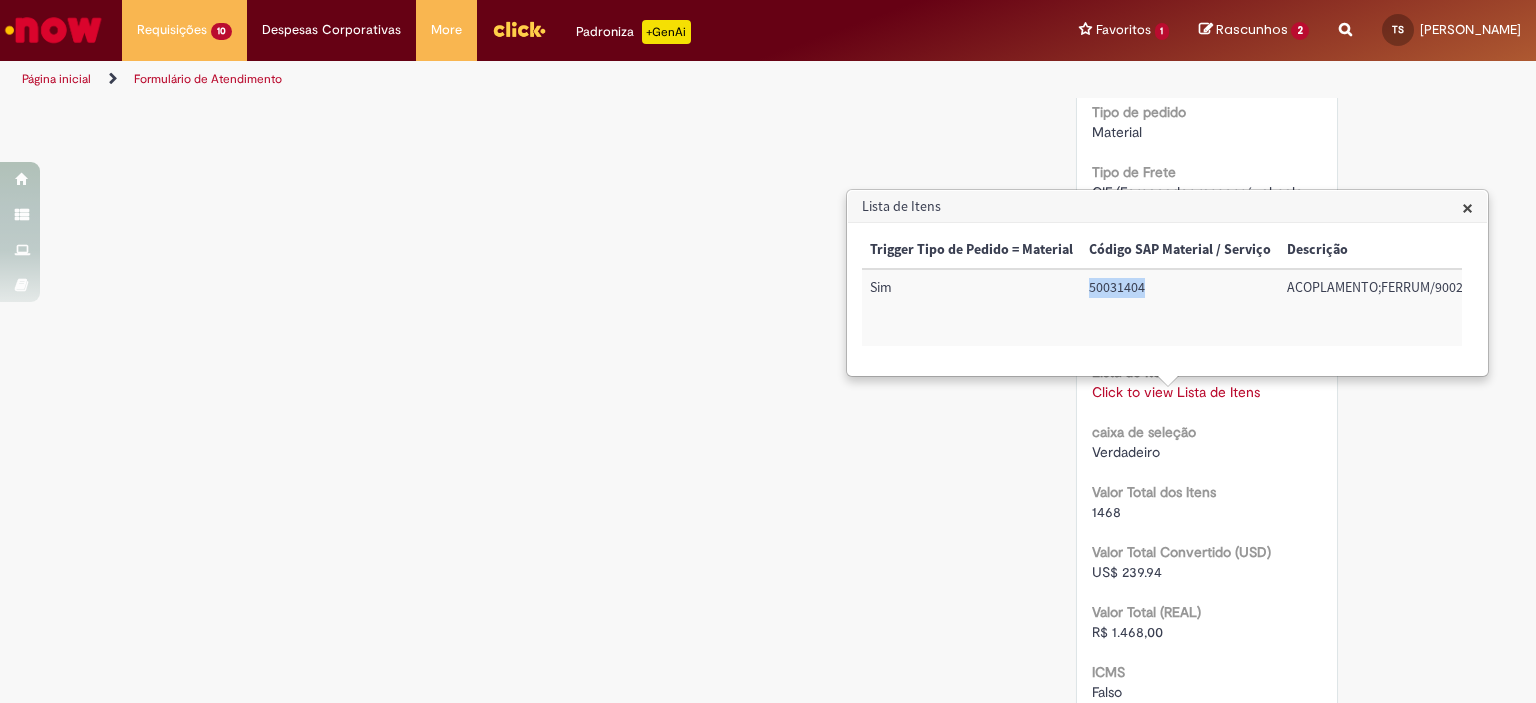 click on "50031404" at bounding box center (1180, 307) 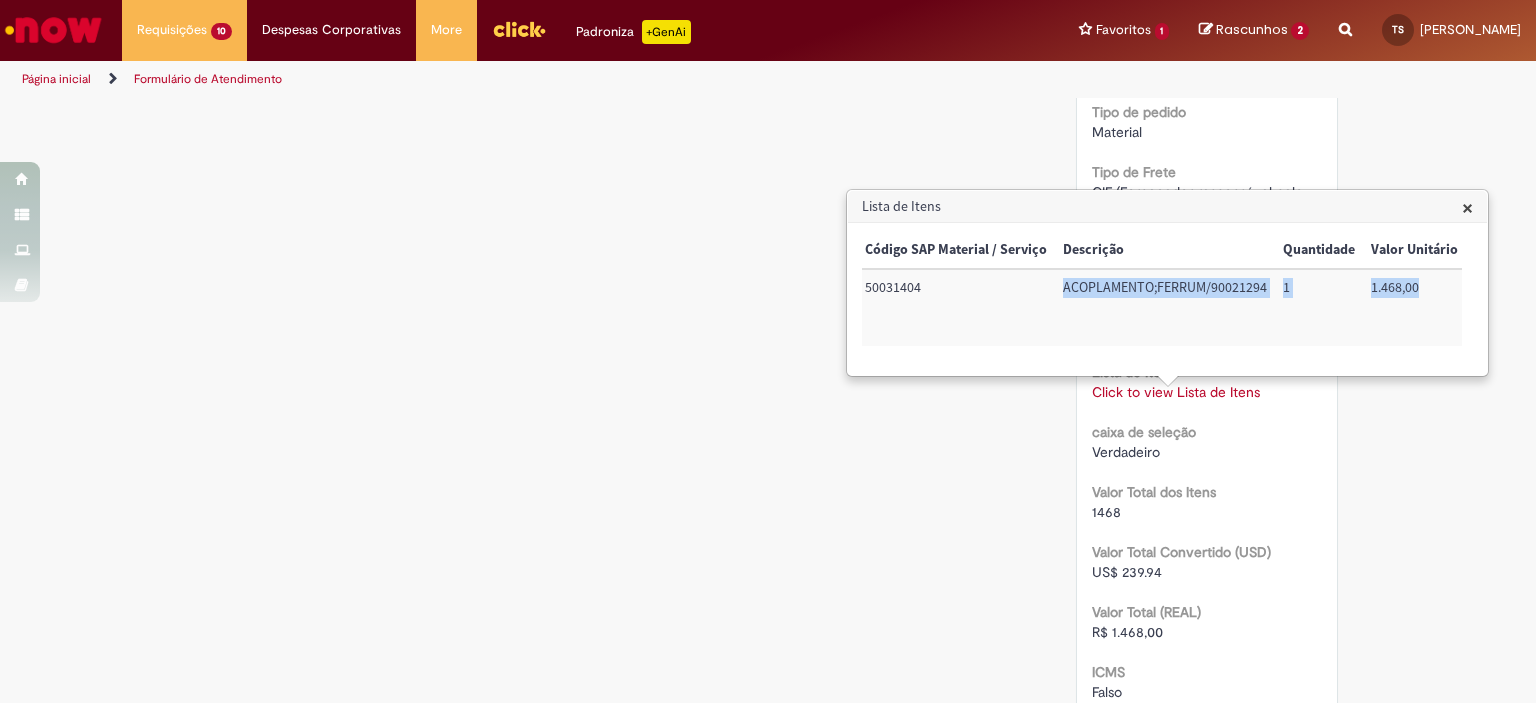 scroll, scrollTop: 0, scrollLeft: 282, axis: horizontal 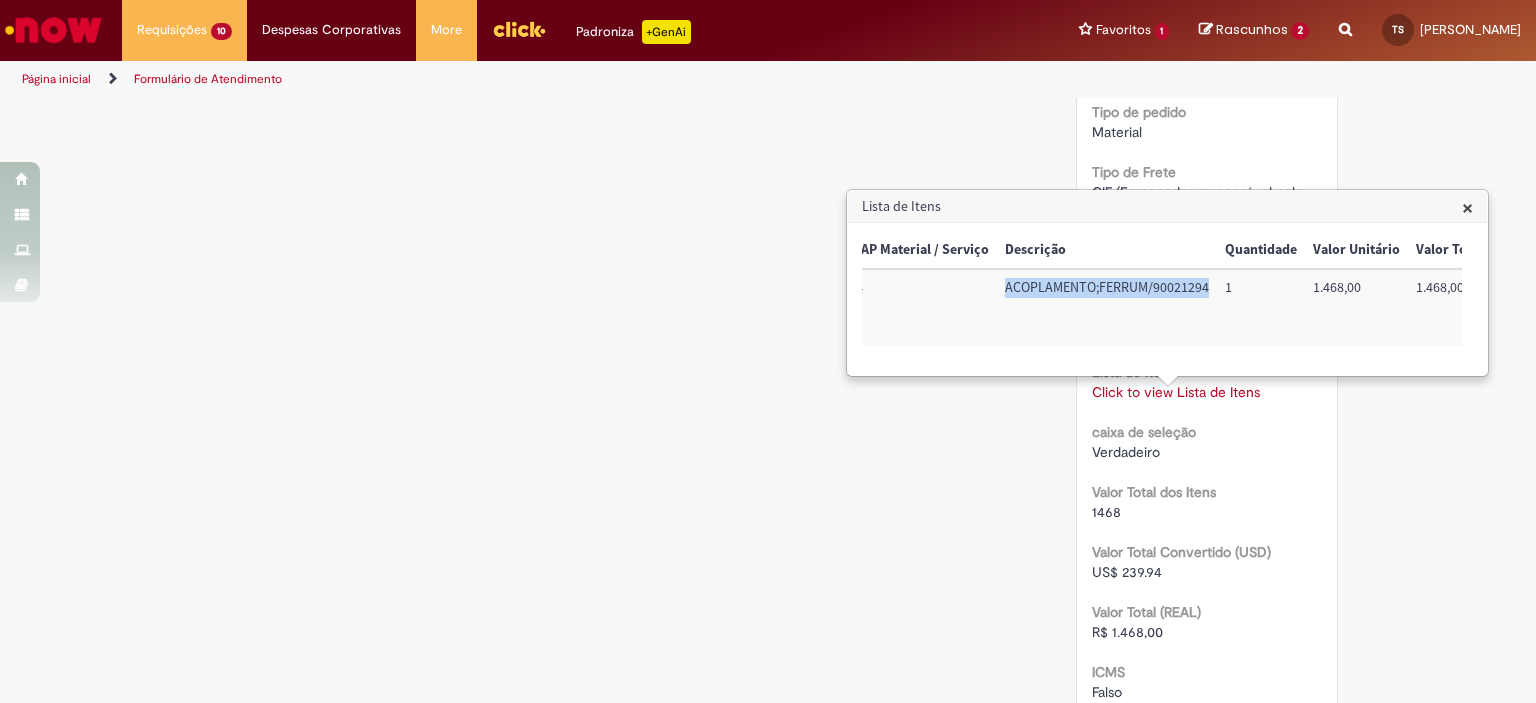 drag, startPoint x: 1284, startPoint y: 286, endPoint x: 1201, endPoint y: 285, distance: 83.00603 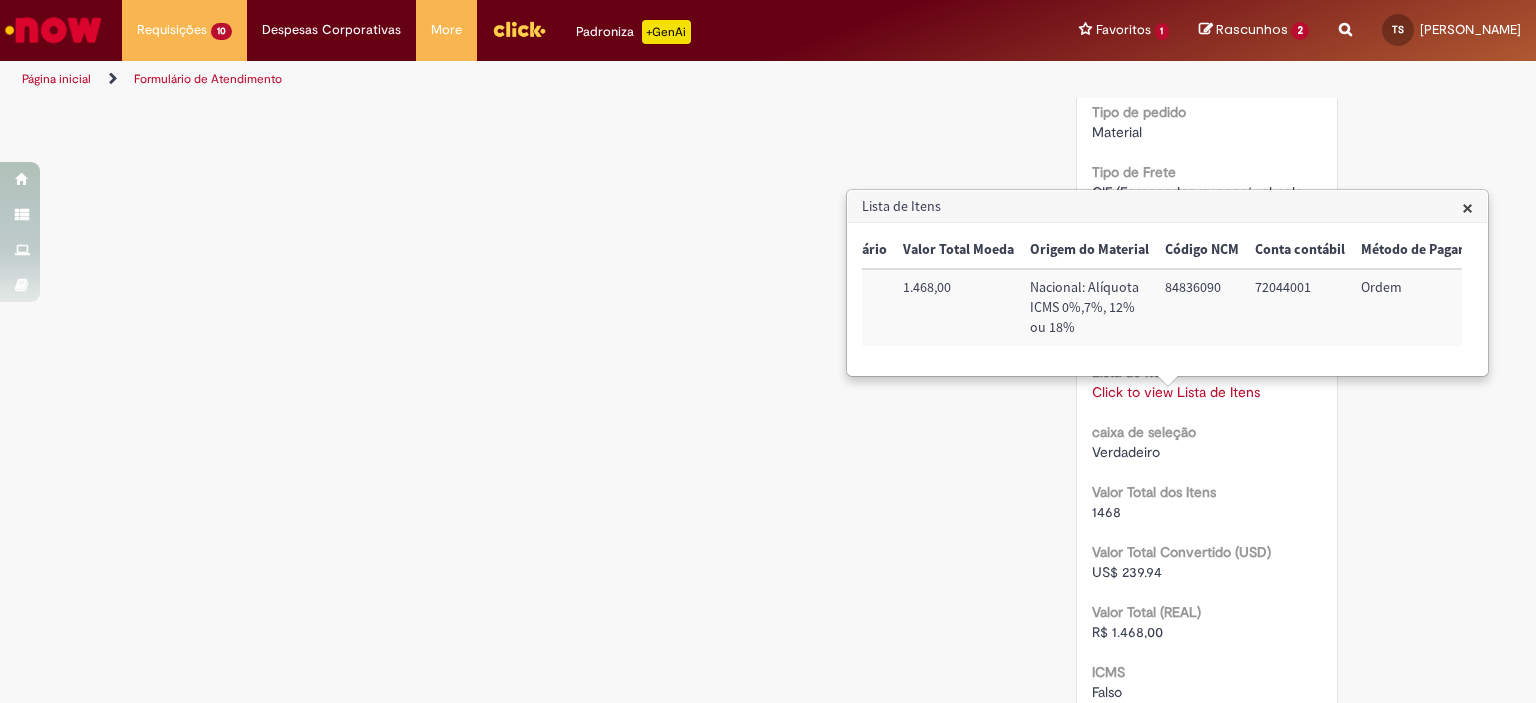 scroll, scrollTop: 0, scrollLeft: 918, axis: horizontal 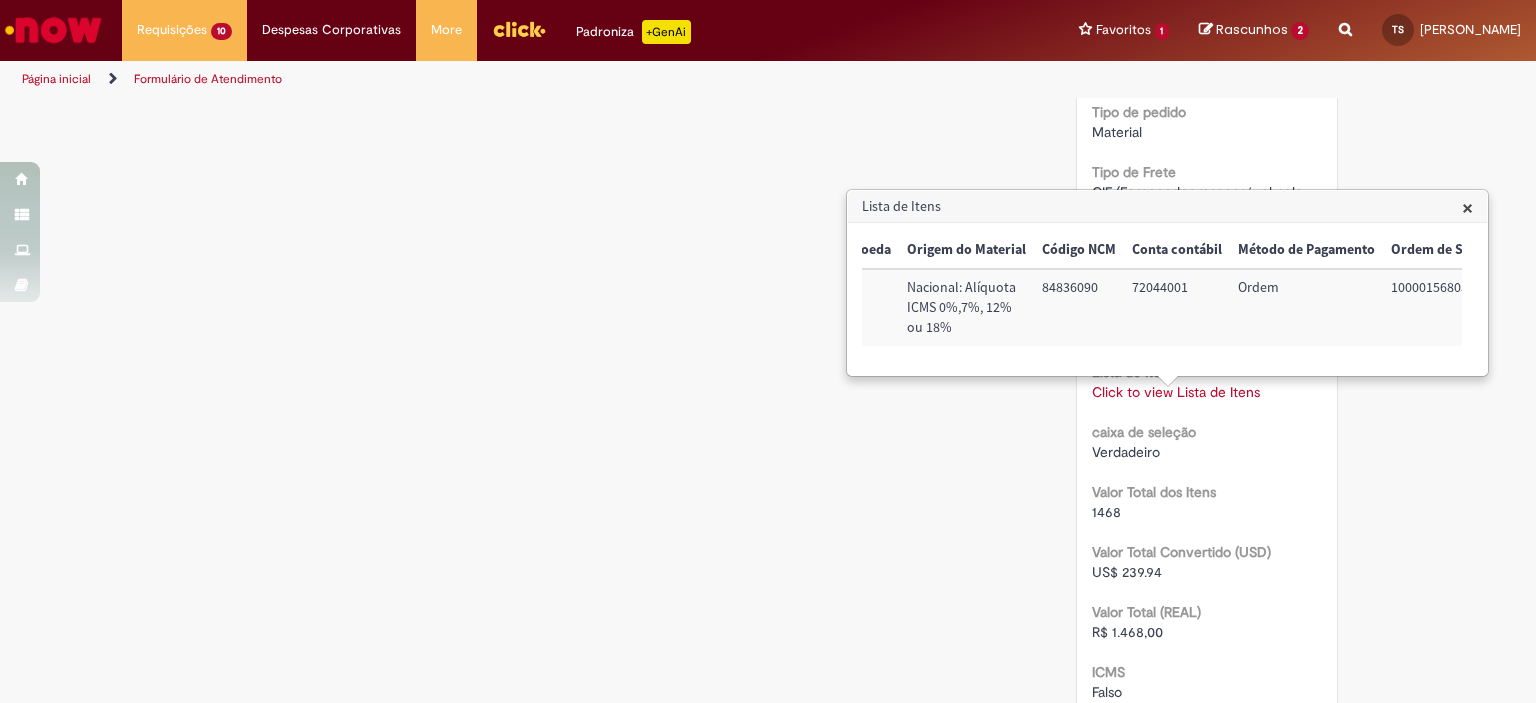 click on "84836090" at bounding box center [1079, 307] 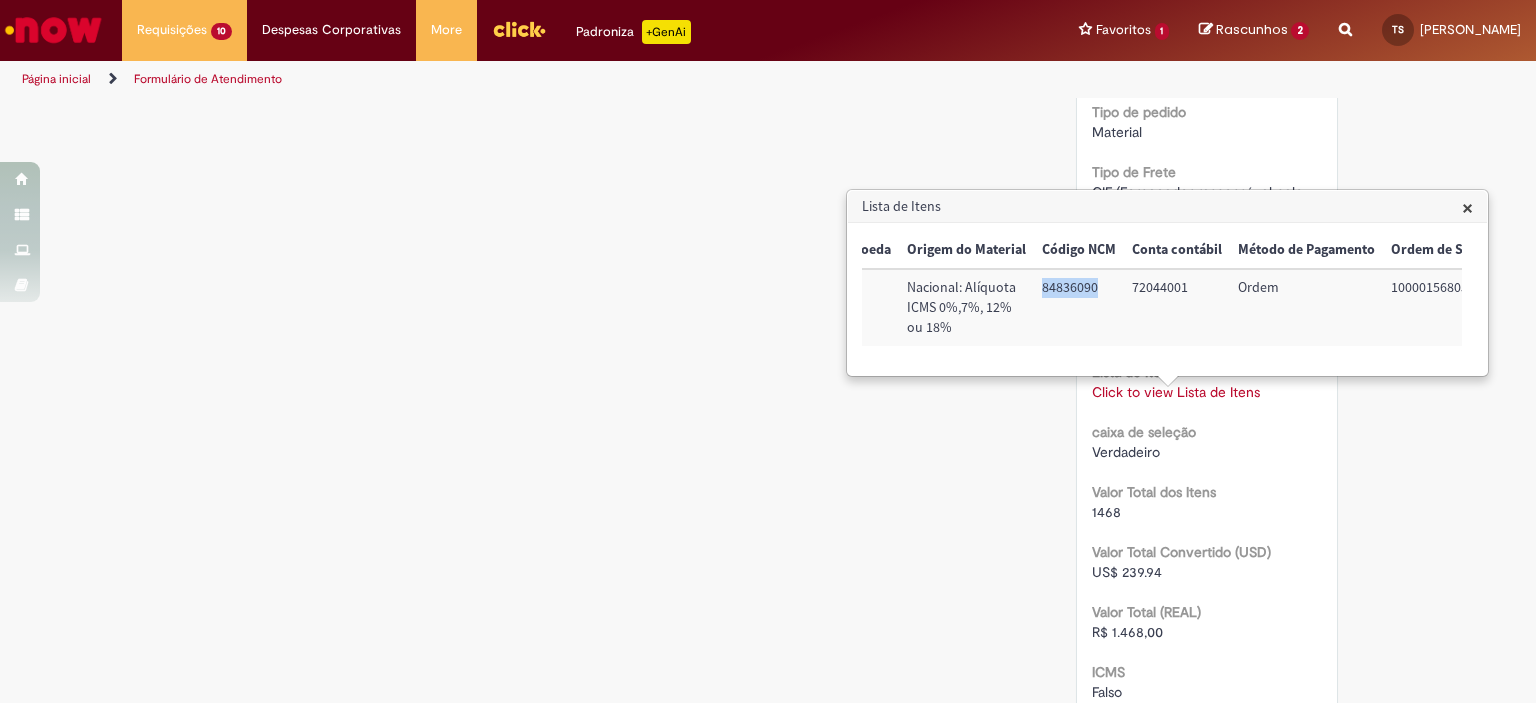 click on "84836090" at bounding box center (1079, 307) 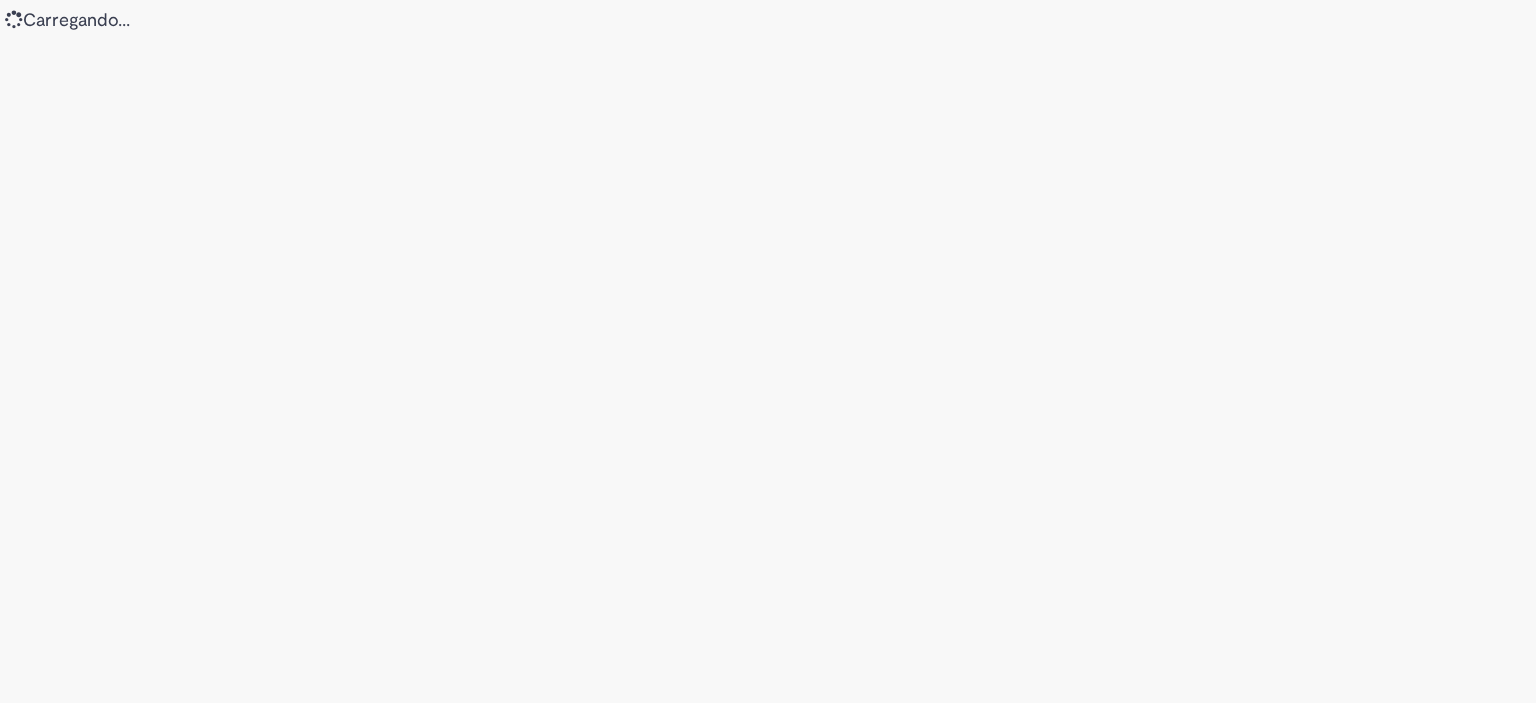 scroll, scrollTop: 0, scrollLeft: 0, axis: both 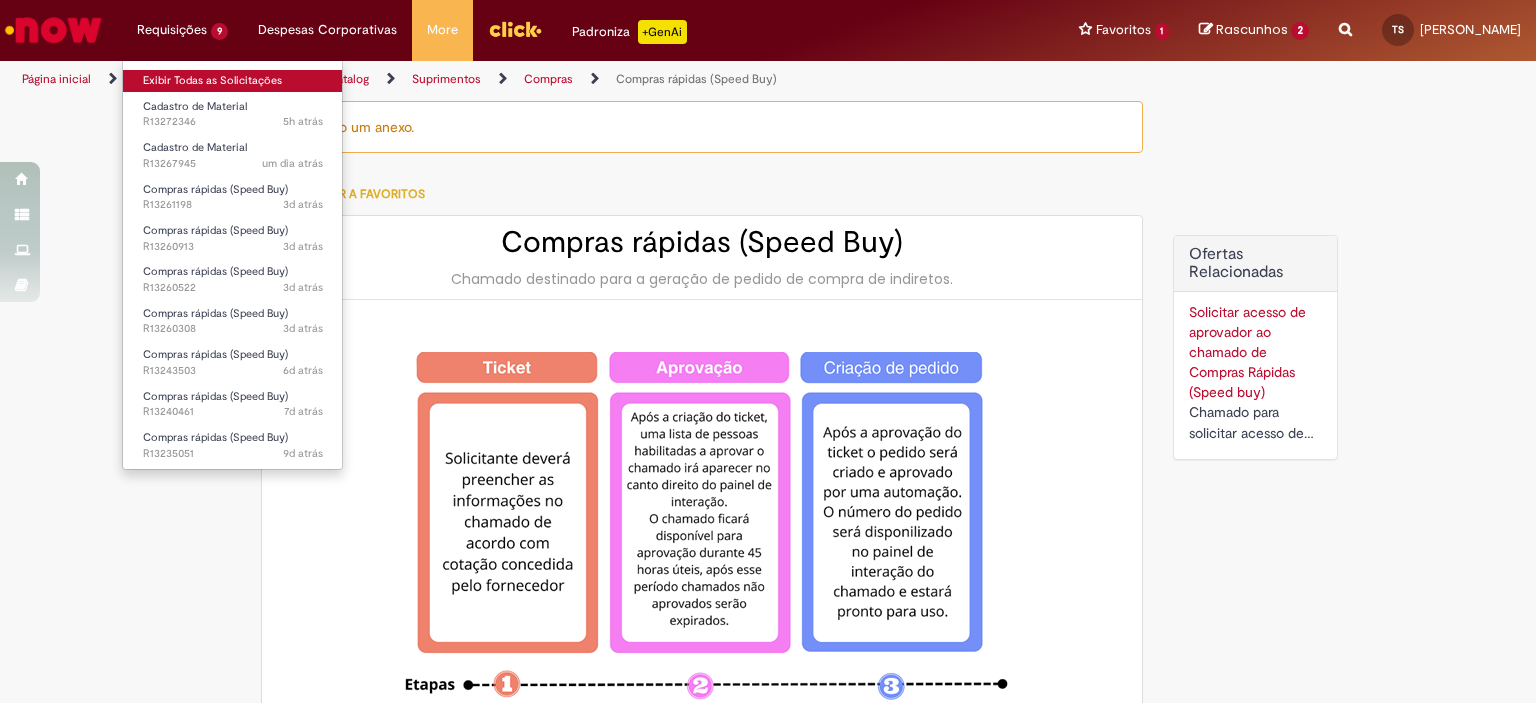 type on "********" 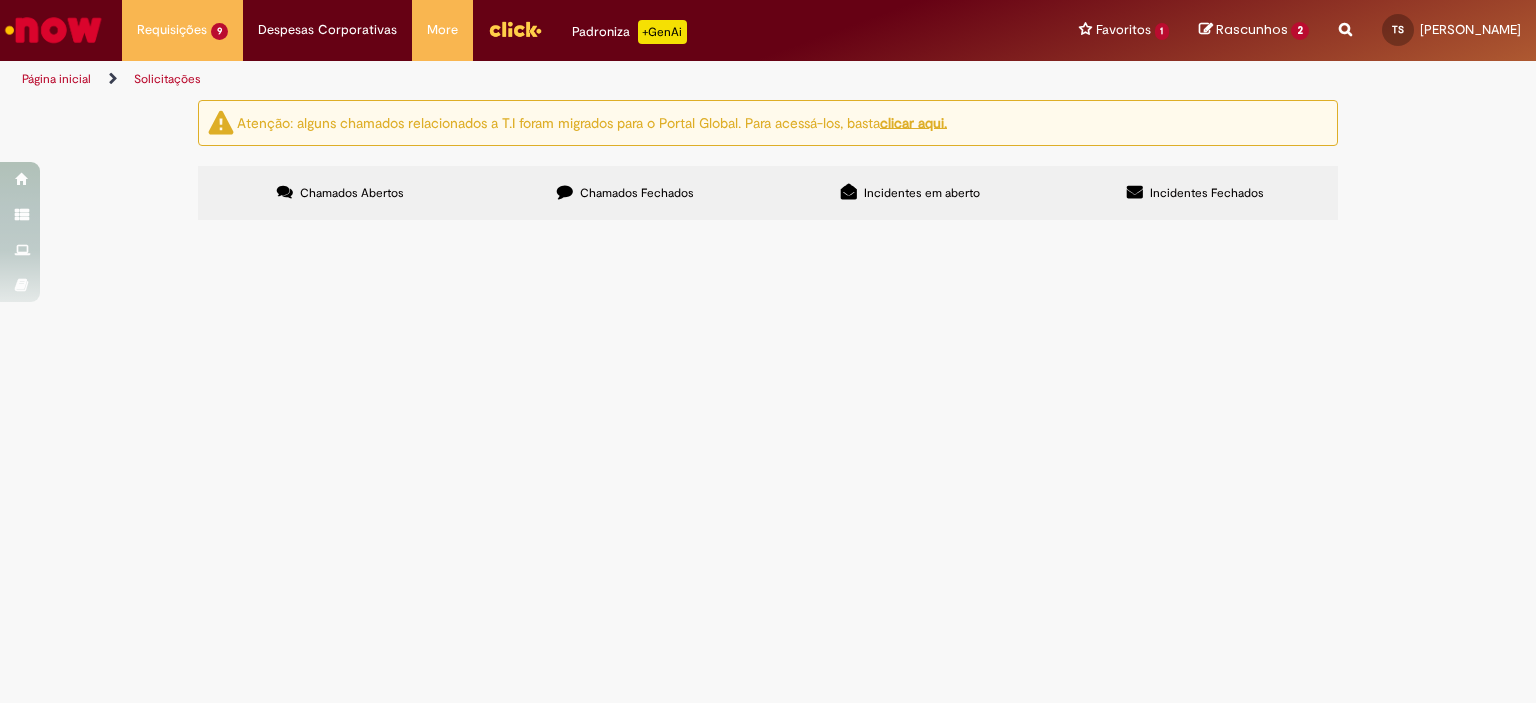 scroll, scrollTop: 54, scrollLeft: 0, axis: vertical 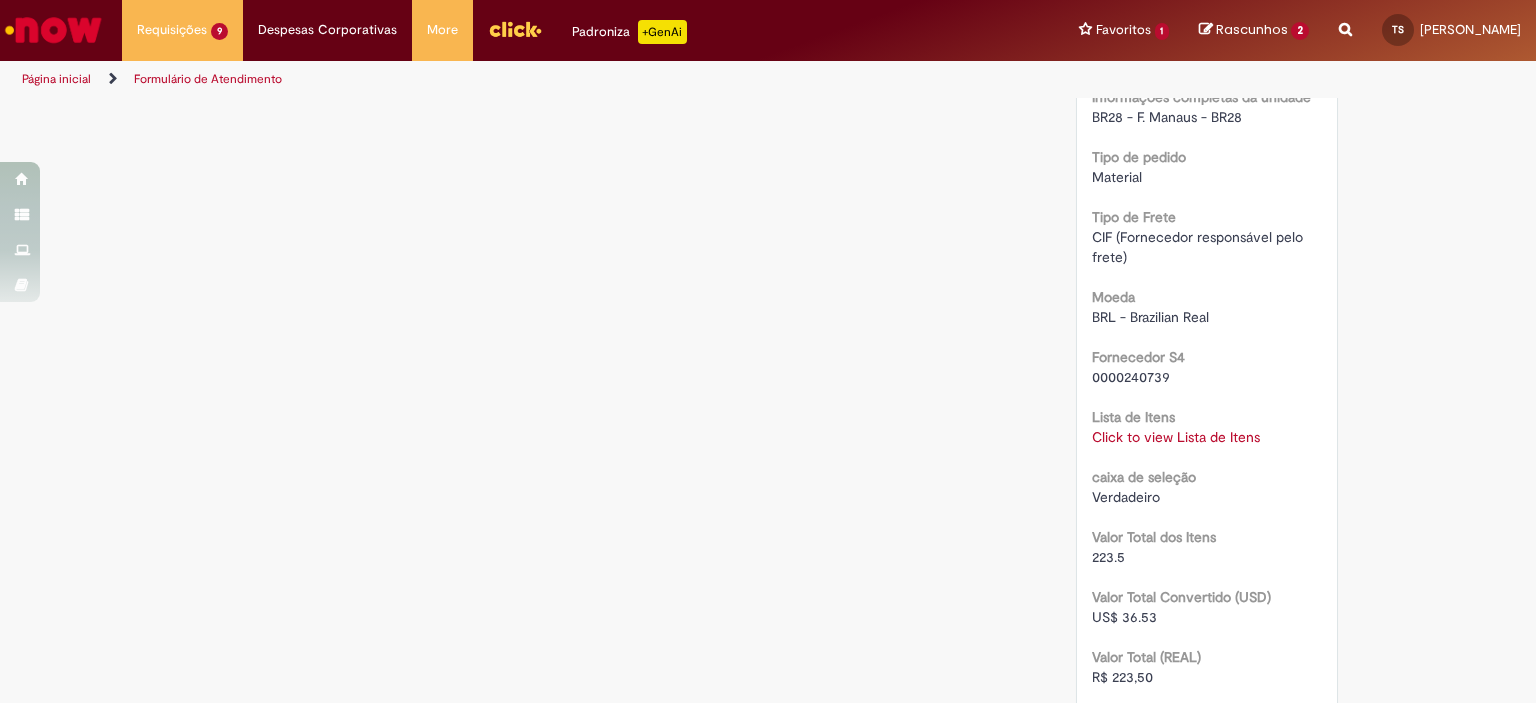 click on "Click to view Lista de Itens" at bounding box center [1176, 437] 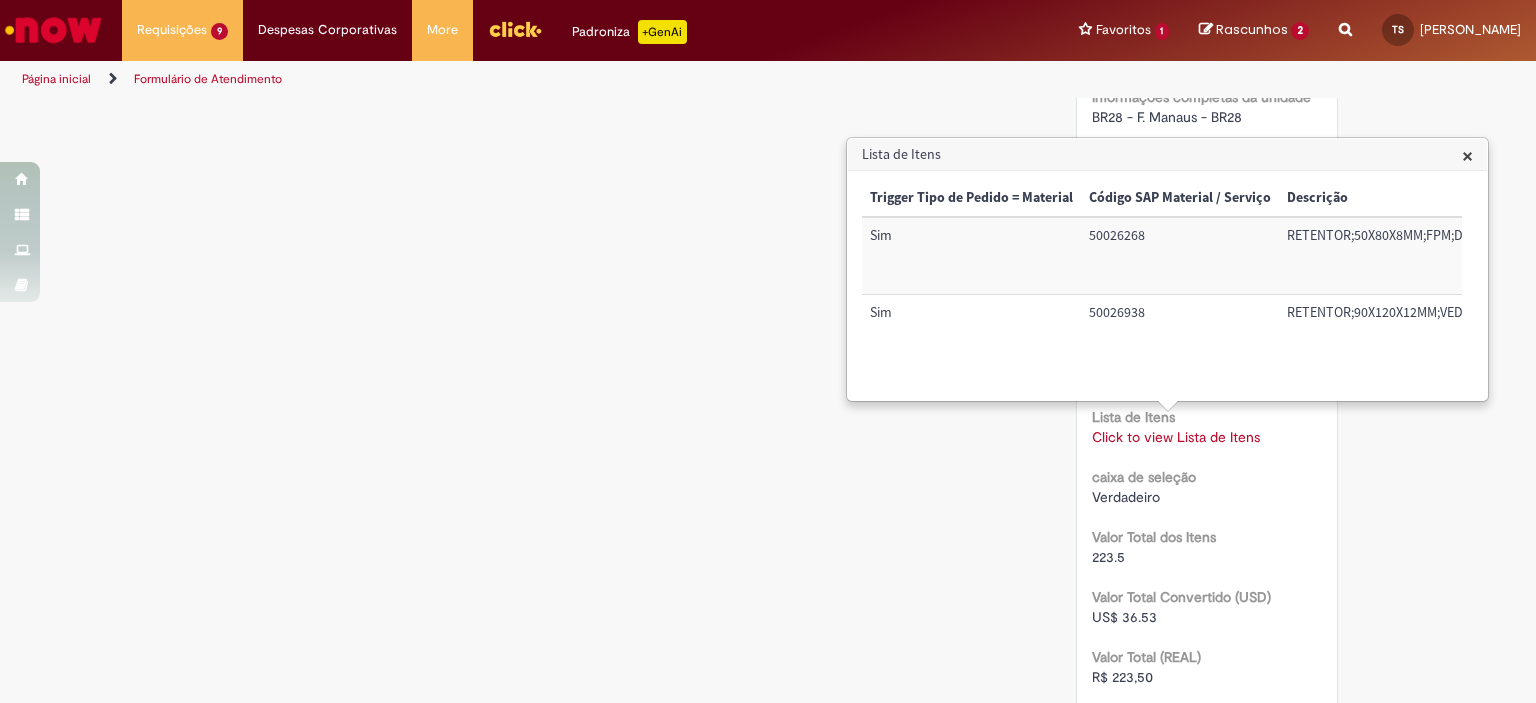 click on "Verificar Código de Barras
Aguardando Aprovação
Aguardando atendimento
Em andamento
Validação
Concluído
Compras rápidas (Speed Buy)
Enviar
AR
Ambev RPA
3d atrás 3 dias atrás     Comentários adicionais
Boa tarde, [PERSON_NAME]!
O chamado foi atendido automaticamente e com sucesso.
P.O gerado sob registro: 4501229077.
Peço por gentileza que responda a pesquisa de satisfação para um melhor atendimento." at bounding box center [768, -45] 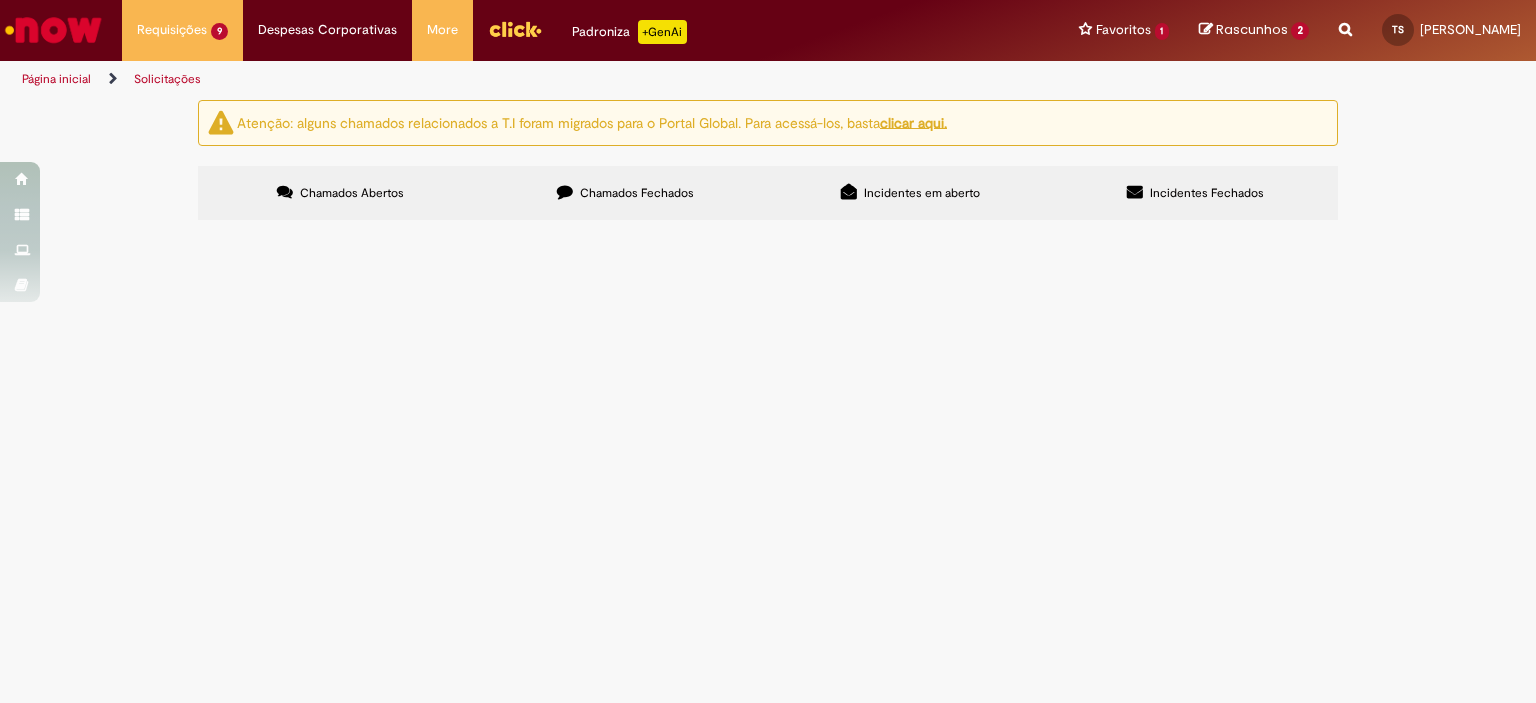 scroll, scrollTop: 0, scrollLeft: 0, axis: both 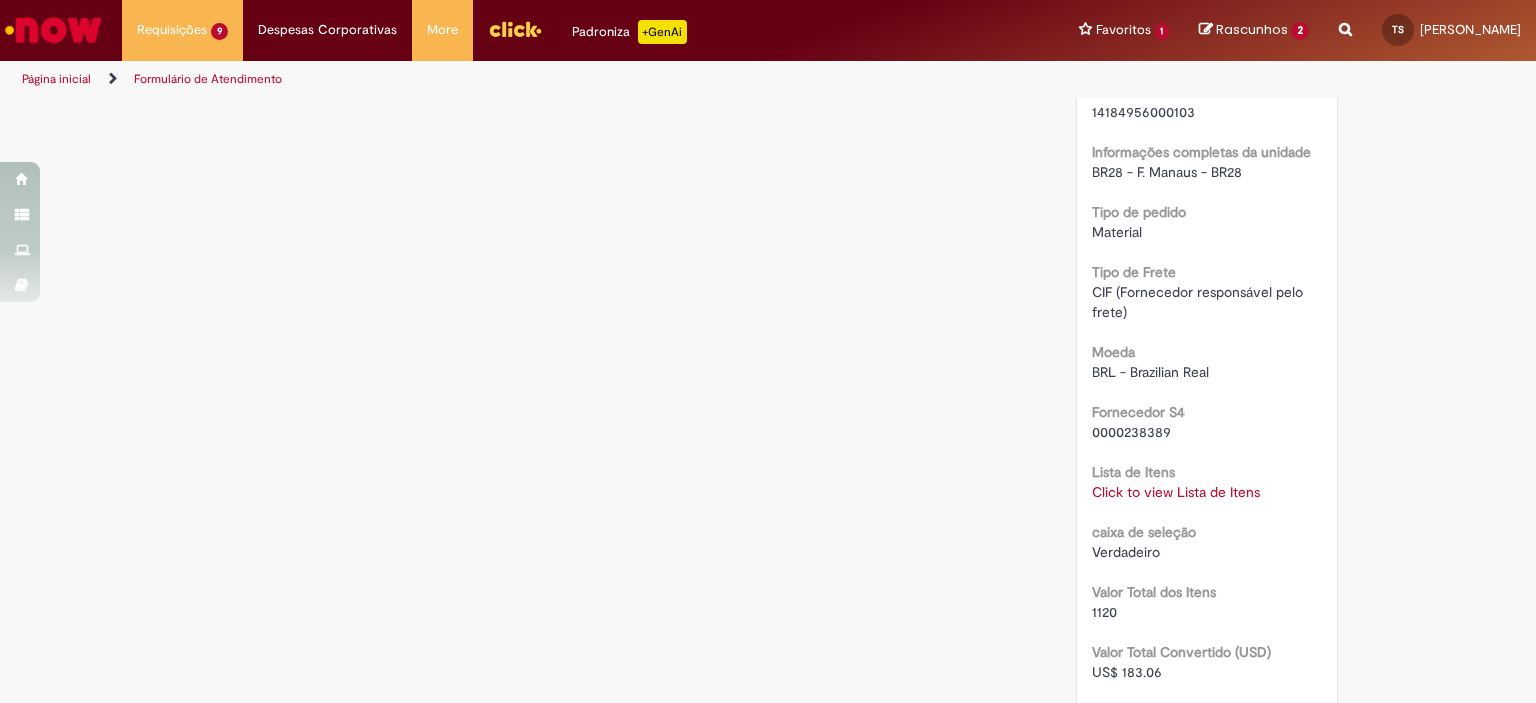 click on "Click to view Lista de Itens" at bounding box center [1176, 492] 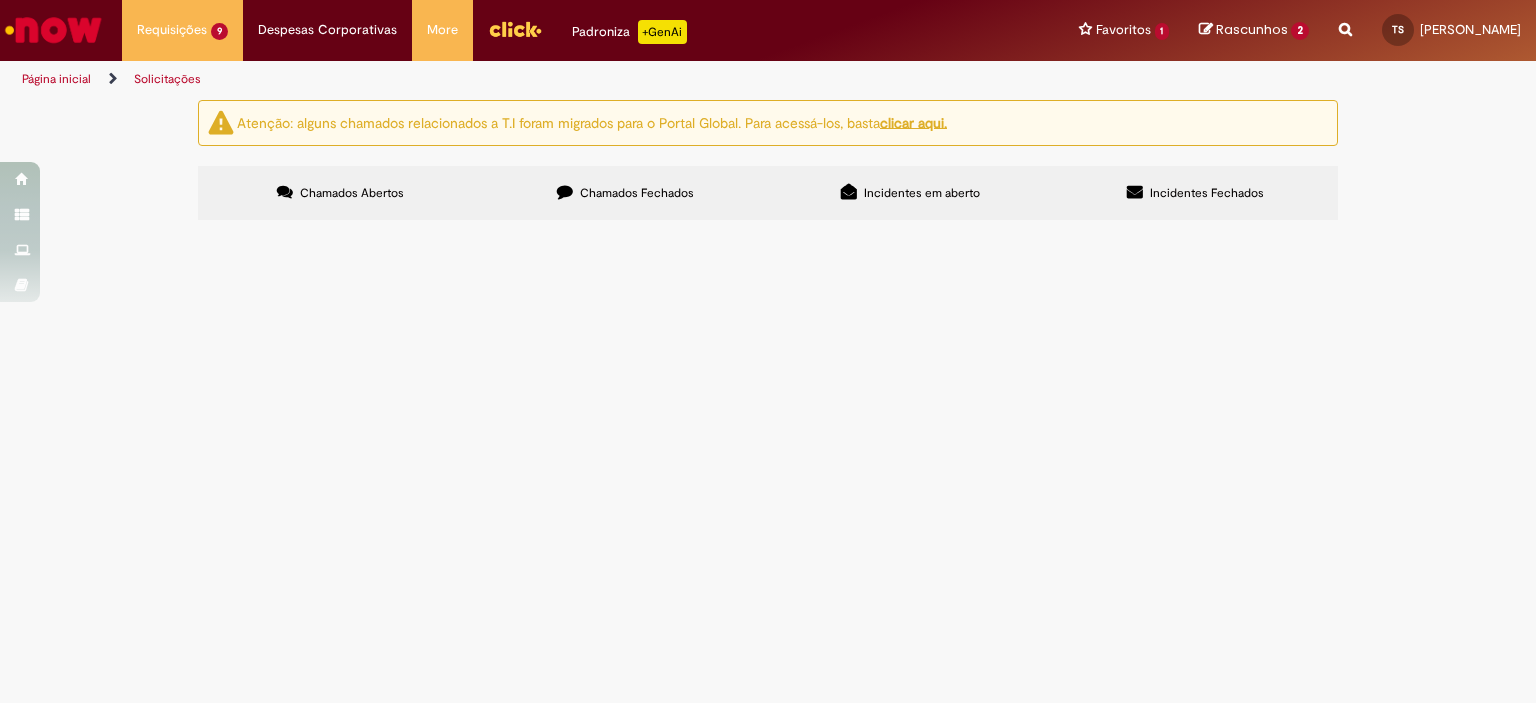 scroll, scrollTop: 54, scrollLeft: 0, axis: vertical 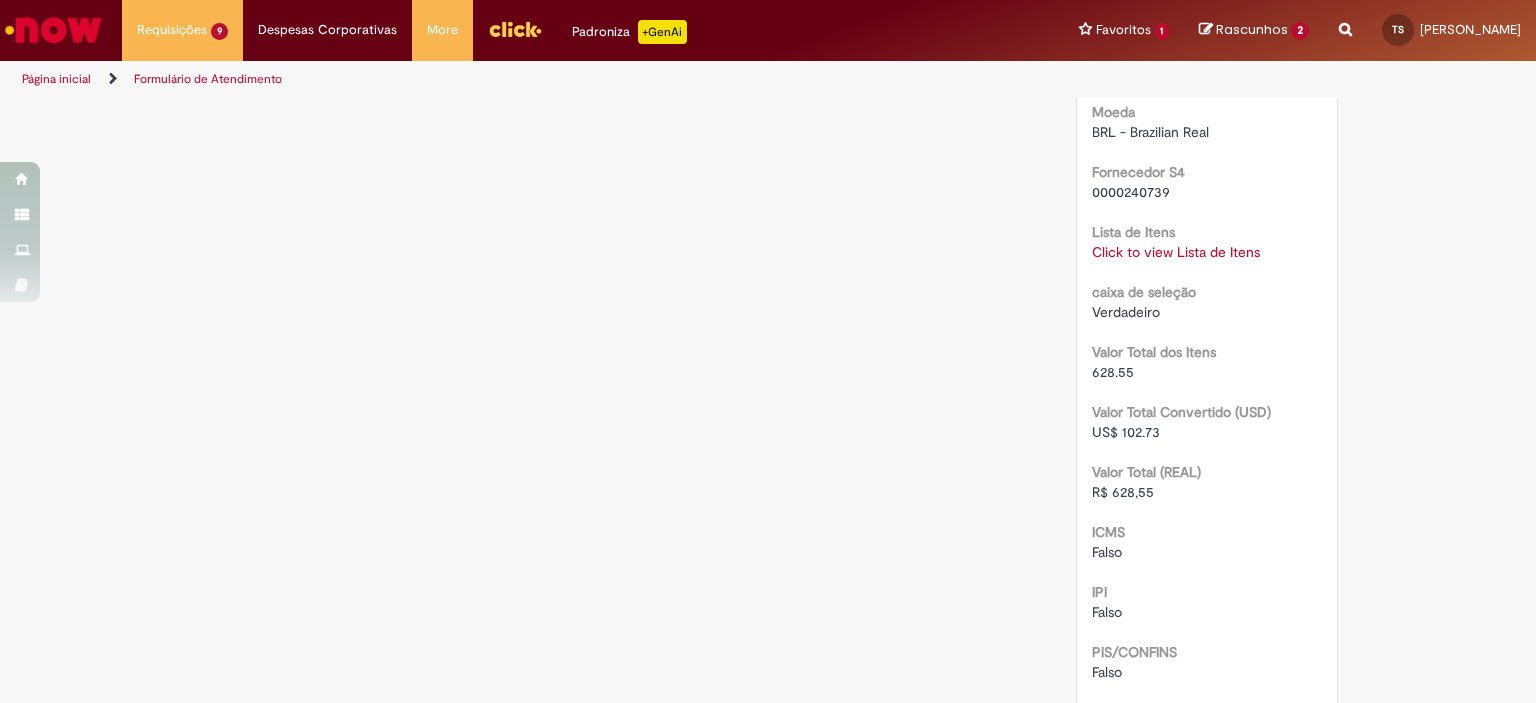 click on "Click to view Lista de Itens" at bounding box center (1176, 252) 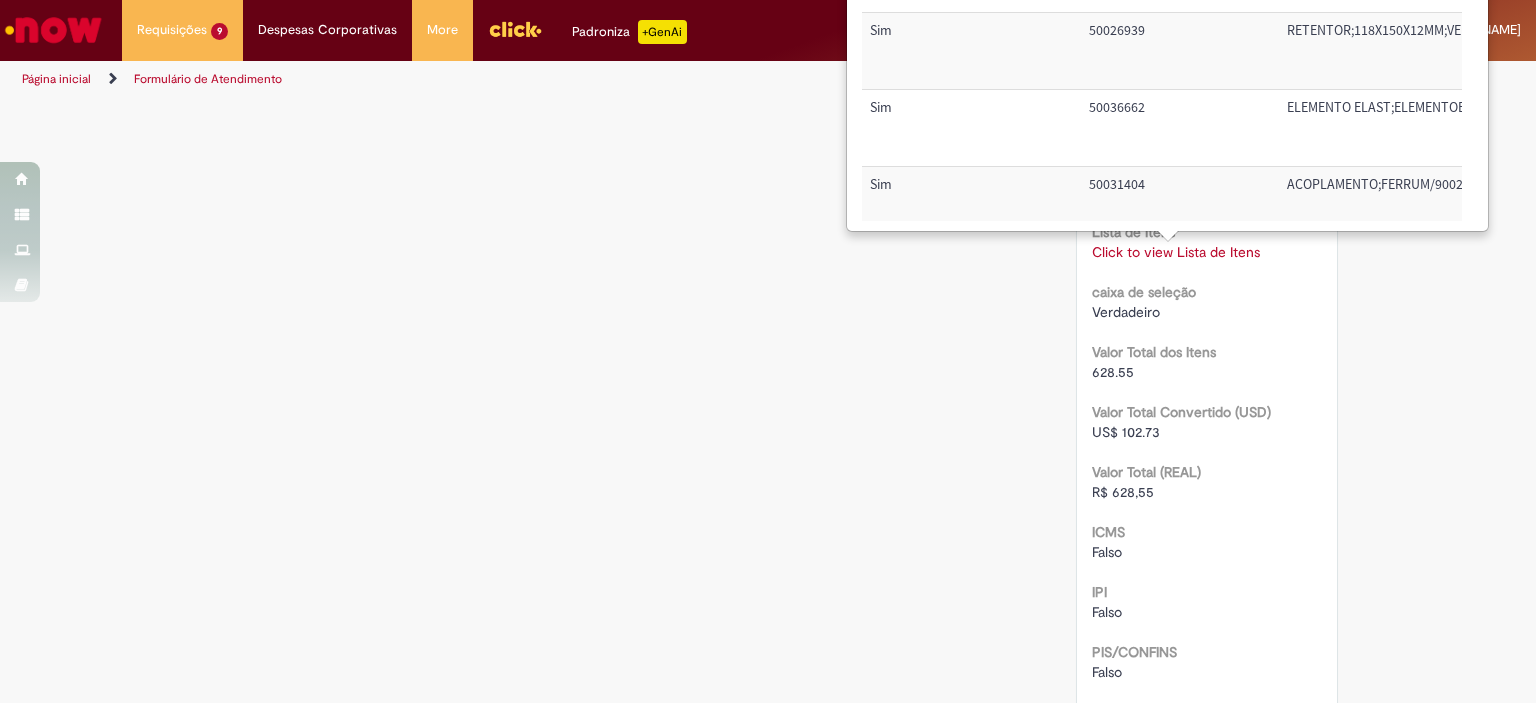 click on "50031404" at bounding box center [1180, 205] 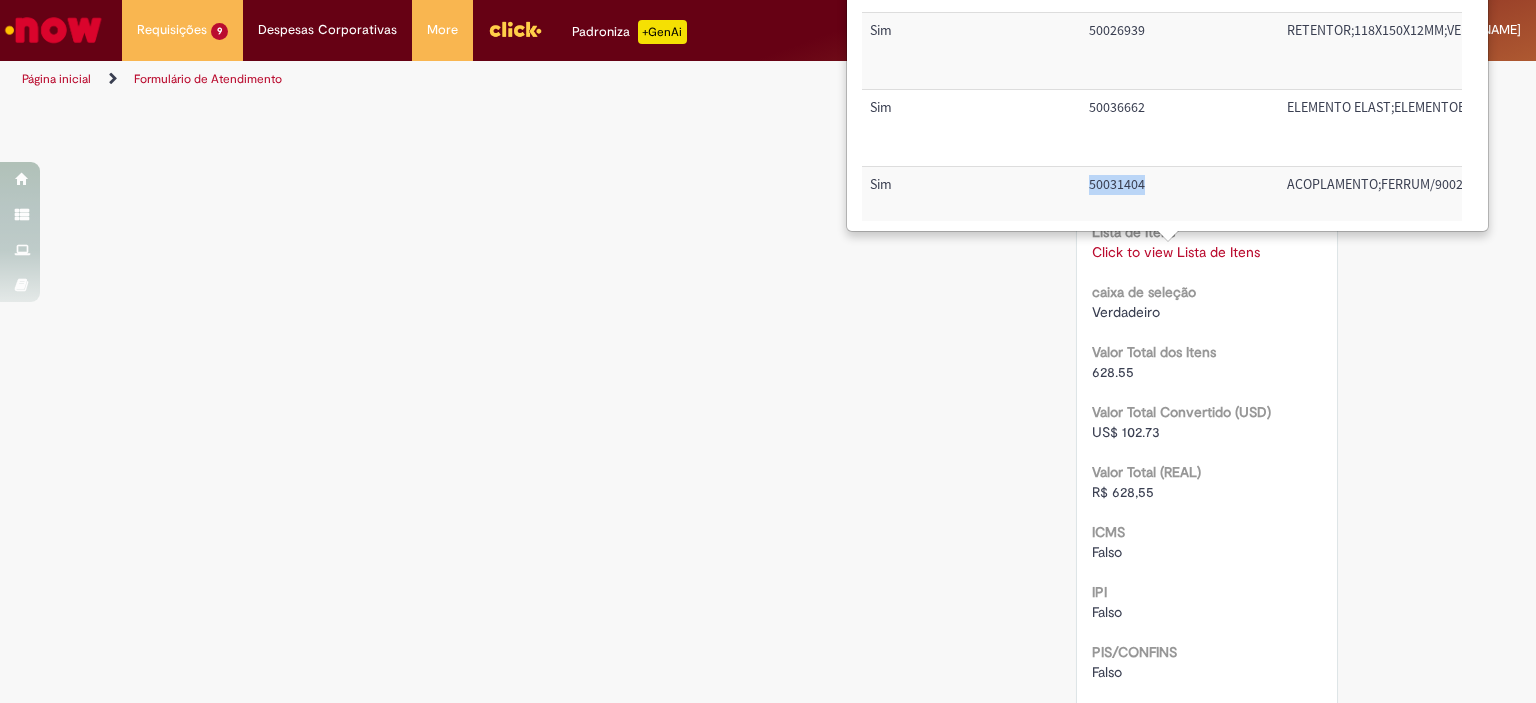 click on "50031404" at bounding box center [1180, 205] 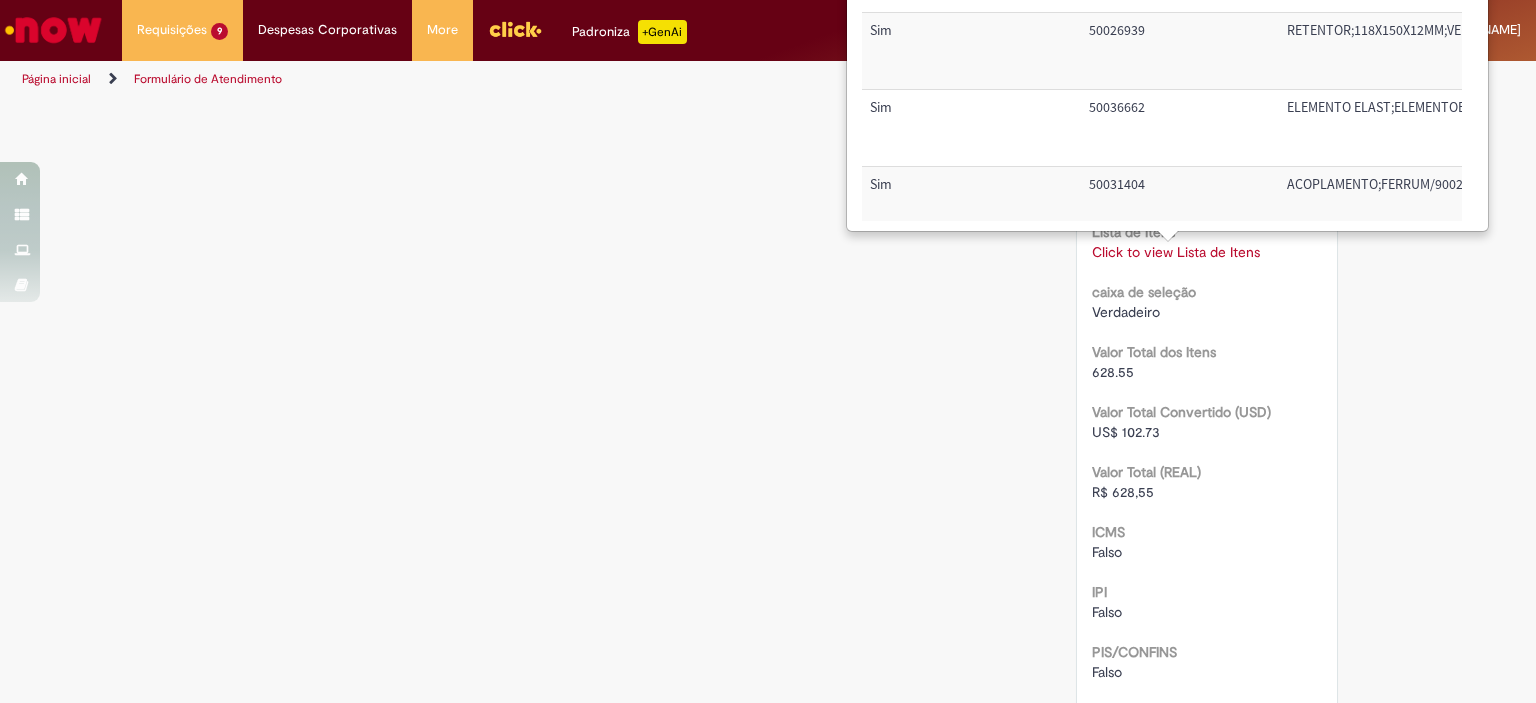click on "50031404" at bounding box center [1180, 205] 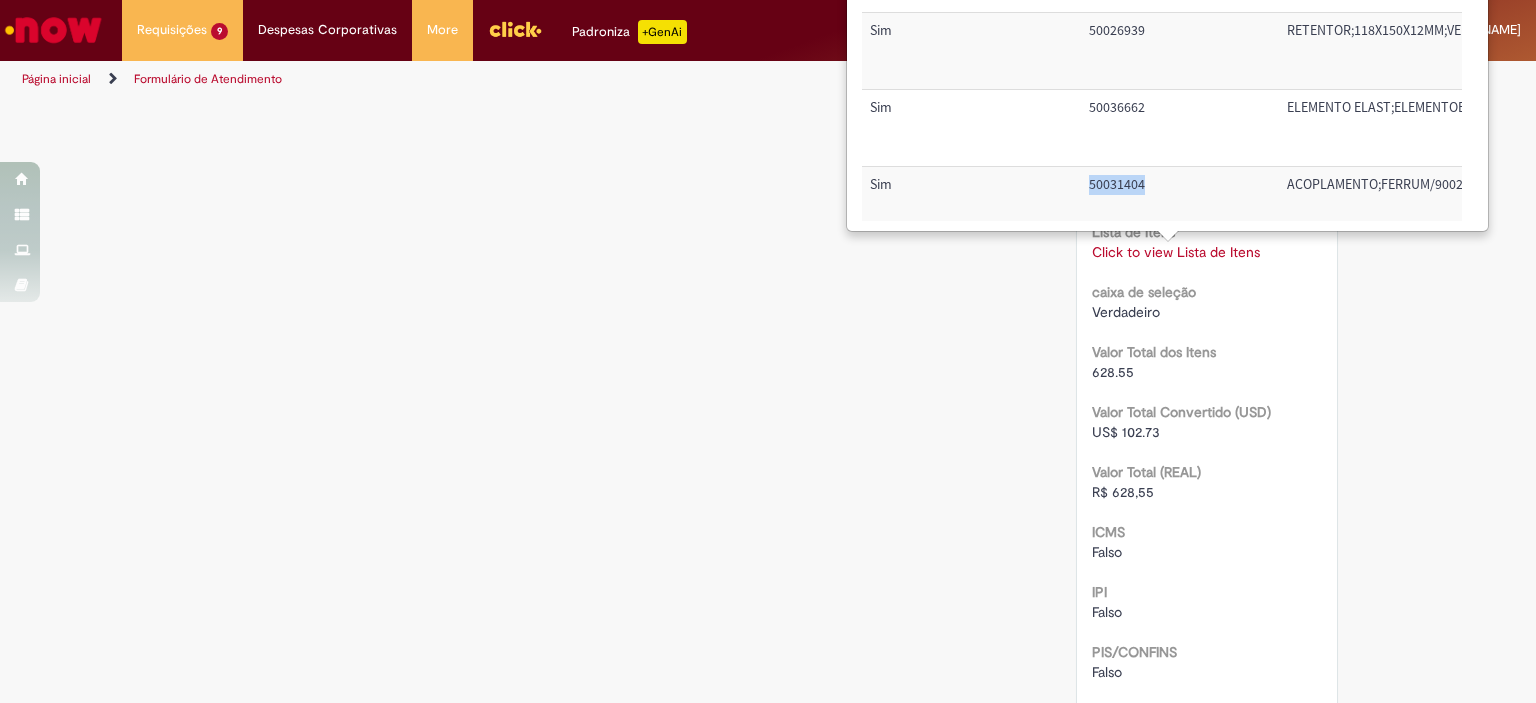 click on "50031404" at bounding box center (1180, 205) 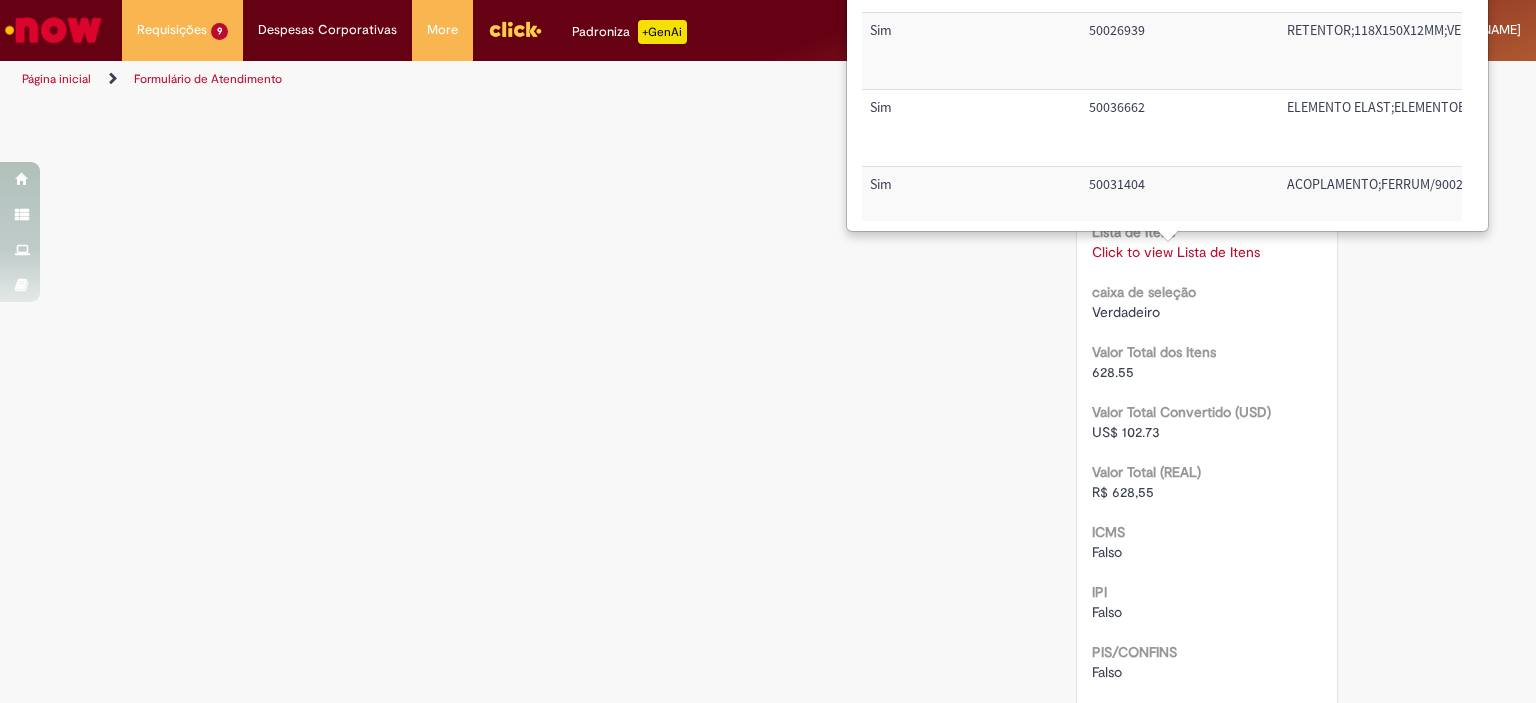 click on "50031404" at bounding box center [1180, 205] 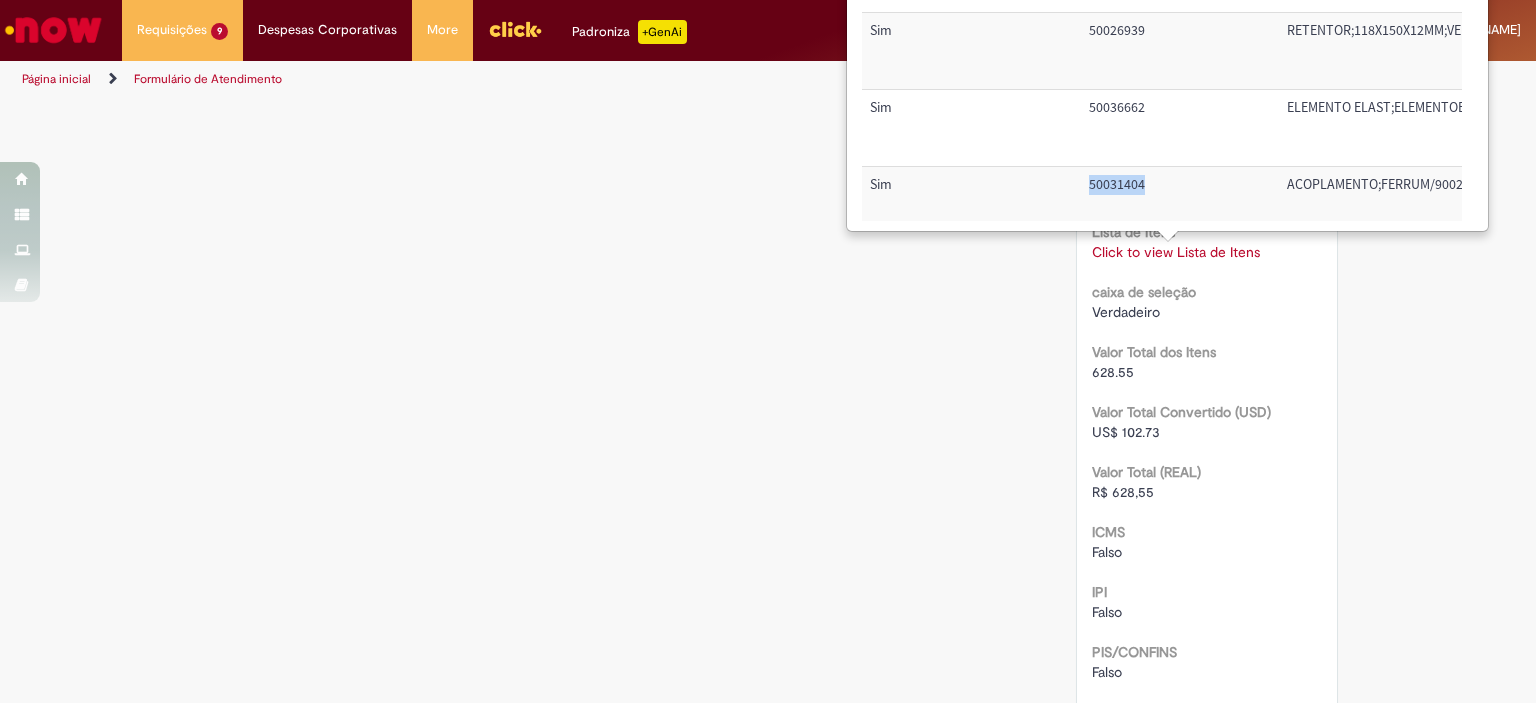 scroll, scrollTop: 0, scrollLeft: 511, axis: horizontal 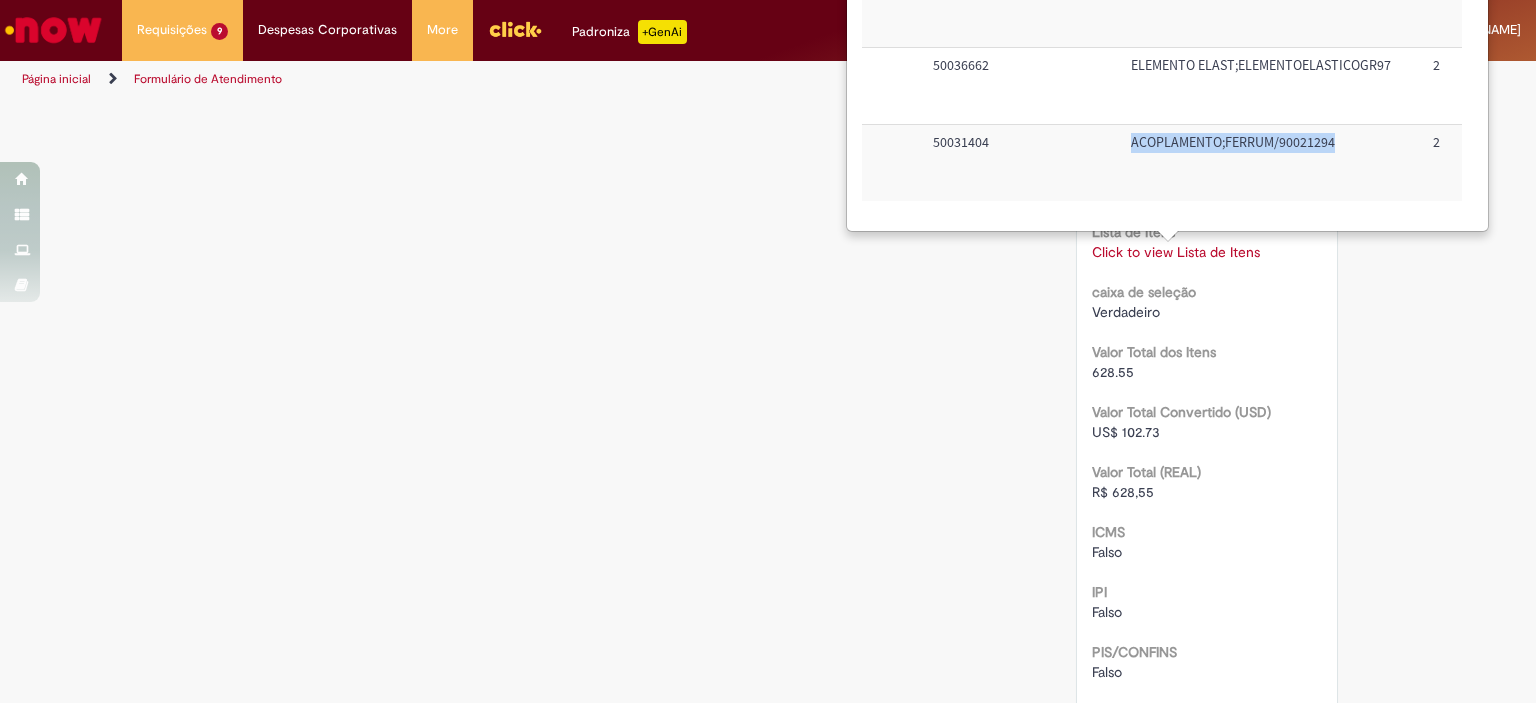 drag, startPoint x: 1127, startPoint y: 185, endPoint x: 1335, endPoint y: 148, distance: 211.26524 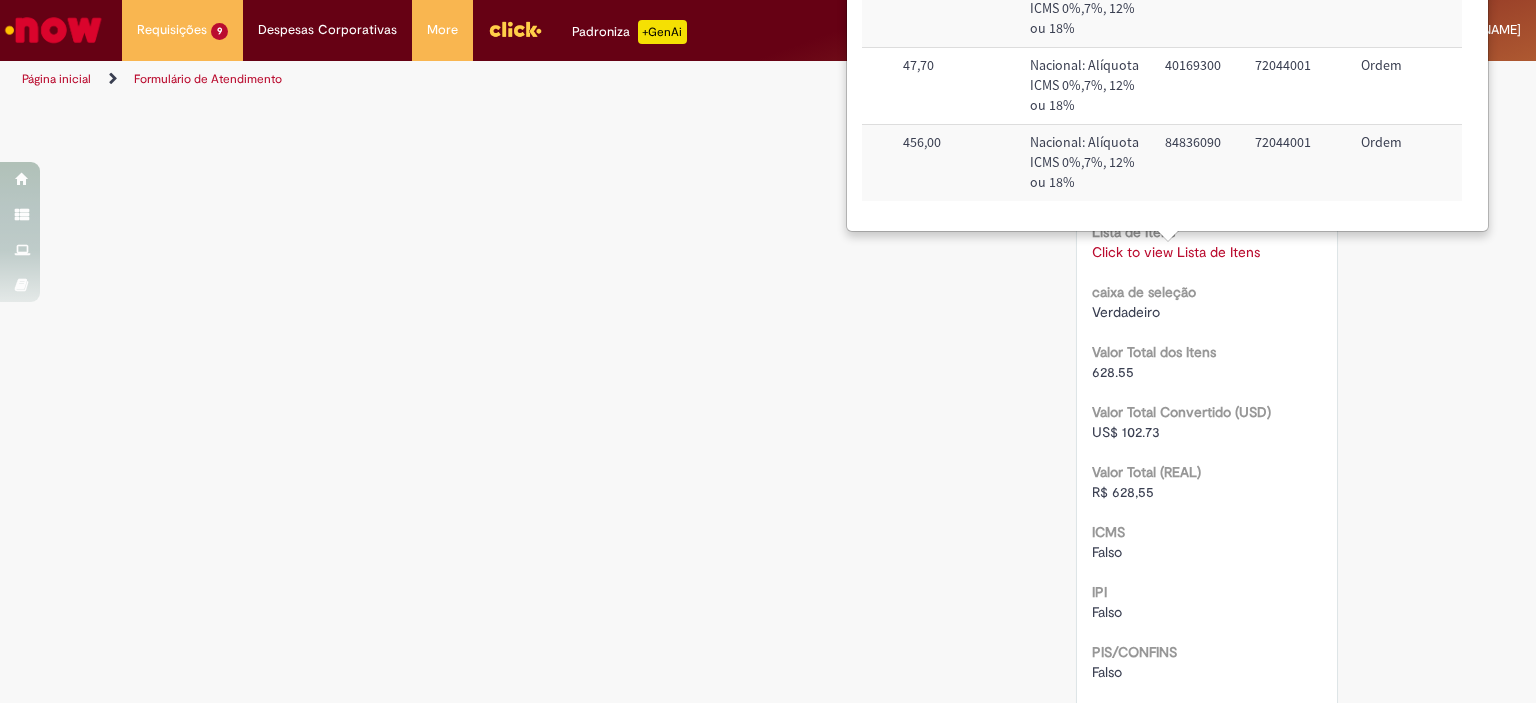 scroll, scrollTop: 45, scrollLeft: 968, axis: both 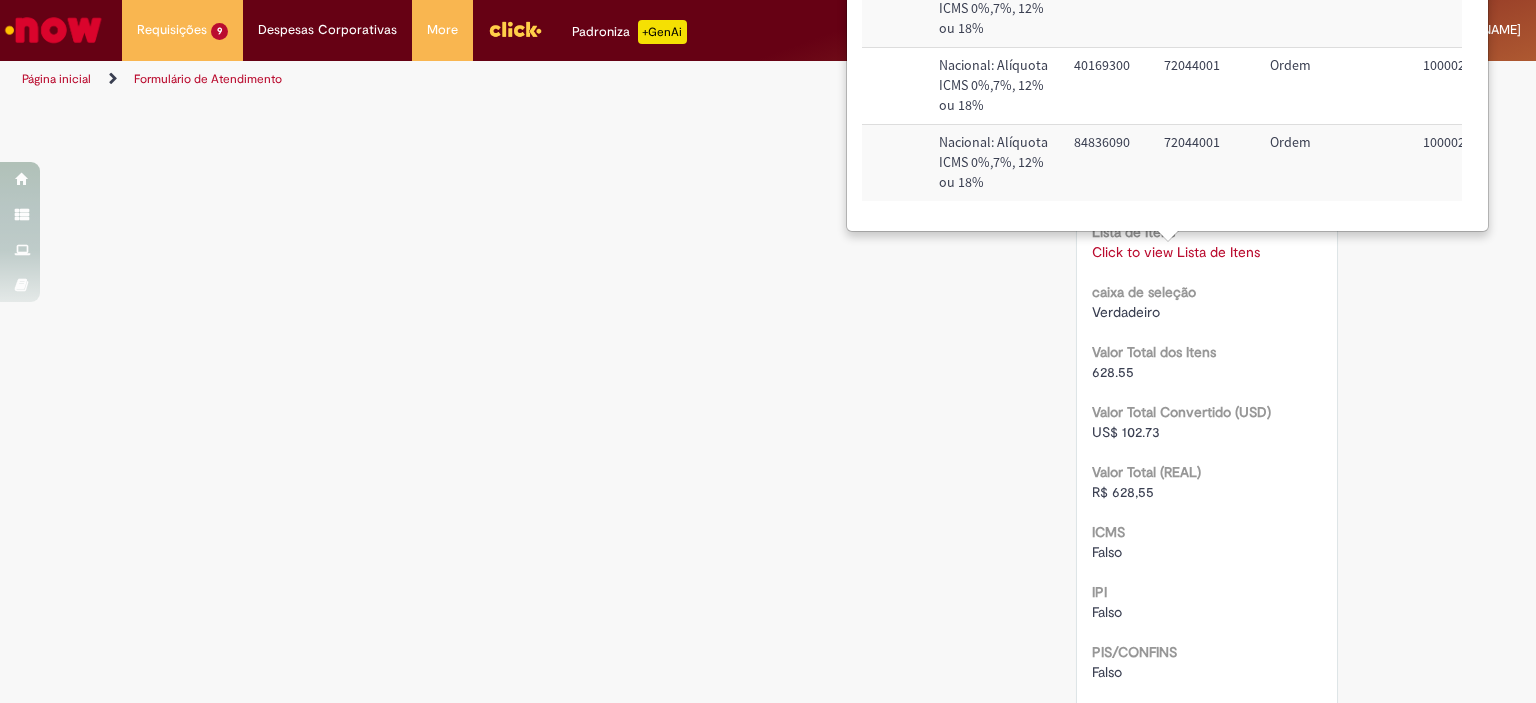 click on "84836090" at bounding box center (1111, 163) 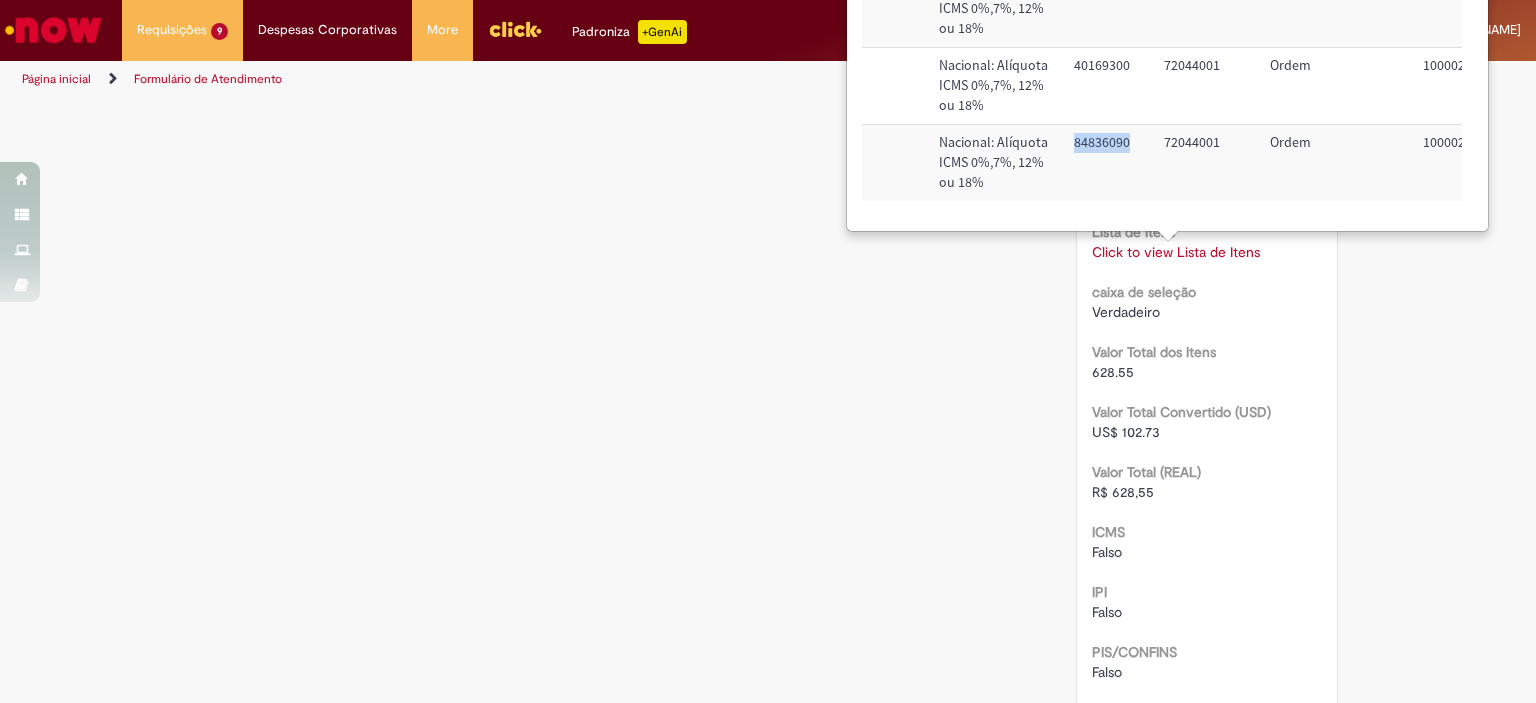click on "84836090" at bounding box center [1111, 163] 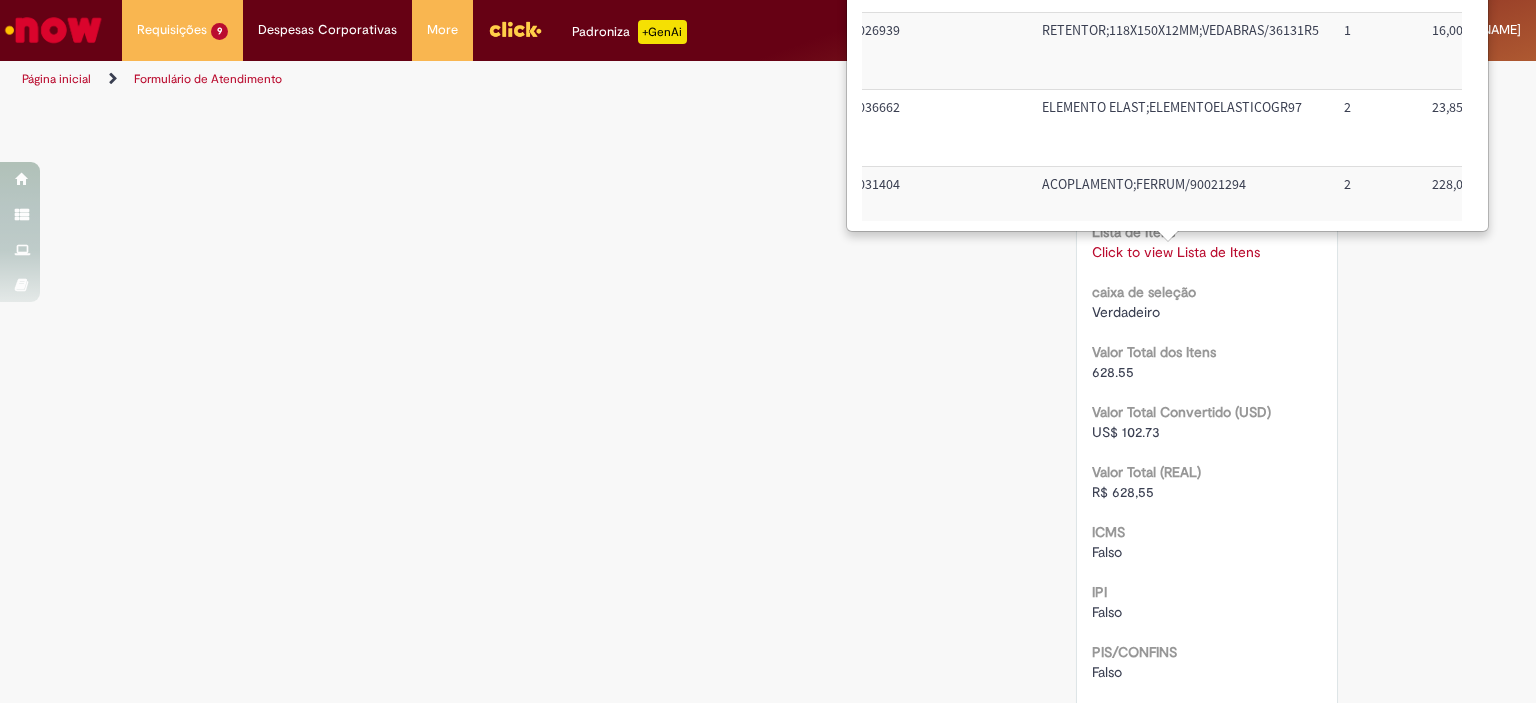 scroll, scrollTop: 0, scrollLeft: 0, axis: both 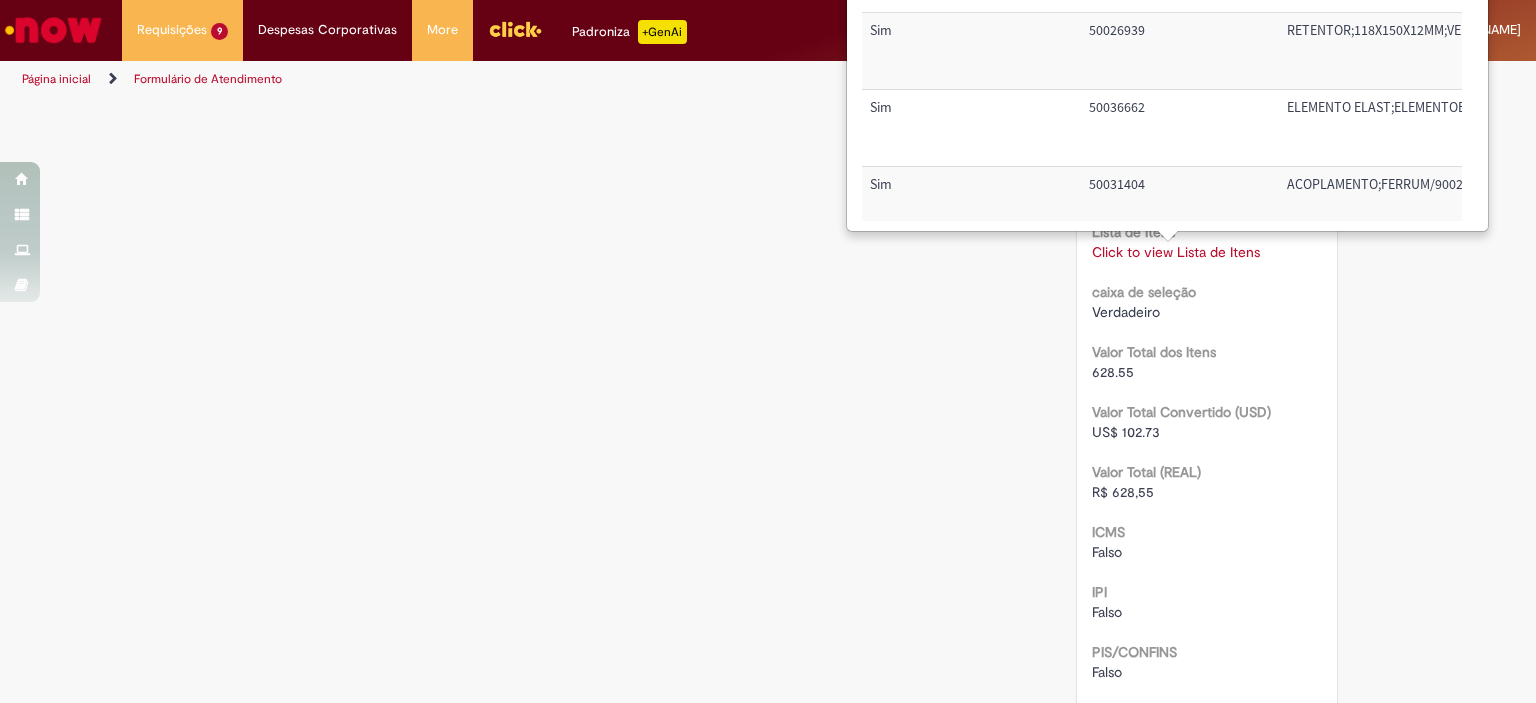 click on "Verificar Código de Barras
Aguardando Aprovação
Aguardando atendimento
Em andamento
Validação
Concluído
Compras rápidas (Speed Buy)
Enviar
AR
Ambev RPA
6d atrás 6 dias atrás     Comentários adicionais
Boa noite, [PERSON_NAME]!
O chamado foi atendido automaticamente e com sucesso.
P.O gerado sob registro: 4501221649.
Peço por gentileza que responda a pesquisa de satisfação para um melhor atendimento." at bounding box center (768, -220) 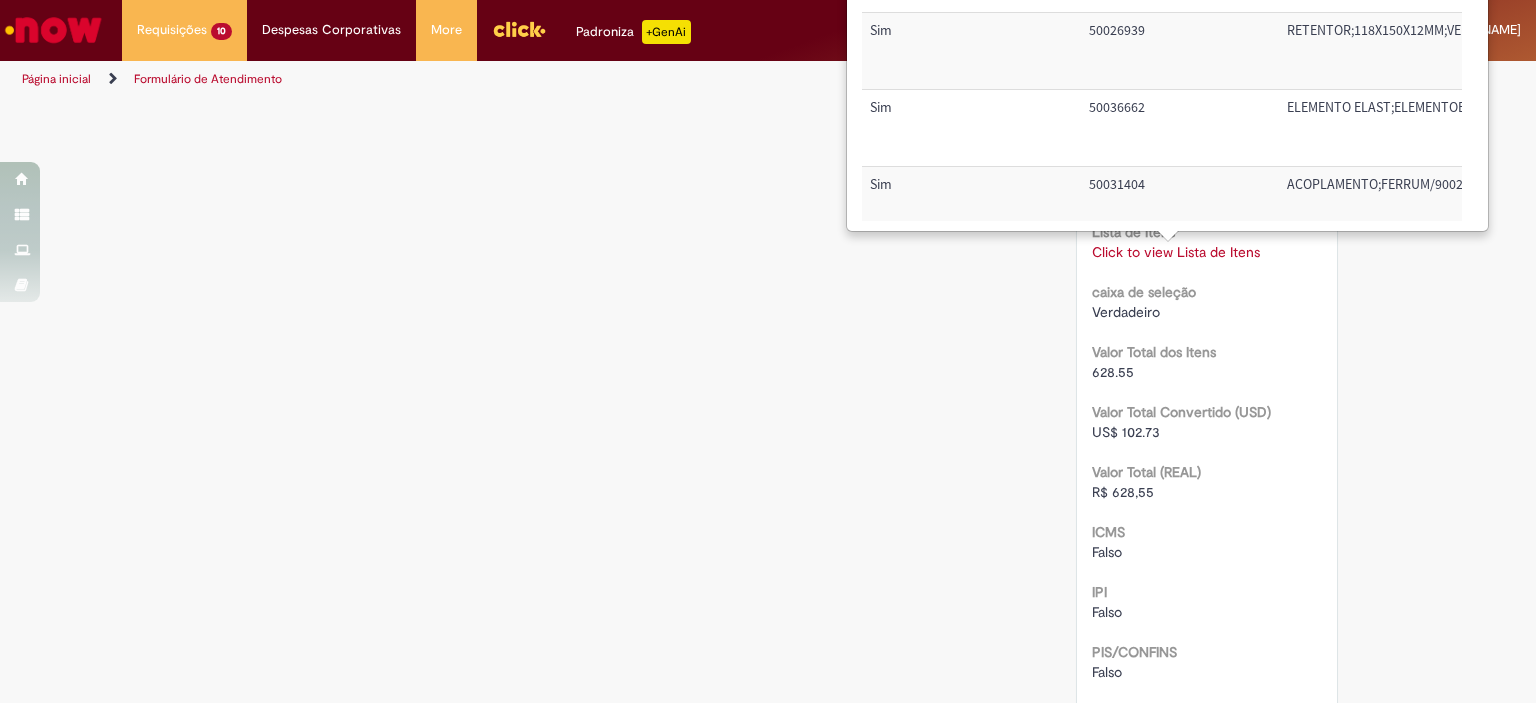 click on "Verificar Código de Barras
Aguardando Aprovação
Aguardando atendimento
Em andamento
Validação
Concluído
Compras rápidas (Speed Buy)
Enviar
AR
Ambev RPA
6d atrás 6 dias atrás     Comentários adicionais
Boa noite, [PERSON_NAME]!
O chamado foi atendido automaticamente e com sucesso.
P.O gerado sob registro: 4501221649.
Peço por gentileza que responda a pesquisa de satisfação para um melhor atendimento." at bounding box center [768, -220] 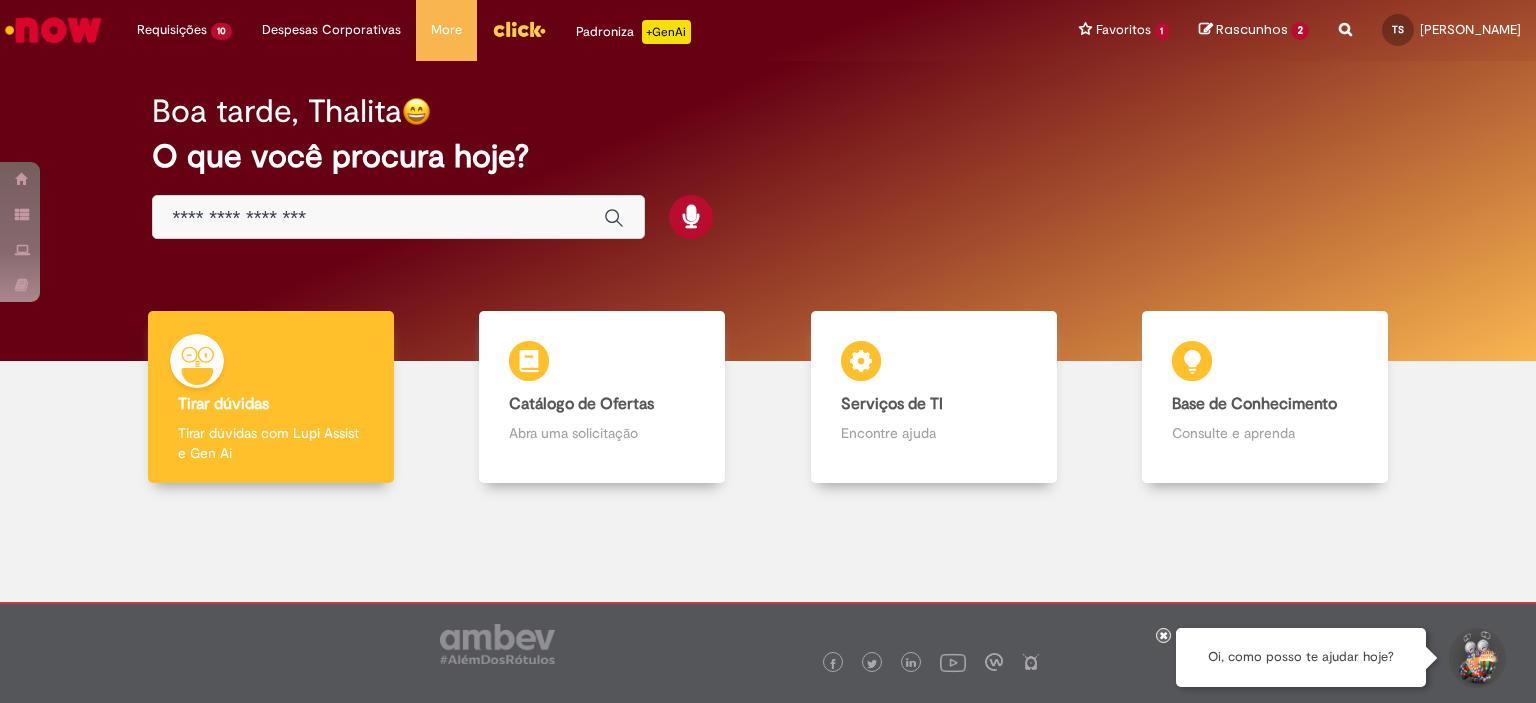 scroll, scrollTop: 0, scrollLeft: 0, axis: both 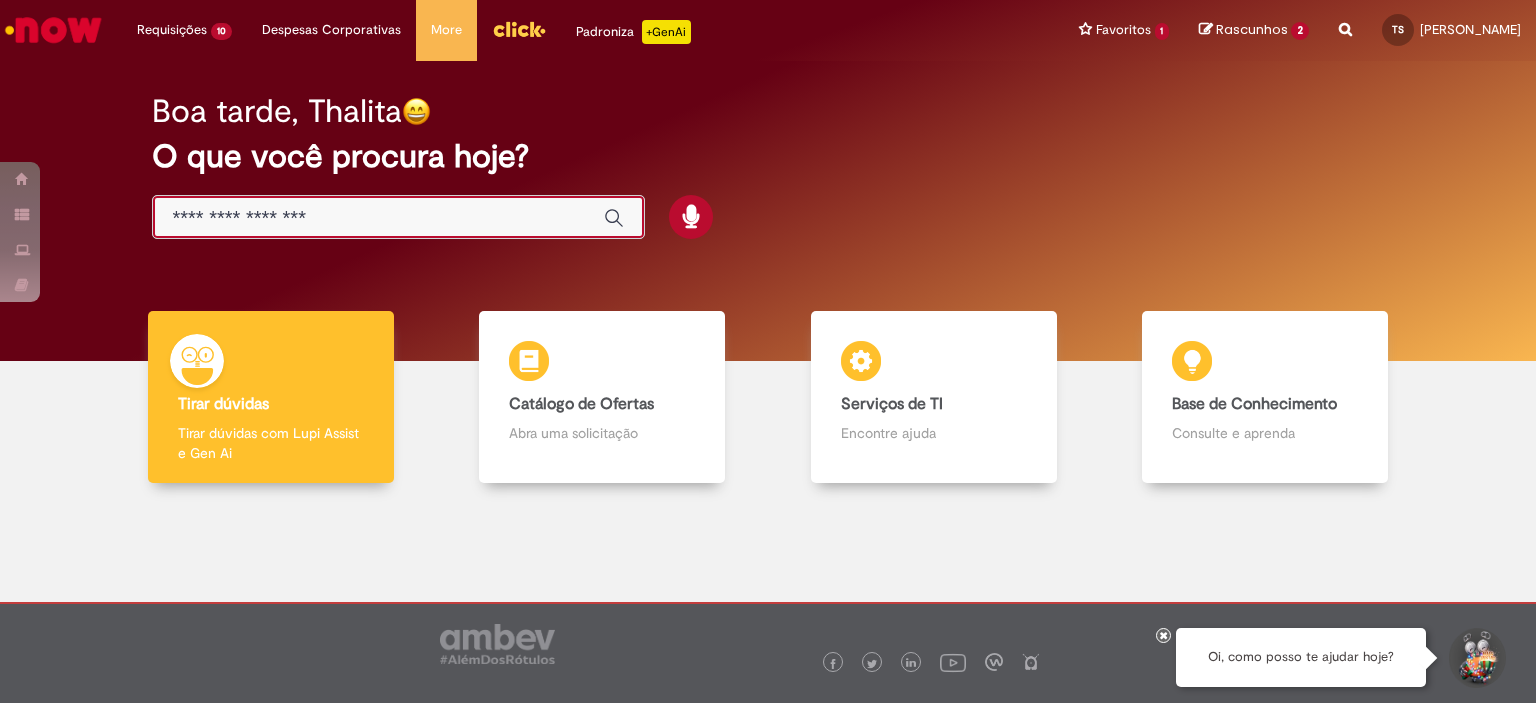 click at bounding box center [378, 218] 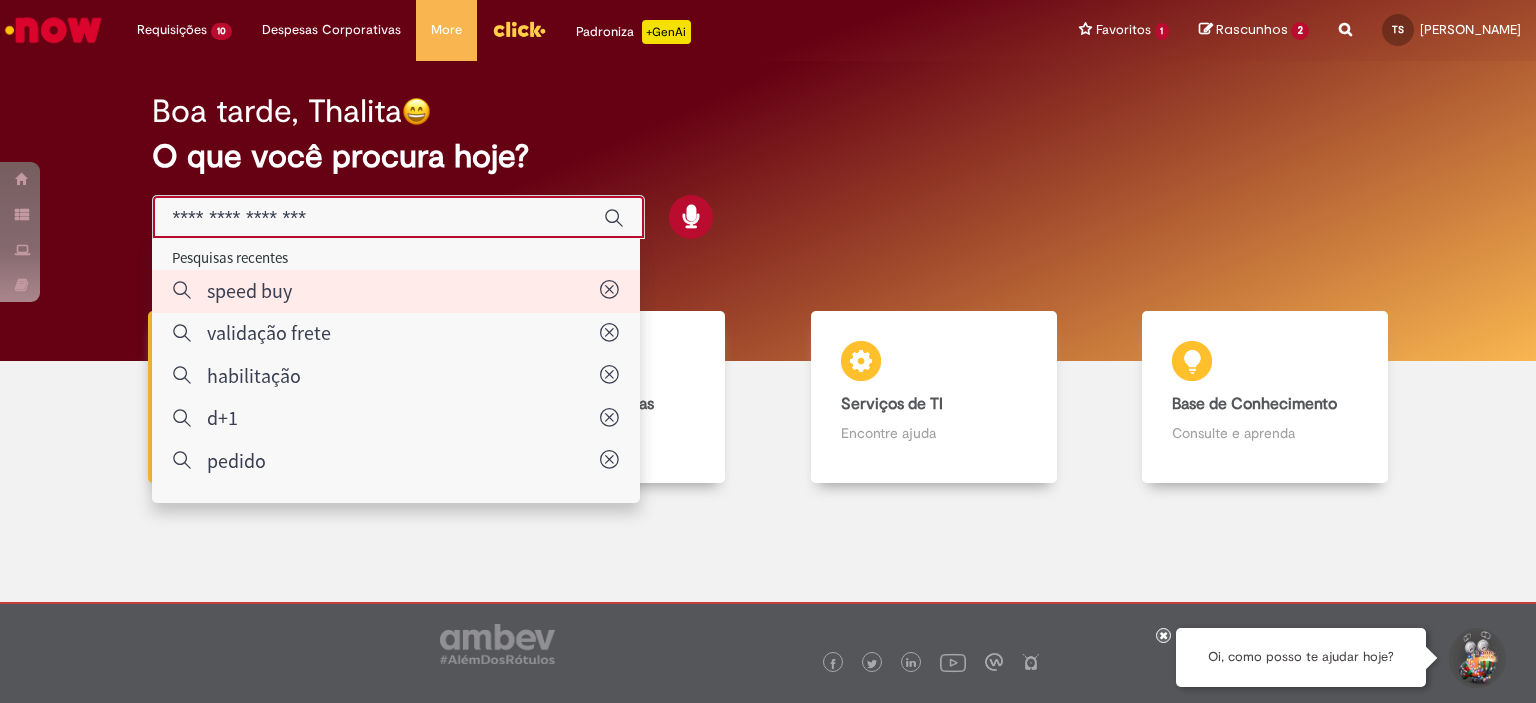 type on "*********" 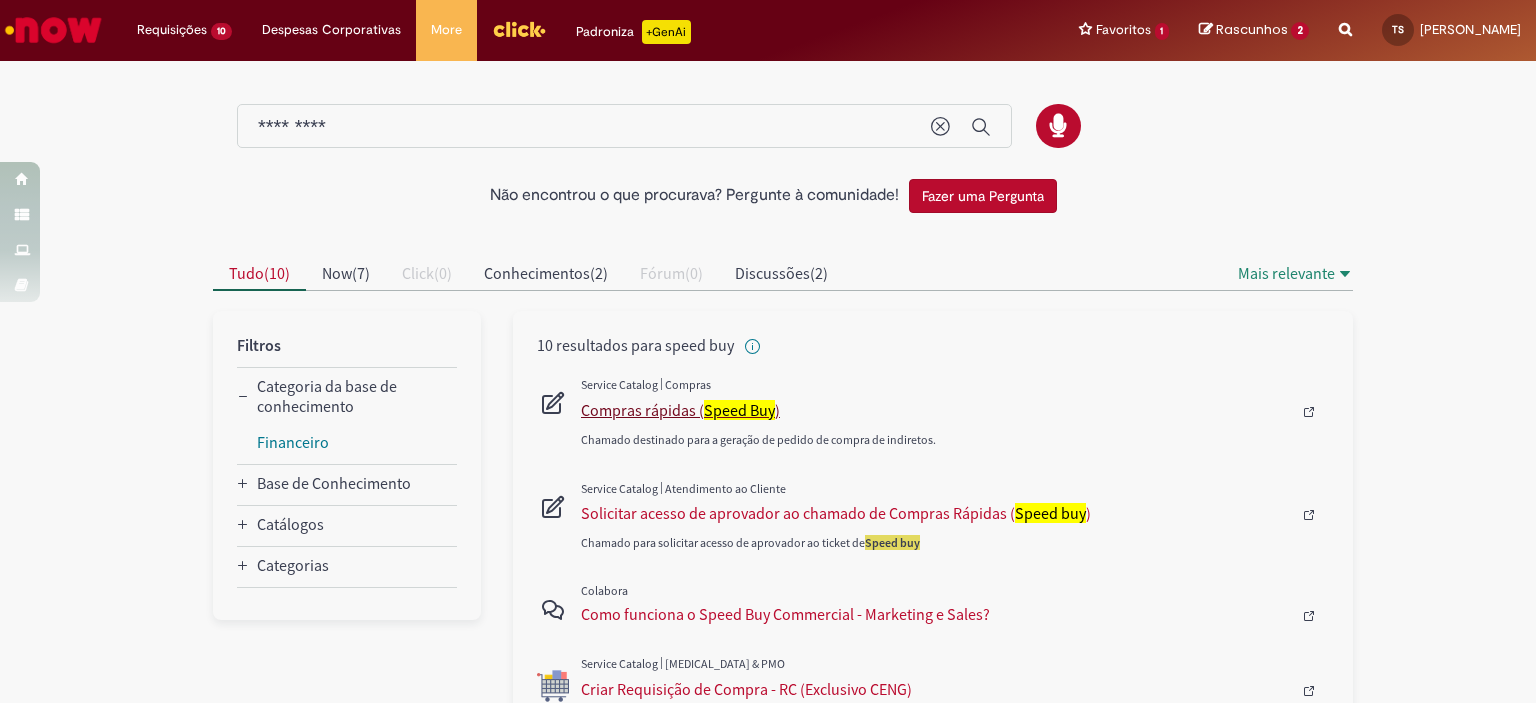 click on "Compras rápidas ( Speed Buy )" at bounding box center [936, 410] 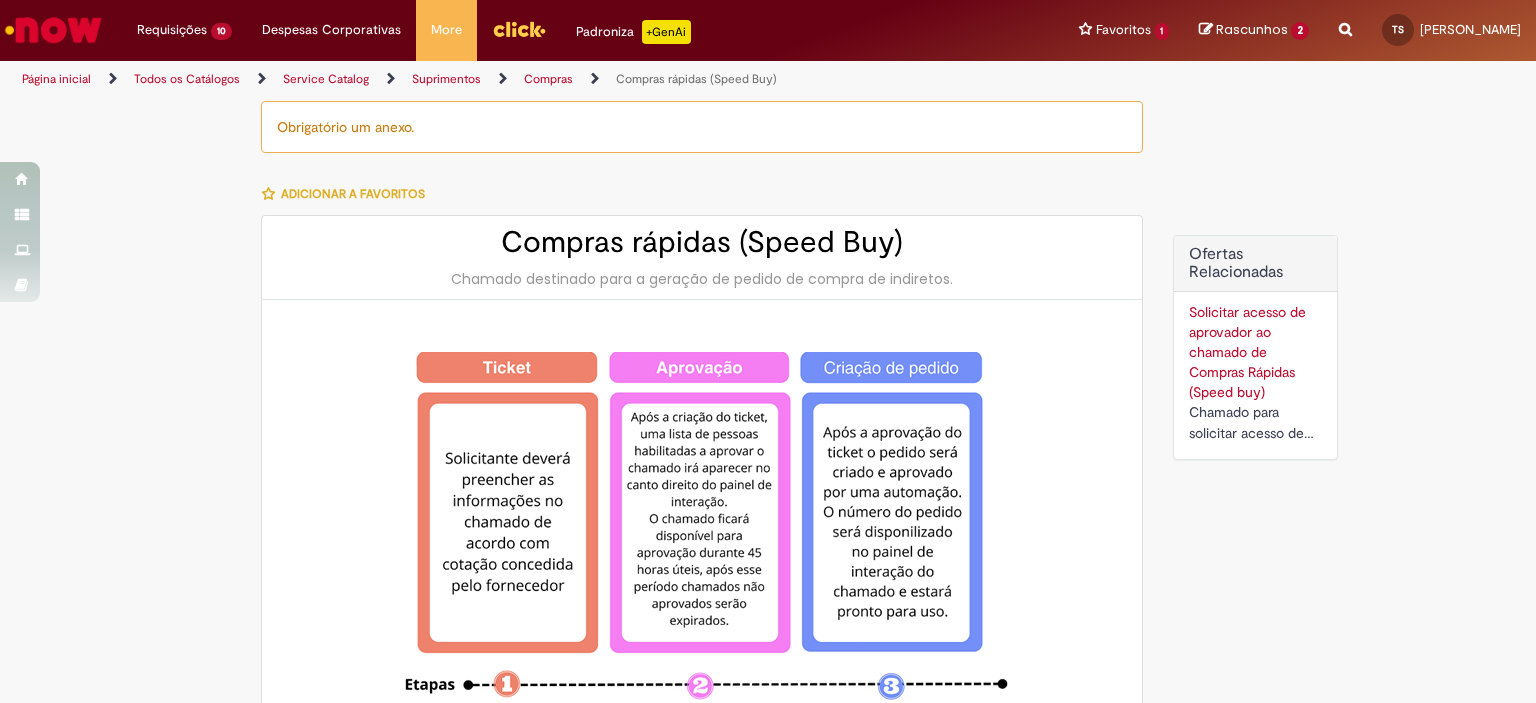 type on "********" 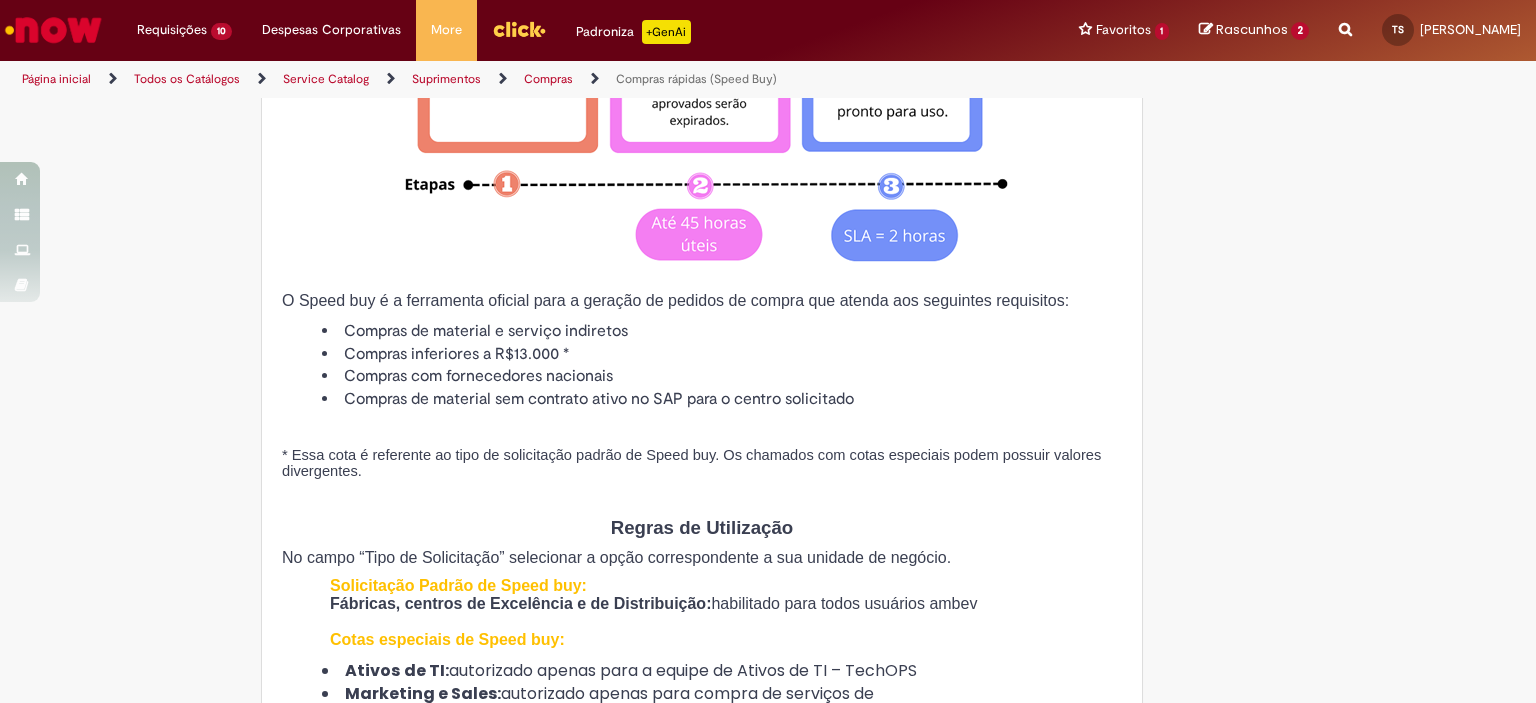 scroll, scrollTop: 800, scrollLeft: 0, axis: vertical 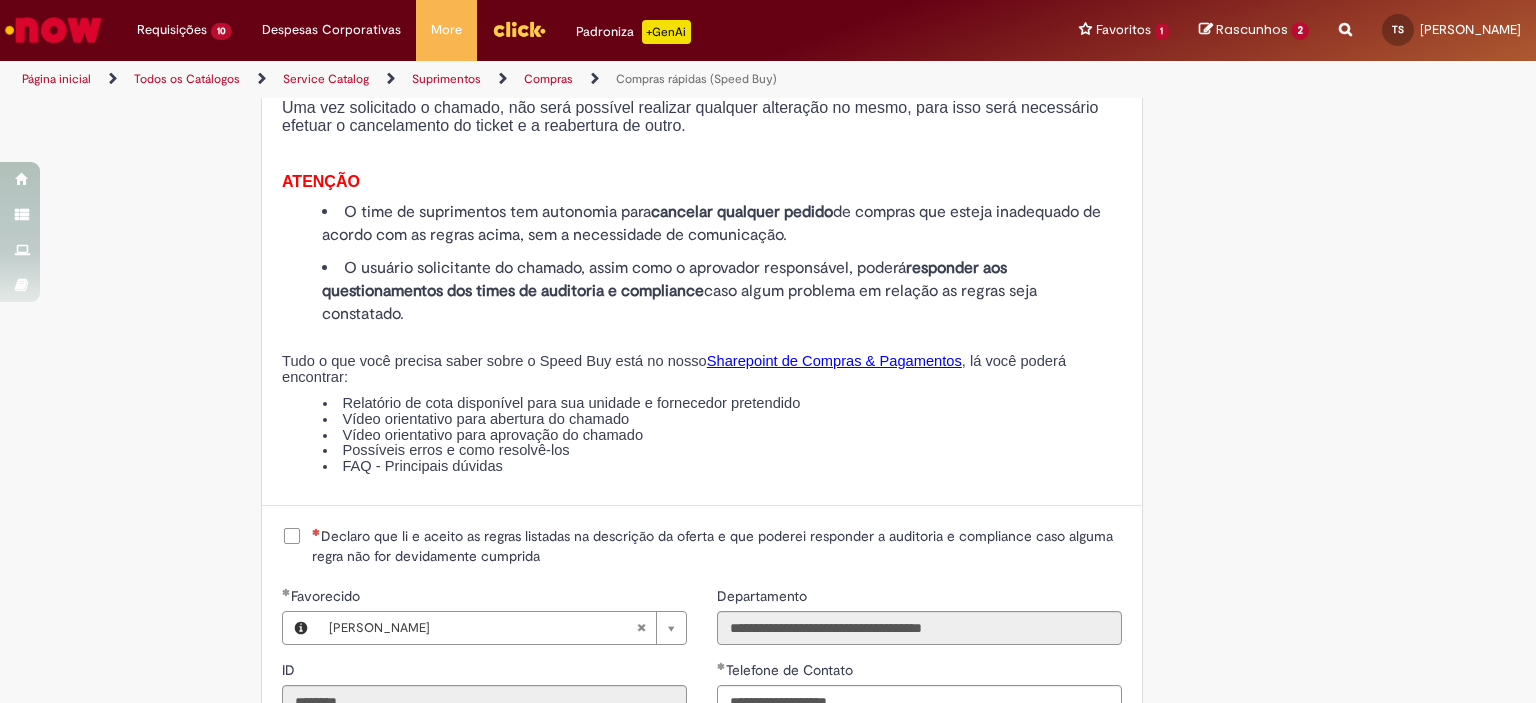 click on "Declaro que li e aceito as regras listadas na descrição da oferta e que poderei responder a auditoria e compliance caso alguma regra não for devidamente cumprida" at bounding box center (717, 546) 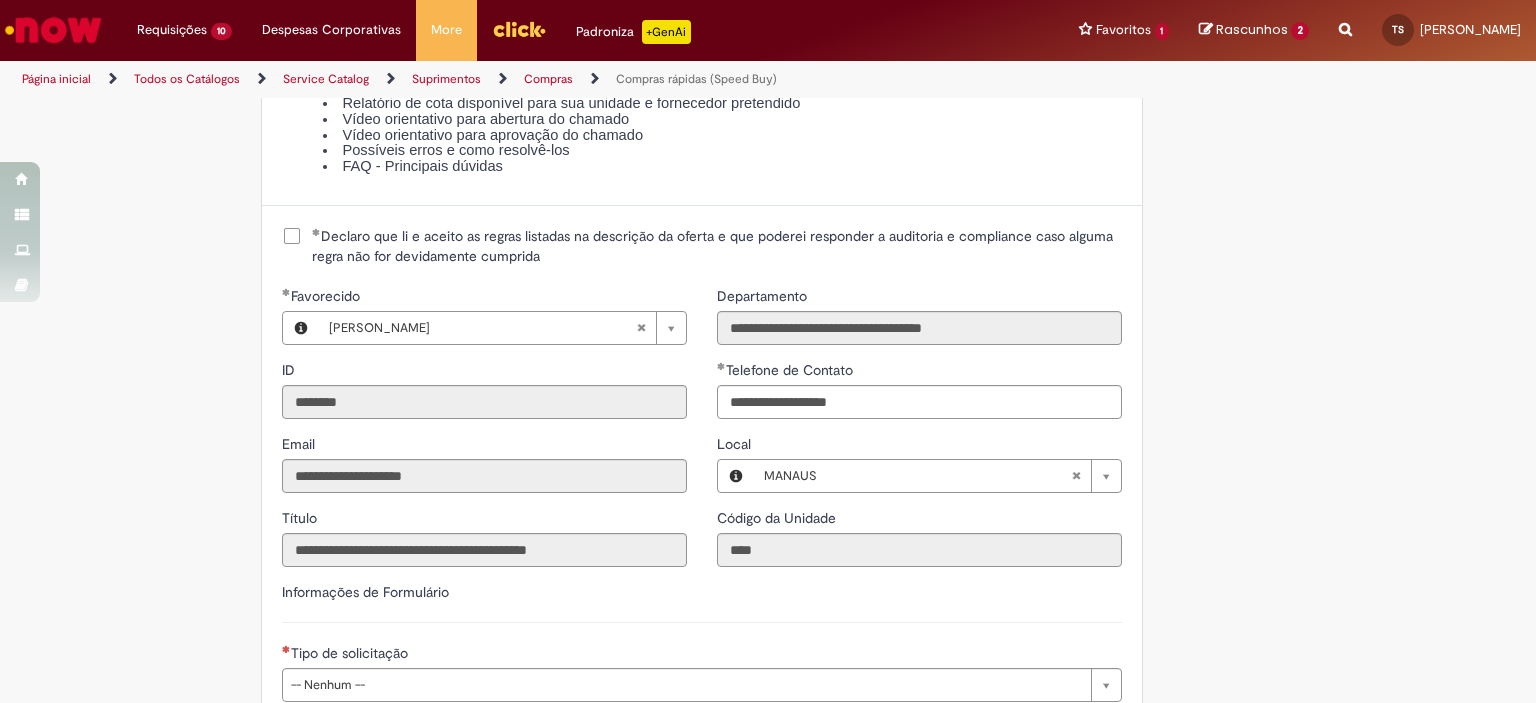 scroll, scrollTop: 2600, scrollLeft: 0, axis: vertical 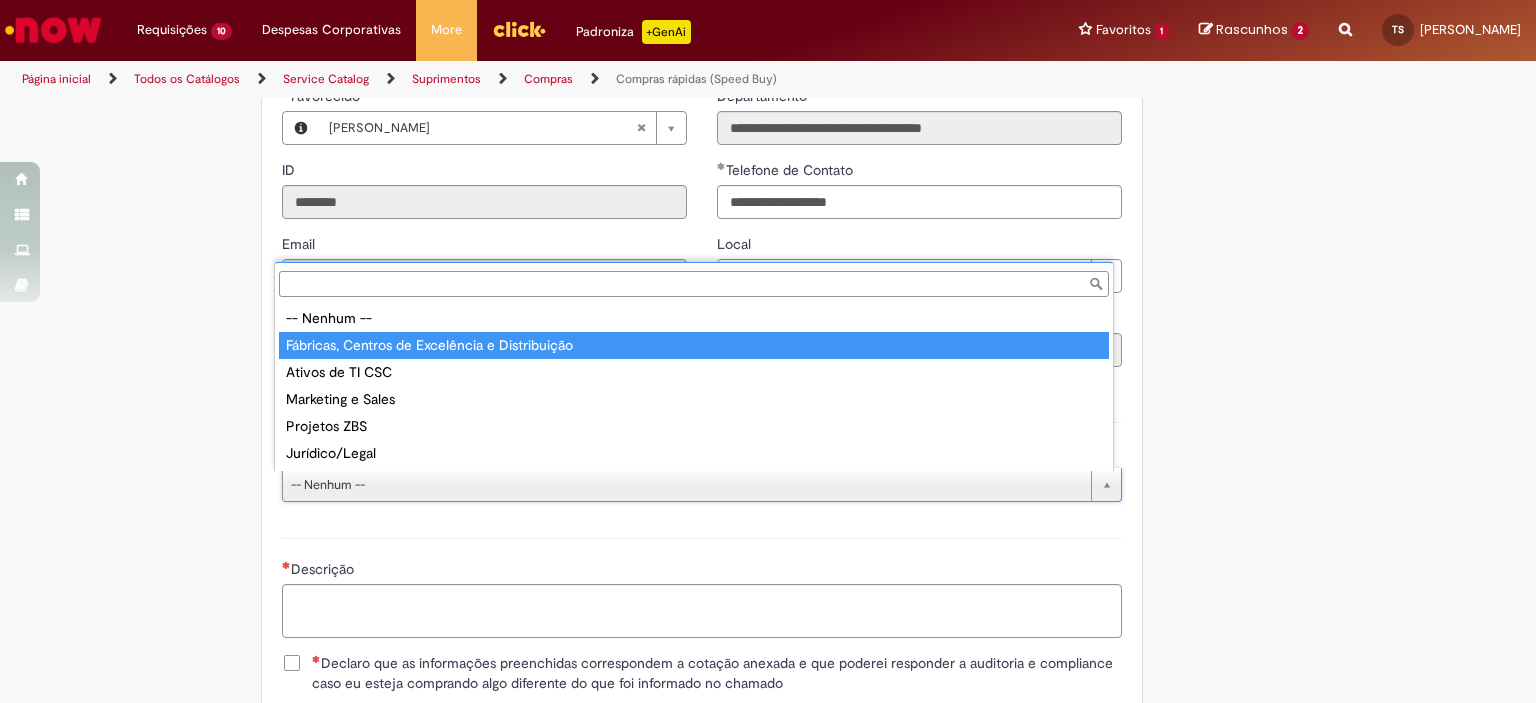 type on "**********" 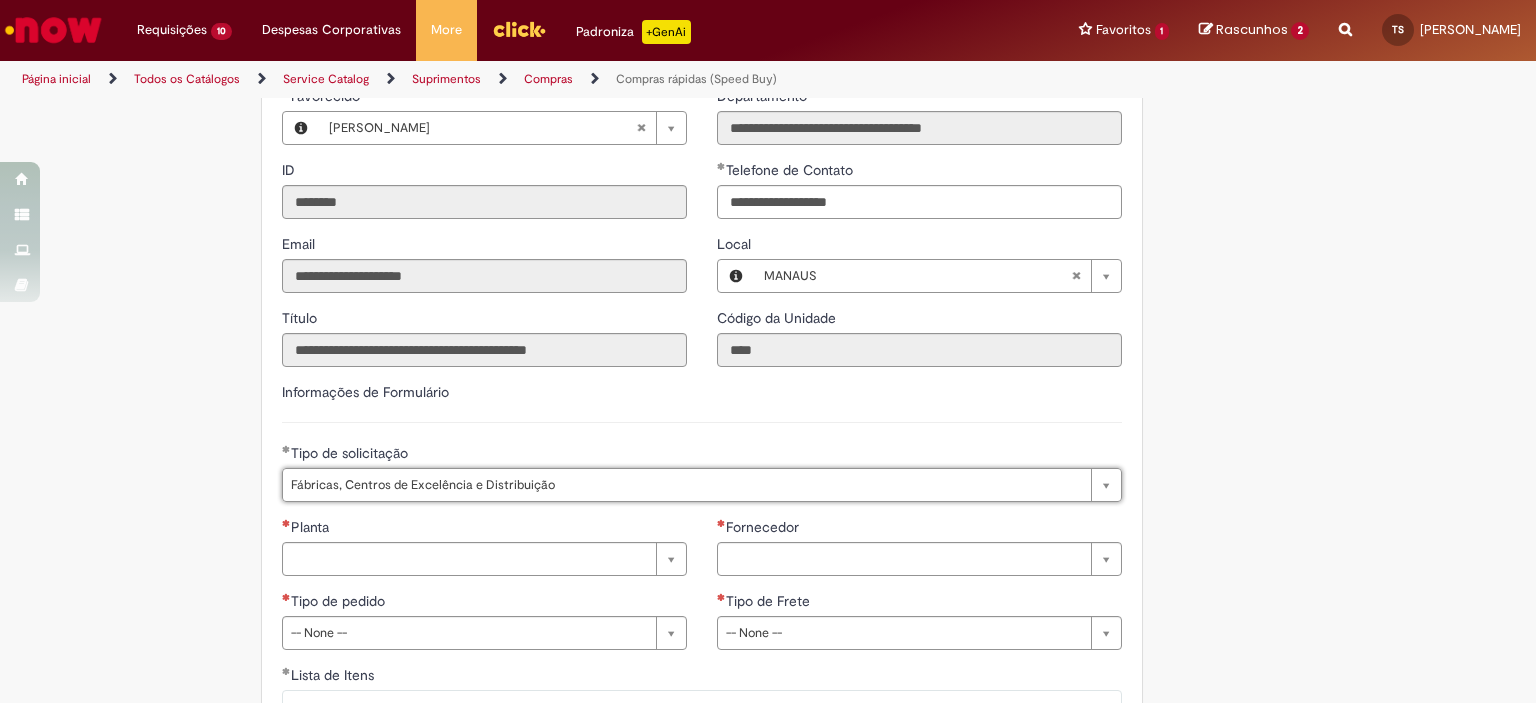 click on "Informações de Formulário" at bounding box center [702, 402] 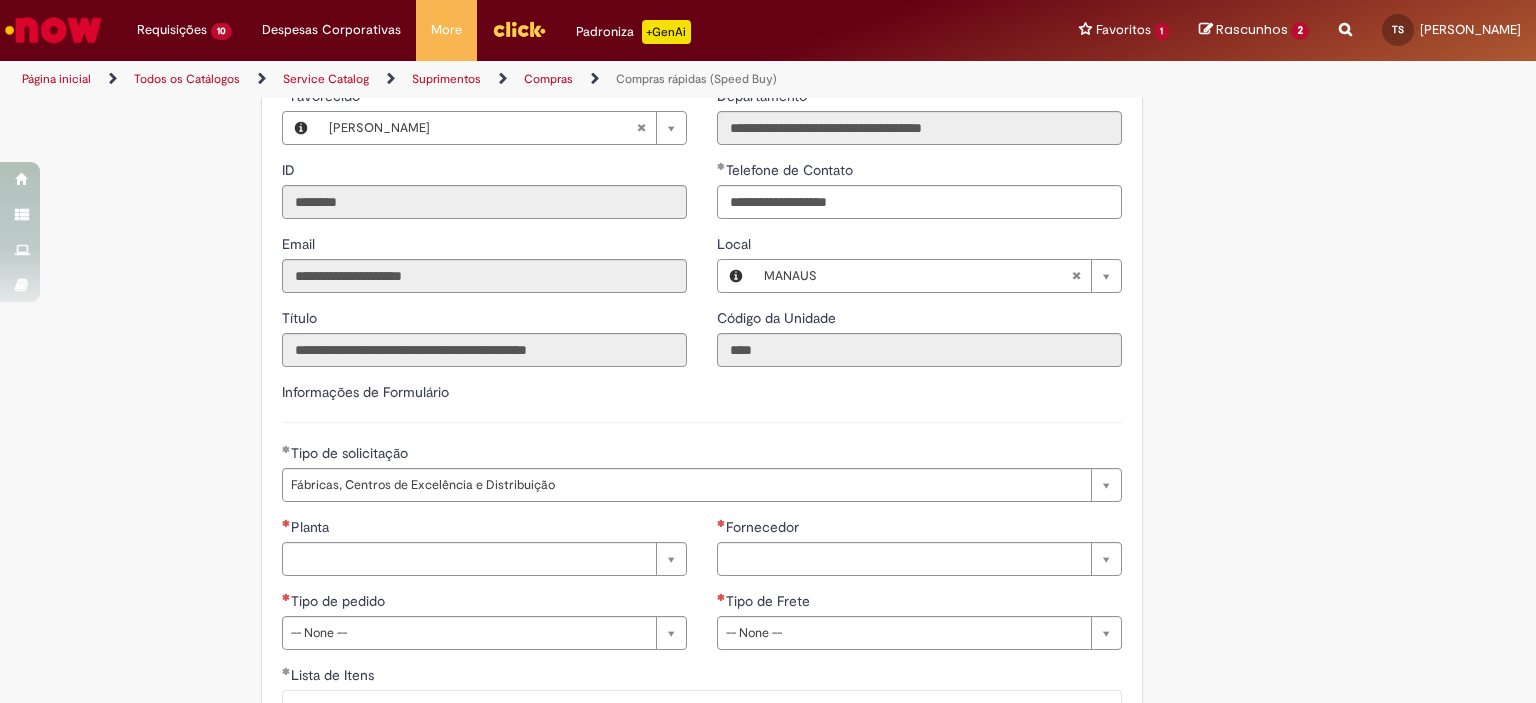 scroll, scrollTop: 2700, scrollLeft: 0, axis: vertical 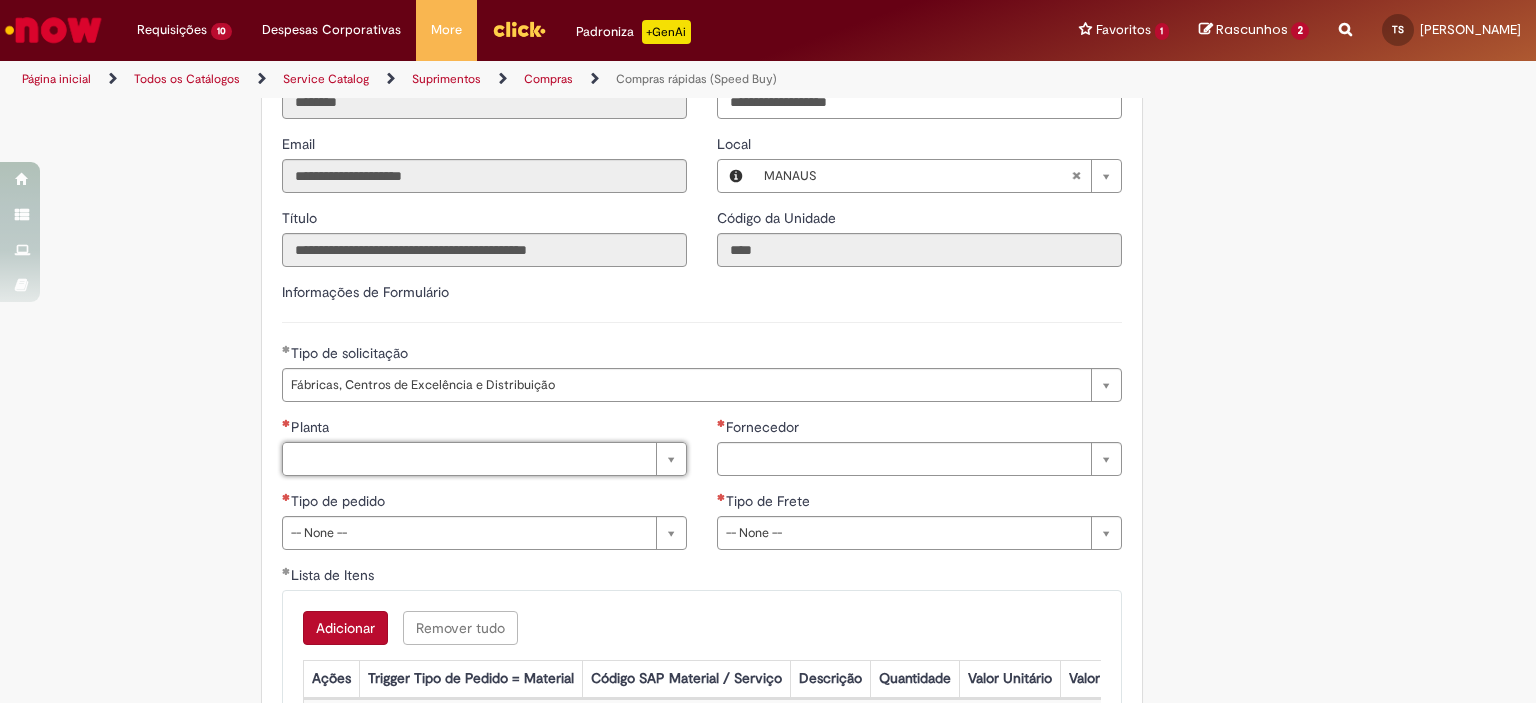 type on "*" 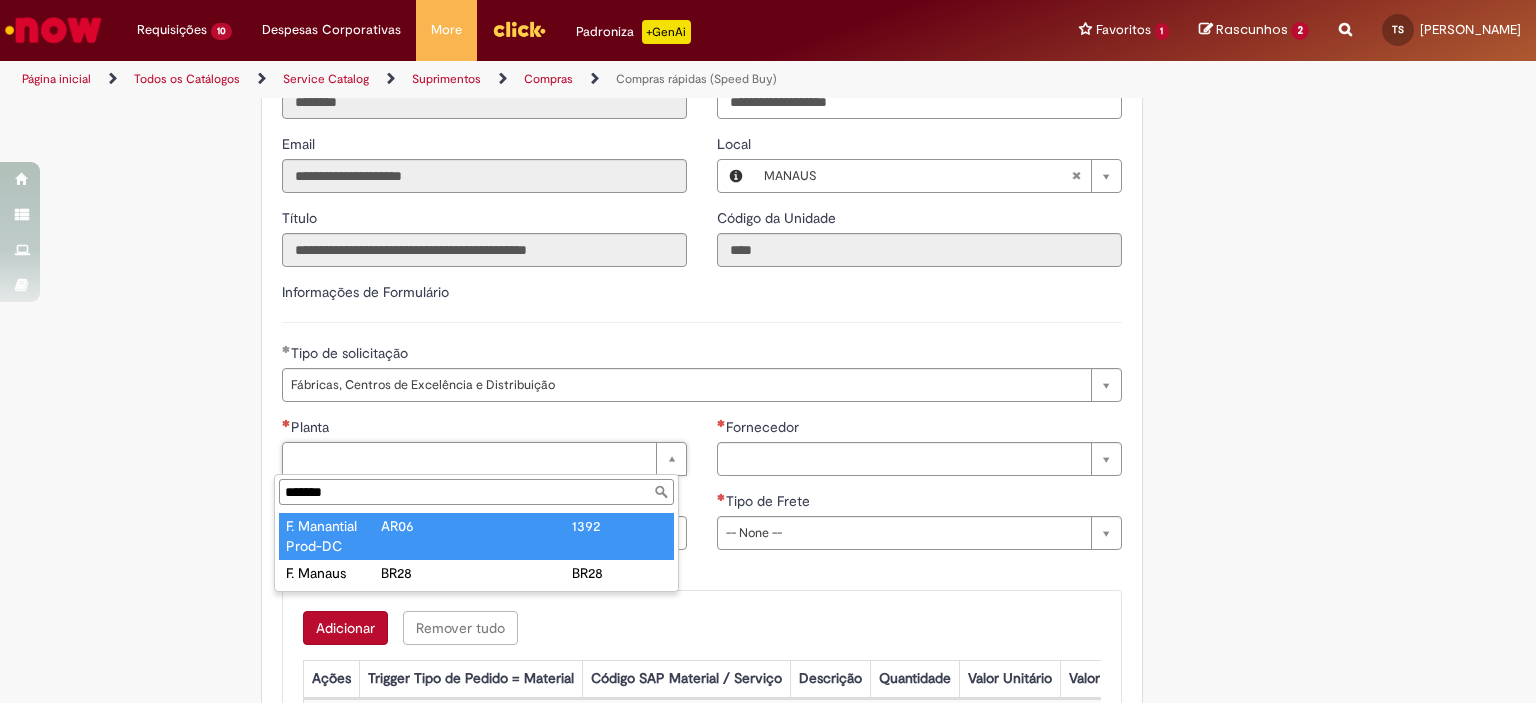 type on "*******" 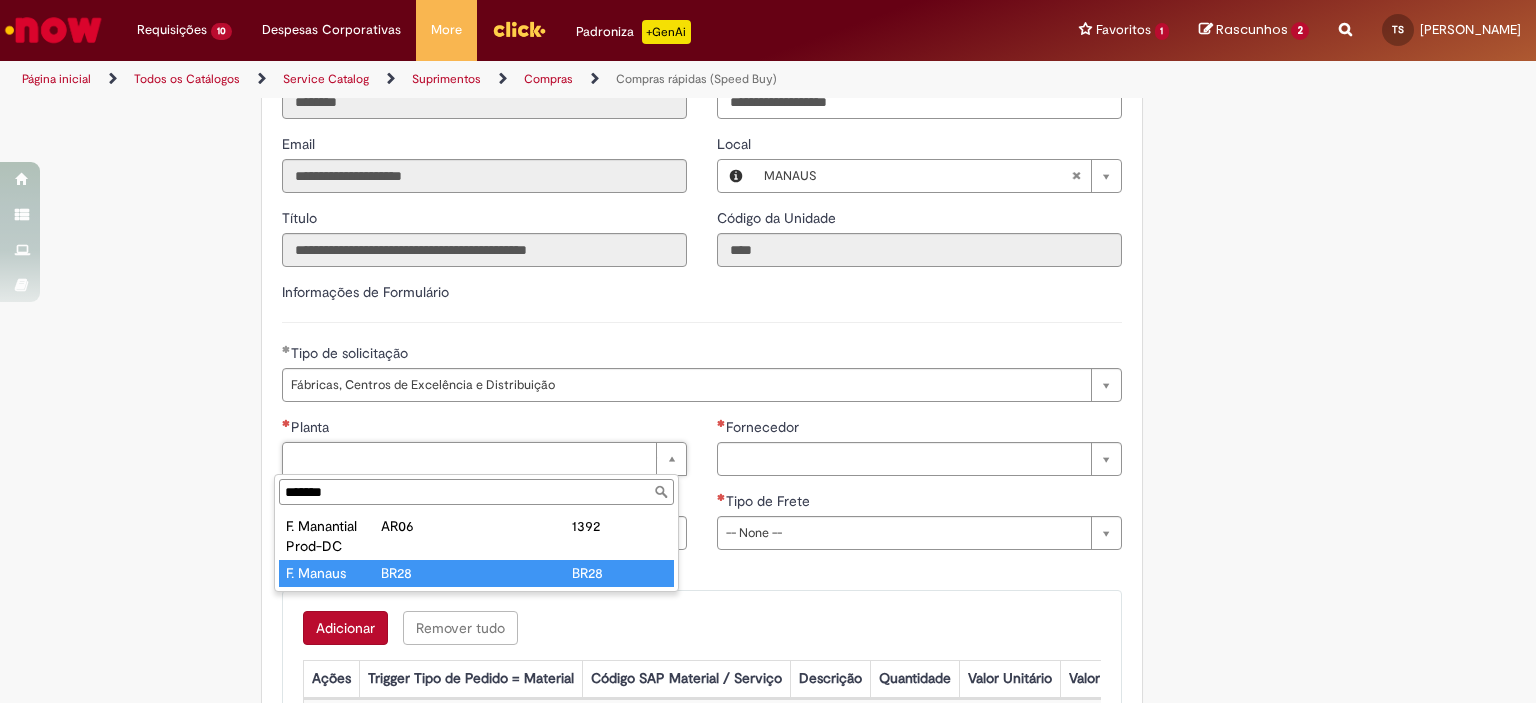 type on "*********" 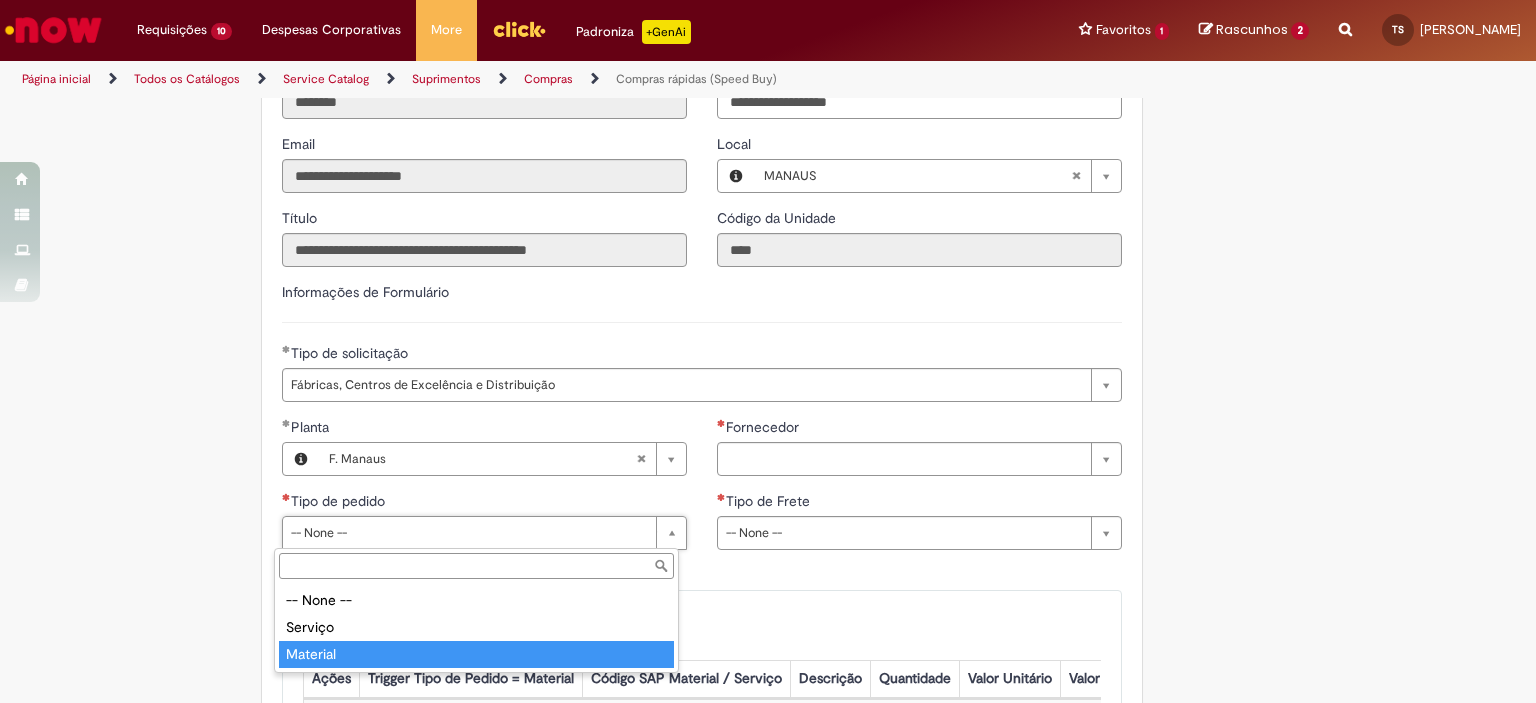 type on "********" 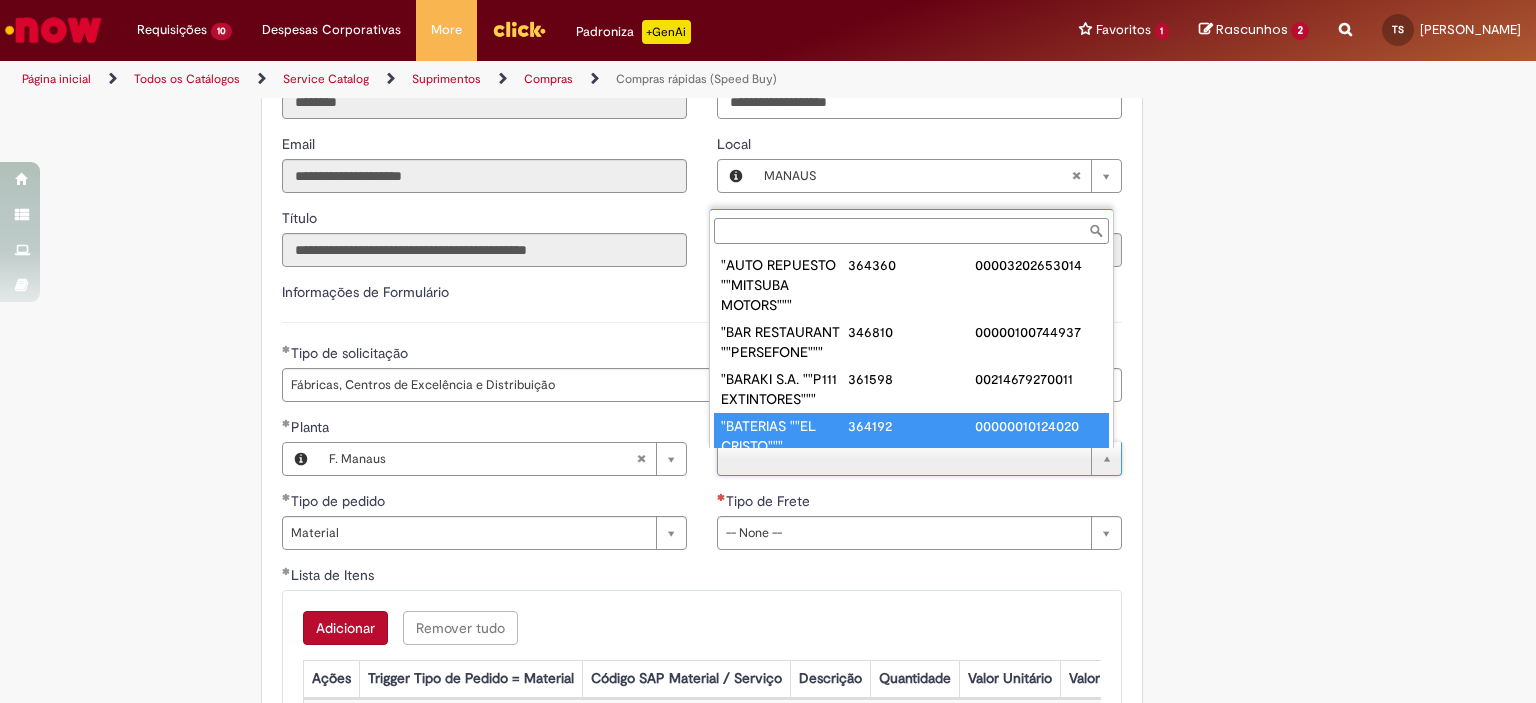 scroll, scrollTop: 8, scrollLeft: 0, axis: vertical 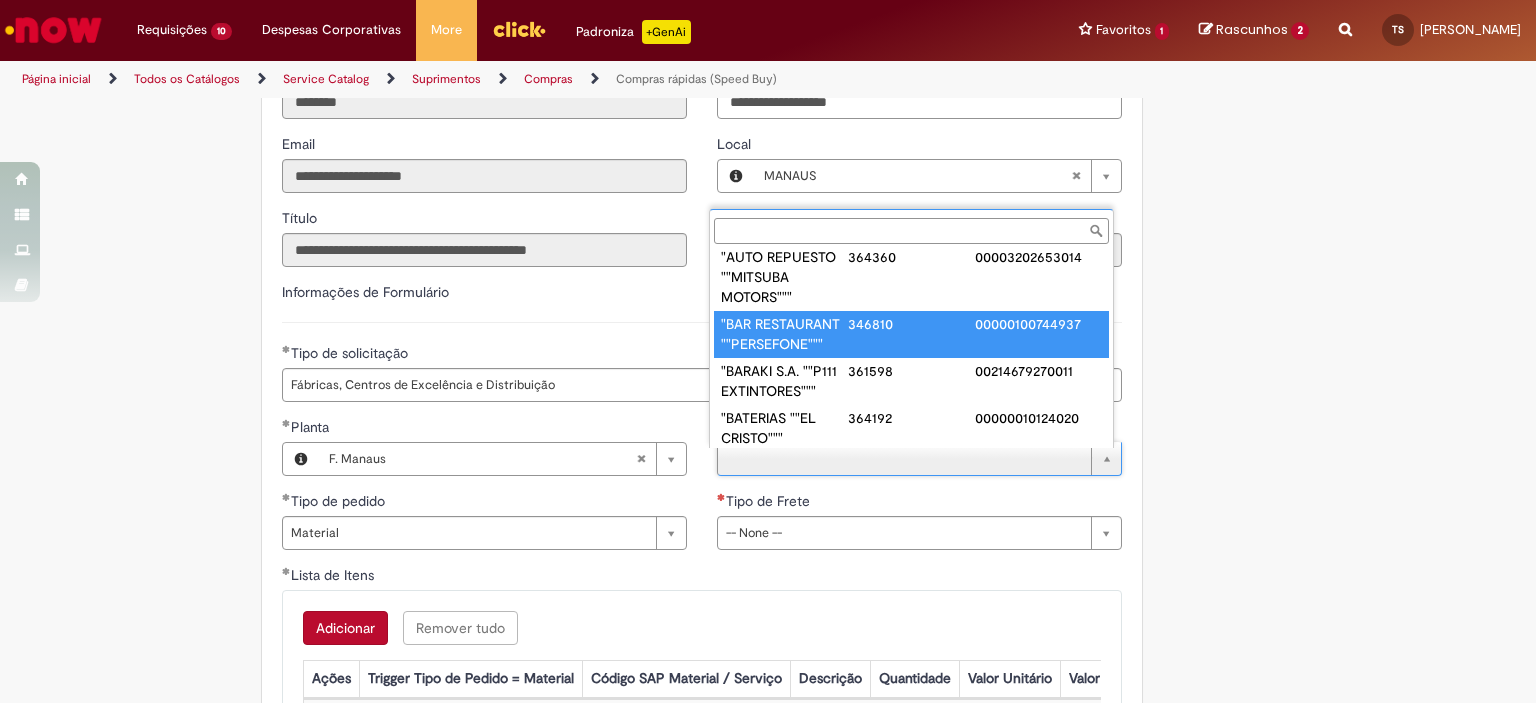 paste on "**********" 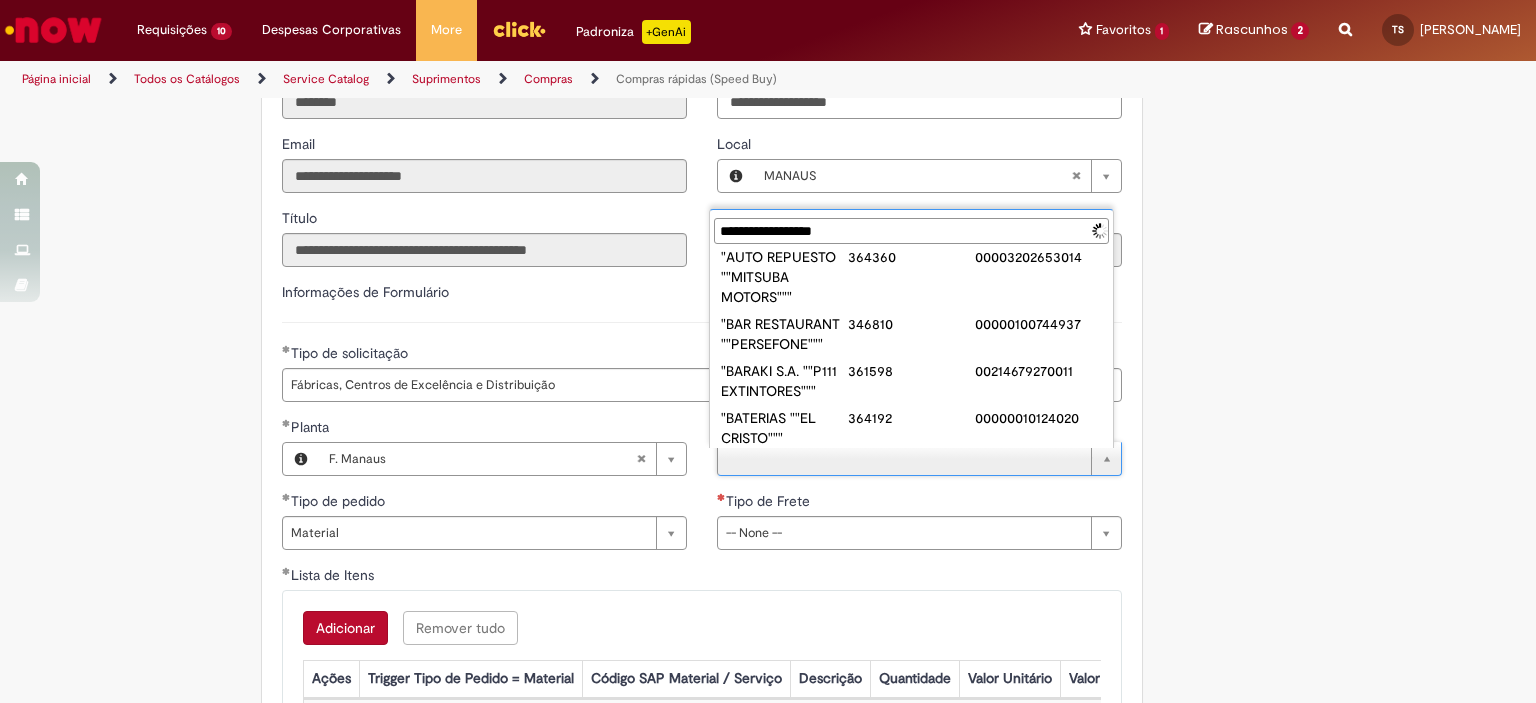 scroll, scrollTop: 0, scrollLeft: 0, axis: both 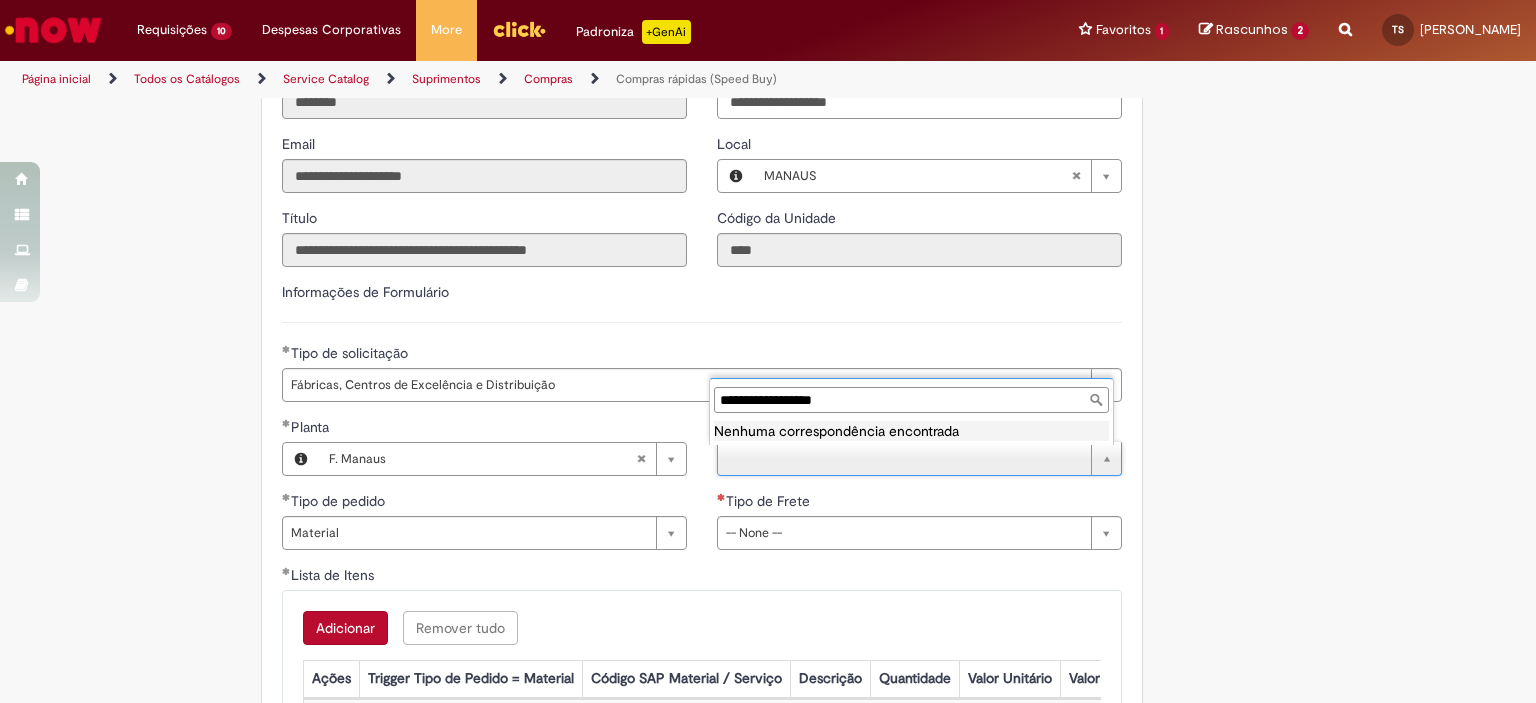click on "**********" at bounding box center [911, 400] 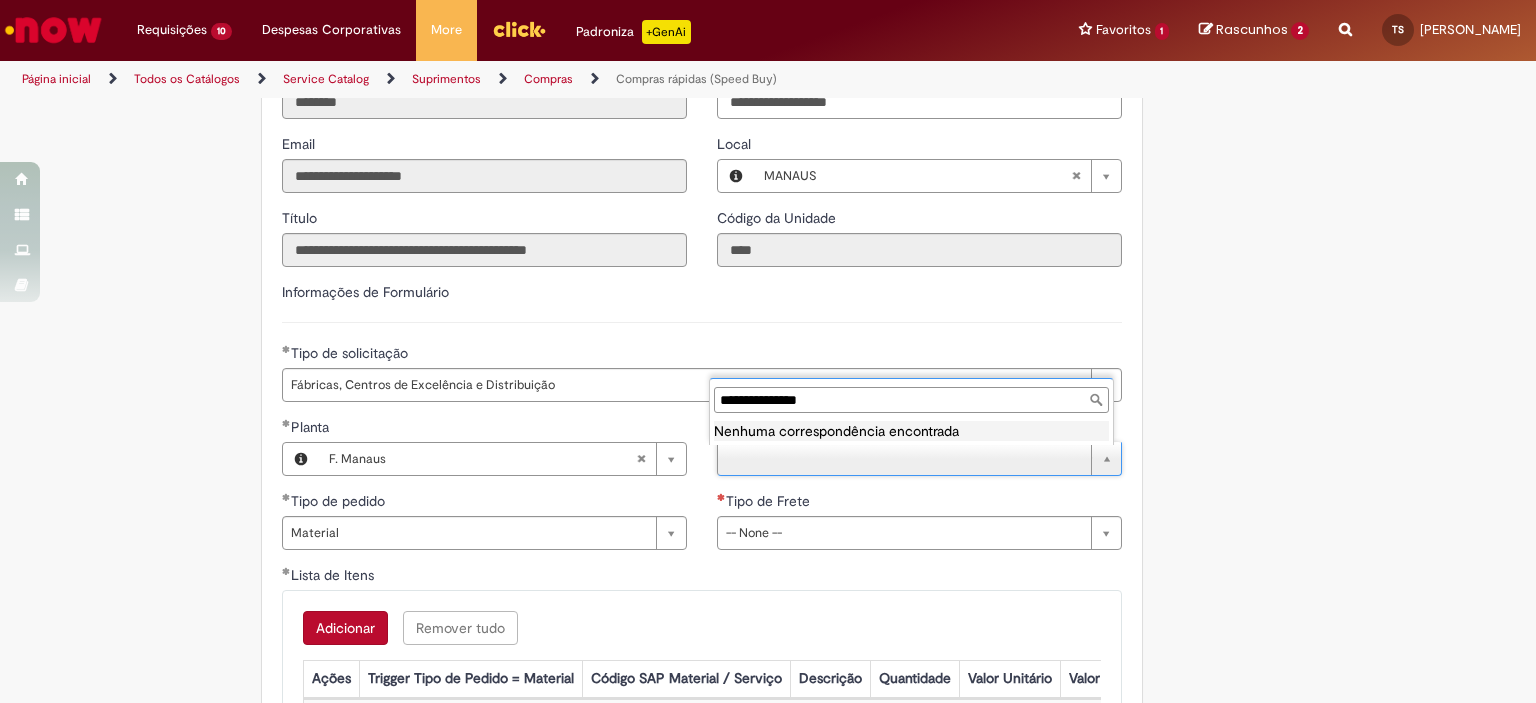 type on "**********" 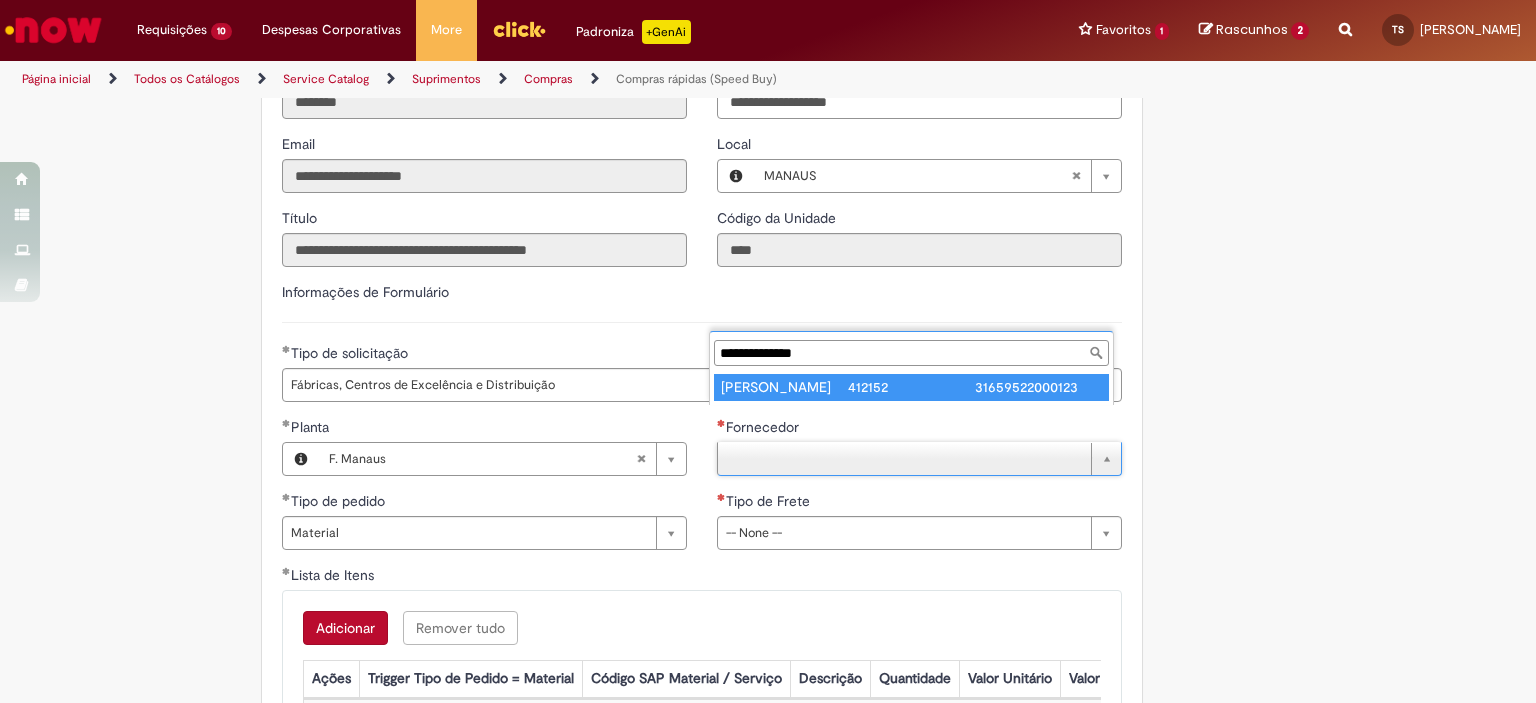type on "**********" 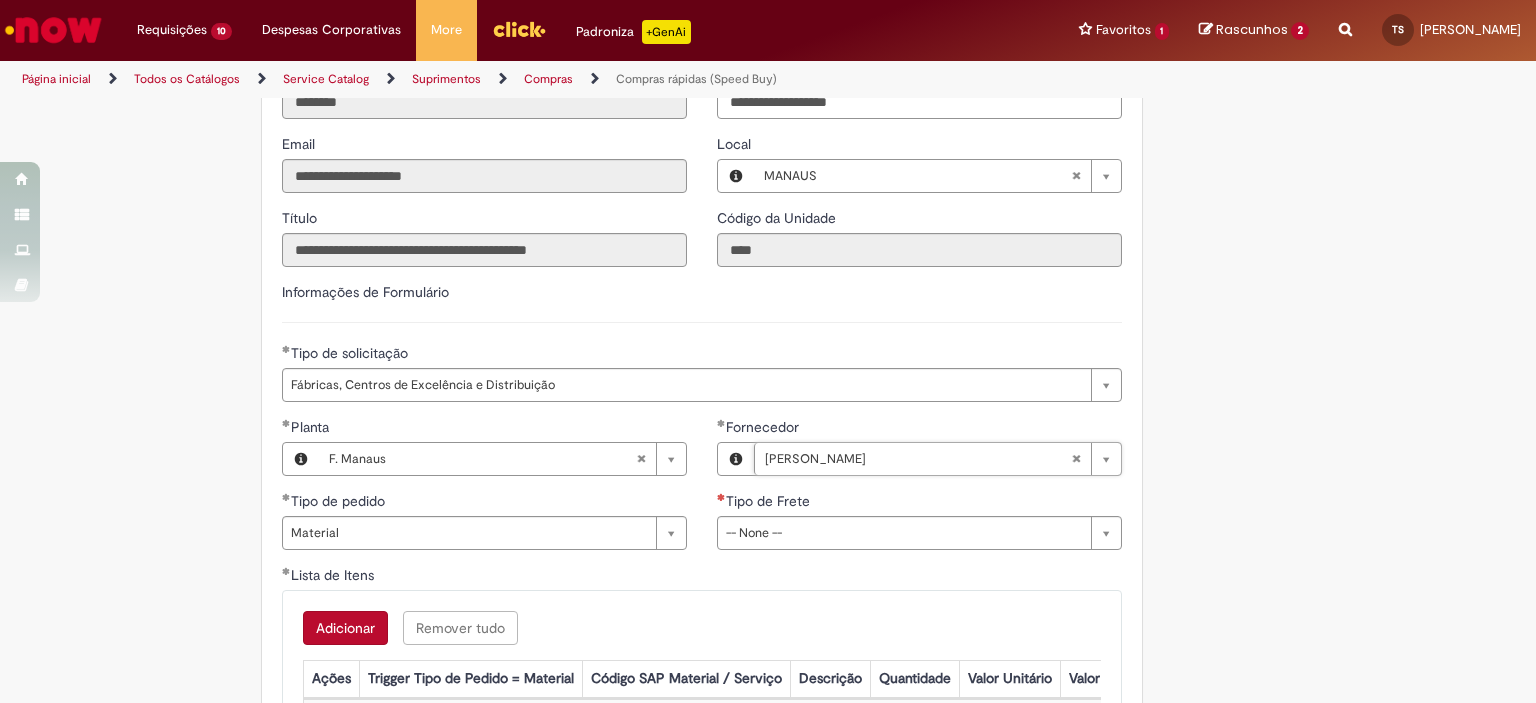 scroll, scrollTop: 2800, scrollLeft: 0, axis: vertical 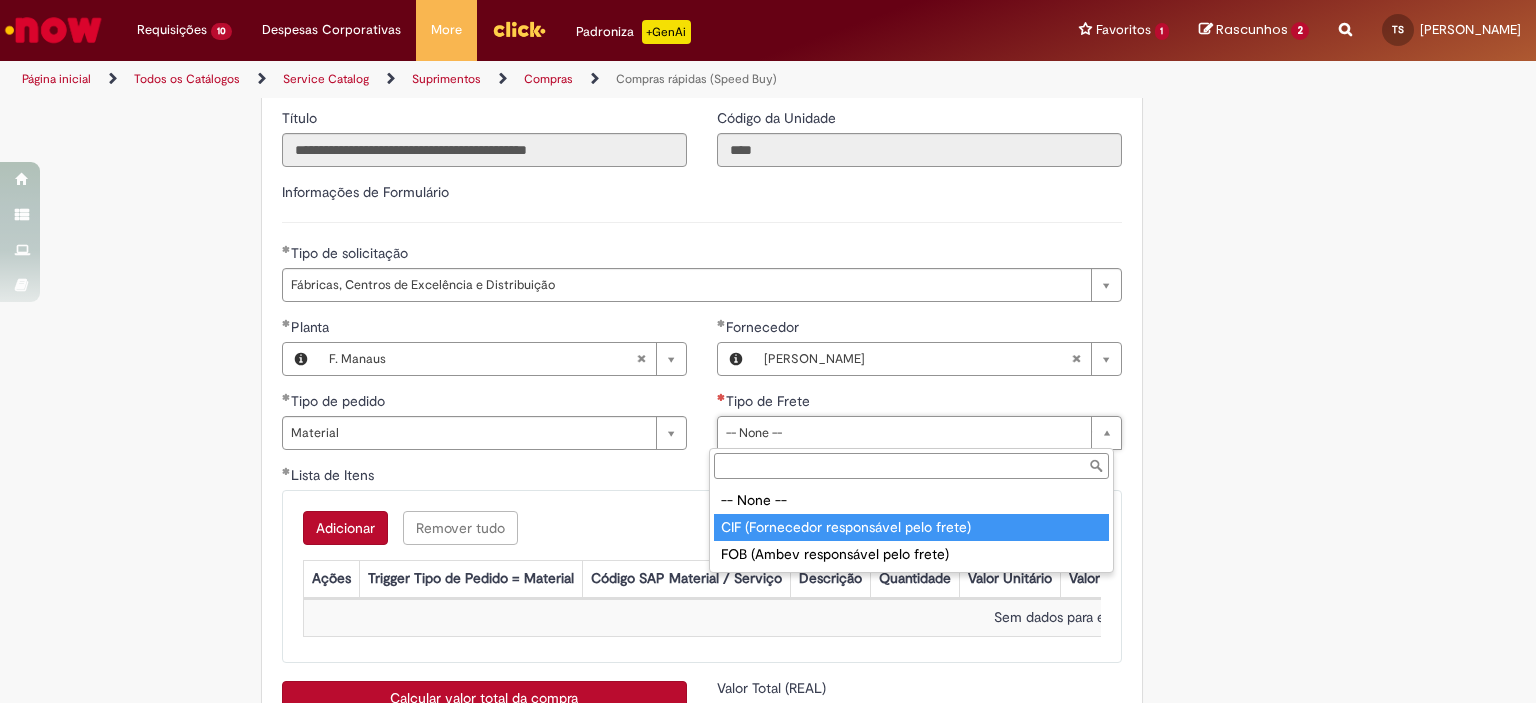 type on "**********" 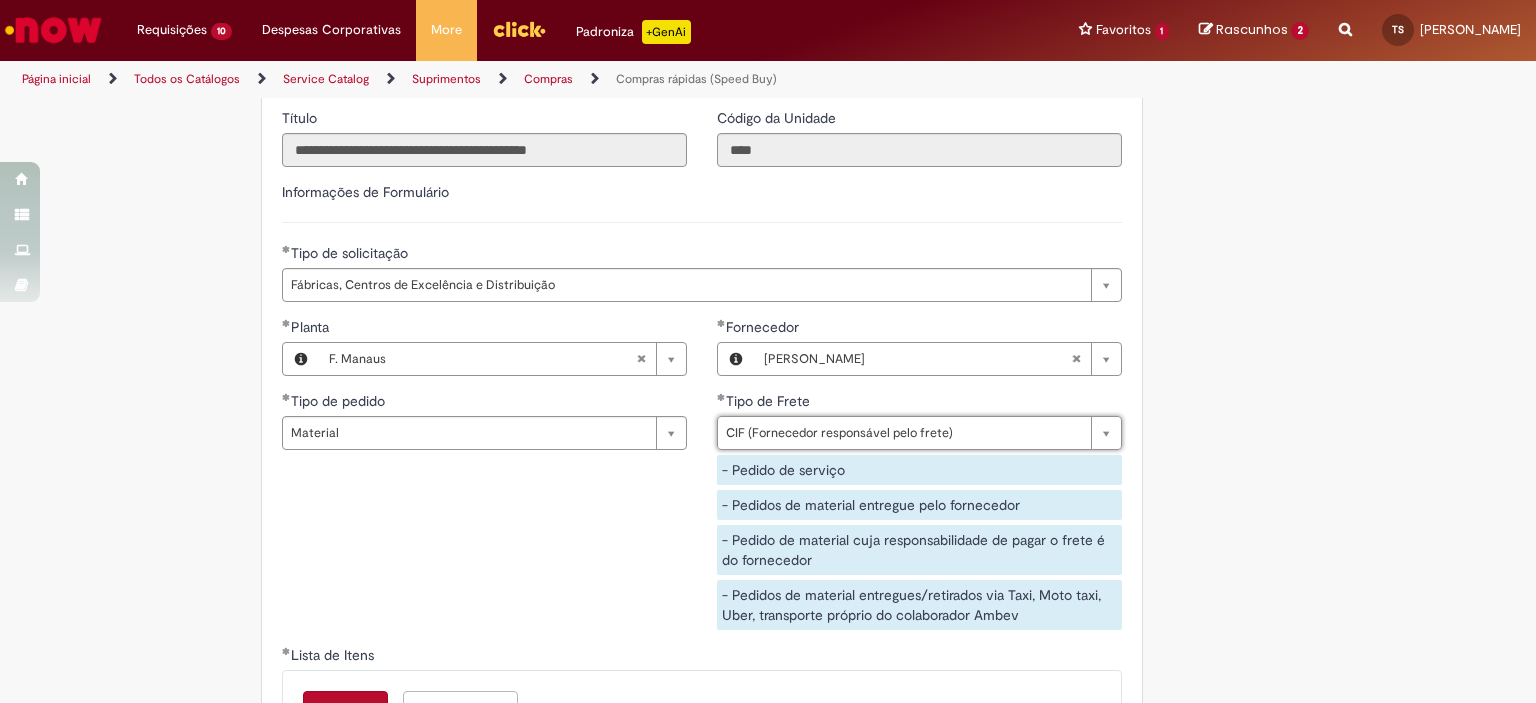 click on "**********" at bounding box center [702, 481] 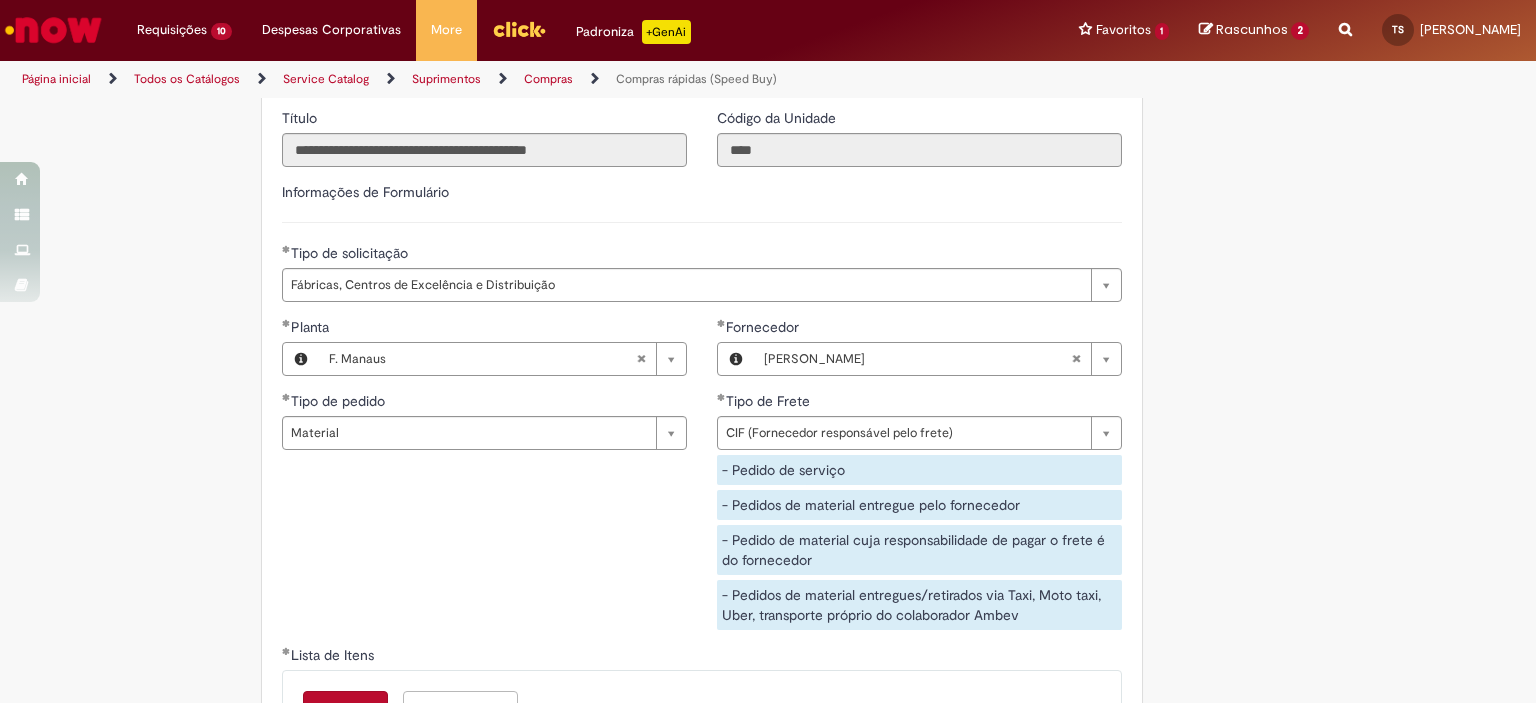 scroll, scrollTop: 3100, scrollLeft: 0, axis: vertical 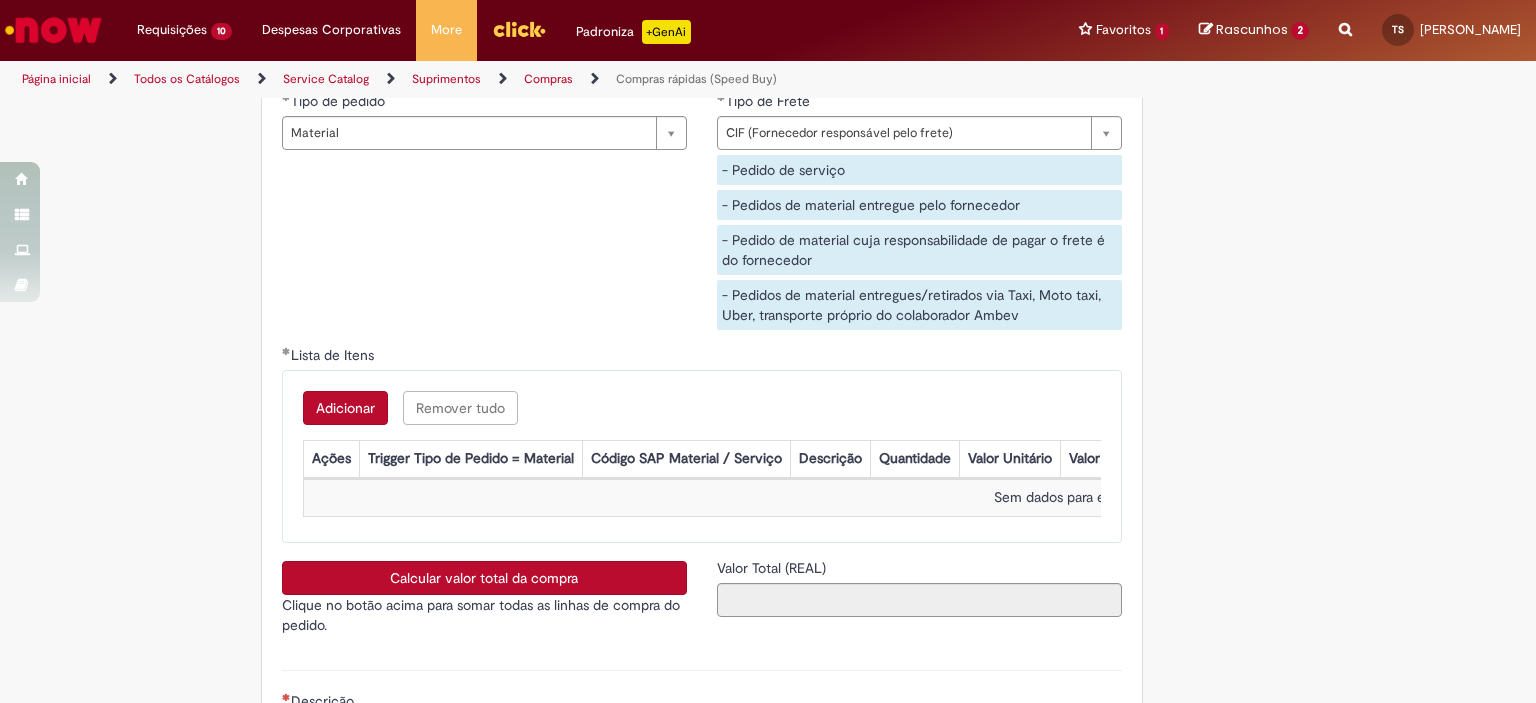 click on "Adicionar" at bounding box center [345, 408] 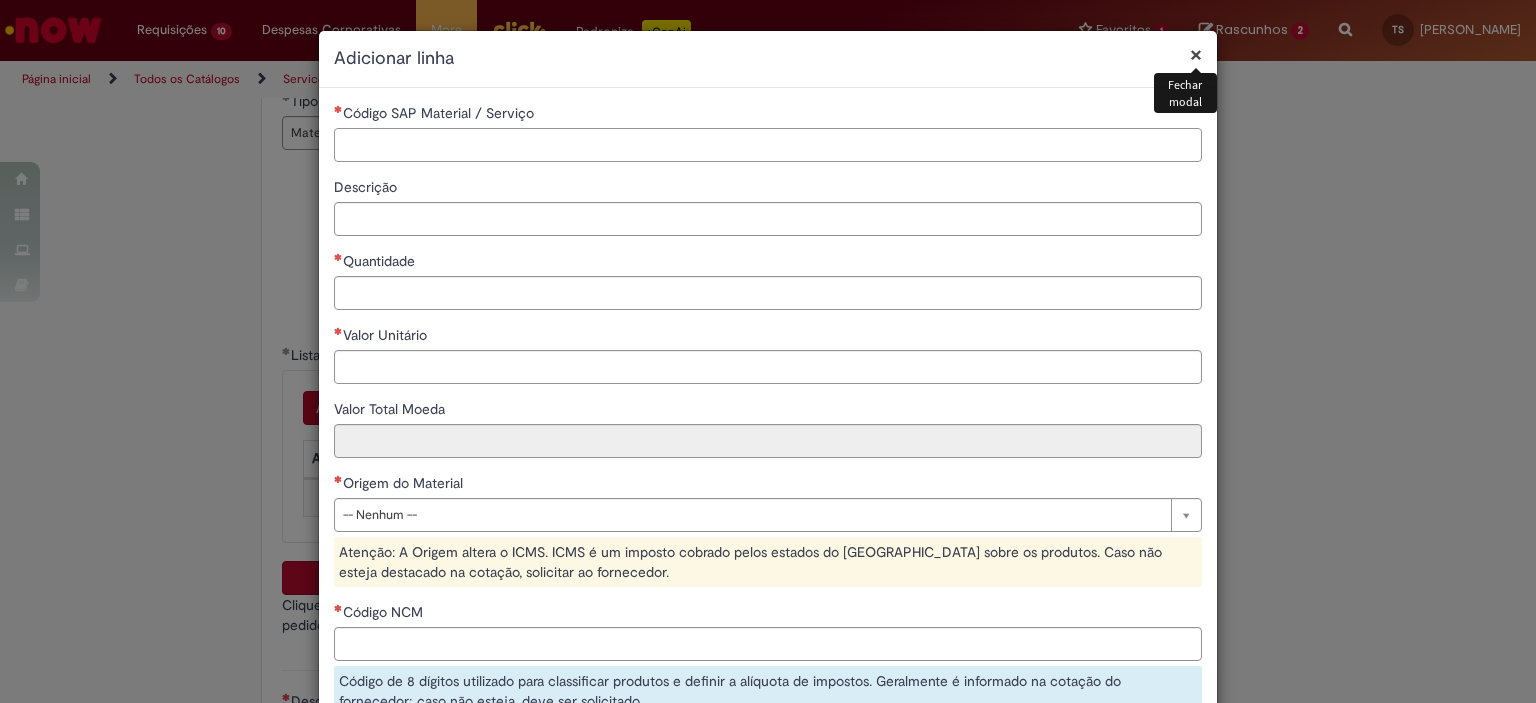 click on "Código SAP Material / Serviço" at bounding box center (768, 145) 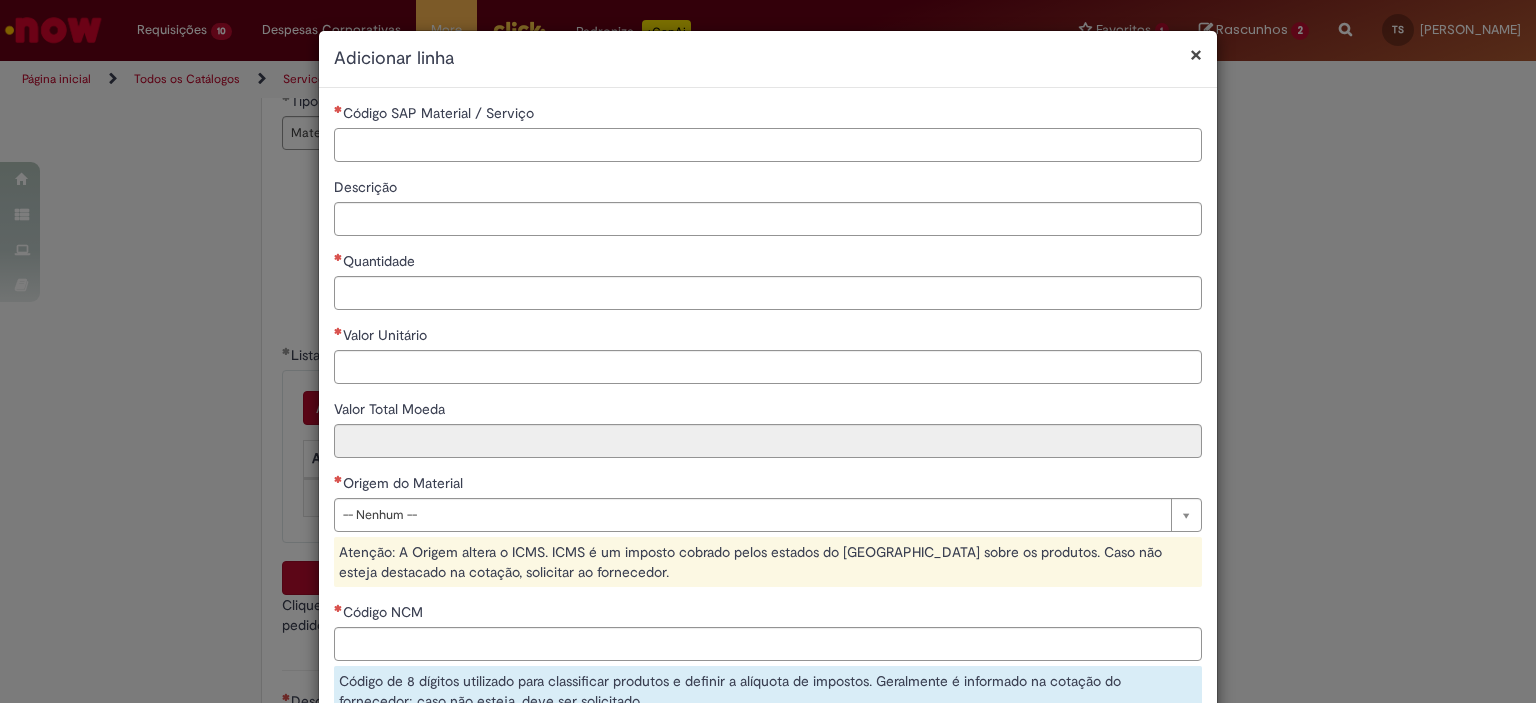 paste on "********" 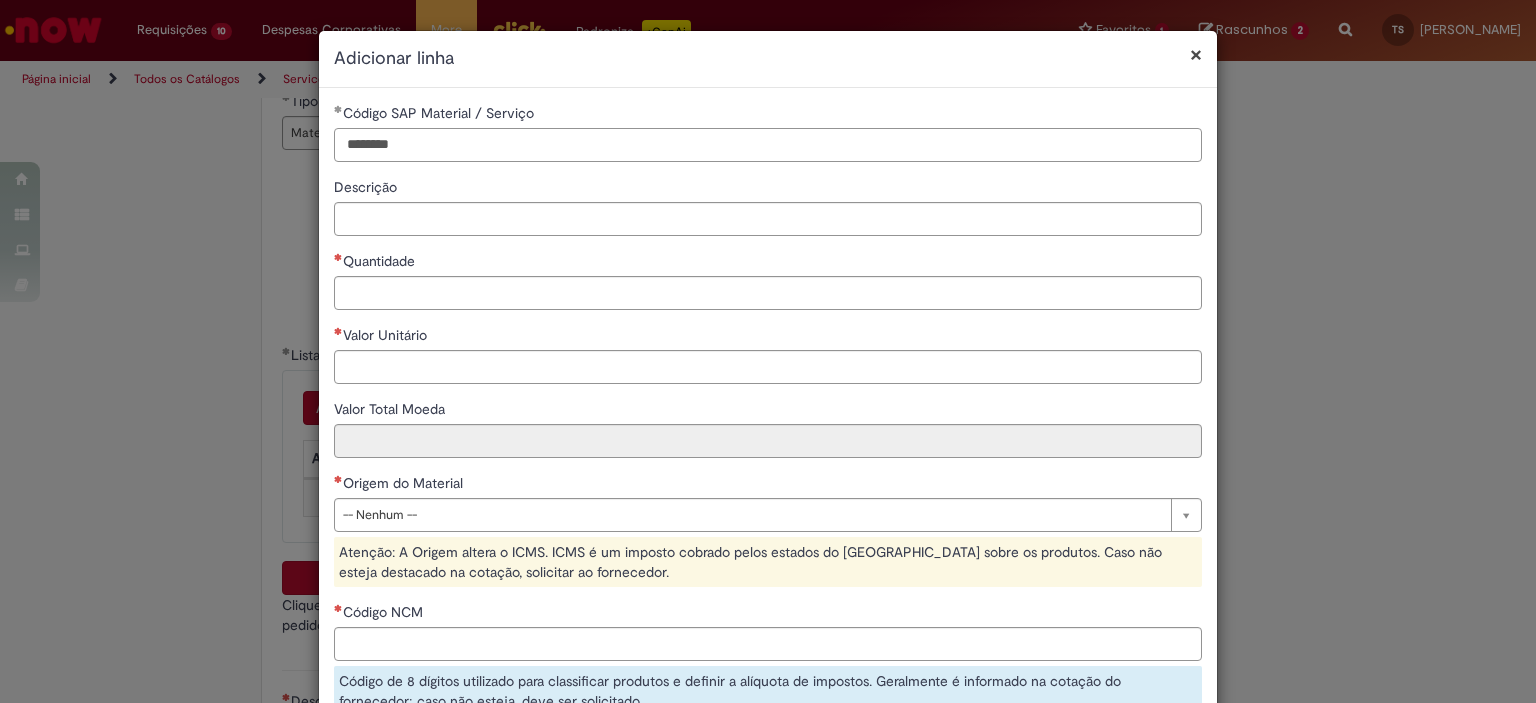 type on "********" 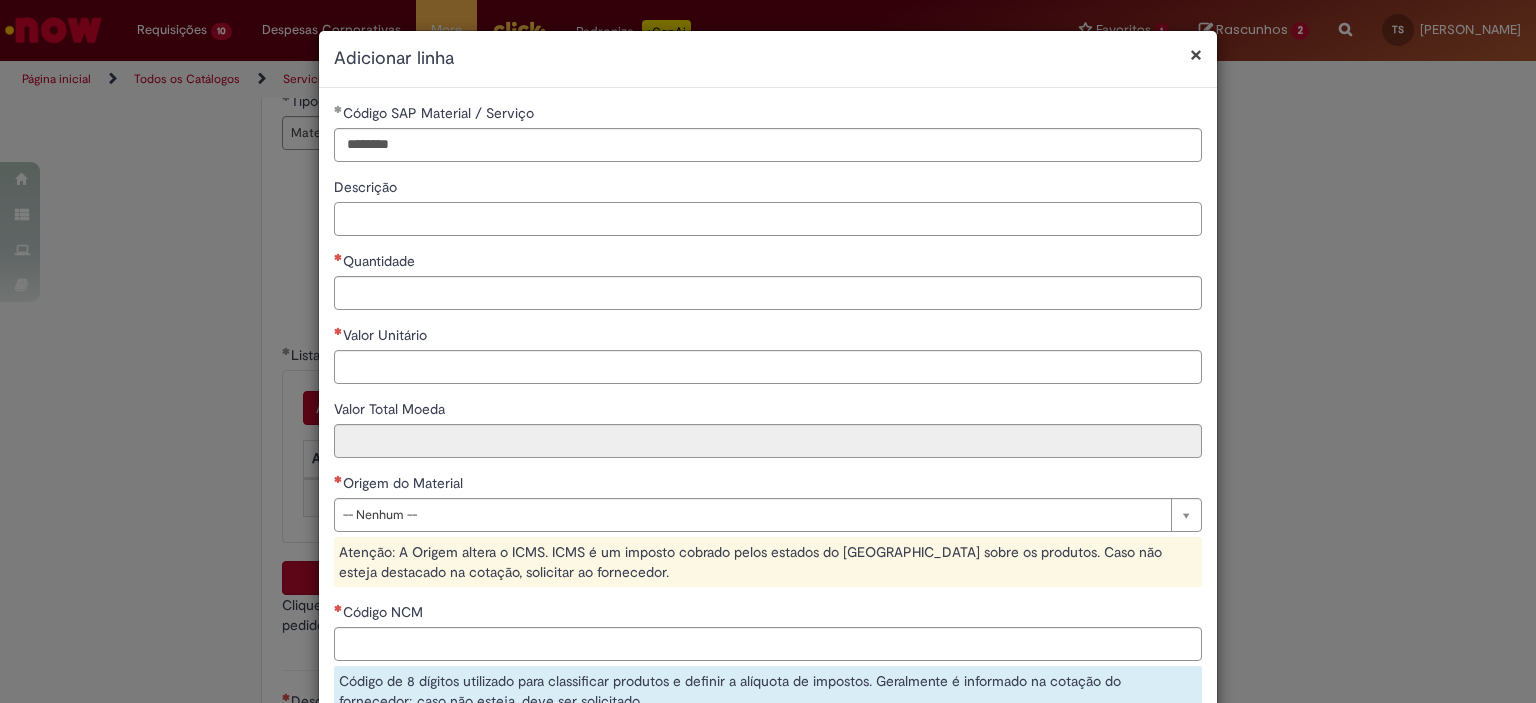 drag, startPoint x: 435, startPoint y: 216, endPoint x: 431, endPoint y: 165, distance: 51.156624 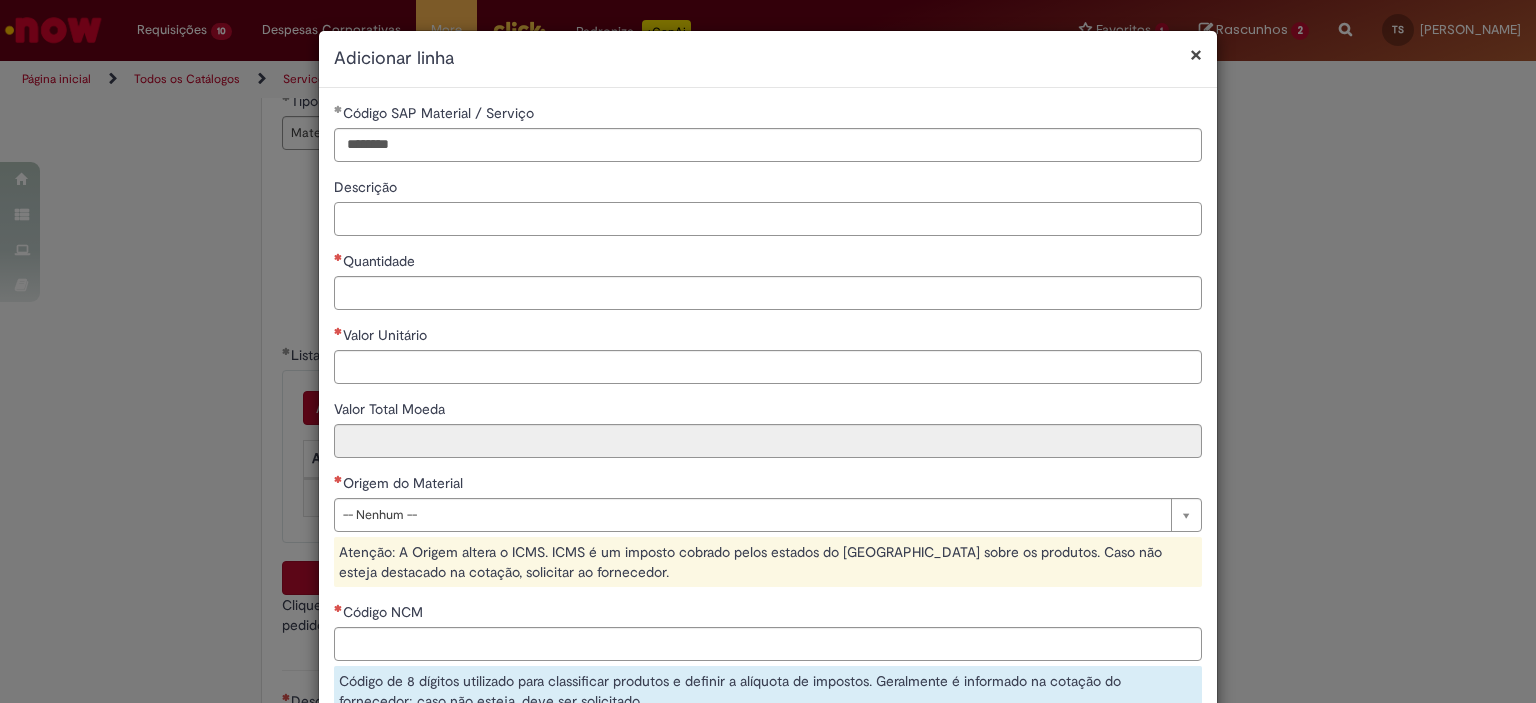 paste on "**********" 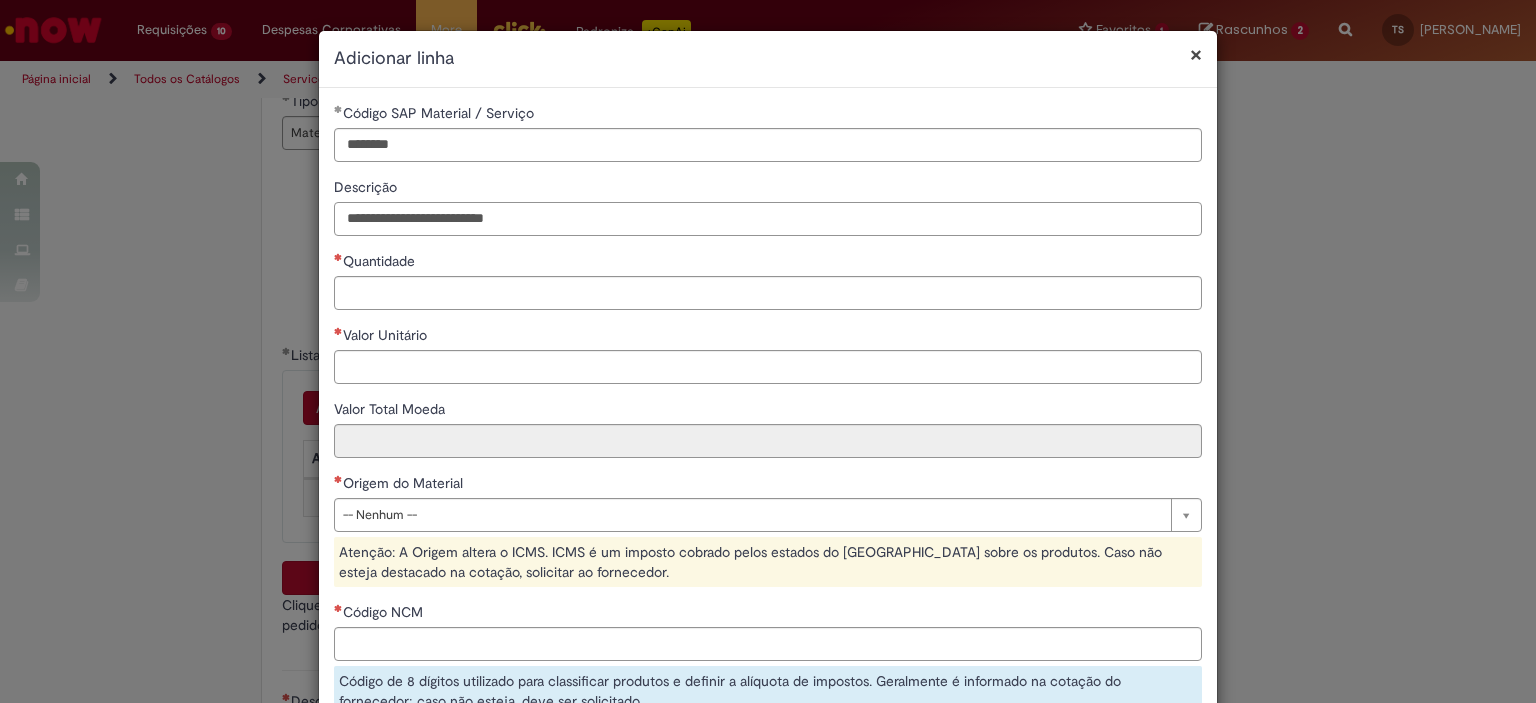 type on "**********" 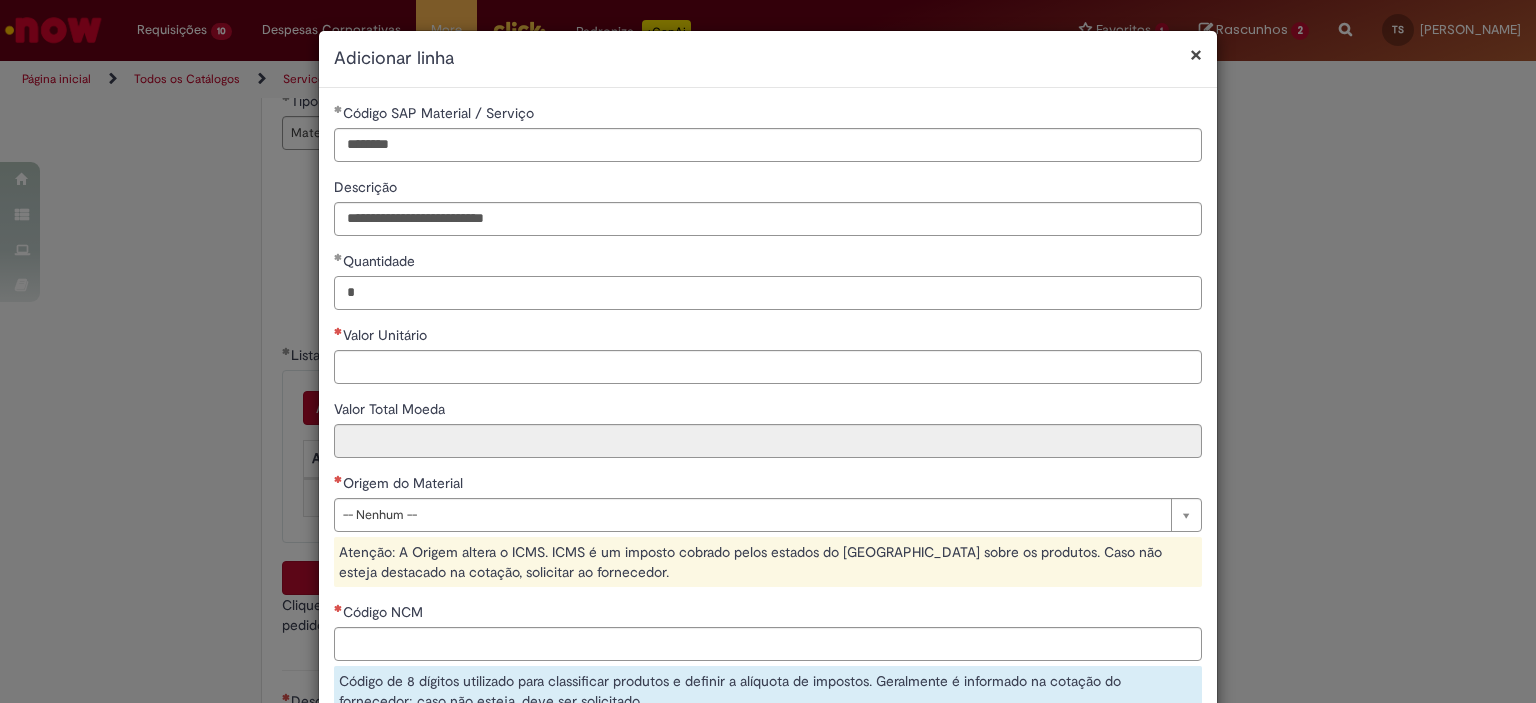 type on "*" 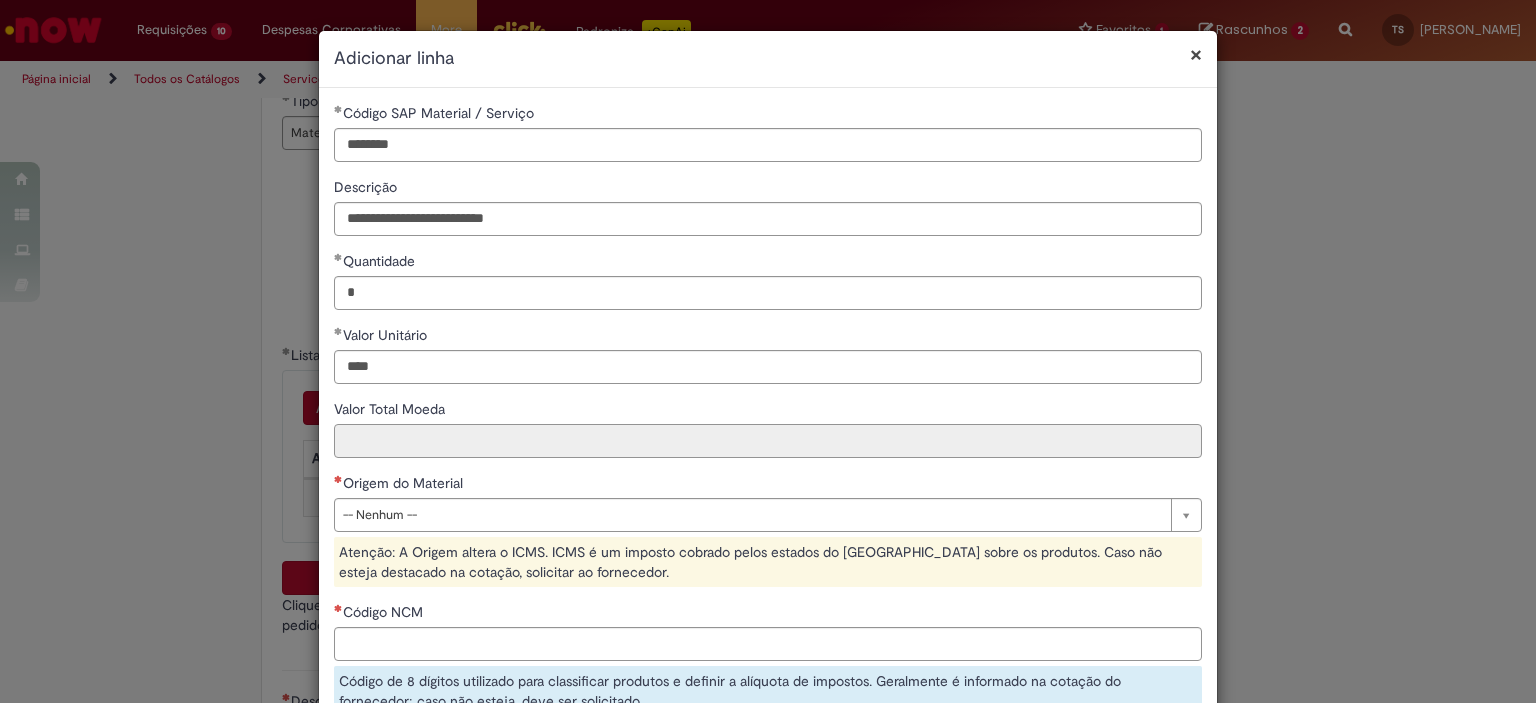 type on "********" 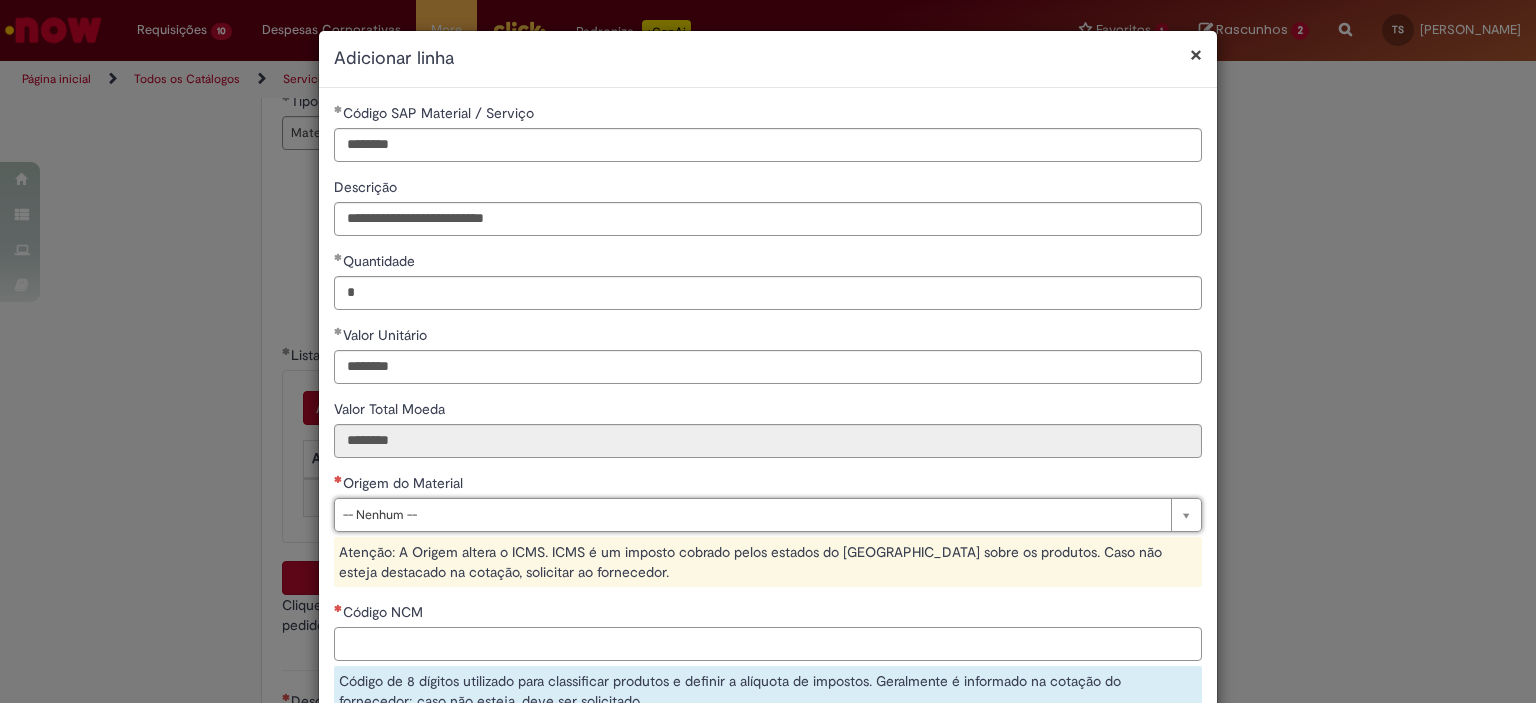 type on "**********" 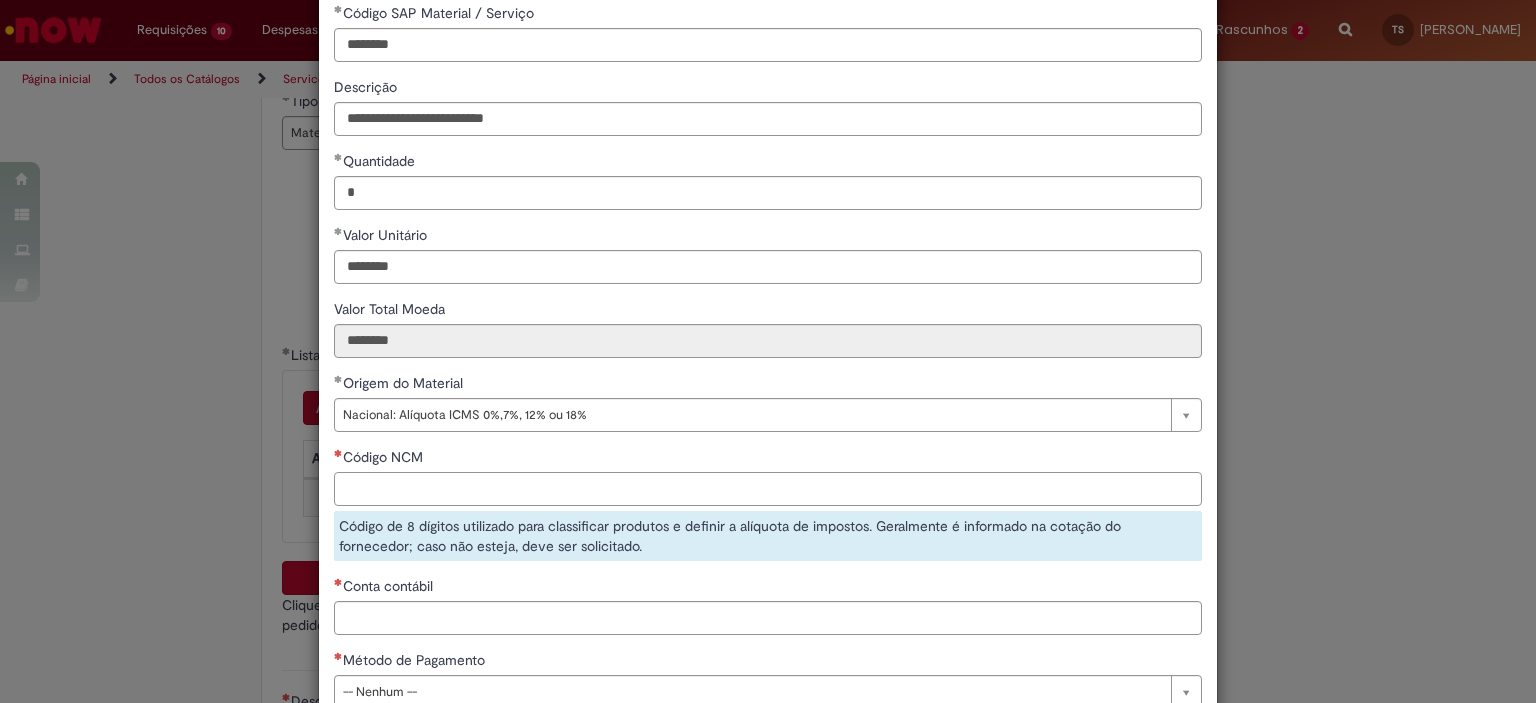 scroll, scrollTop: 200, scrollLeft: 0, axis: vertical 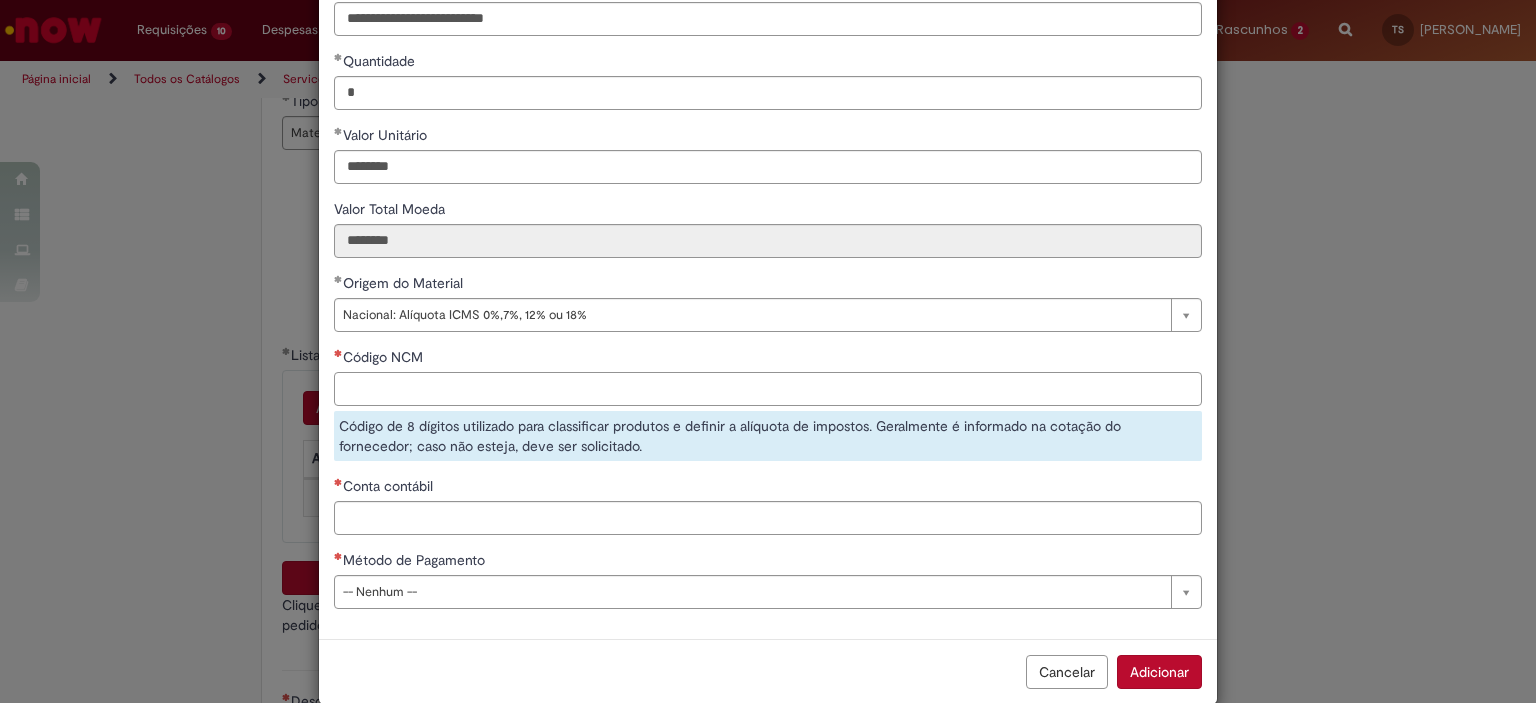paste on "********" 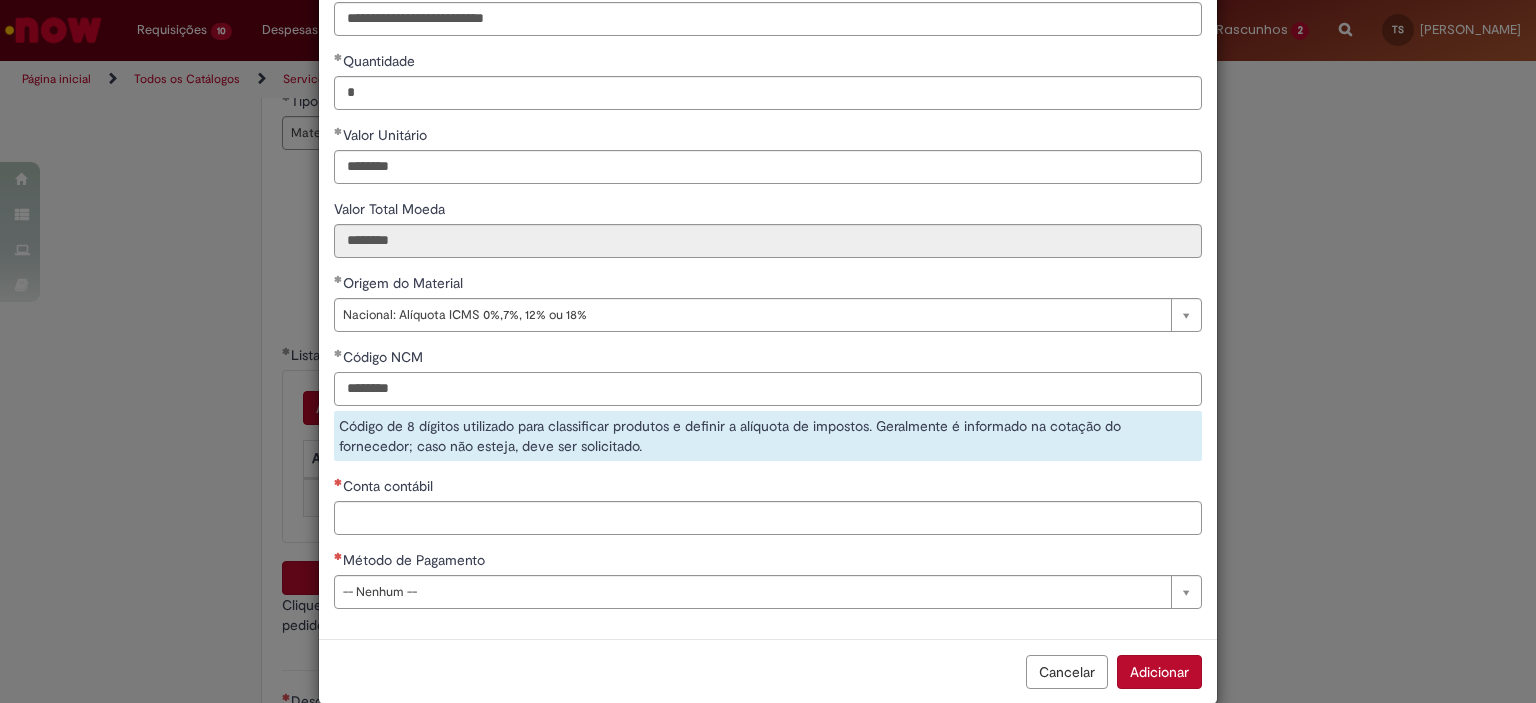 type on "********" 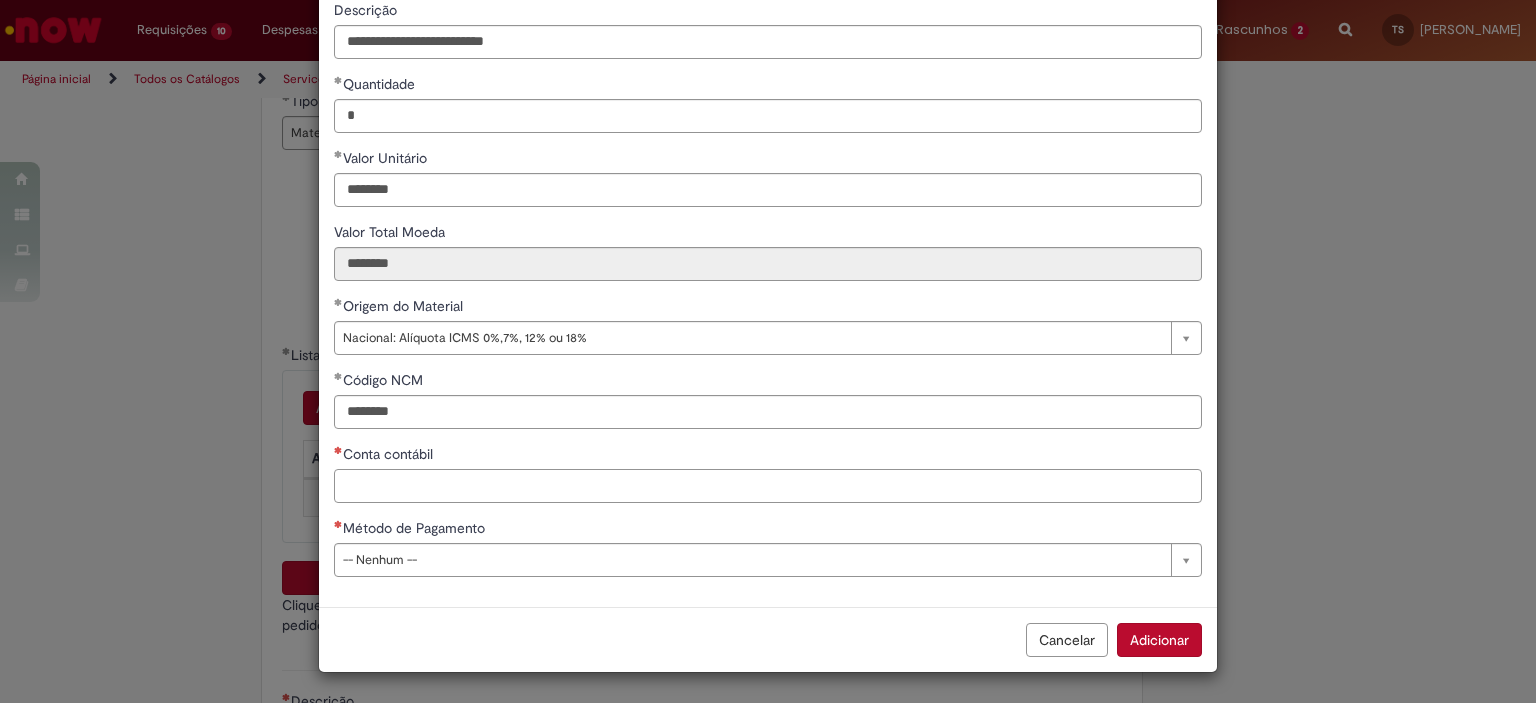 scroll, scrollTop: 175, scrollLeft: 0, axis: vertical 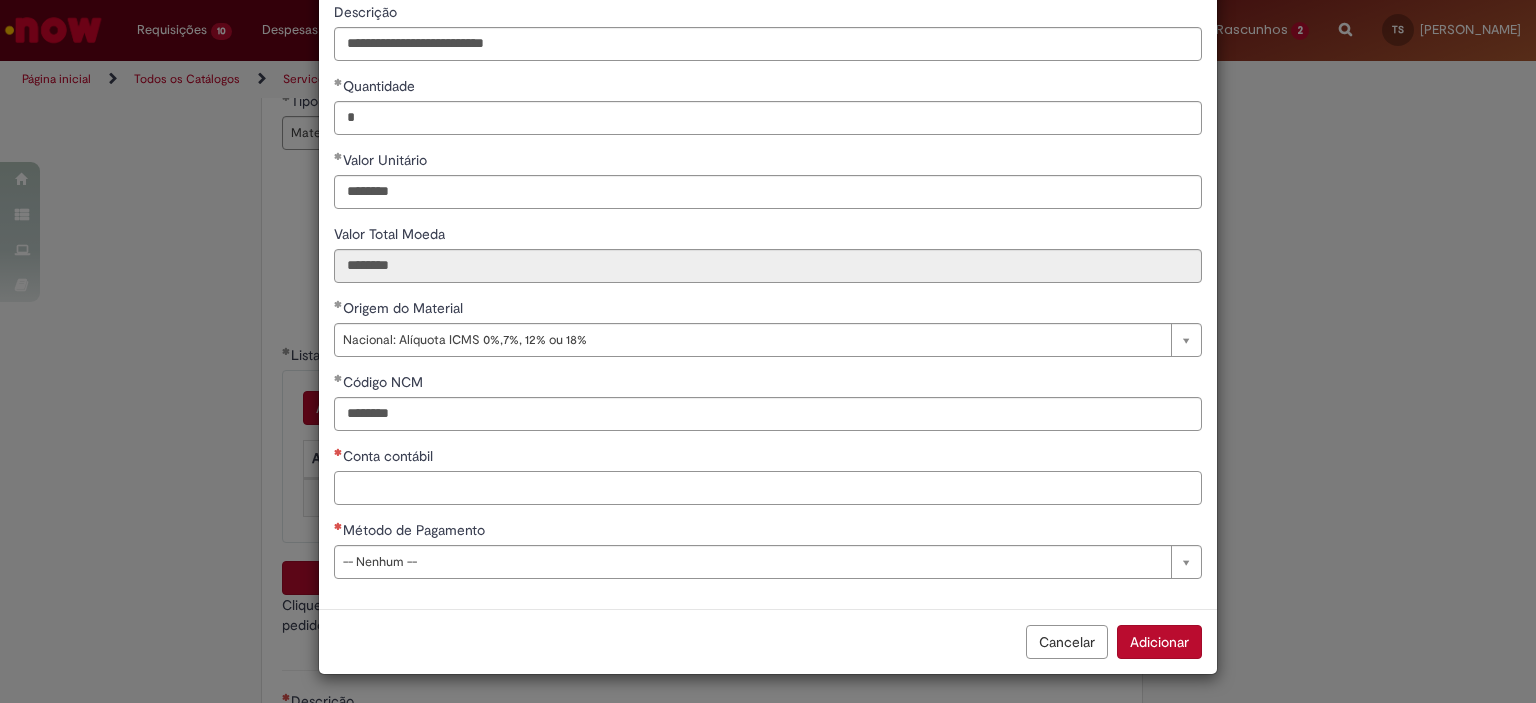 type on "*" 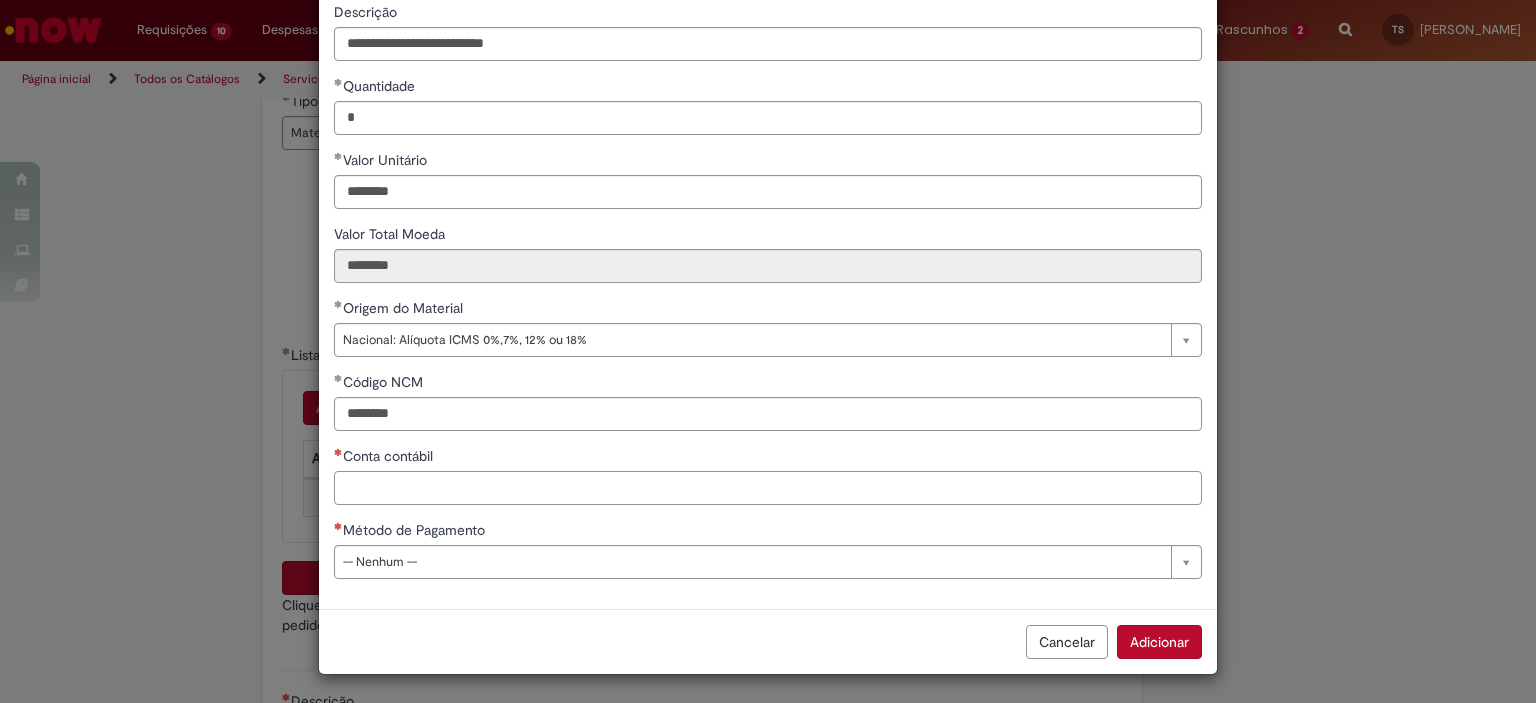 paste on "********" 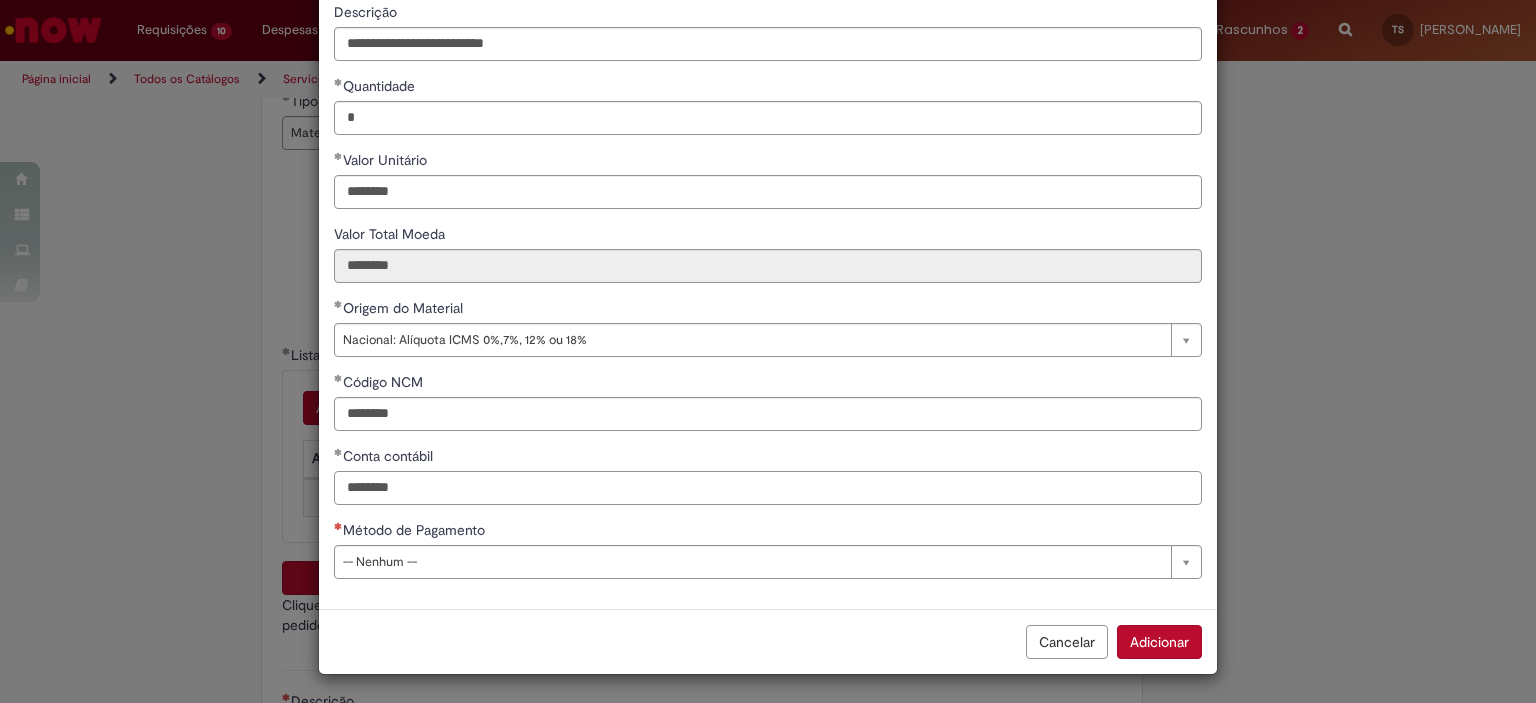 type on "********" 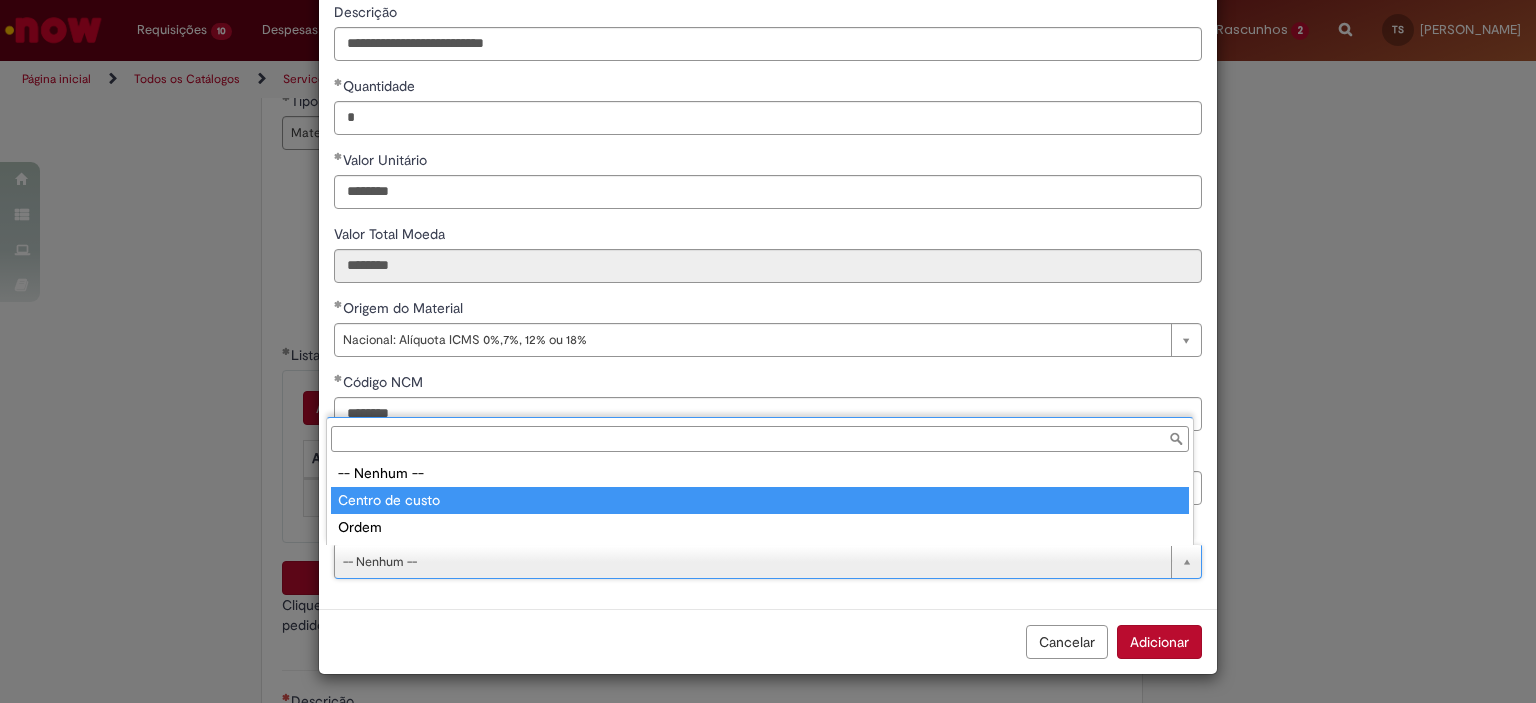 type on "**********" 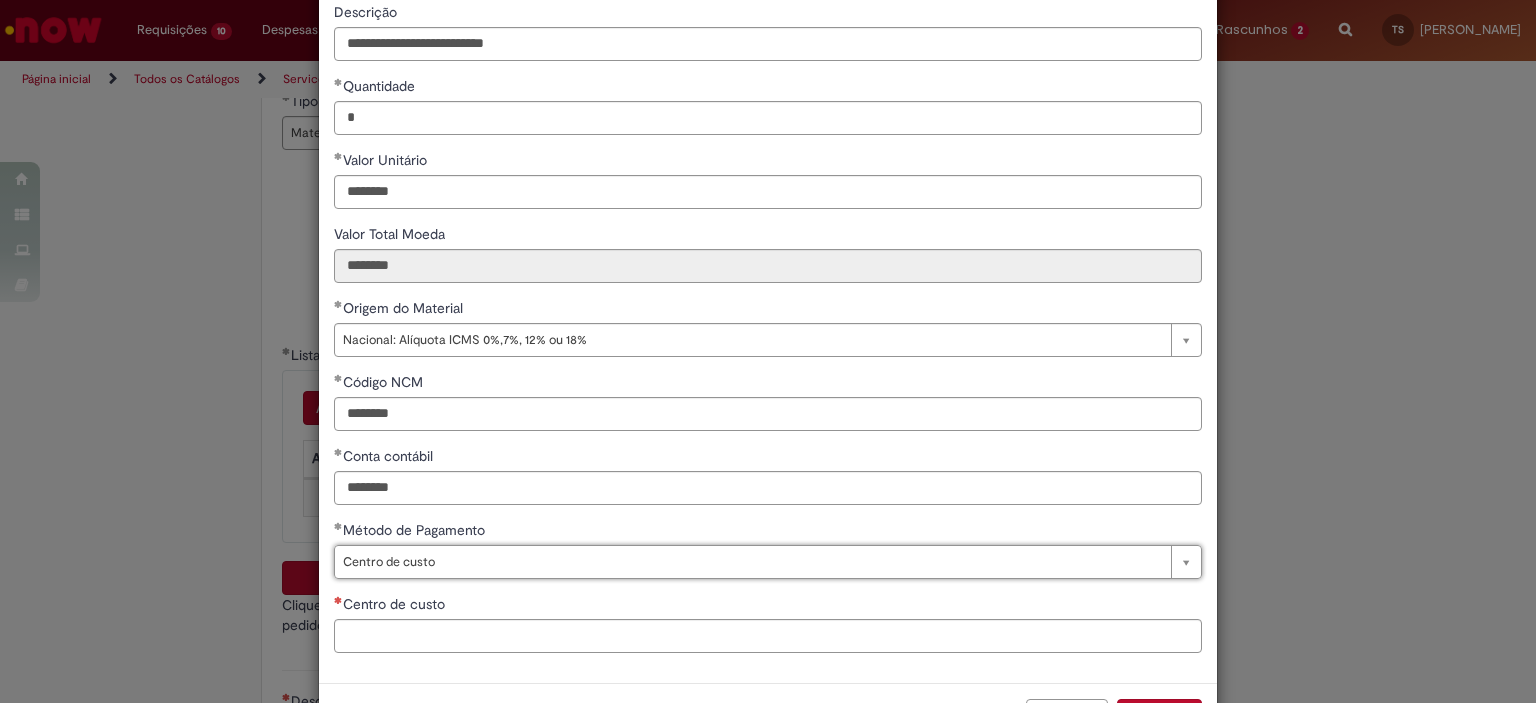 scroll, scrollTop: 249, scrollLeft: 0, axis: vertical 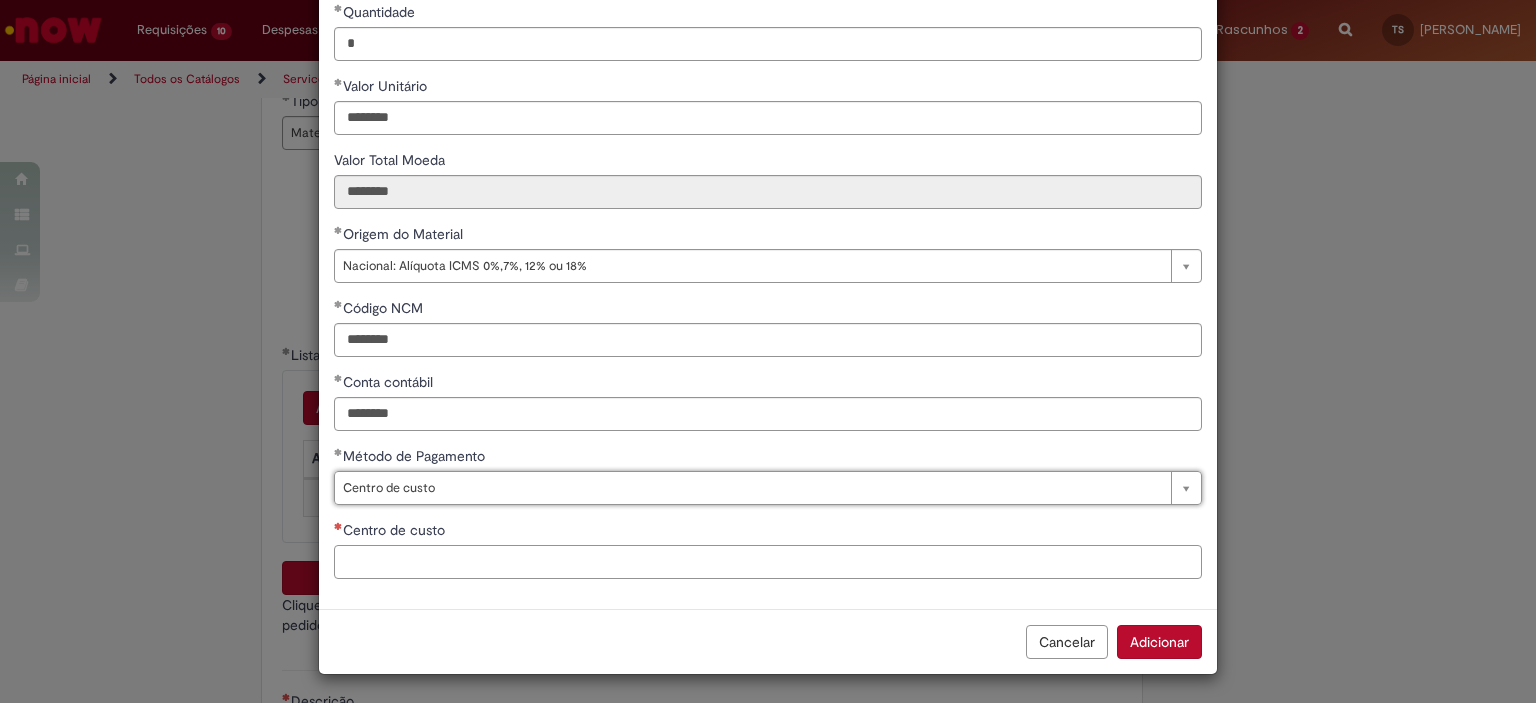 click on "Centro de custo" at bounding box center [768, 562] 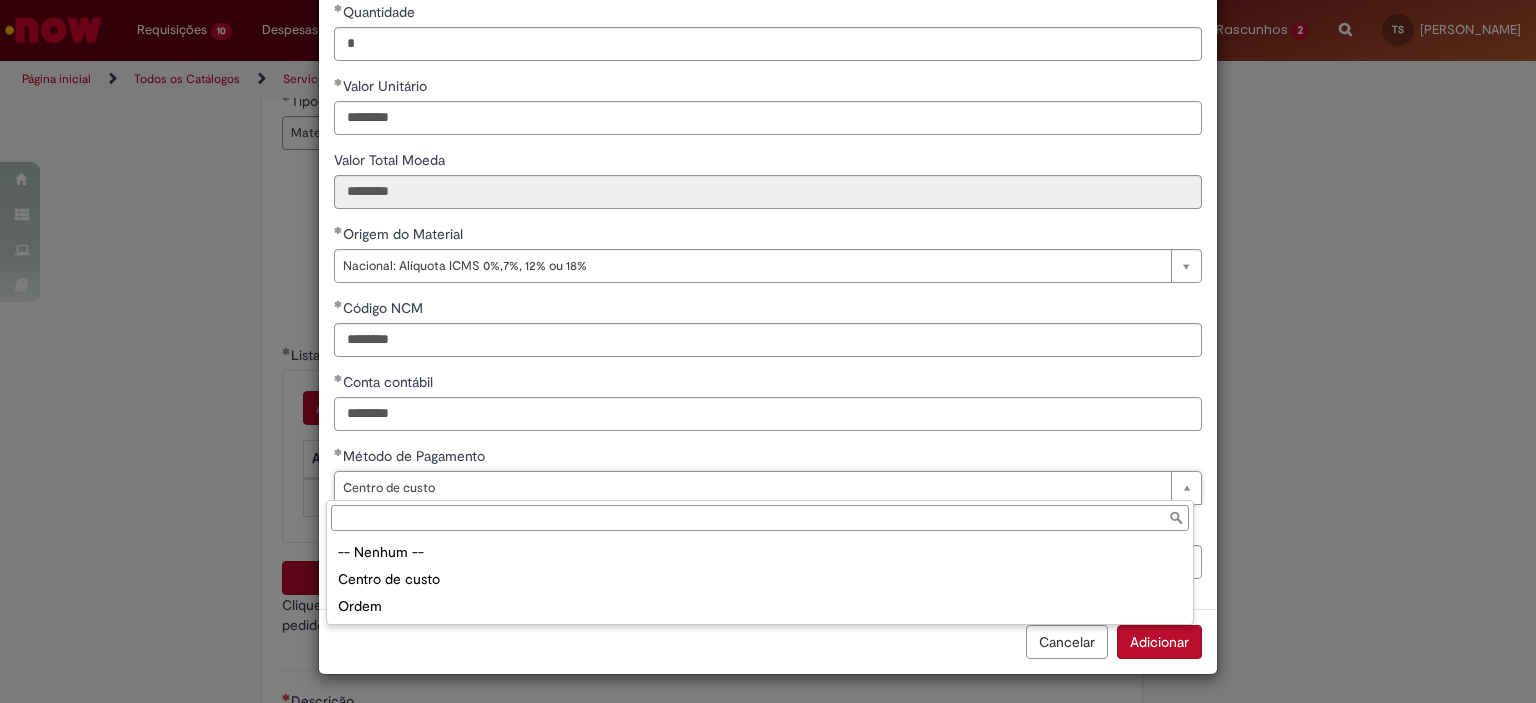 type on "**********" 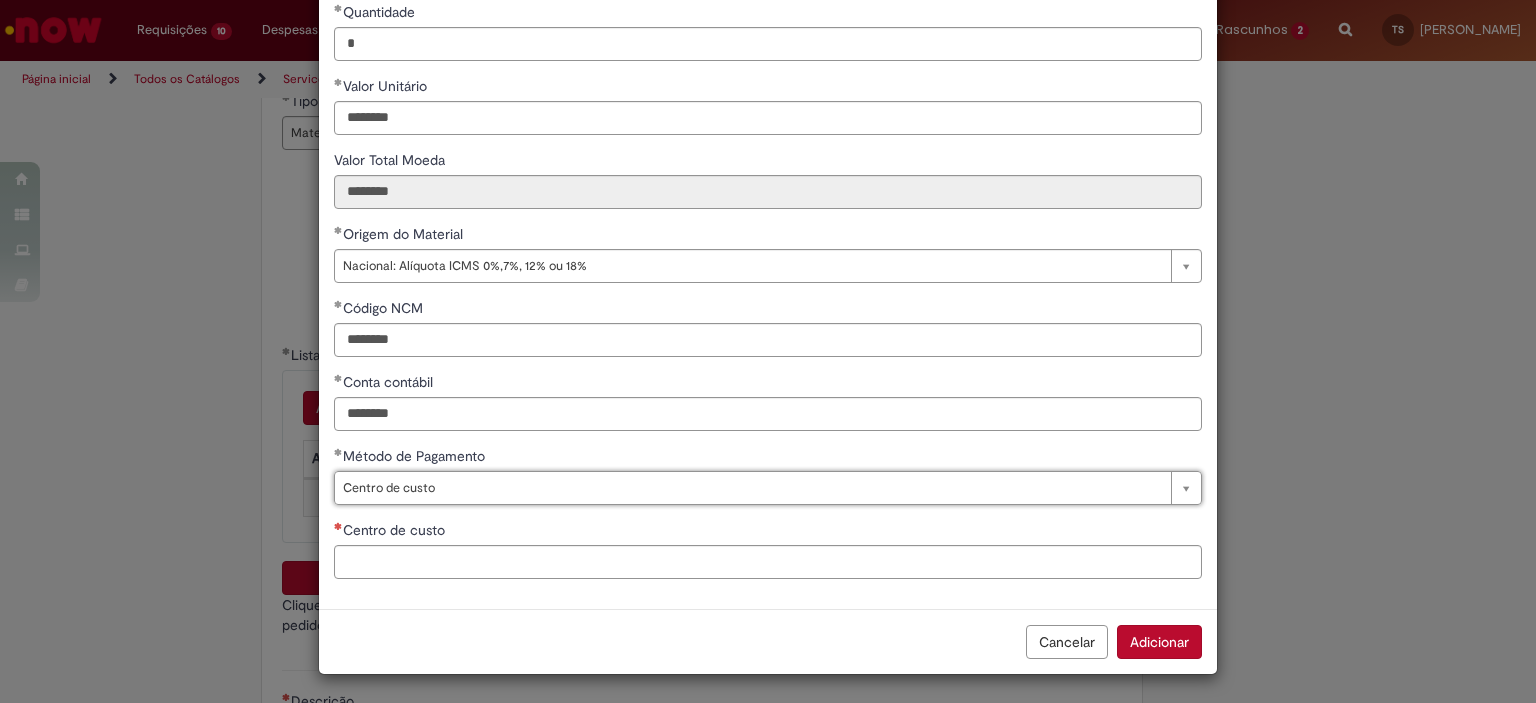 scroll, scrollTop: 0, scrollLeft: 100, axis: horizontal 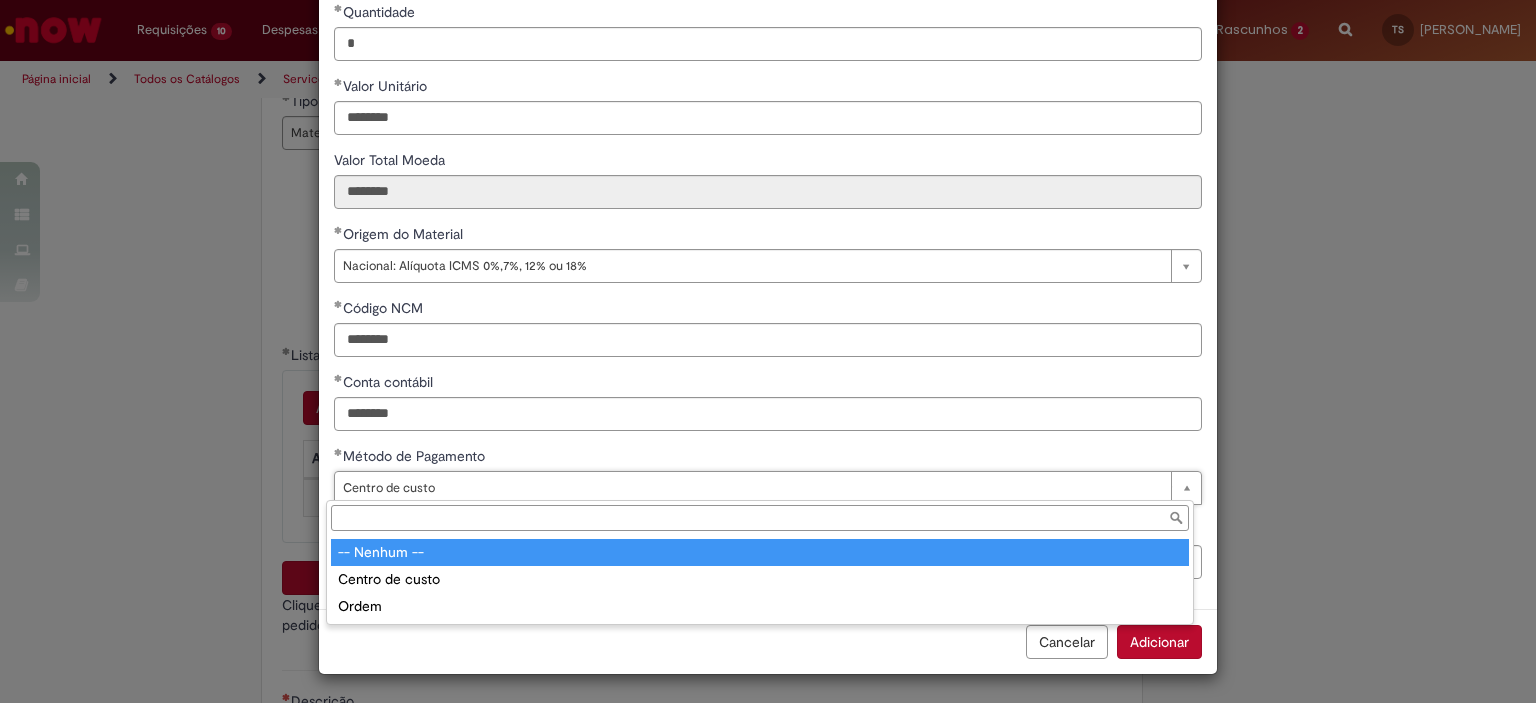 type on "**********" 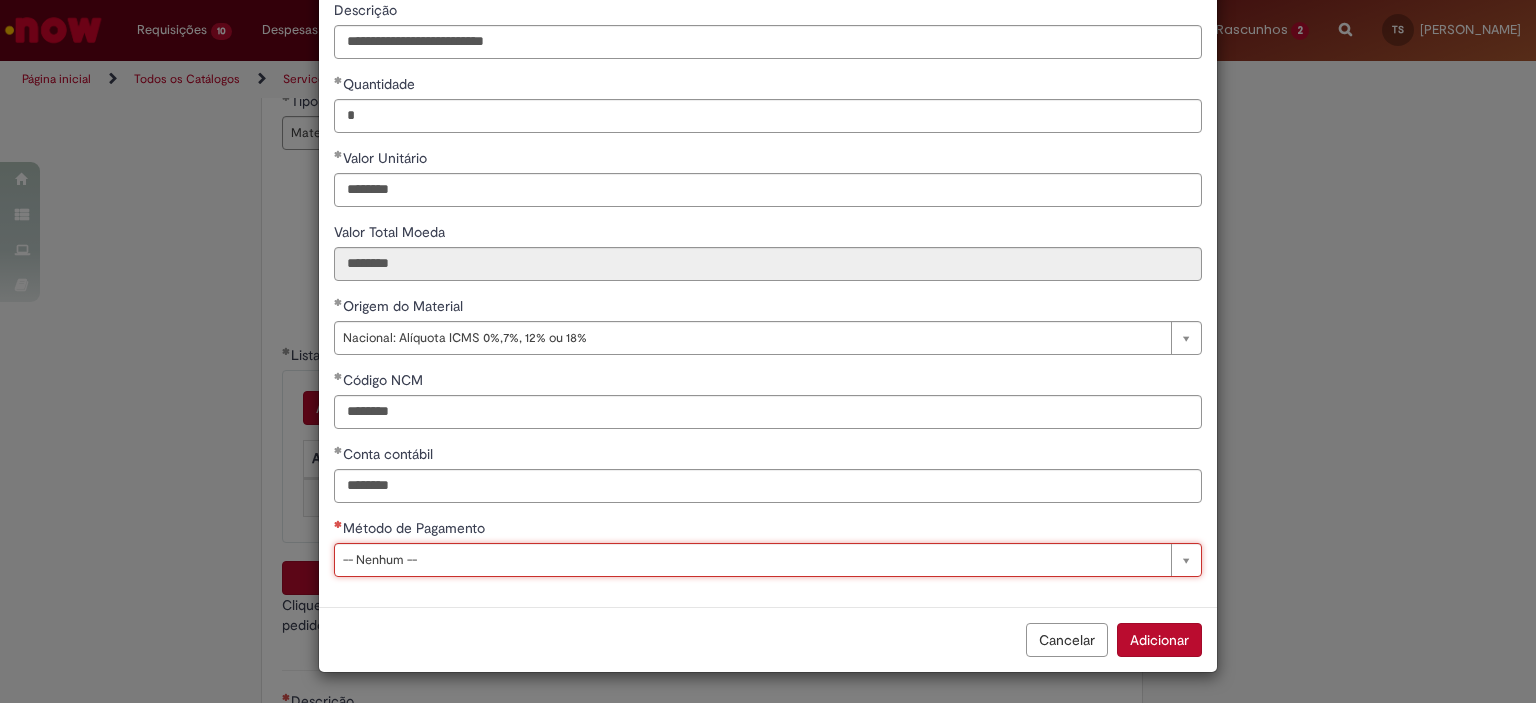 scroll, scrollTop: 0, scrollLeft: 83, axis: horizontal 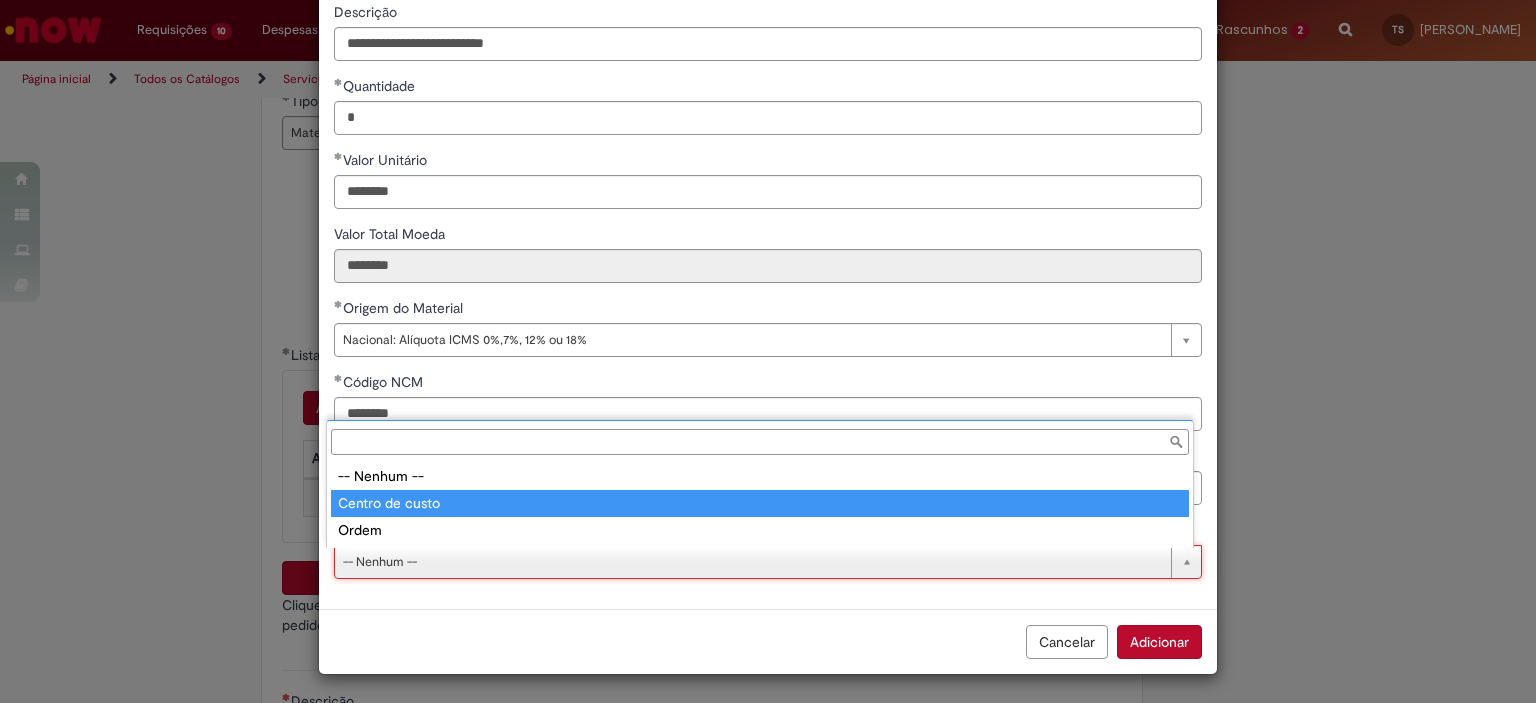 type on "**********" 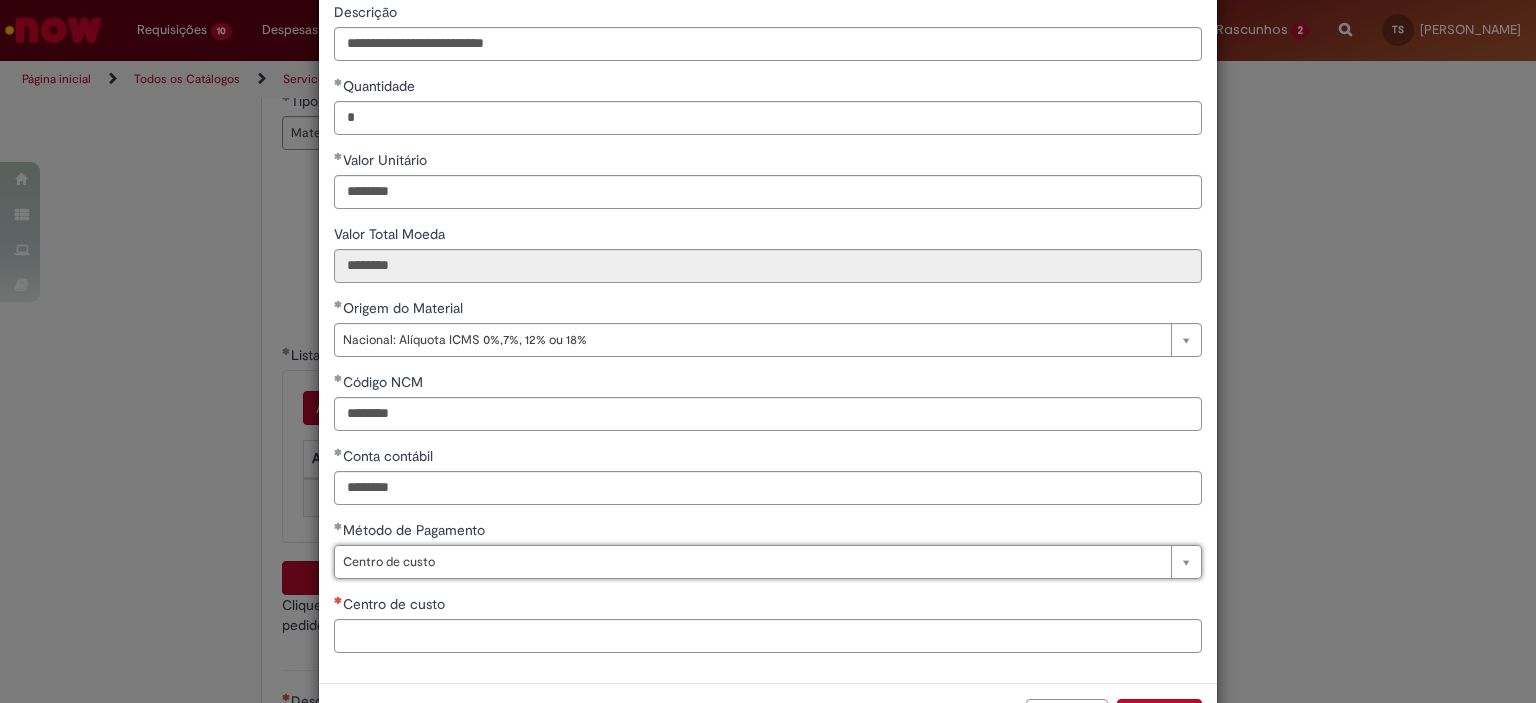 scroll, scrollTop: 0, scrollLeft: 82, axis: horizontal 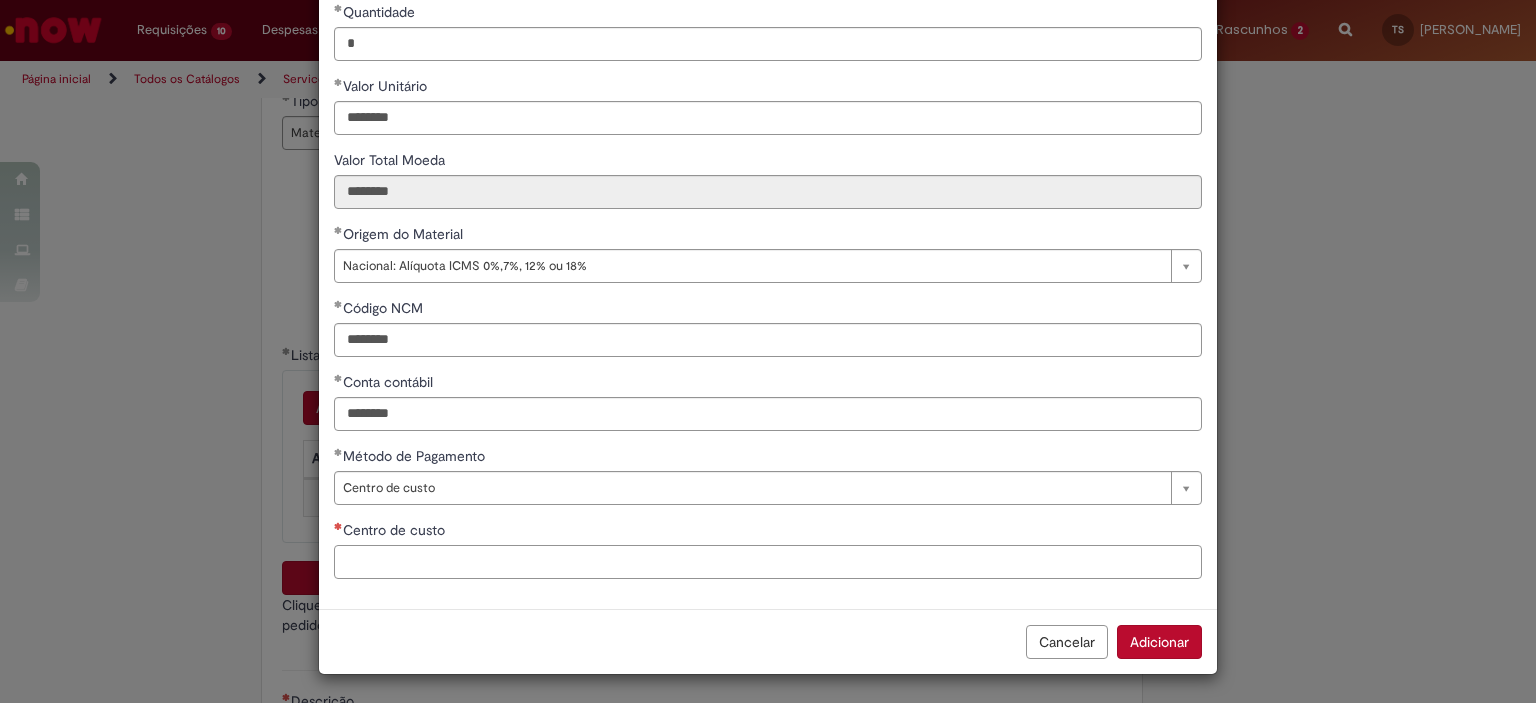 click on "Centro de custo" at bounding box center (768, 562) 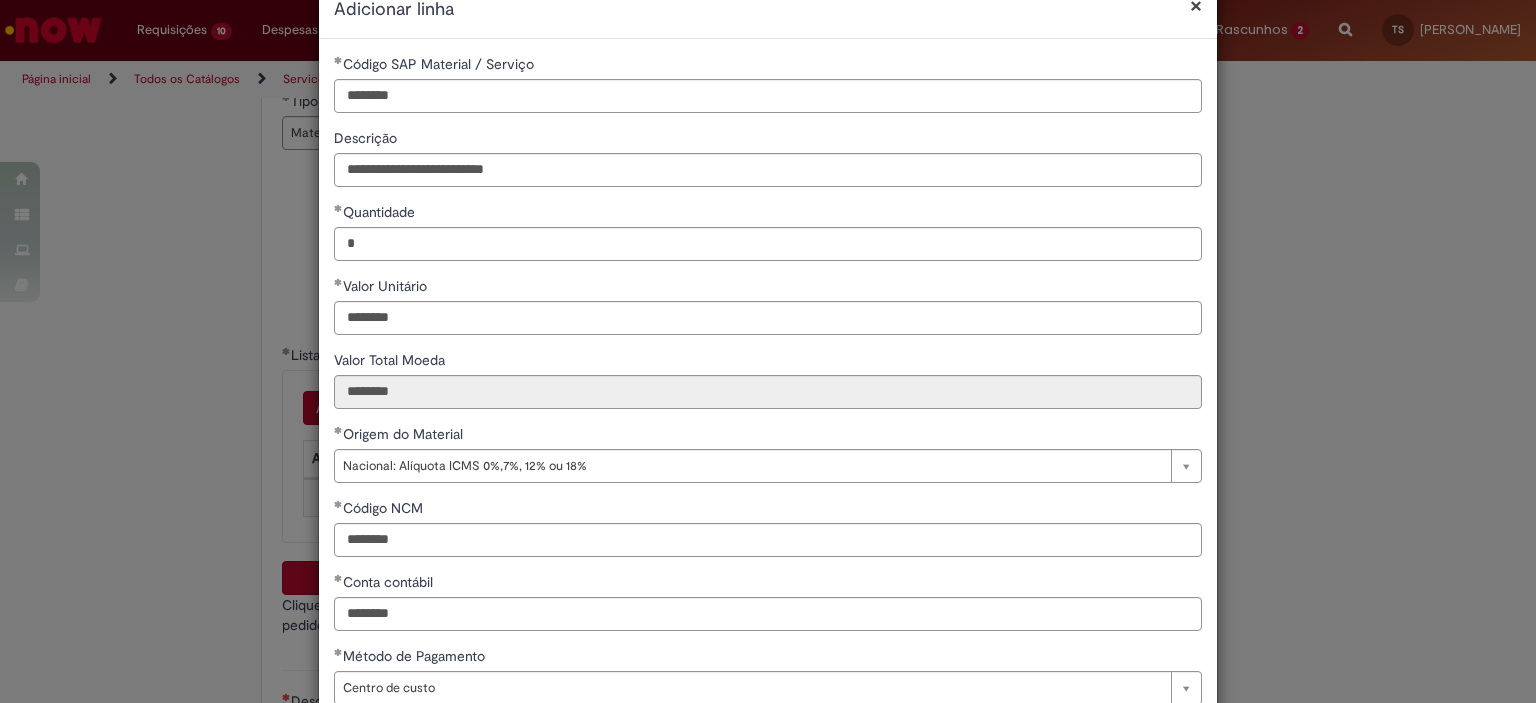 scroll, scrollTop: 0, scrollLeft: 0, axis: both 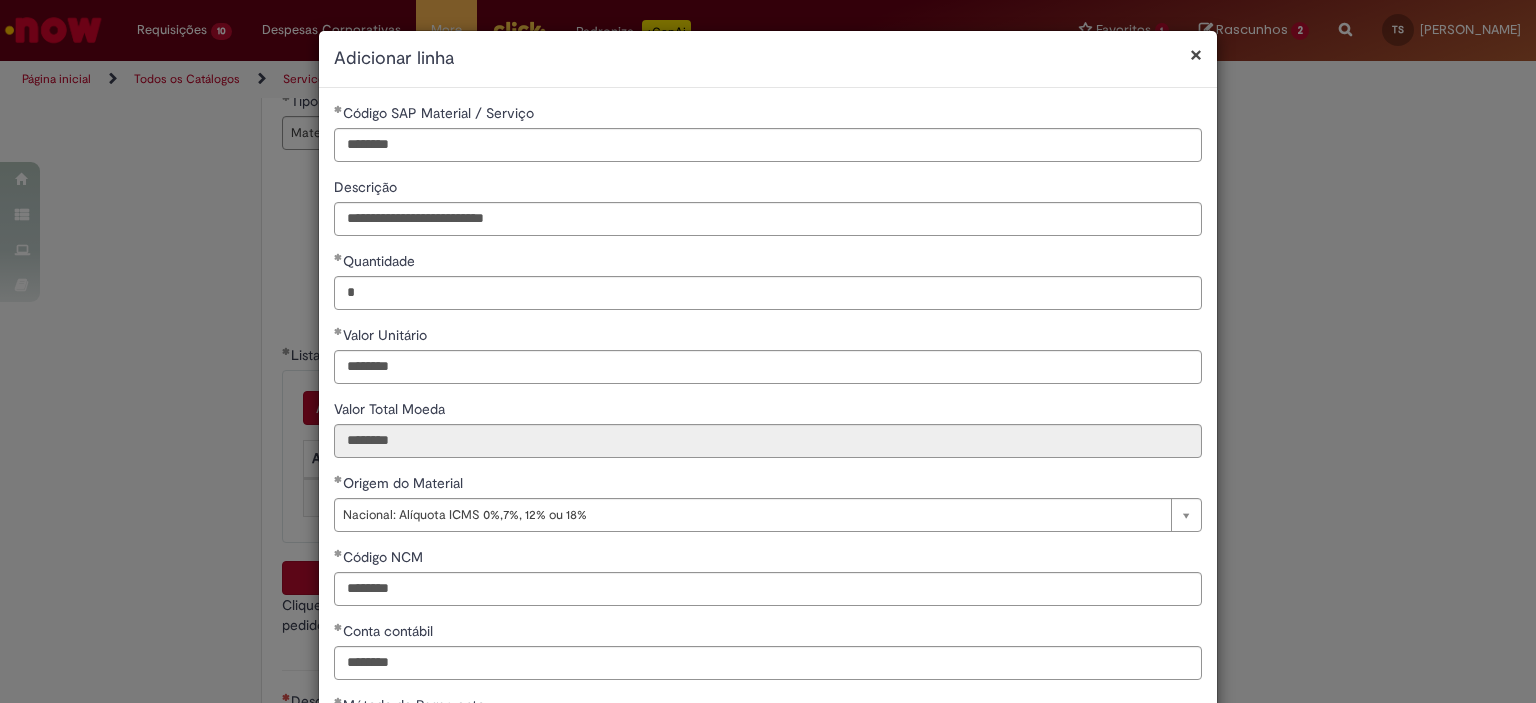 click on "Adicionar linha" at bounding box center [768, 59] 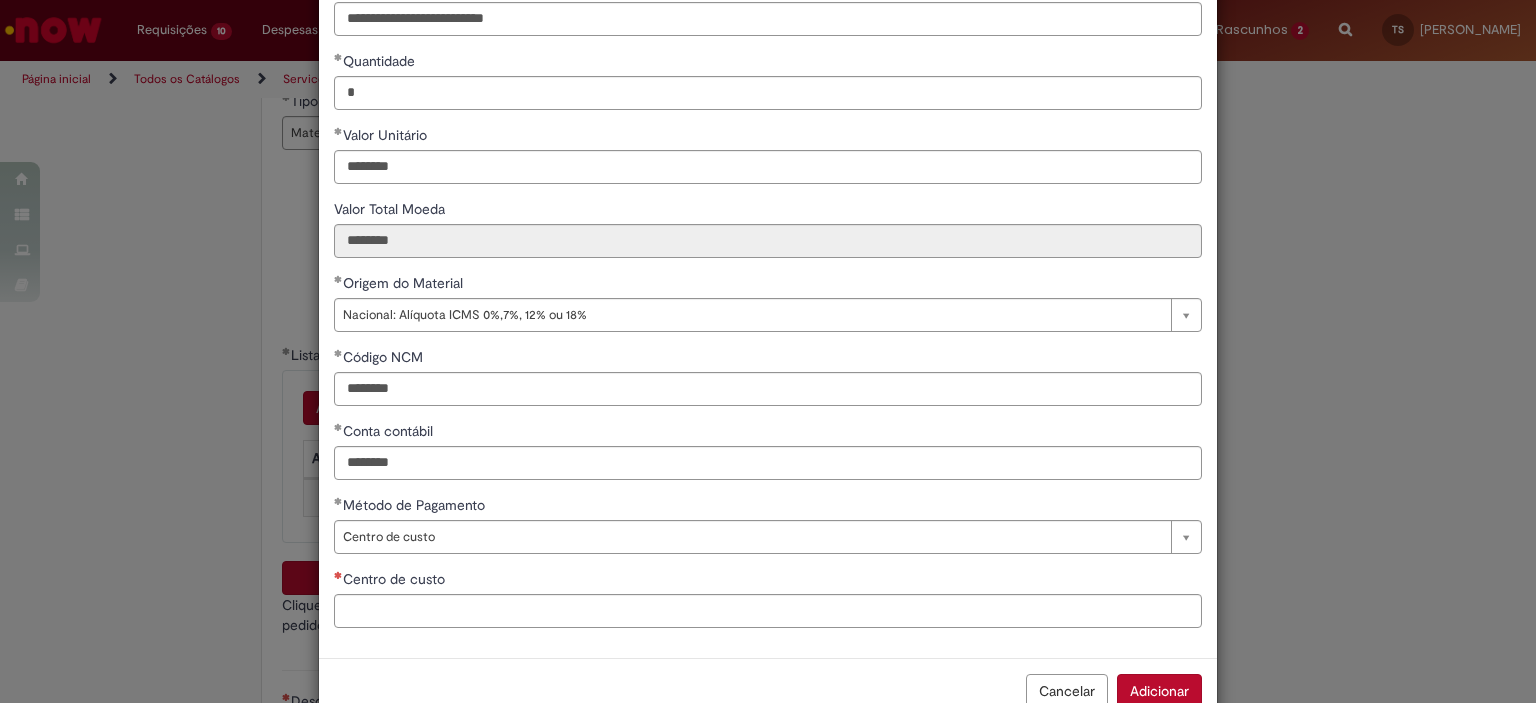 scroll, scrollTop: 251, scrollLeft: 0, axis: vertical 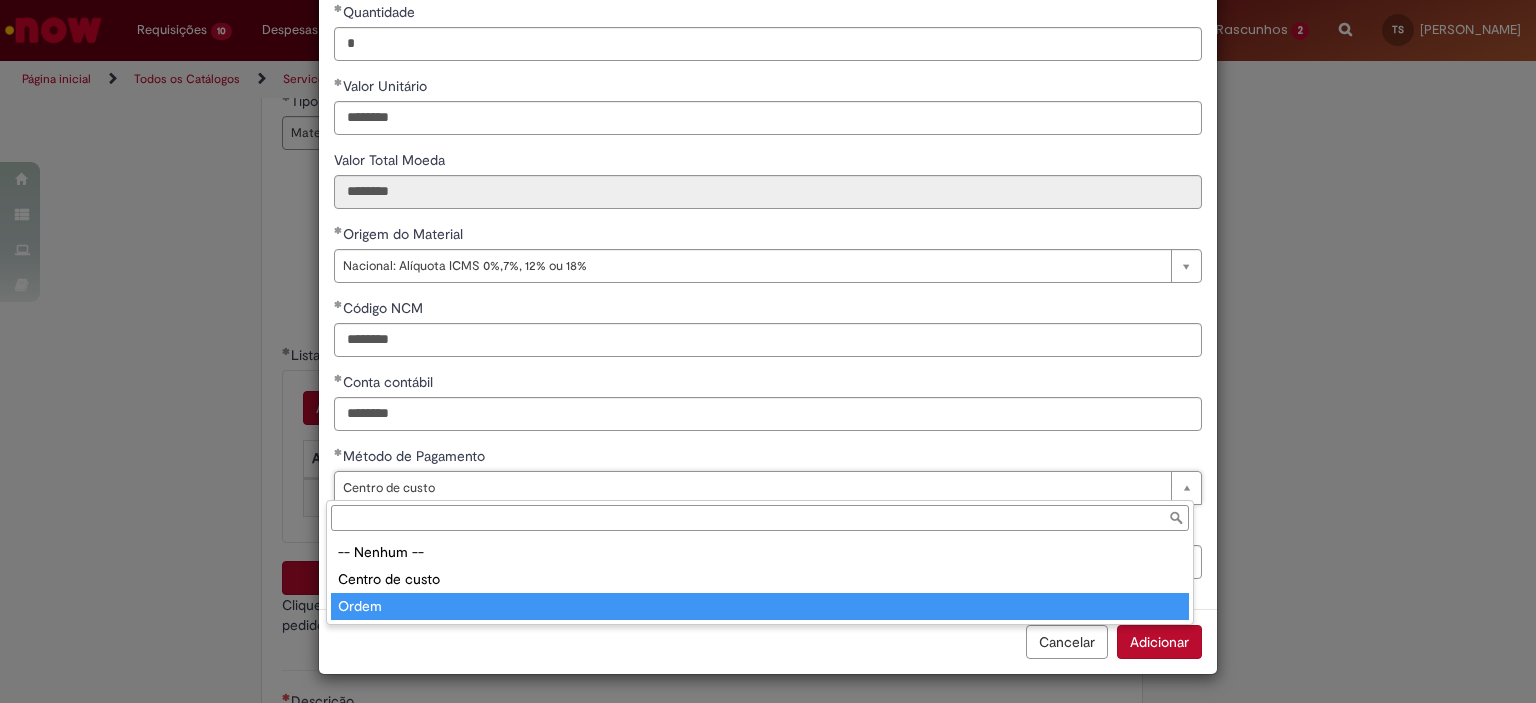 type on "**********" 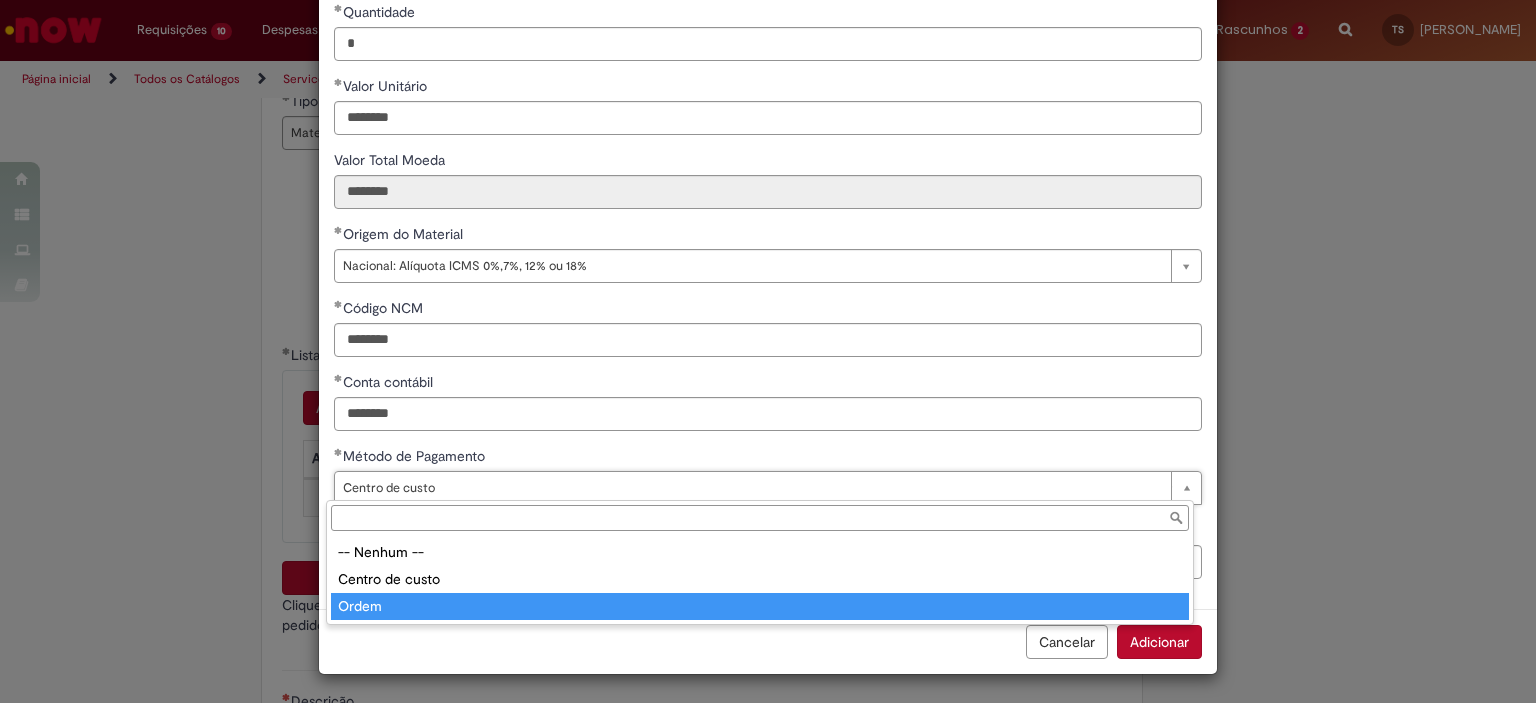 scroll, scrollTop: 0, scrollLeft: 100, axis: horizontal 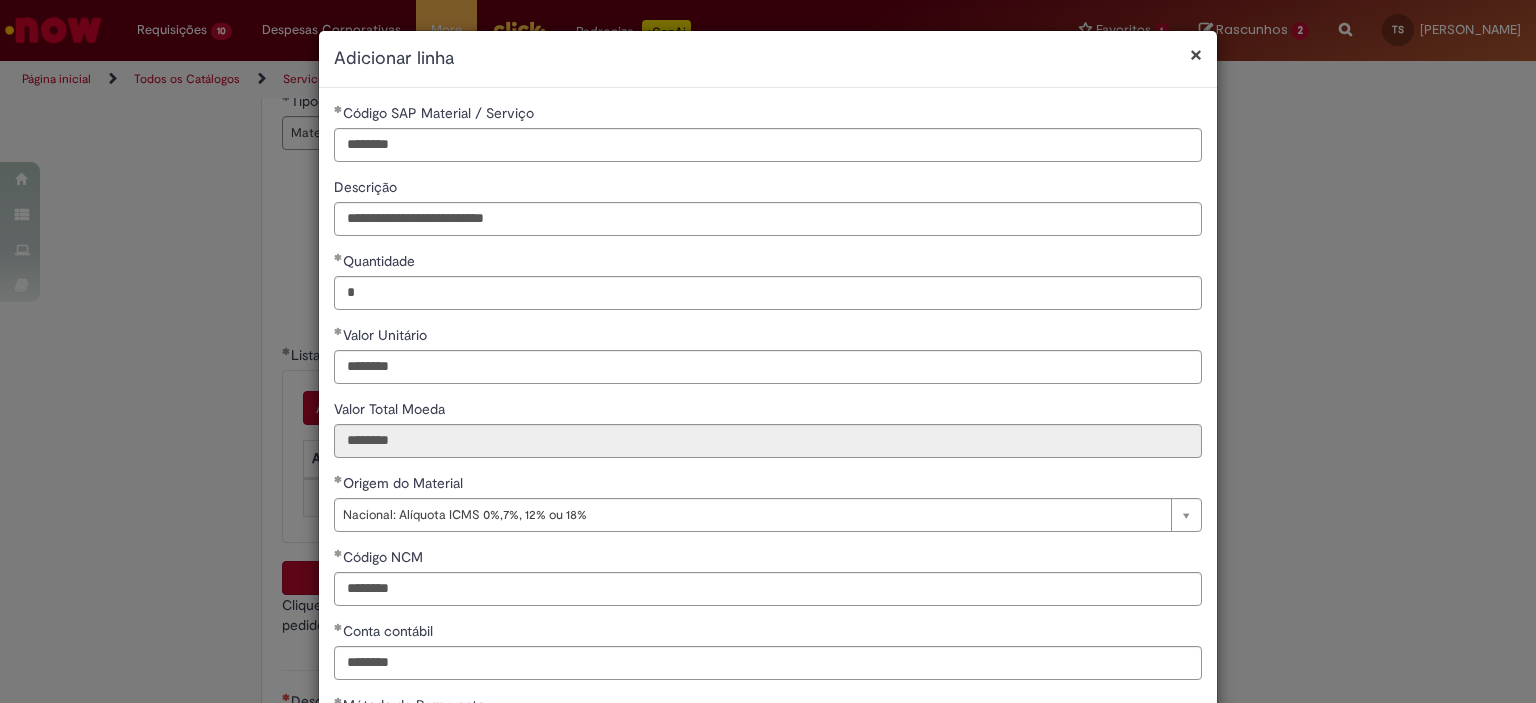 click on "×
Adicionar linha" at bounding box center [768, 59] 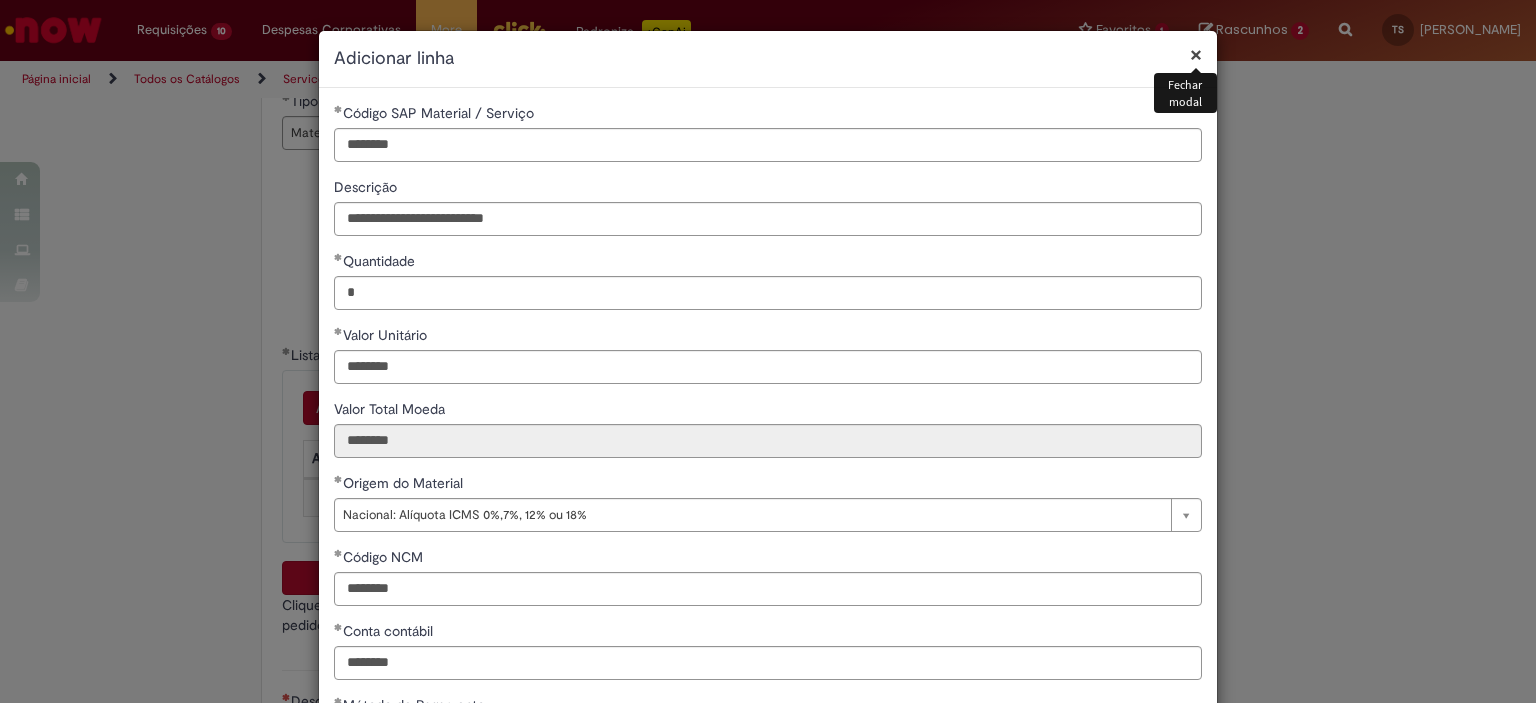 click on "×" at bounding box center (1196, 54) 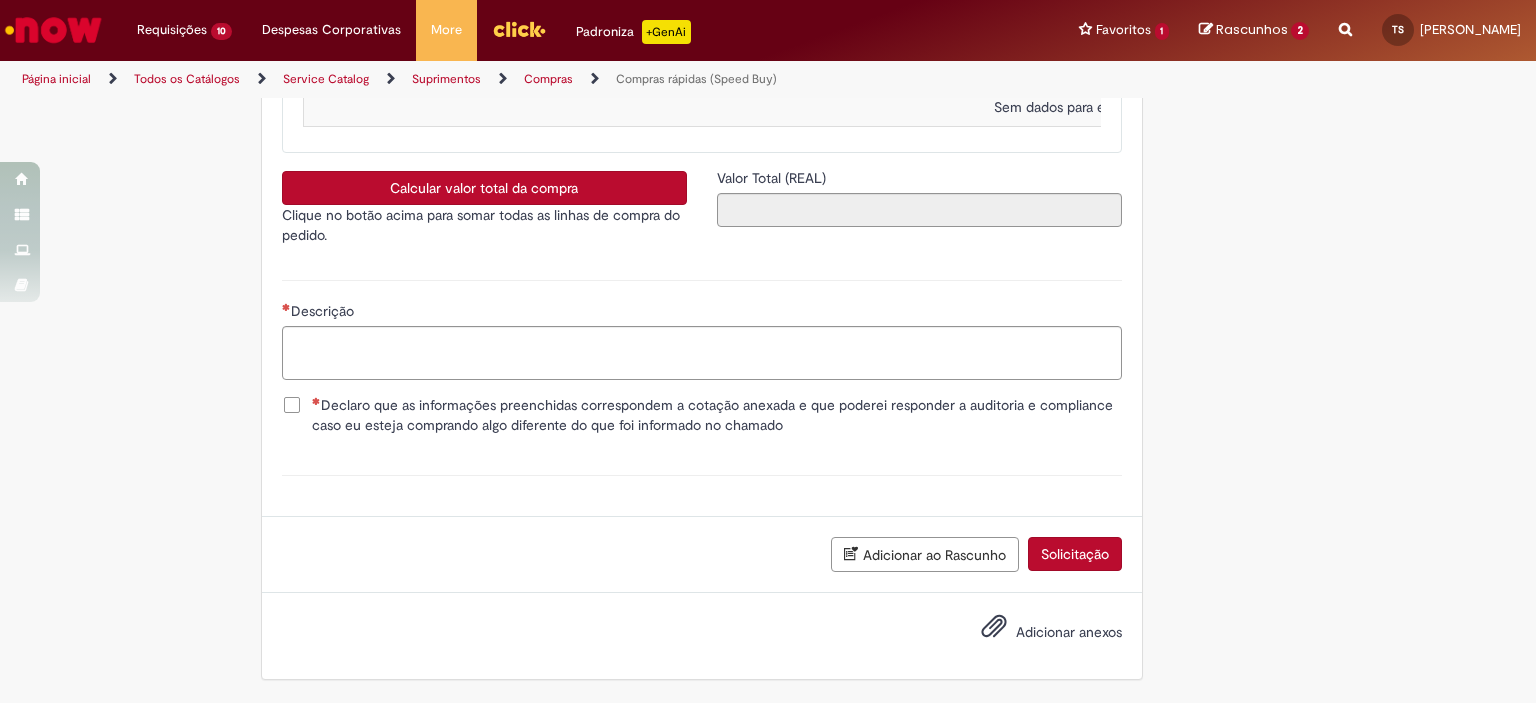 scroll, scrollTop: 3301, scrollLeft: 0, axis: vertical 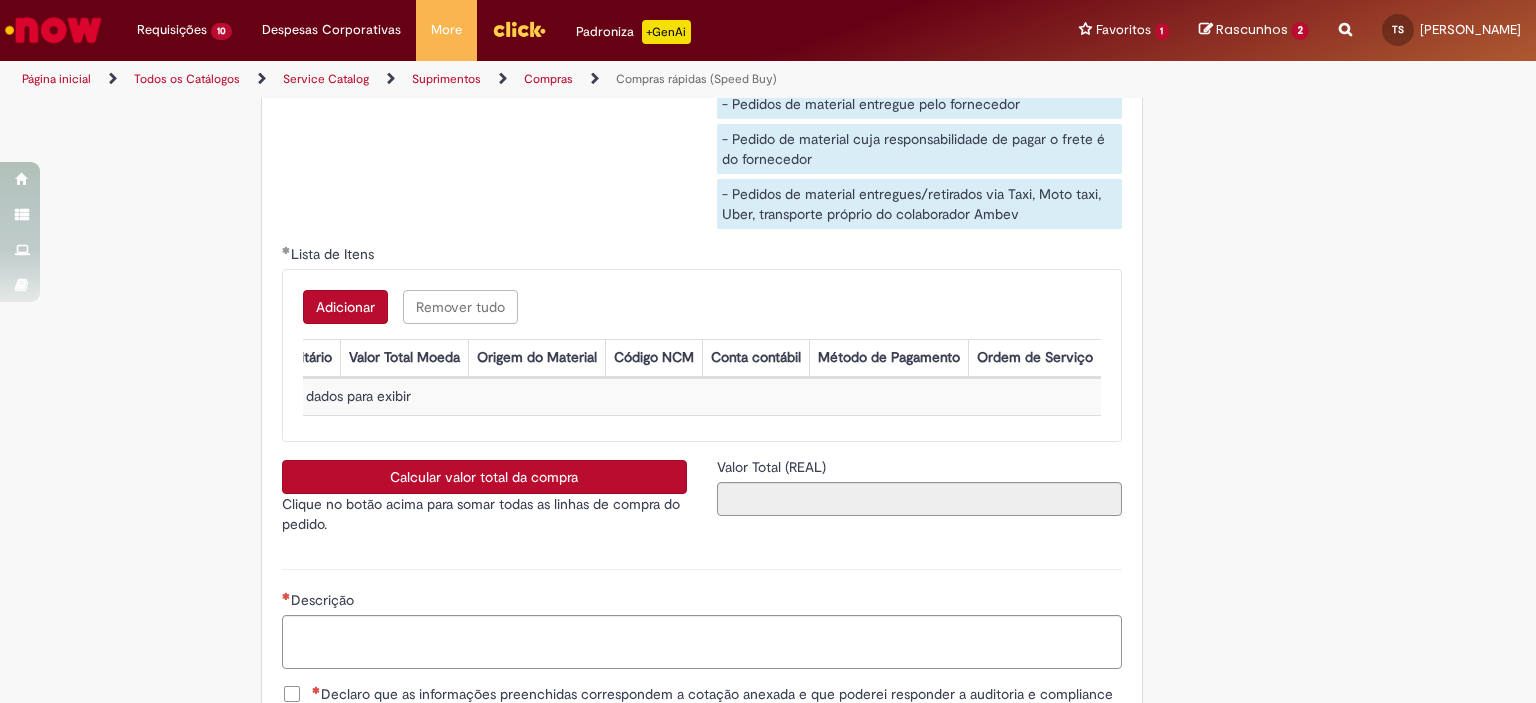 click on "Adicionar" at bounding box center (345, 307) 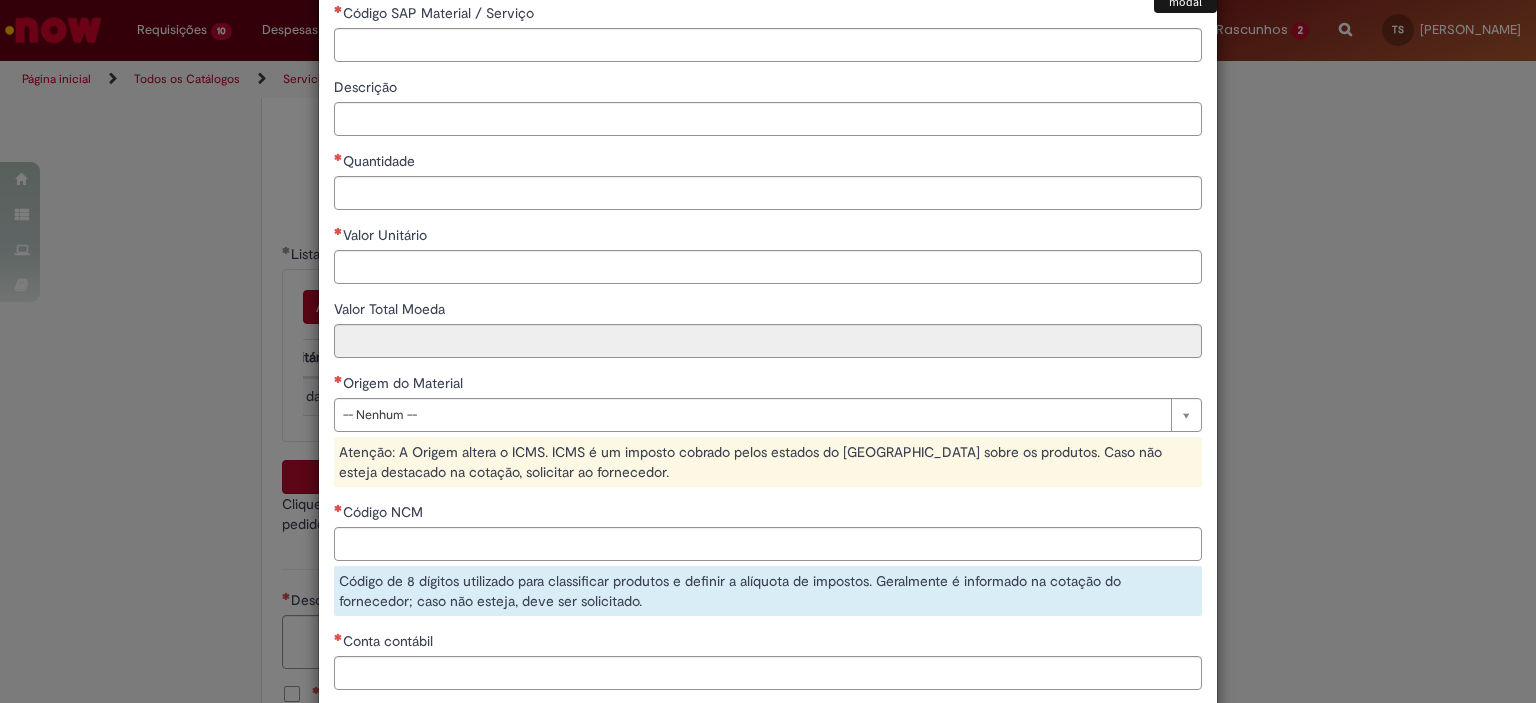 scroll, scrollTop: 285, scrollLeft: 0, axis: vertical 